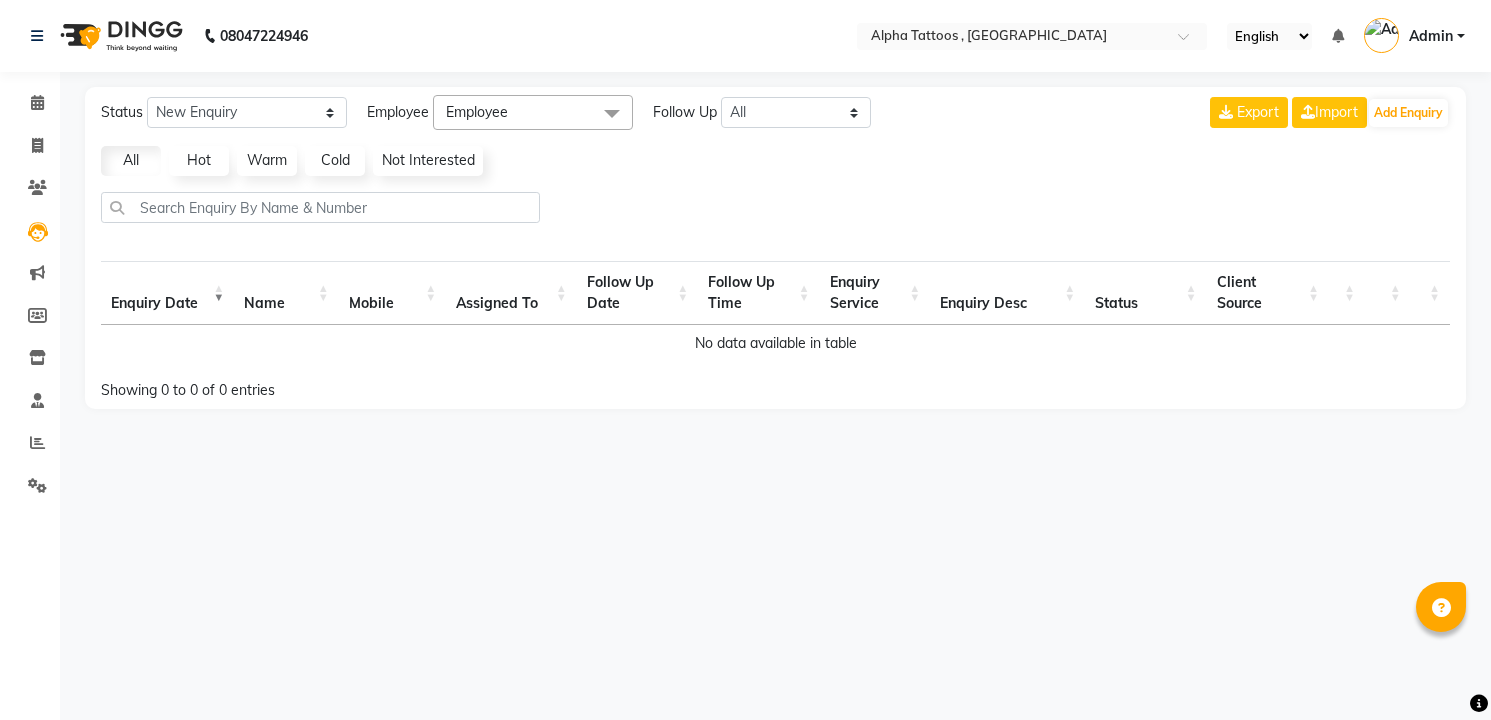 scroll, scrollTop: 0, scrollLeft: 0, axis: both 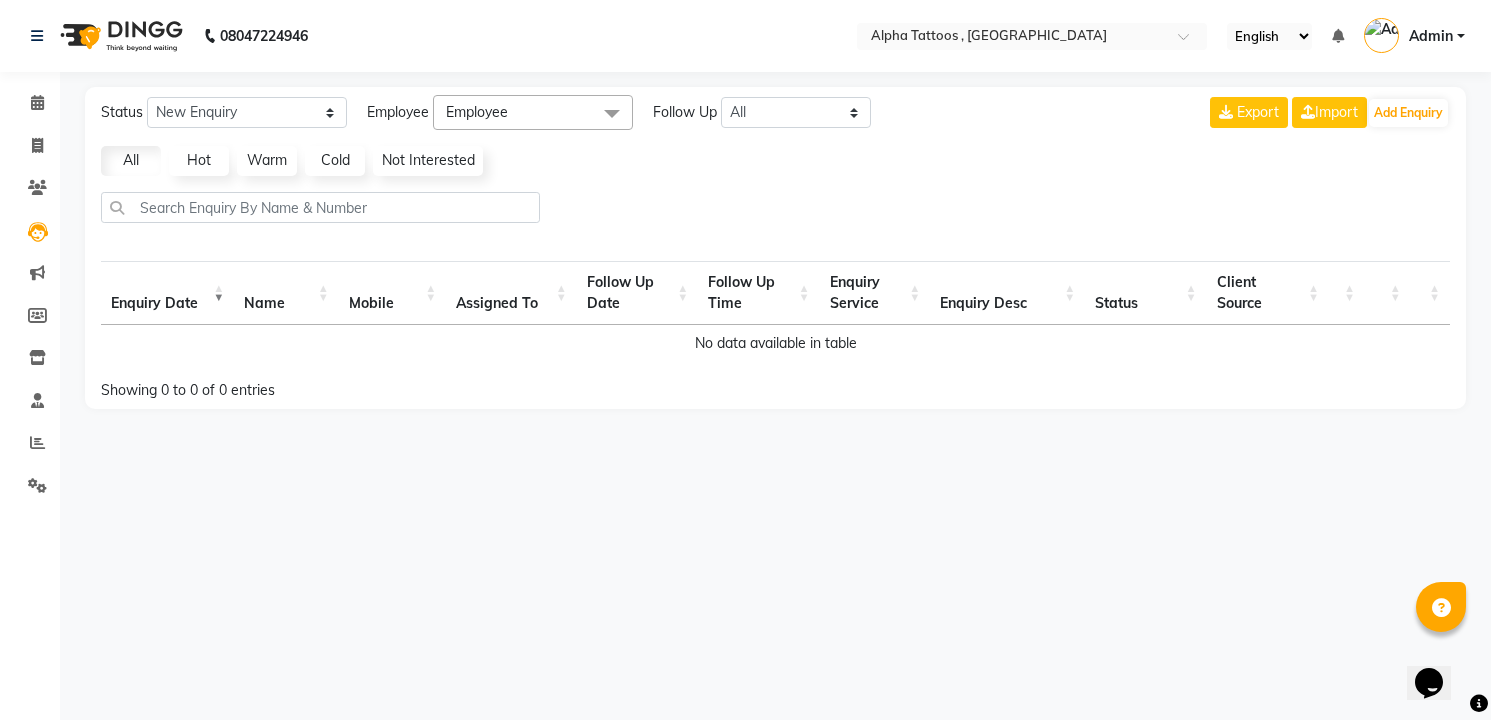 click on "Settings" 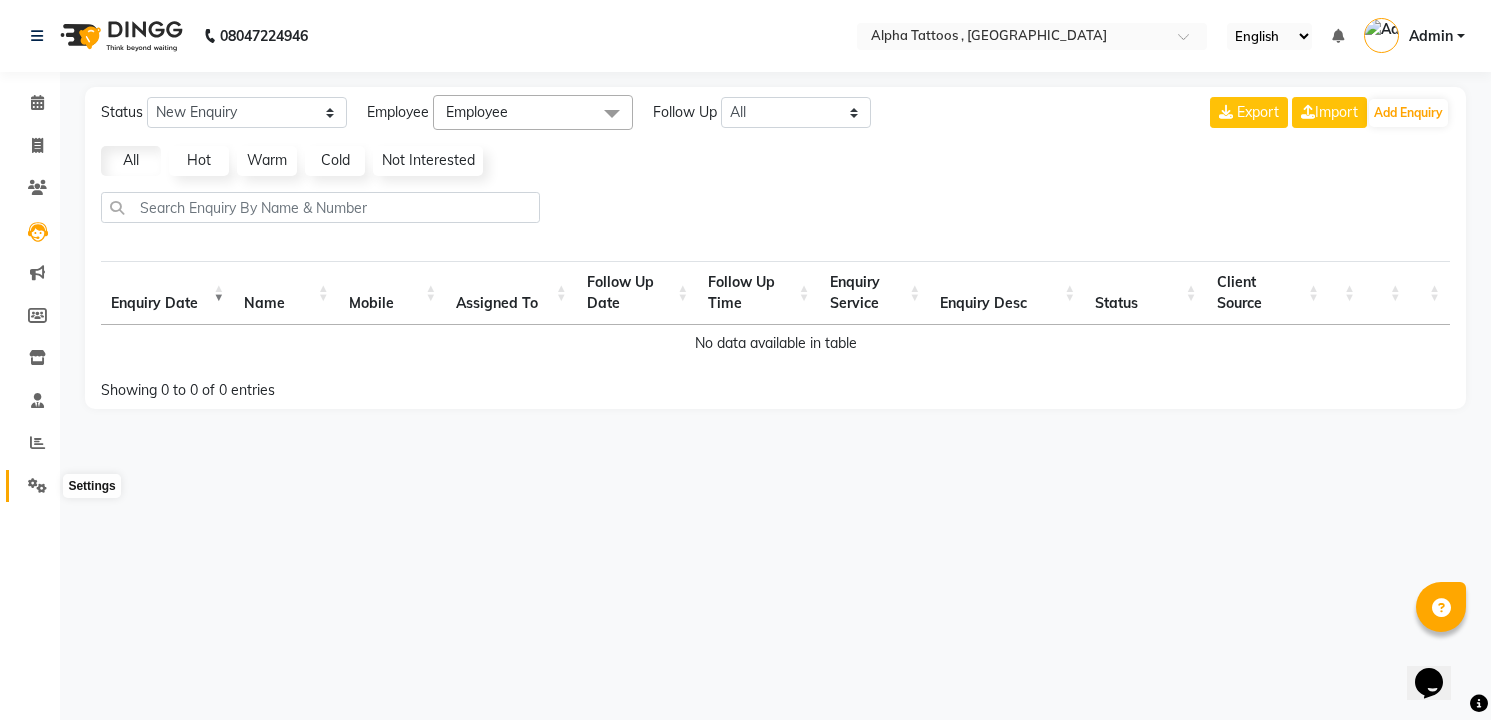 click 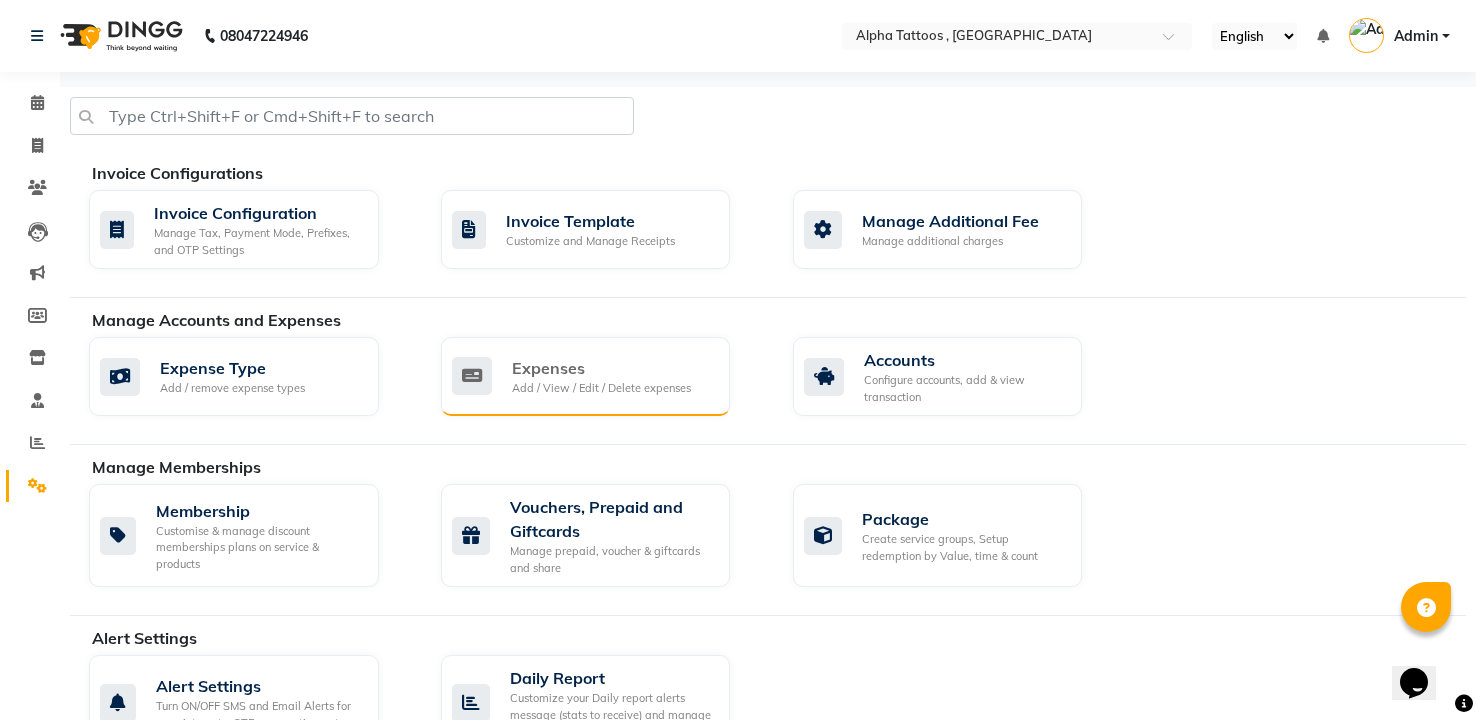 click on "Expenses" 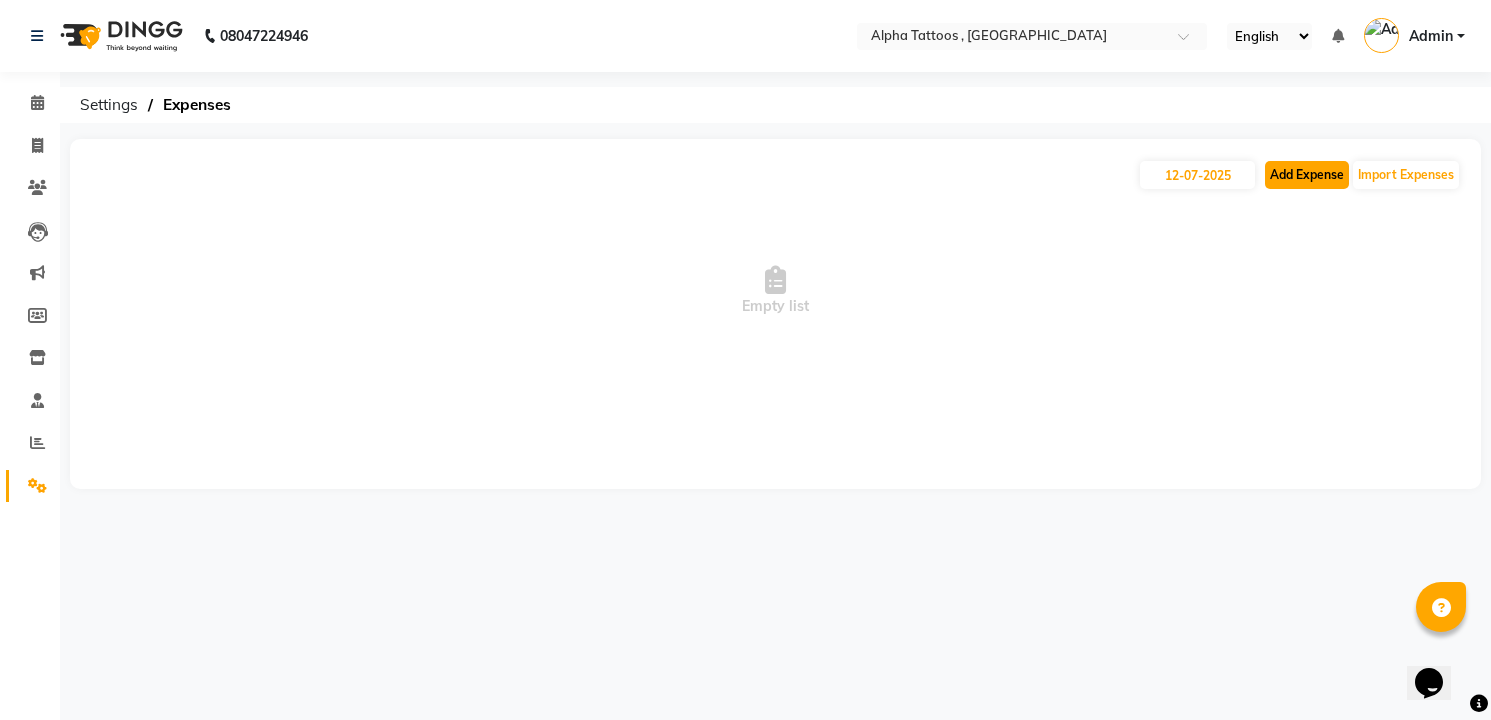 click on "Add Expense" 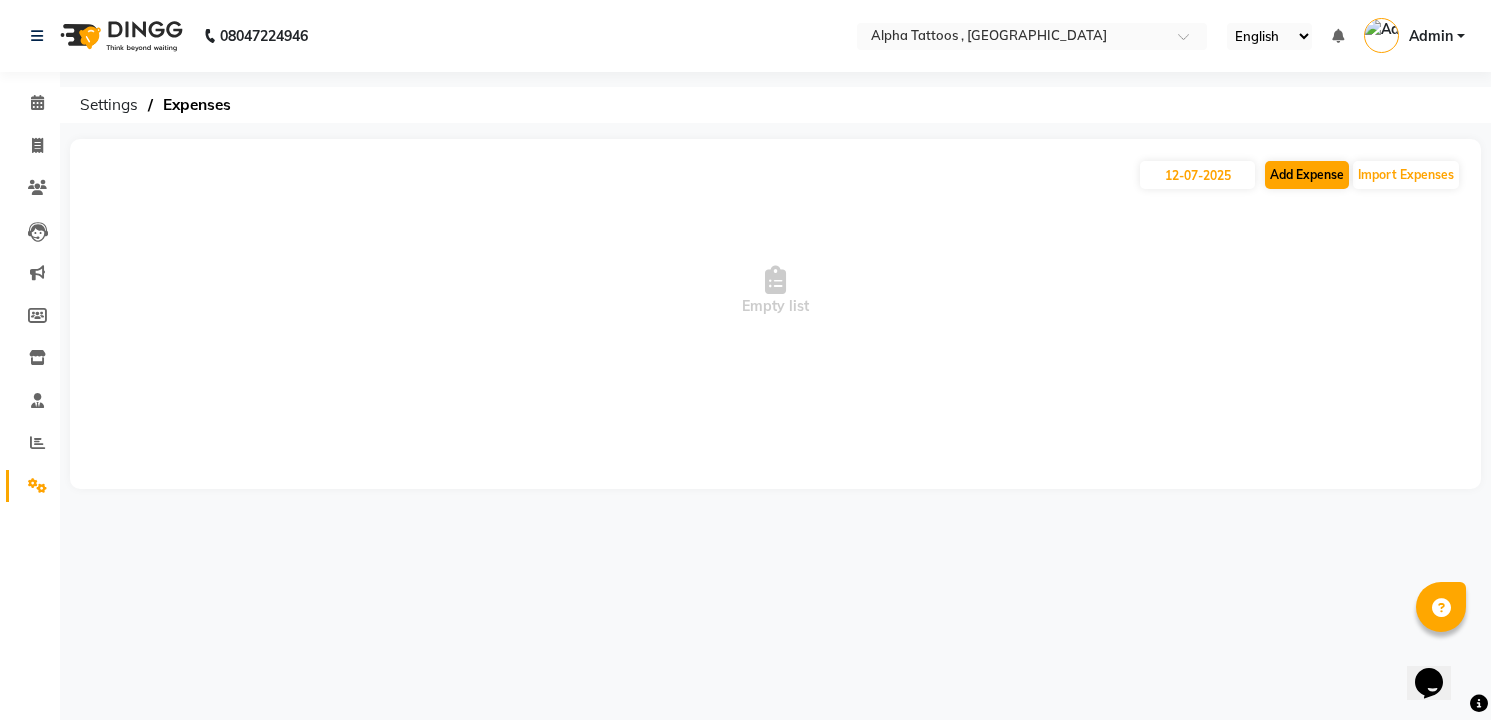 select on "1" 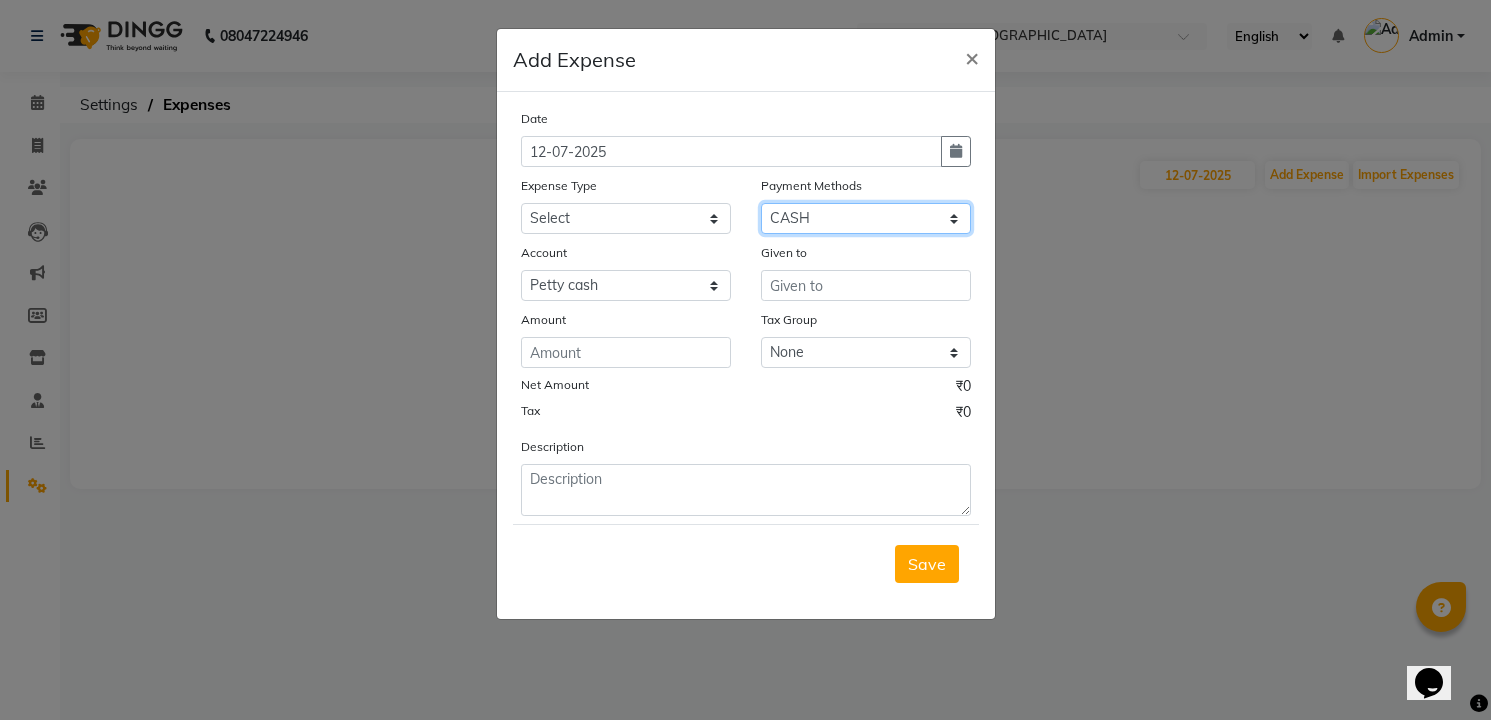 drag, startPoint x: 842, startPoint y: 211, endPoint x: 840, endPoint y: 298, distance: 87.02299 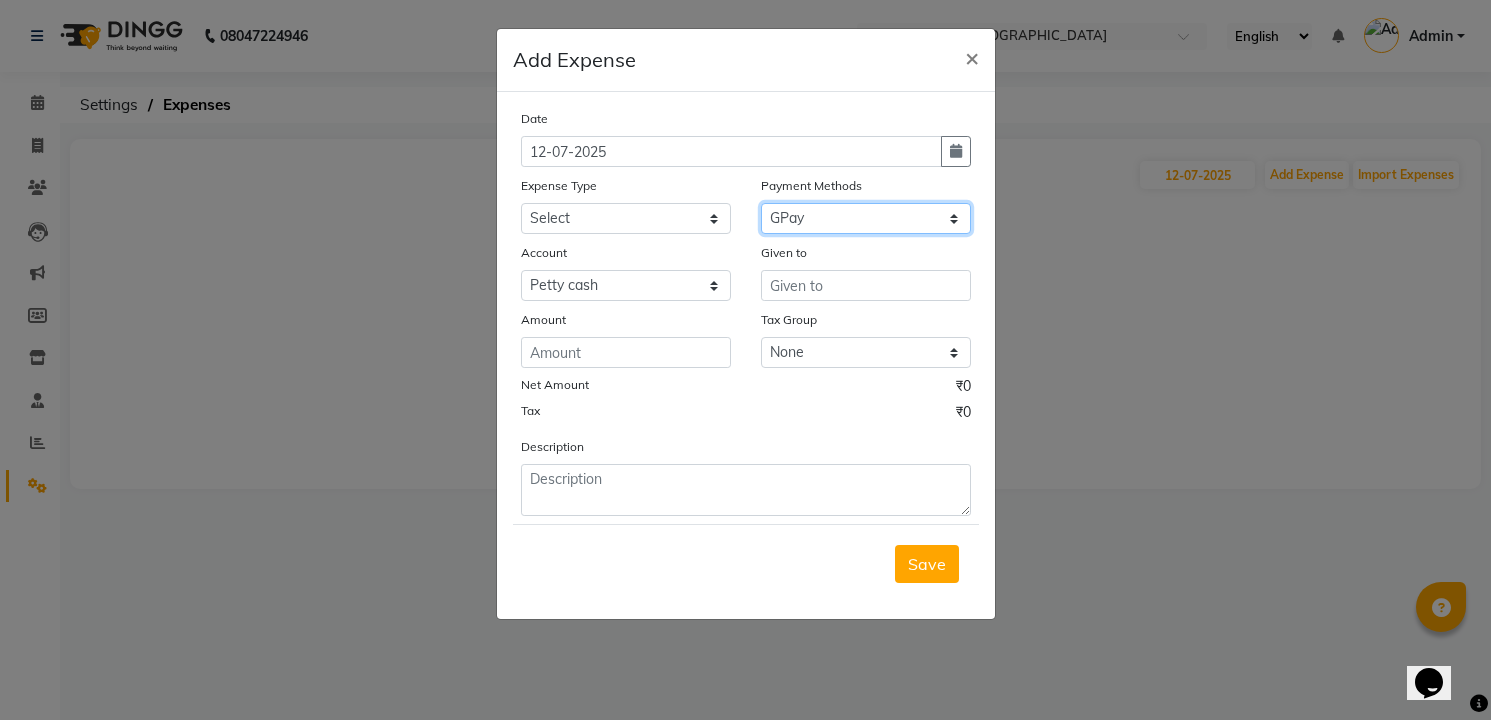click on "Select Master Card GPay Visa Card Debit Card PayTM CASH UPI CARD PhonePe Bank Credit Card" 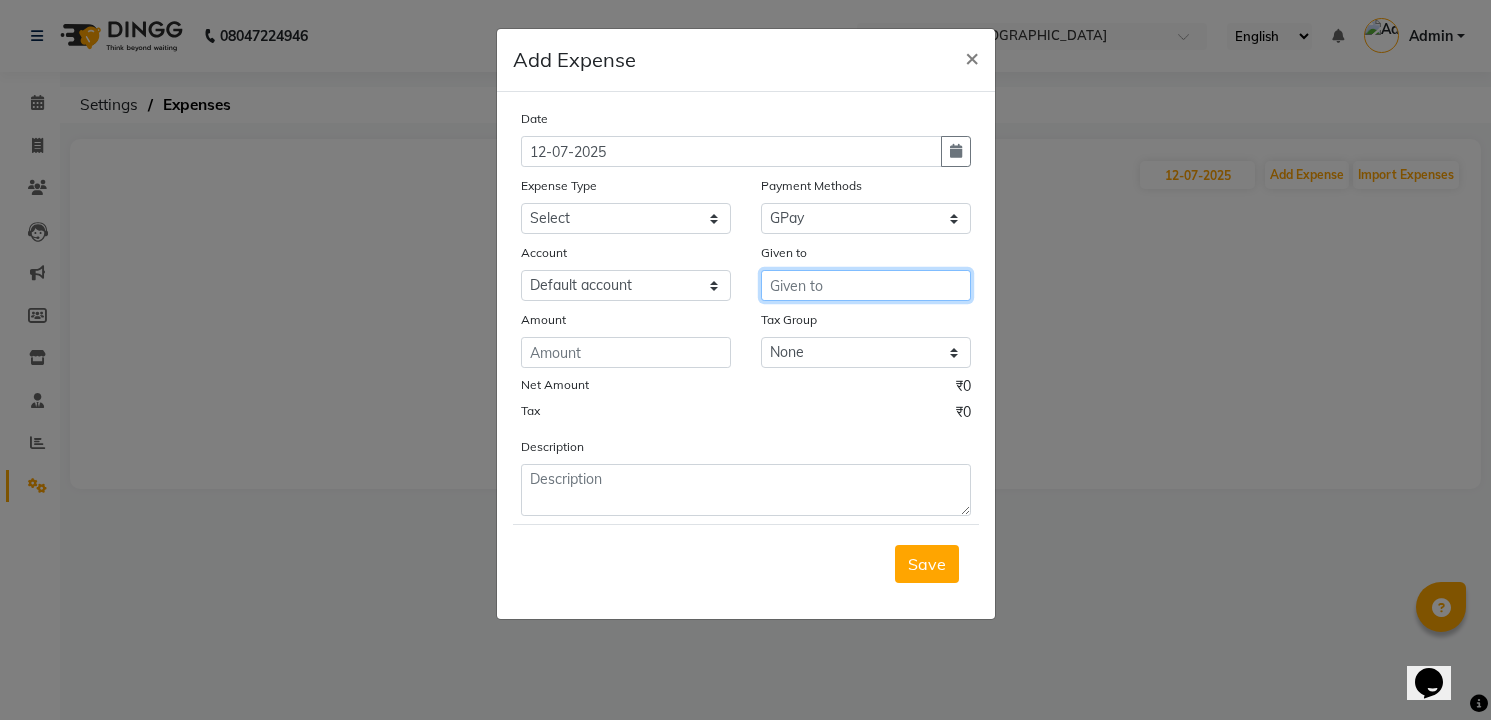 click at bounding box center [866, 285] 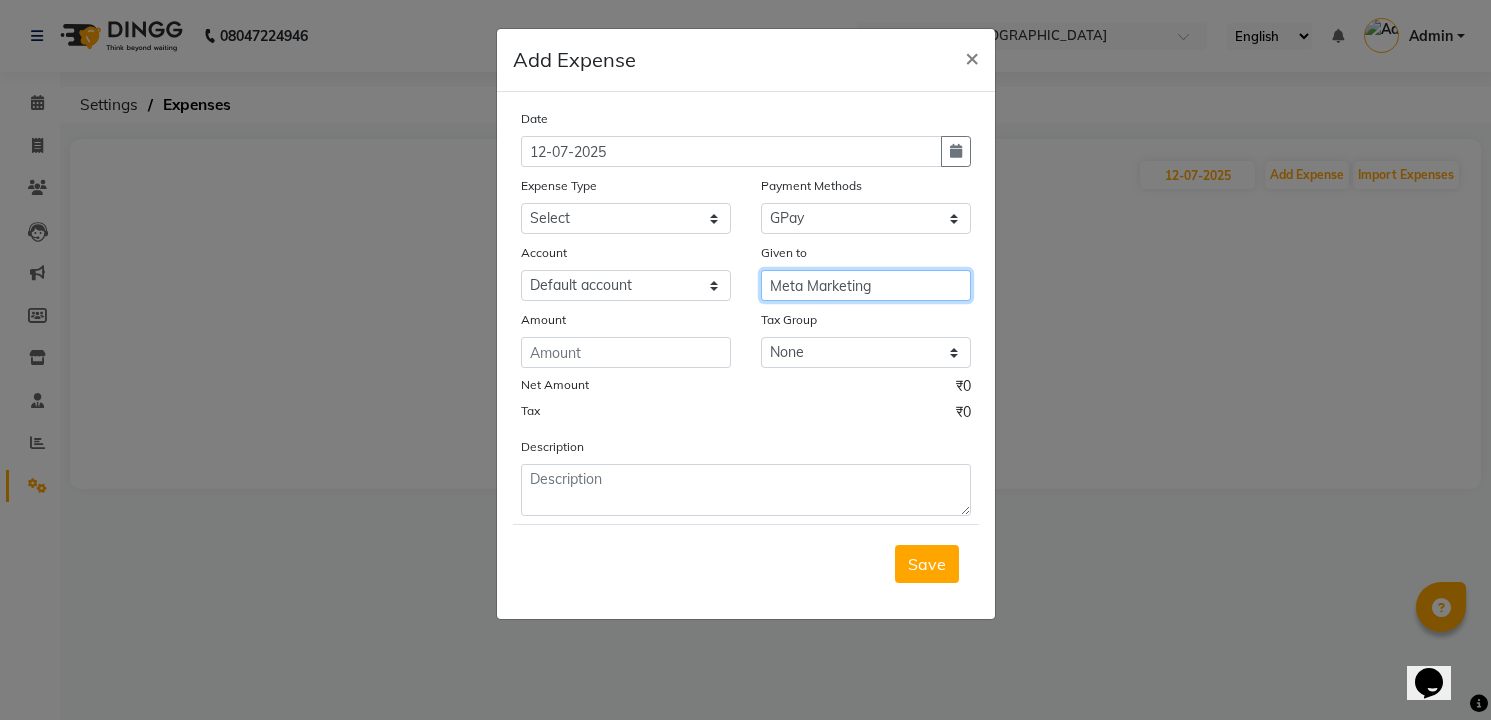 type on "Meta Marketing" 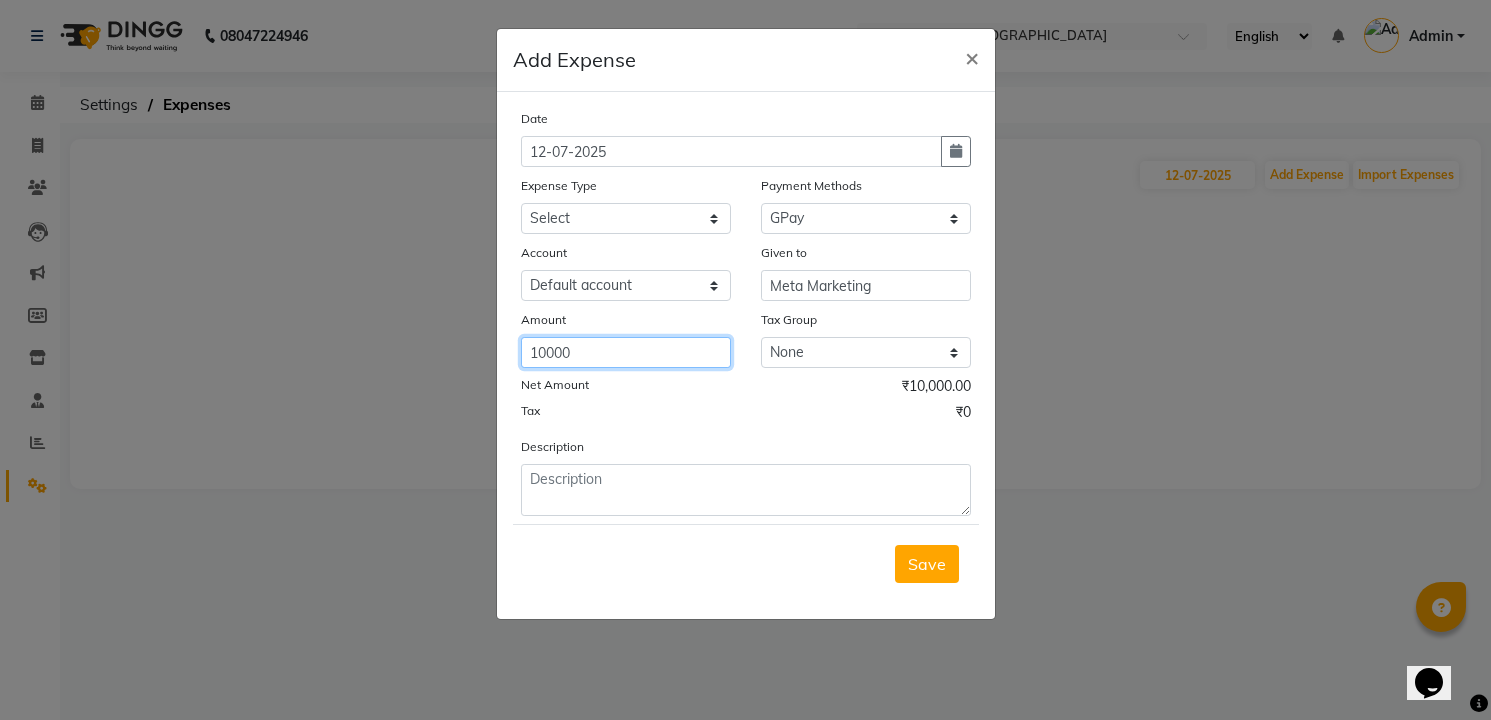type on "10000" 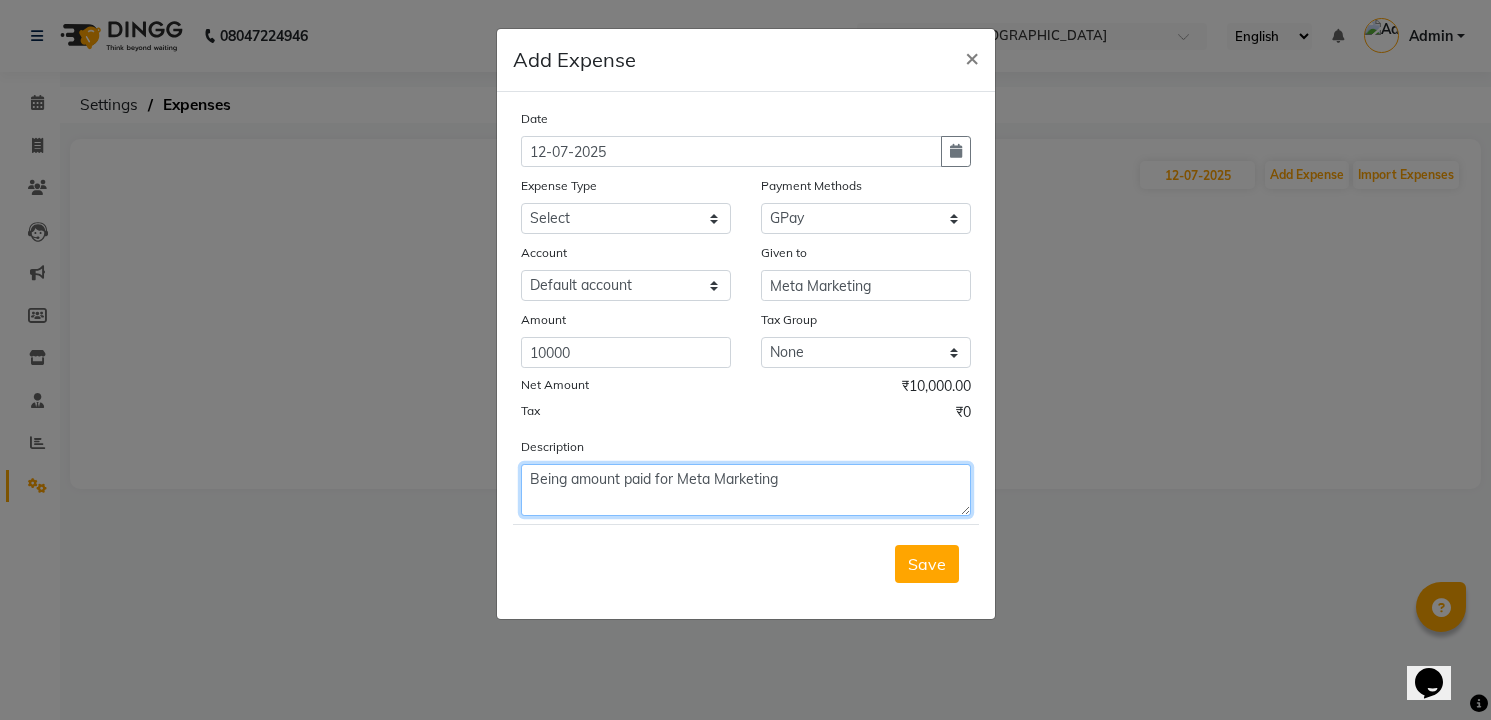 type on "Being amount paid for Meta Marketing" 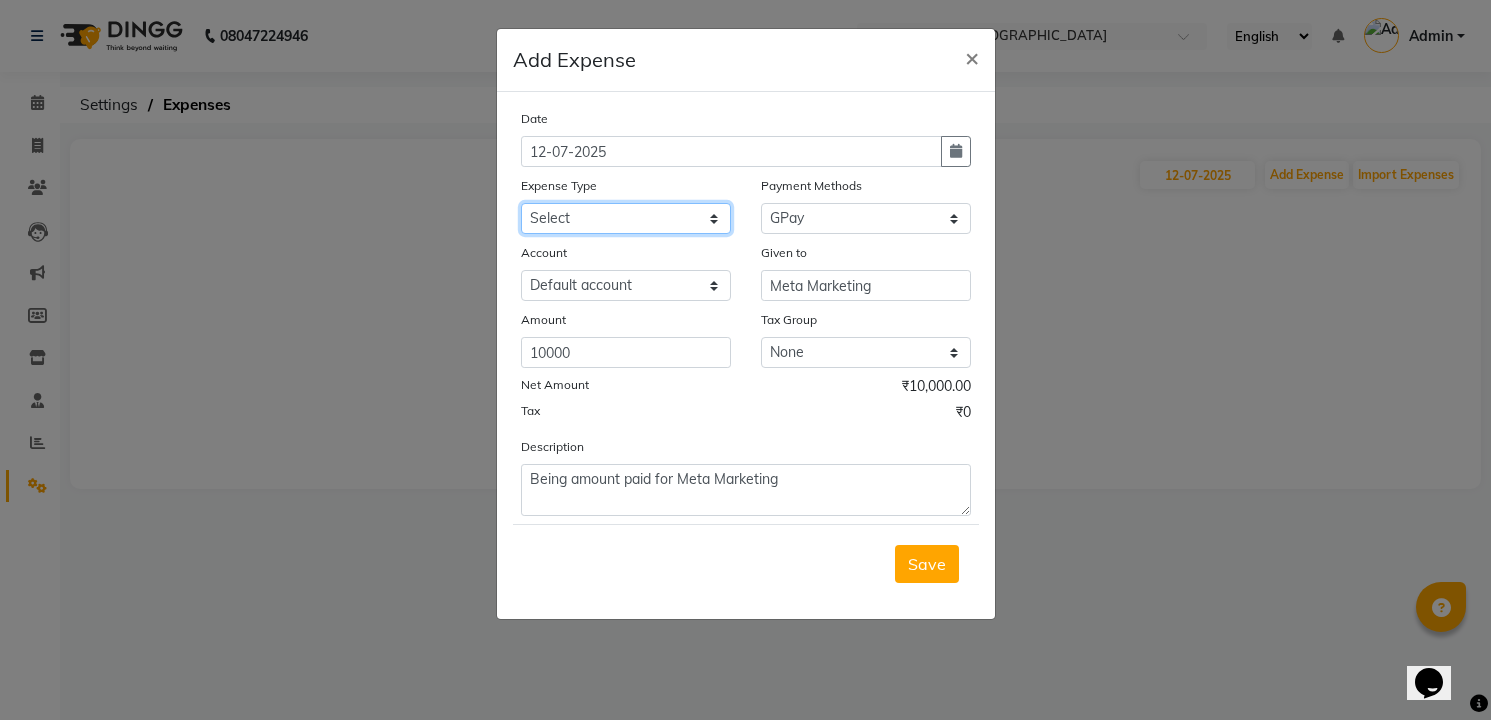 click on "Select Advance Salary Cash transfer to bank Client Snacks and water bottles Maintenance Marketing Others [PERSON_NAME] cash Product Rent Salary Staff Snacks" 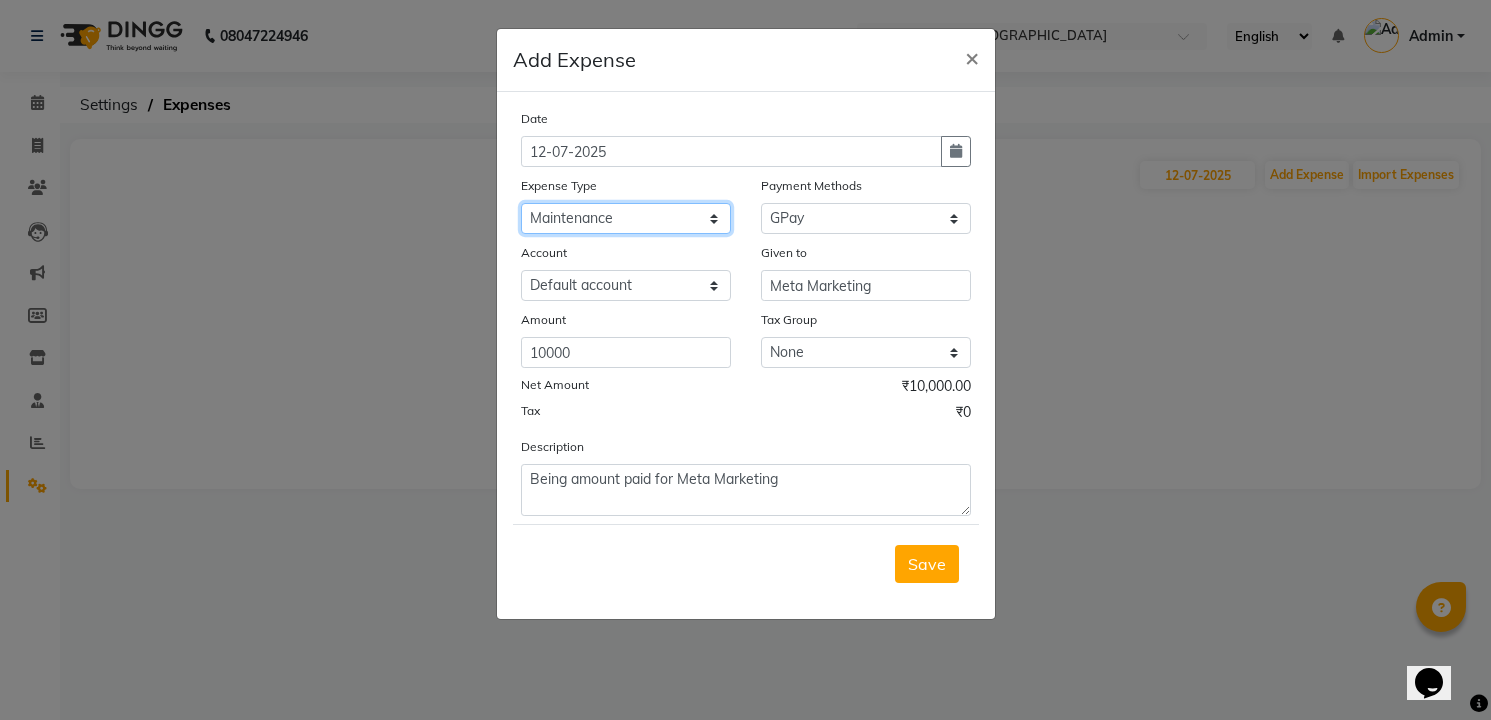 click on "Select Advance Salary Cash transfer to bank Client Snacks and water bottles Maintenance Marketing Others [PERSON_NAME] cash Product Rent Salary Staff Snacks" 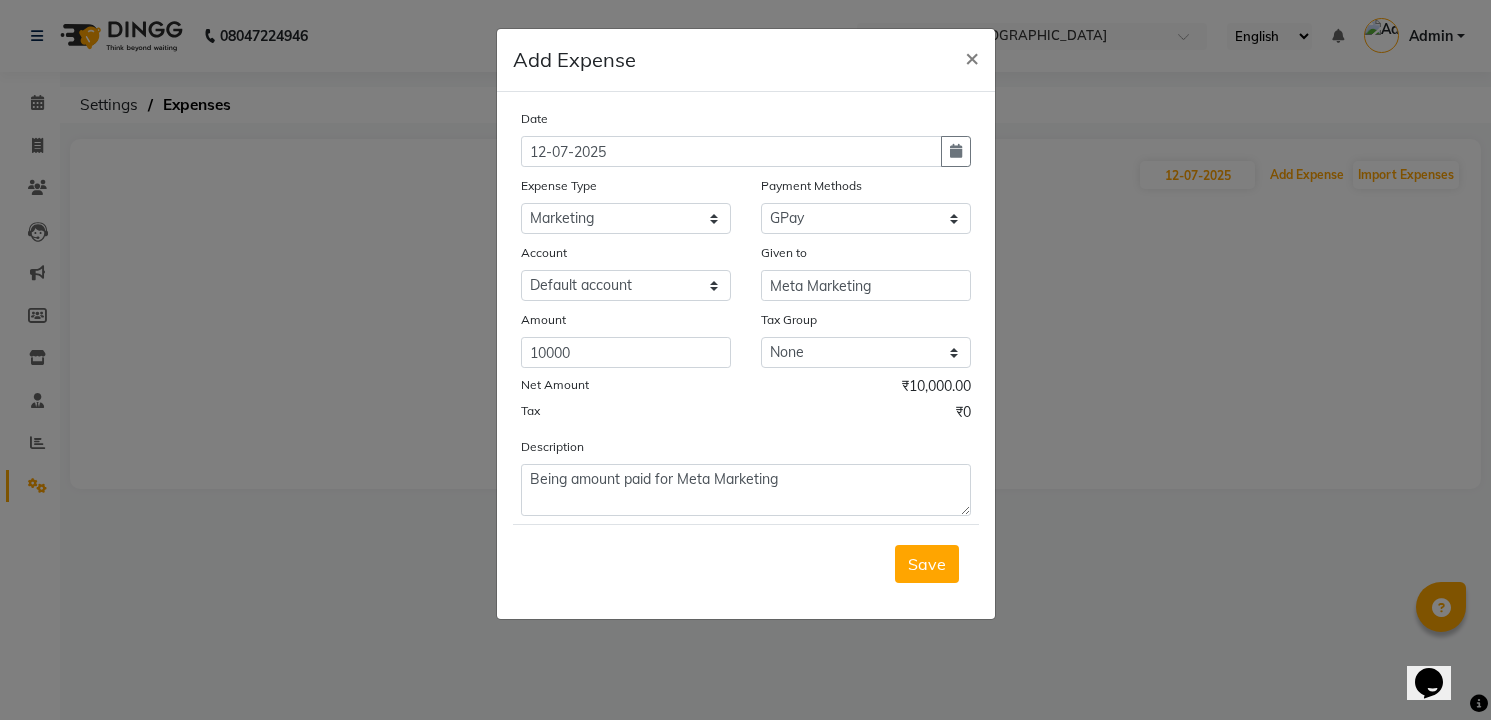 type 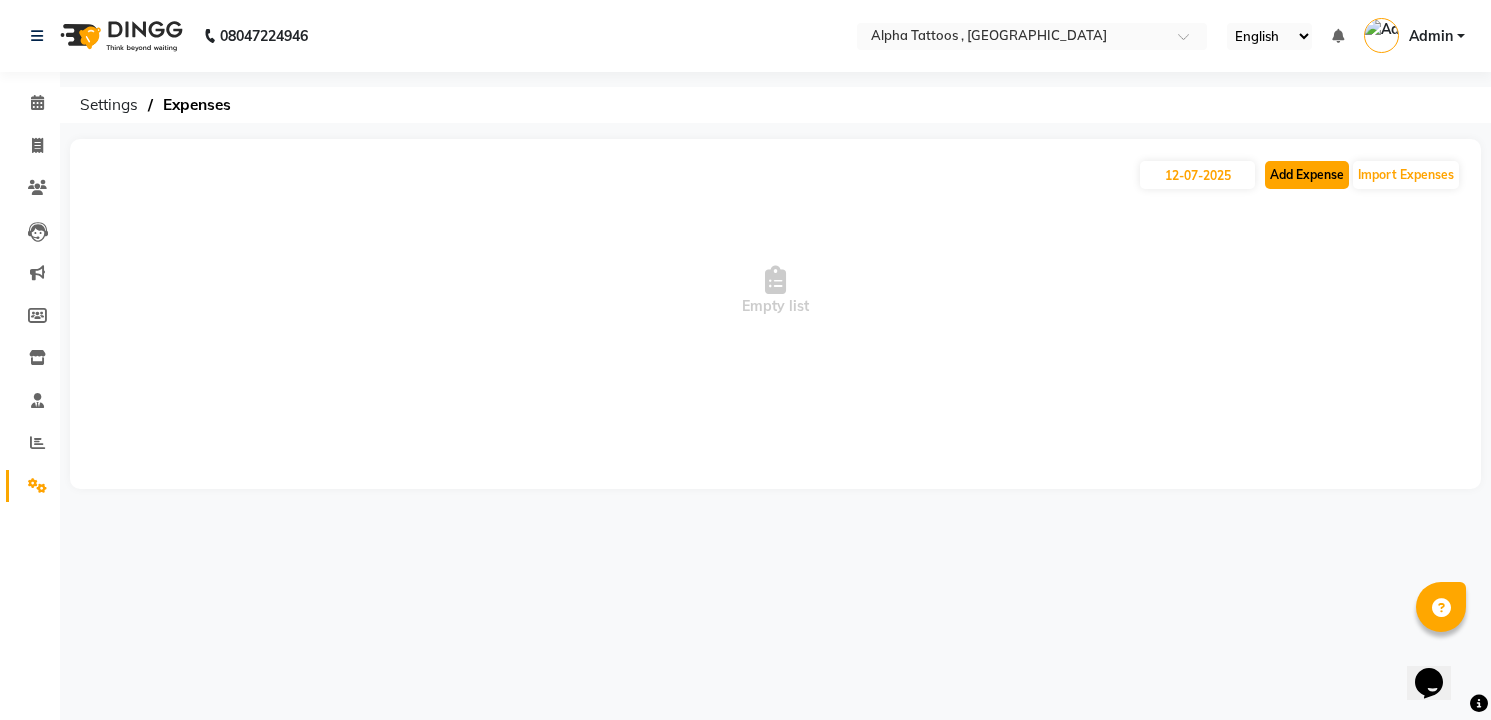 click on "Add Expense" 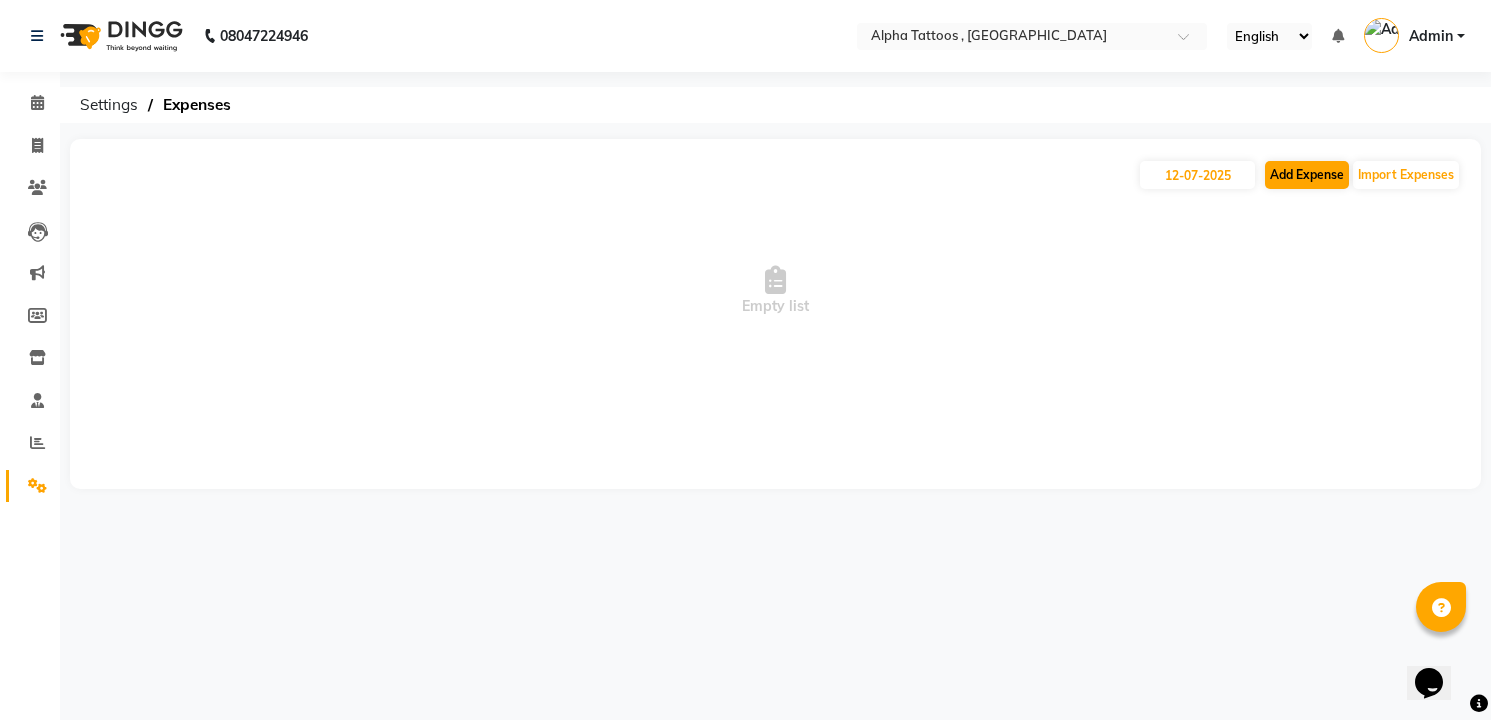 select on "1" 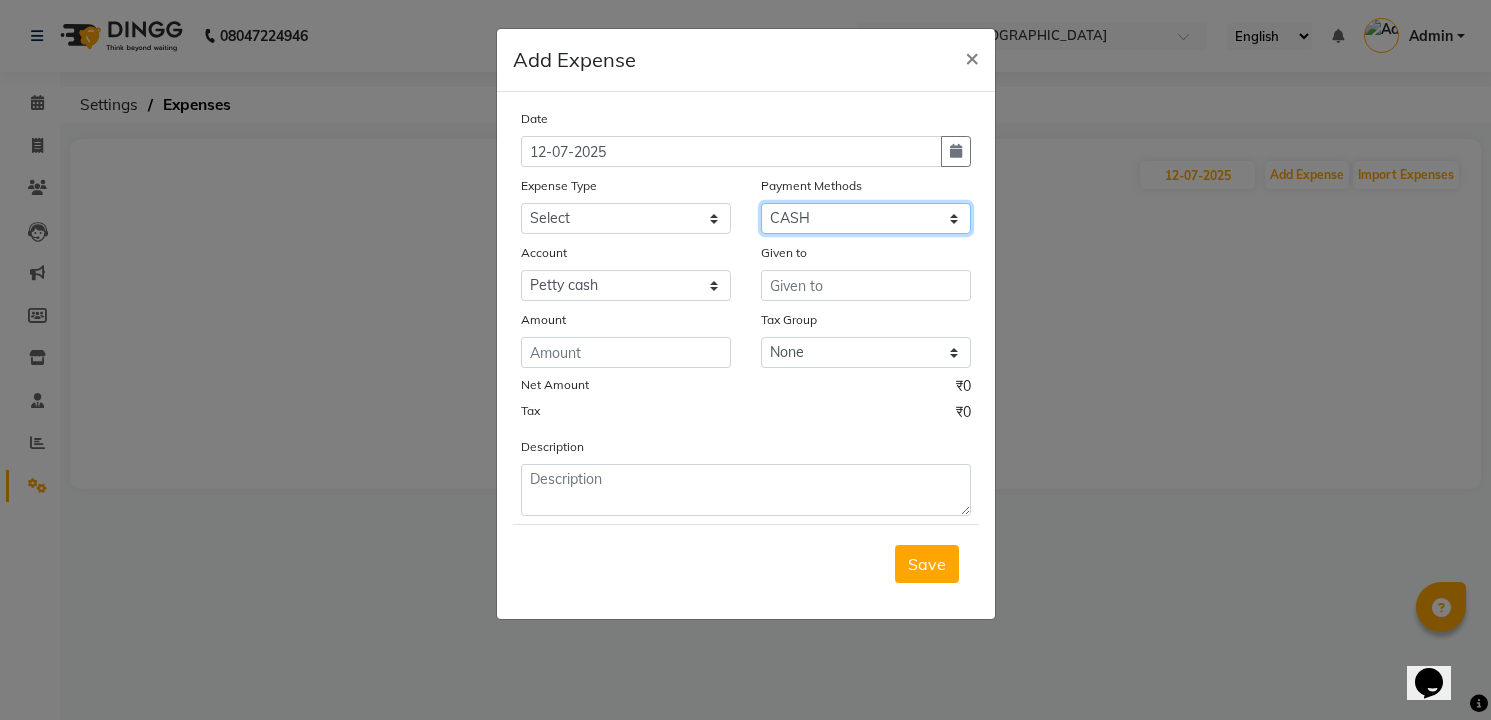 drag, startPoint x: 852, startPoint y: 214, endPoint x: 850, endPoint y: 229, distance: 15.132746 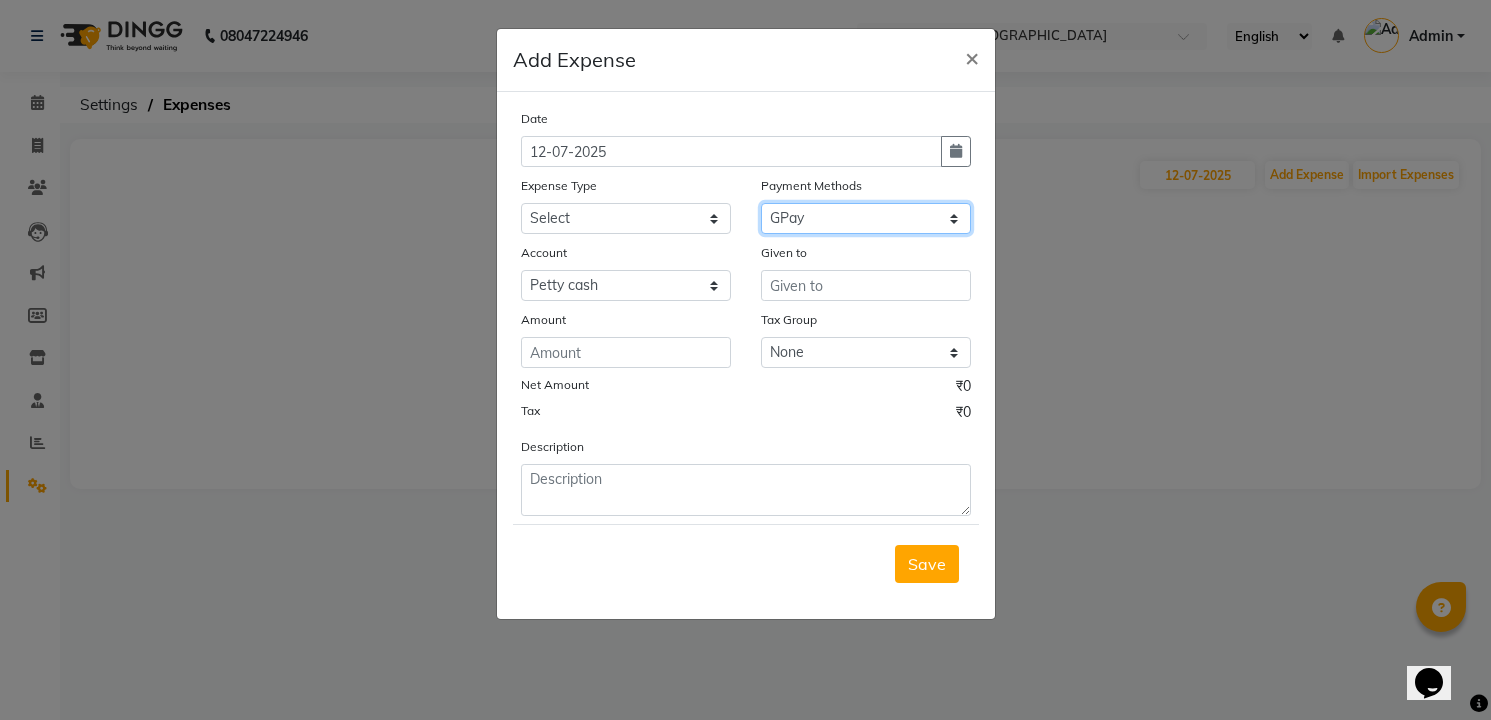 click on "Select Master Card GPay Visa Card Debit Card PayTM CASH UPI CARD PhonePe Bank Credit Card" 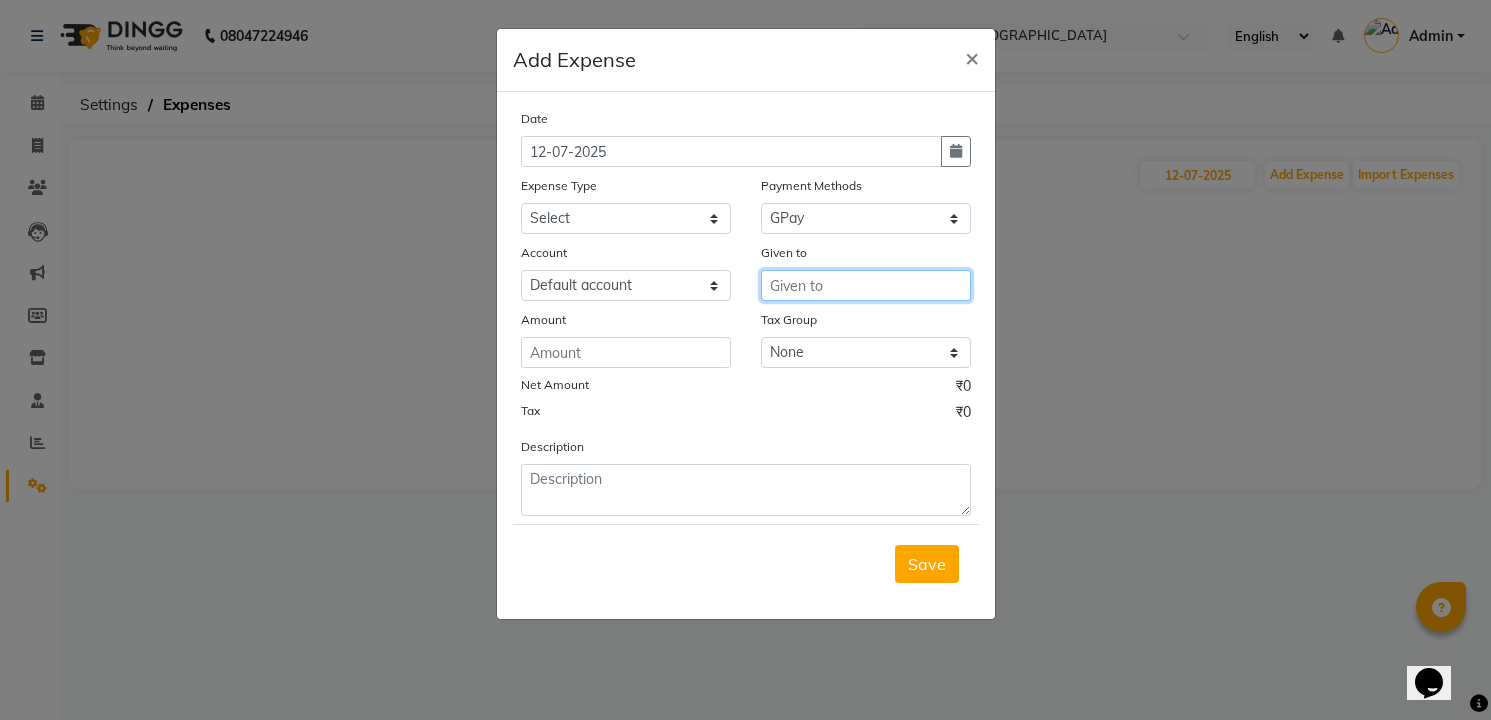 click at bounding box center [866, 285] 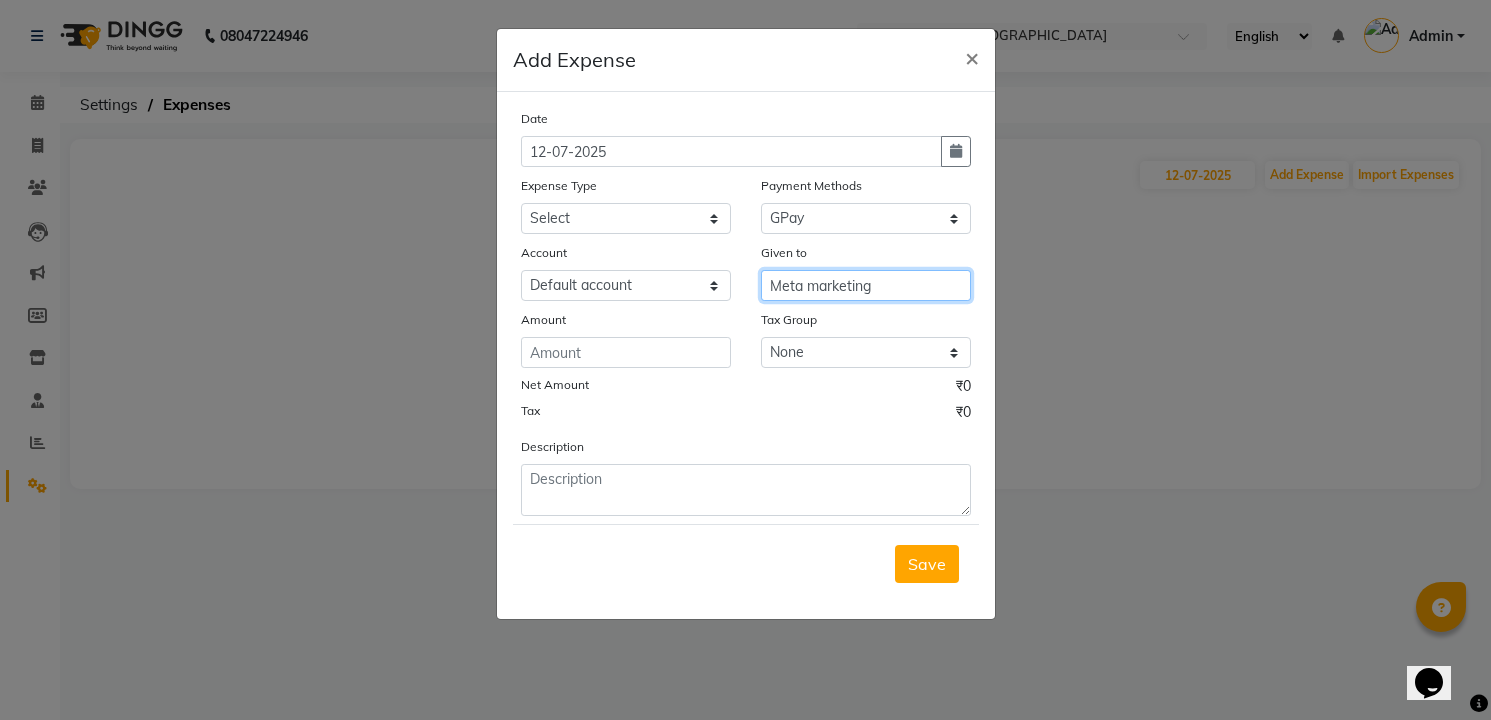 type on "Meta marketing" 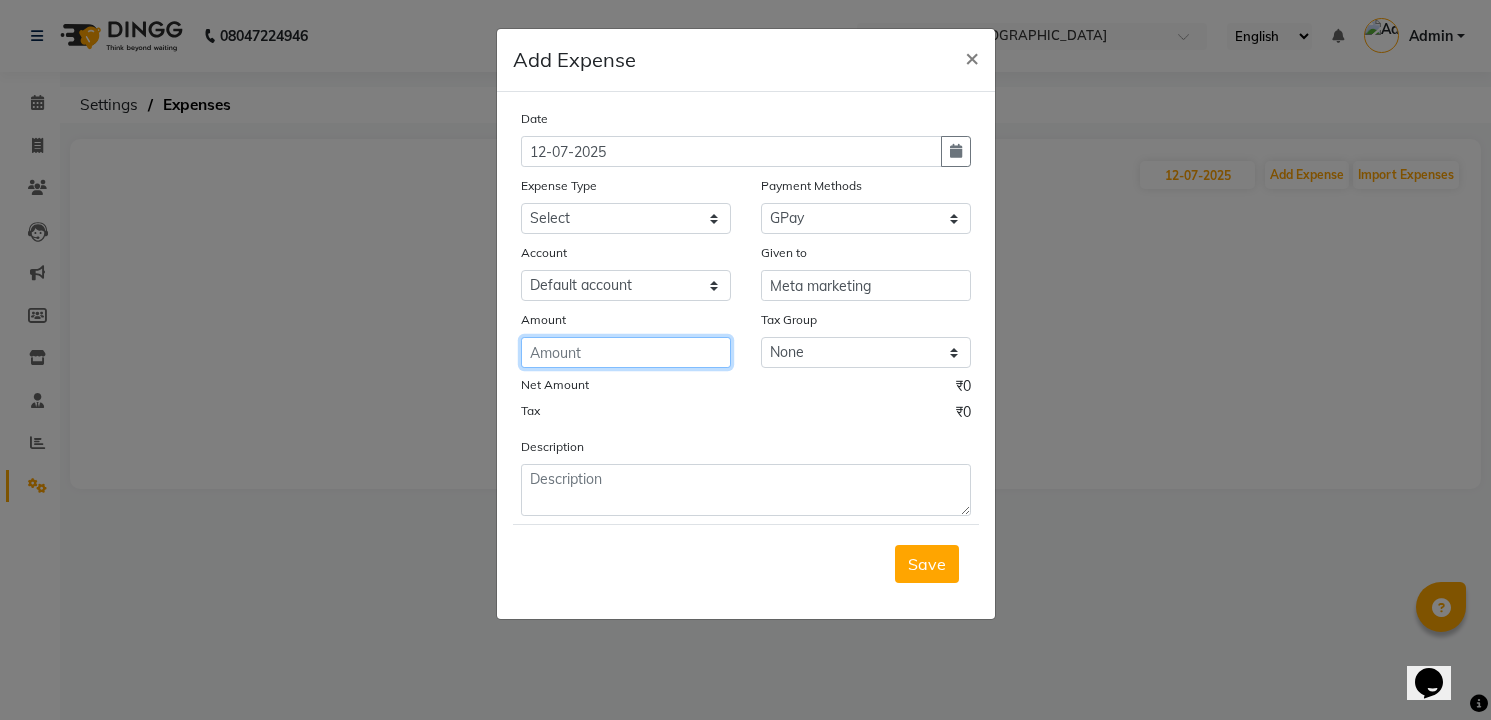 click 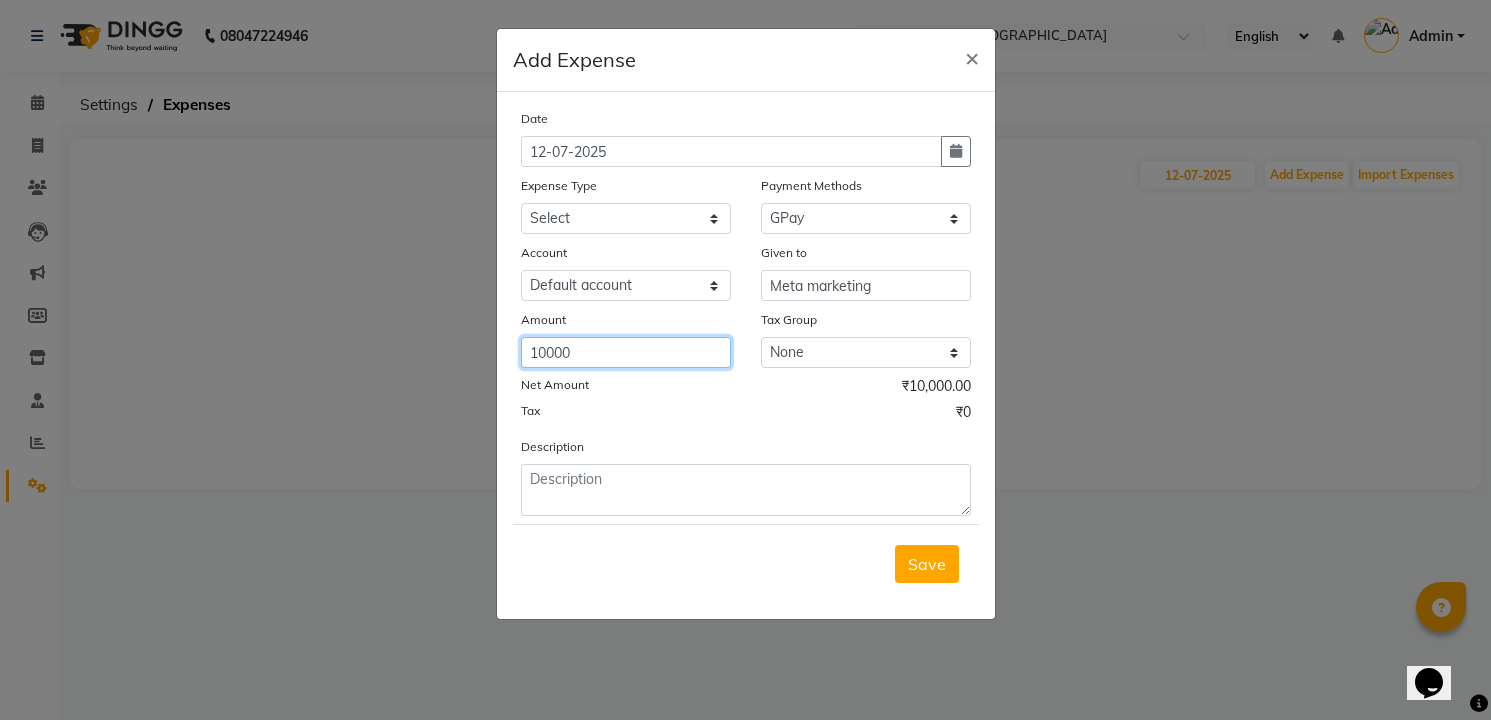 type on "10000" 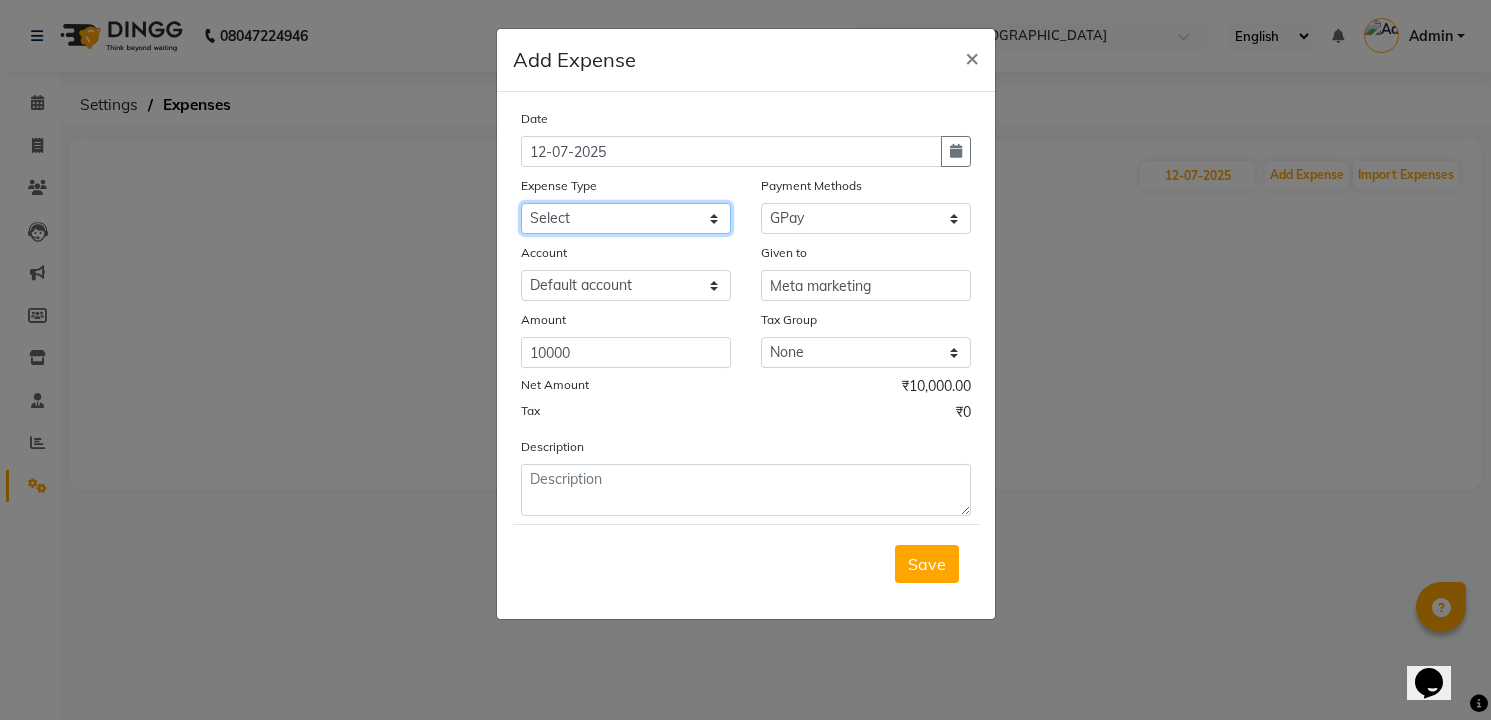 click on "Select Advance Salary Cash transfer to bank Client Snacks and water bottles Maintenance Marketing Others [PERSON_NAME] cash Product Rent Salary Staff Snacks" 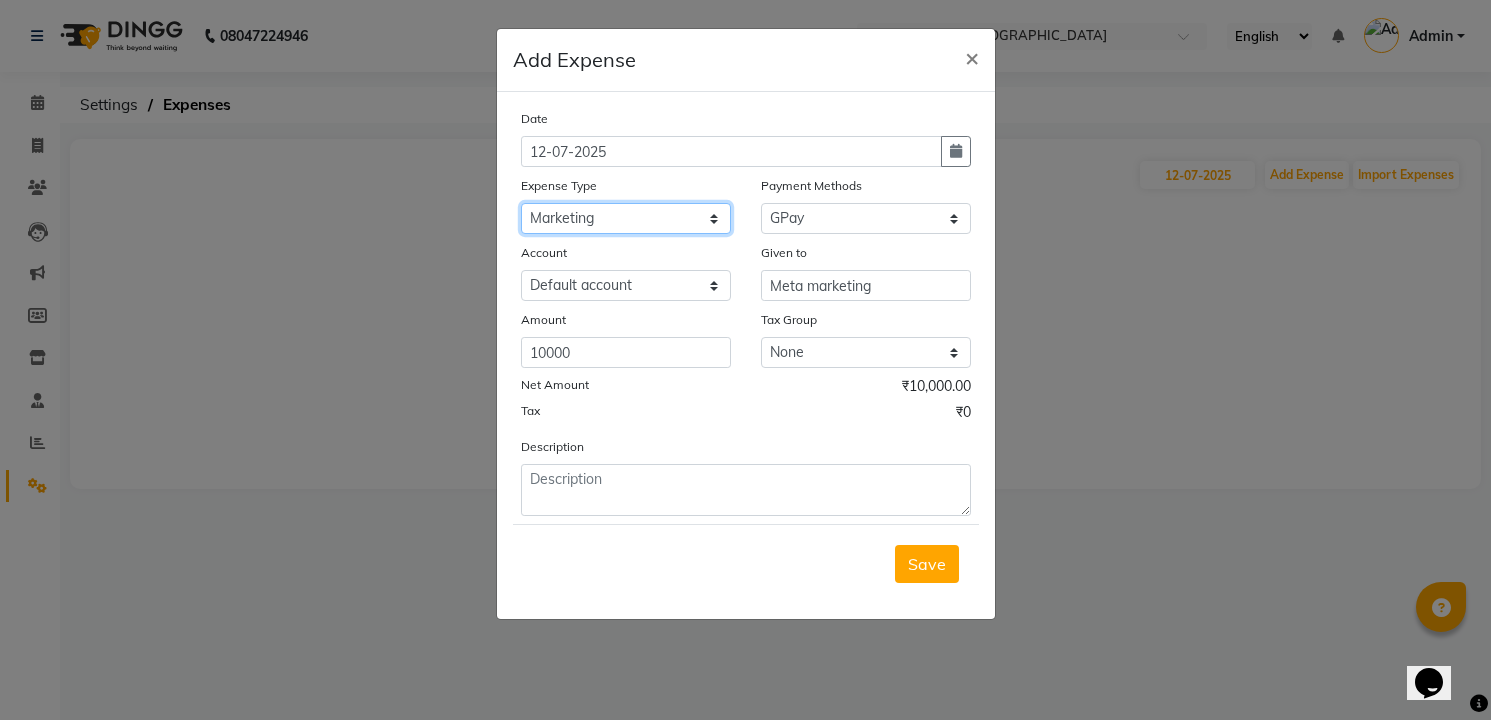 click on "Select Advance Salary Cash transfer to bank Client Snacks and water bottles Maintenance Marketing Others [PERSON_NAME] cash Product Rent Salary Staff Snacks" 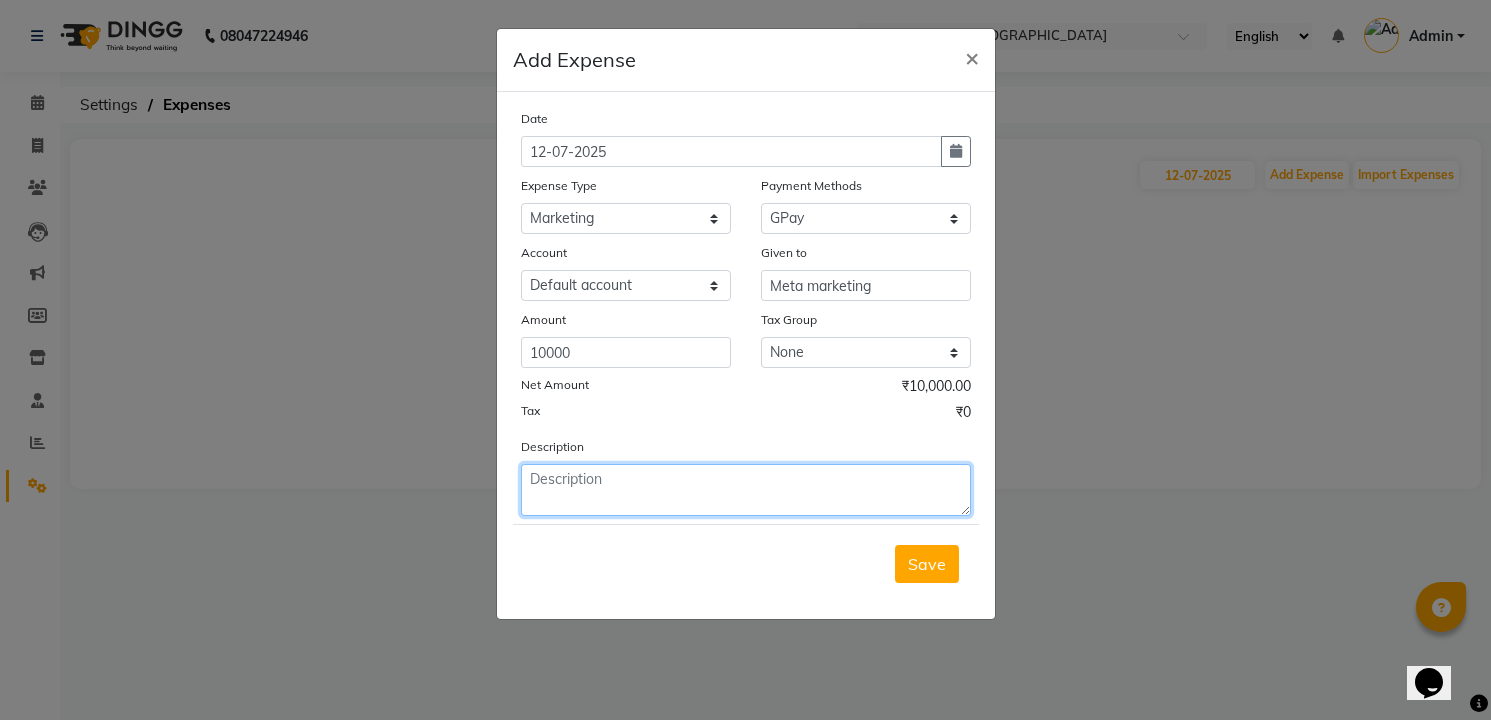 click 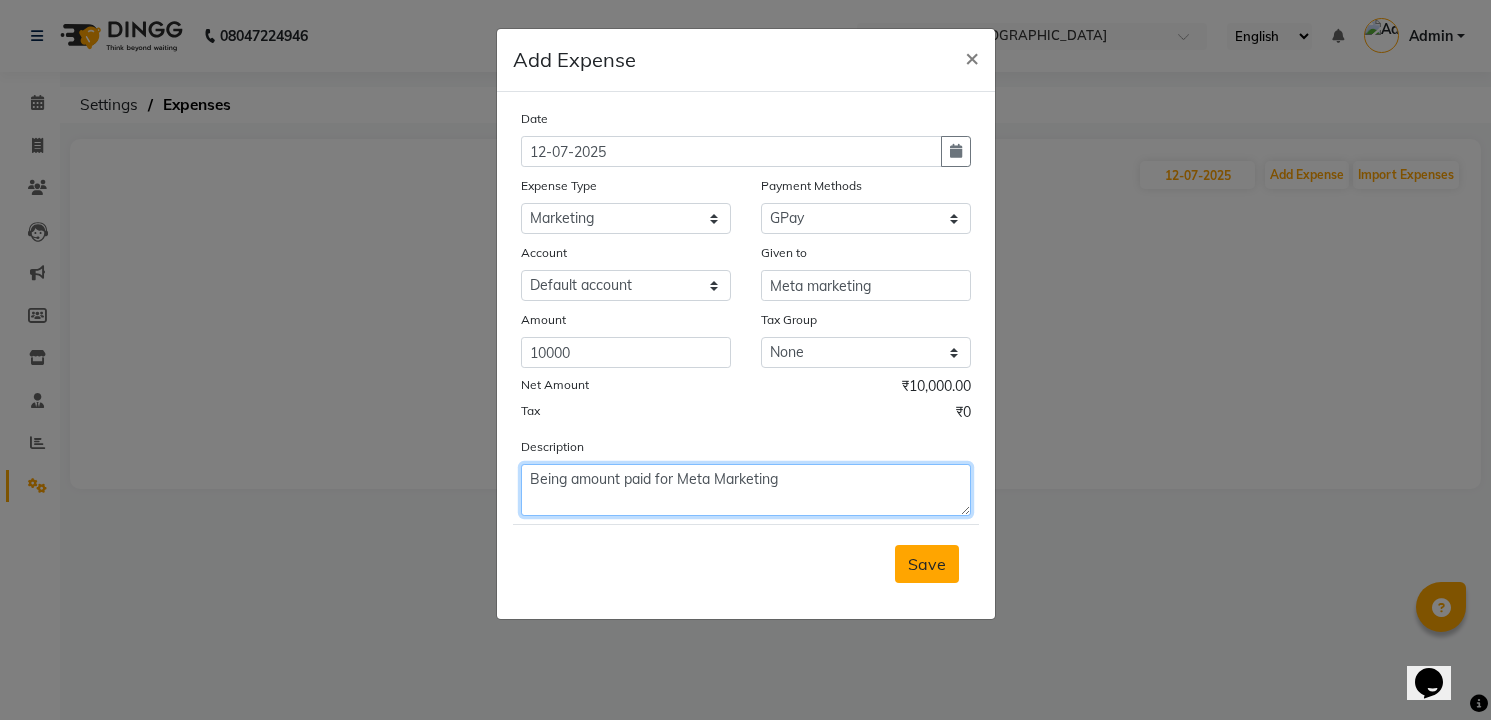 type on "Being amount paid for Meta Marketing" 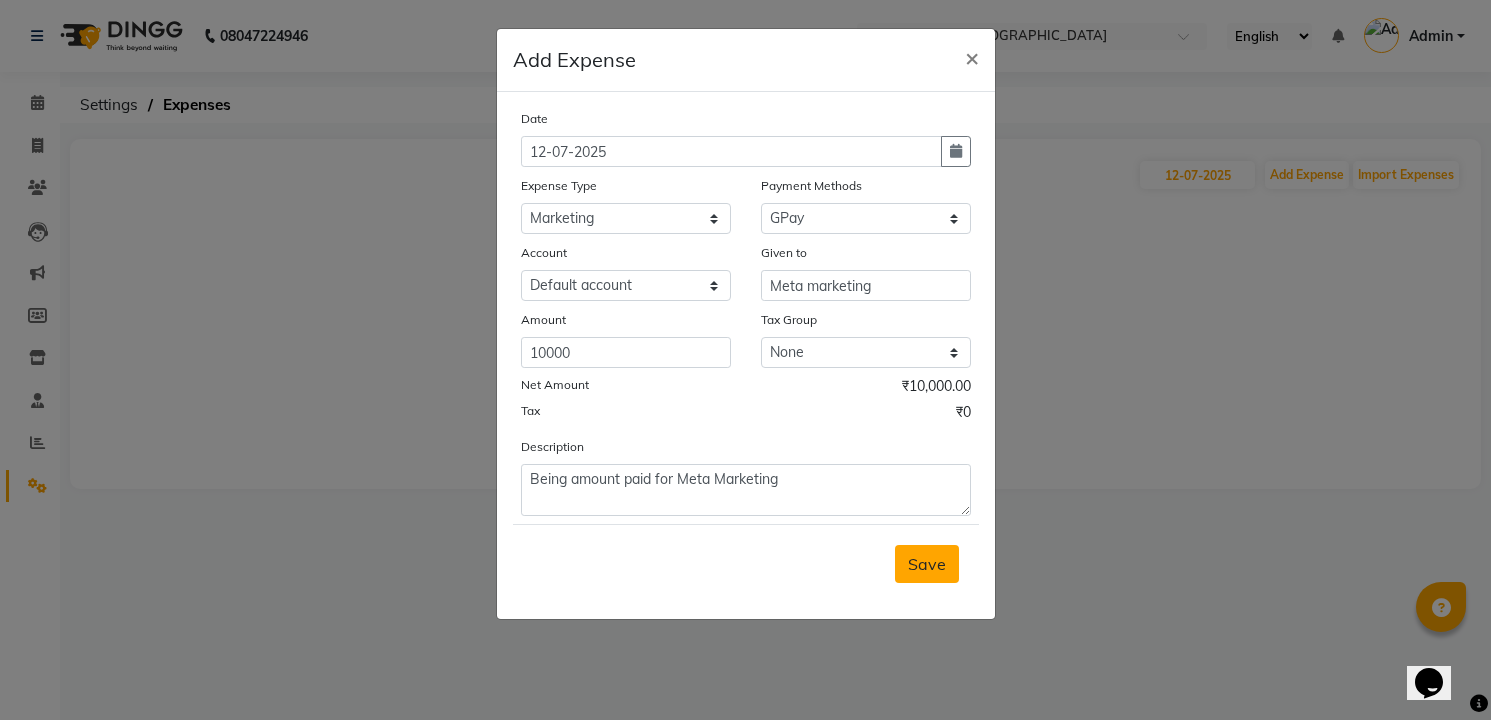 click on "Save" at bounding box center [927, 564] 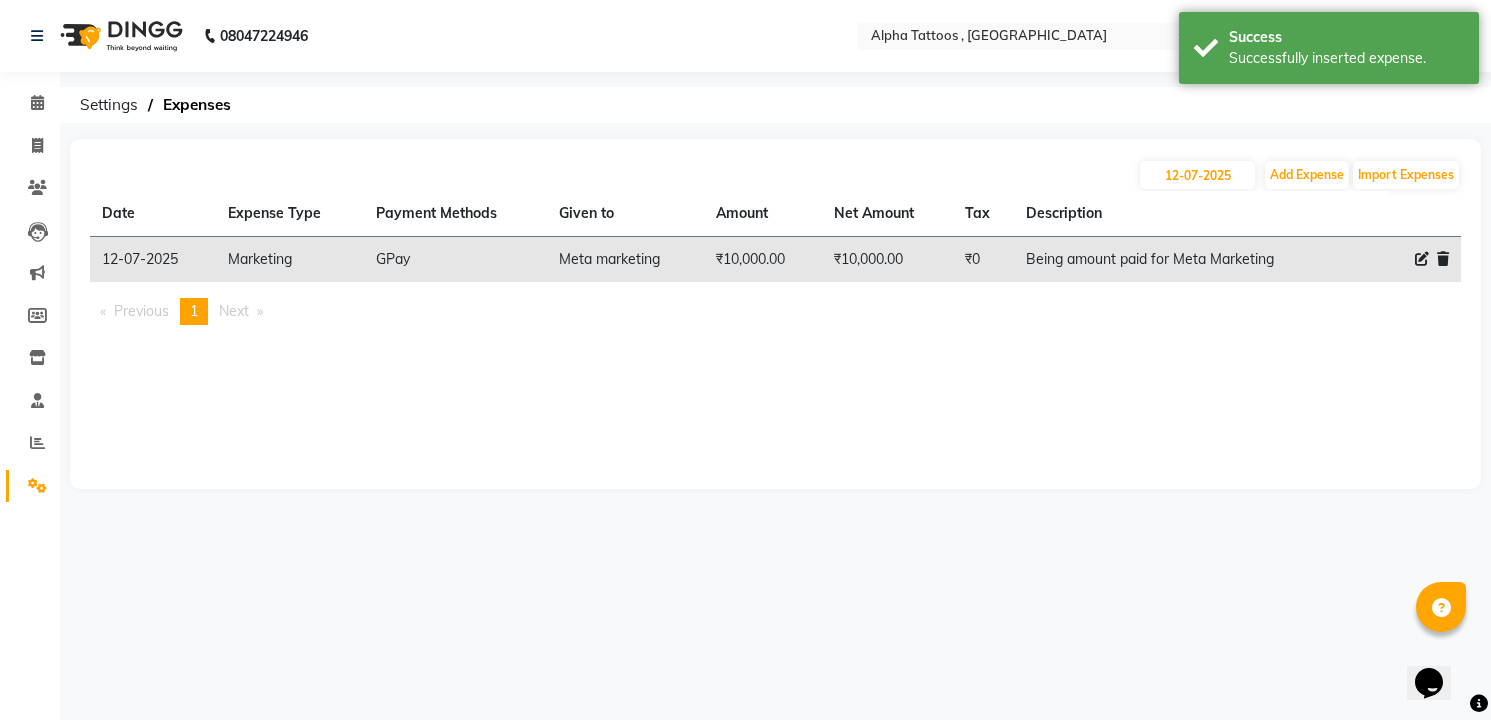 click 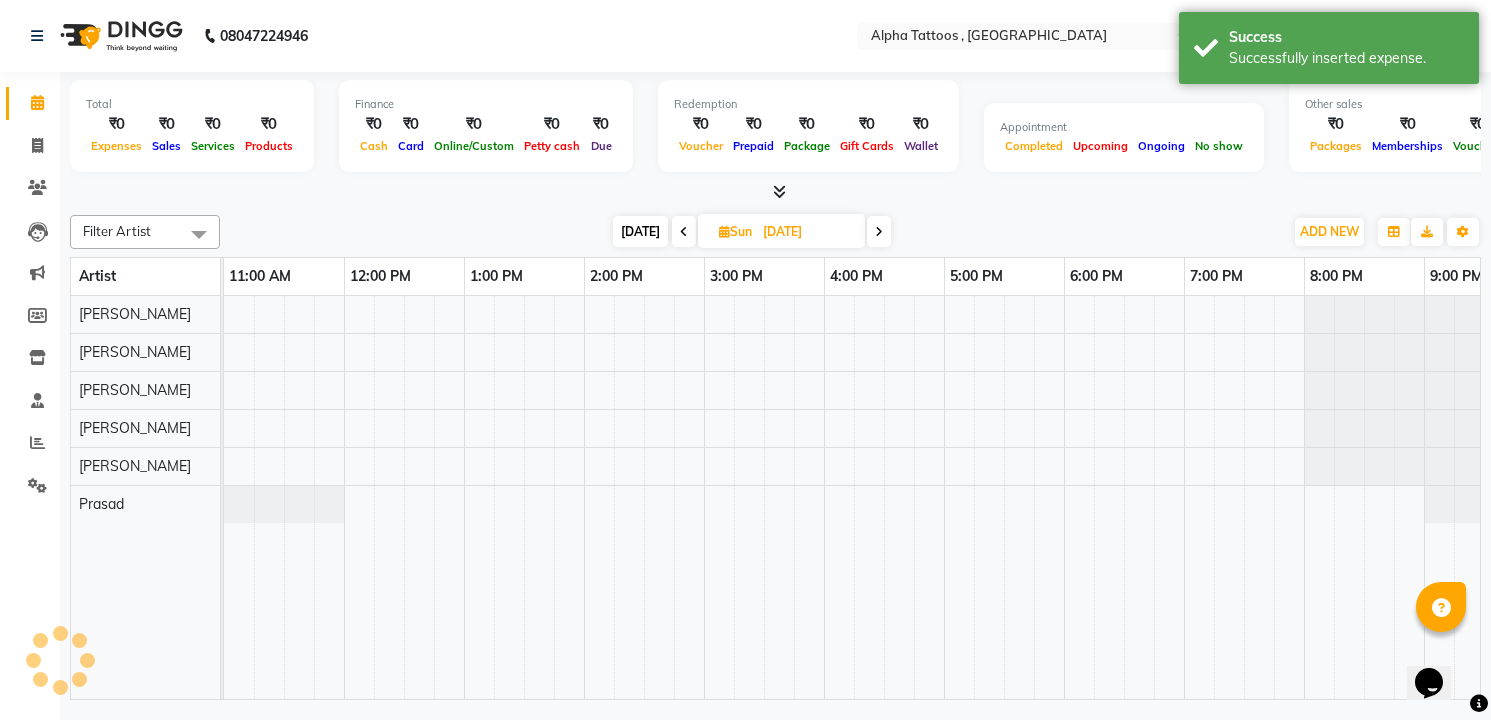 scroll, scrollTop: 0, scrollLeft: 64, axis: horizontal 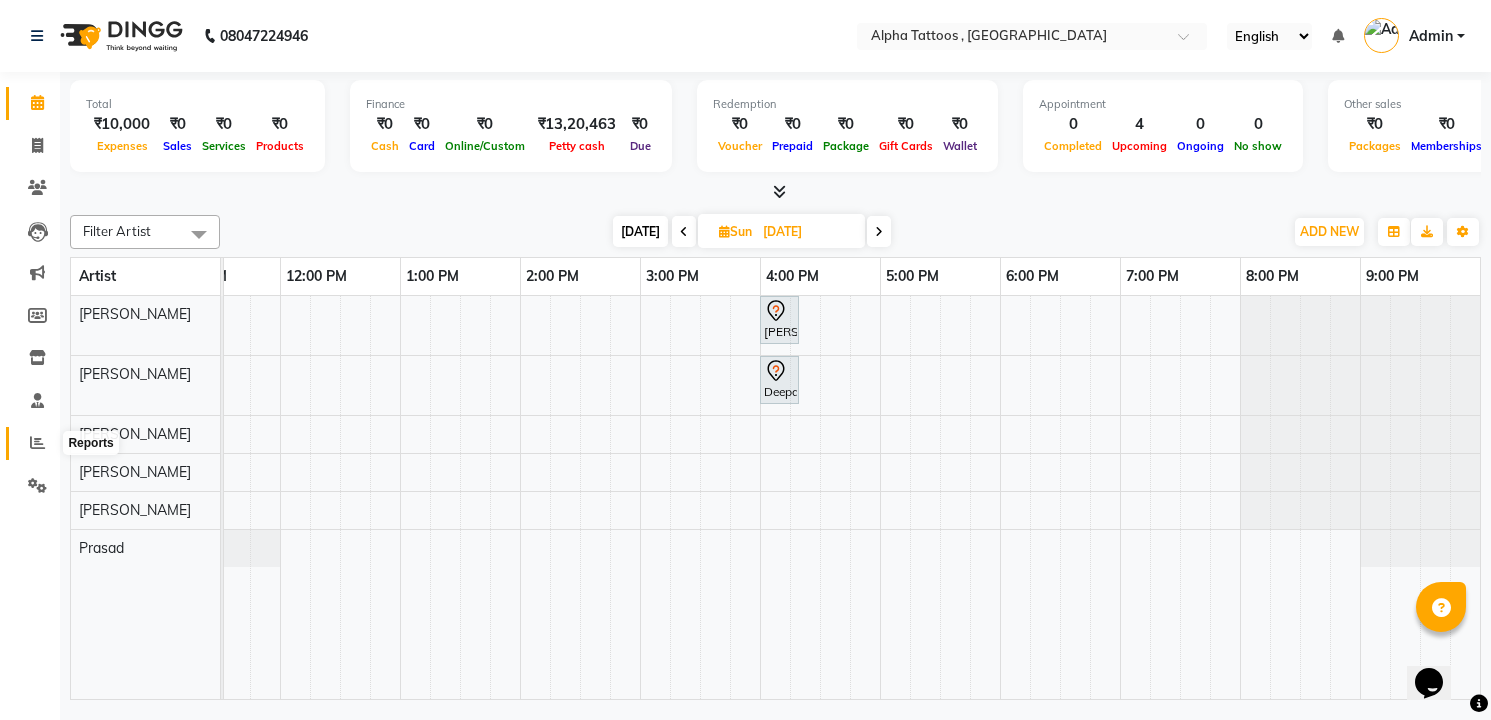 click 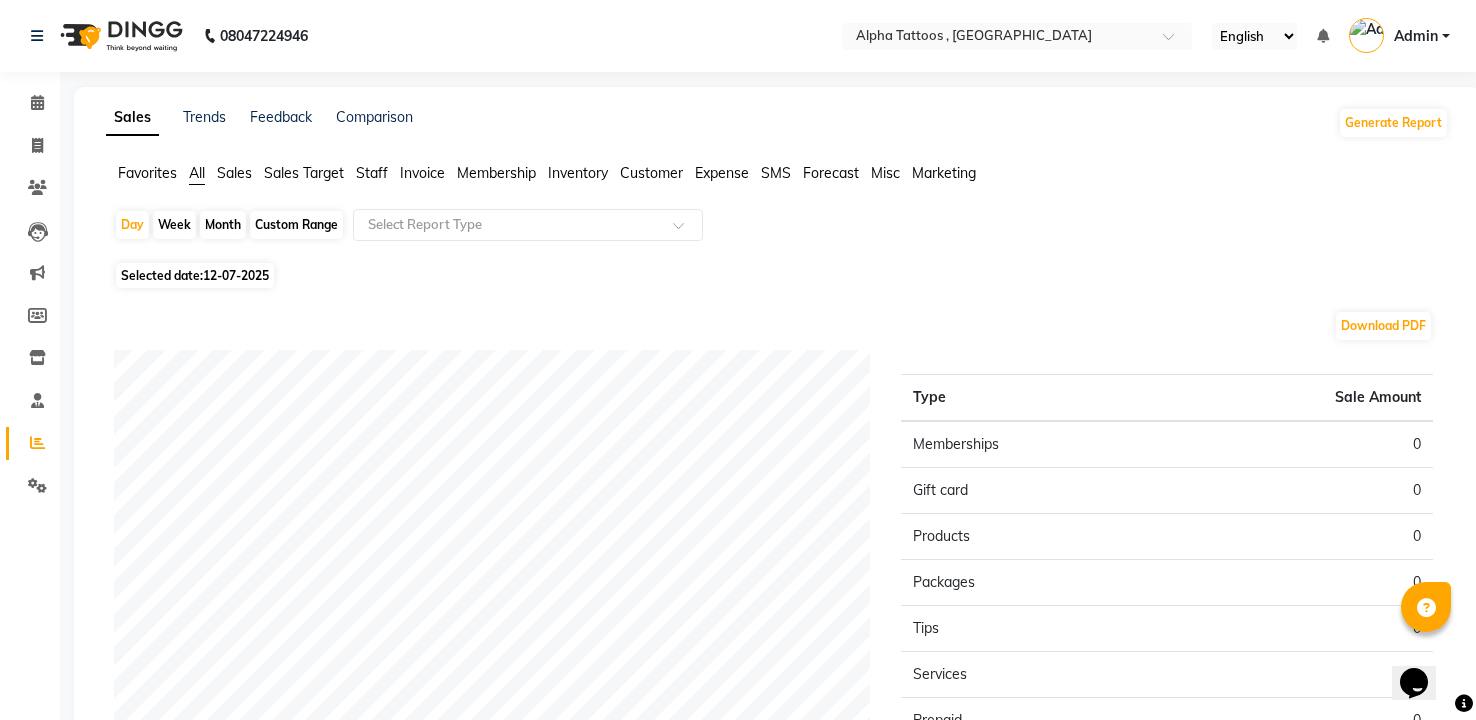 click on "Expense" 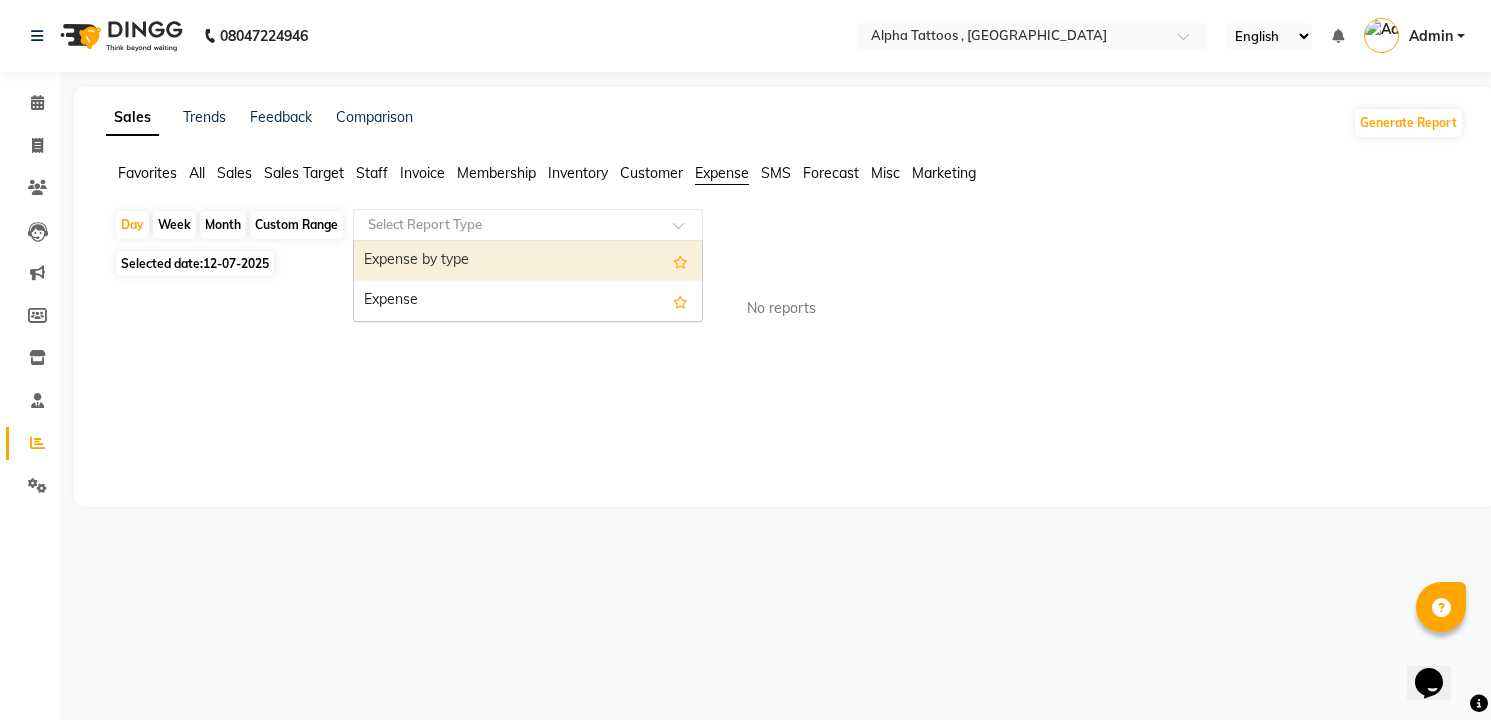 click 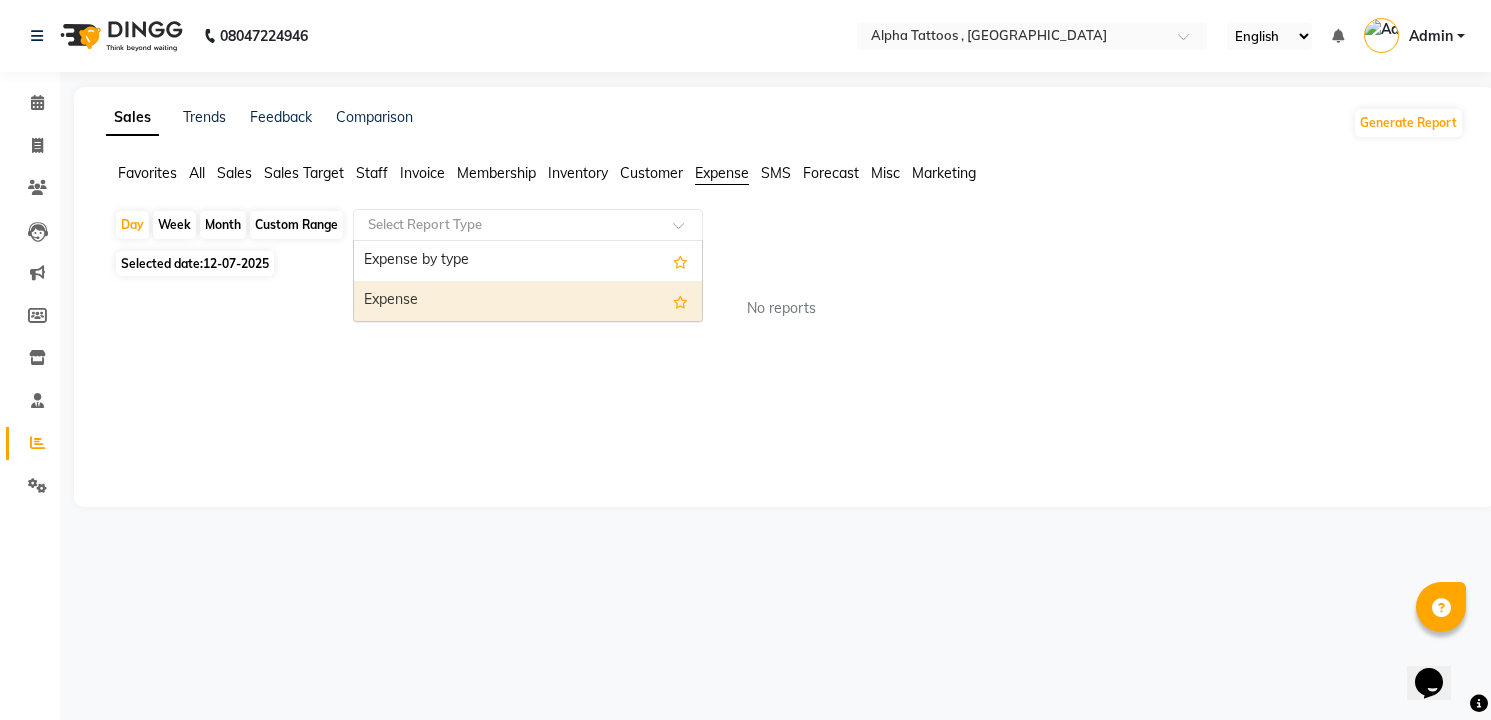 click on "Expense" at bounding box center [528, 301] 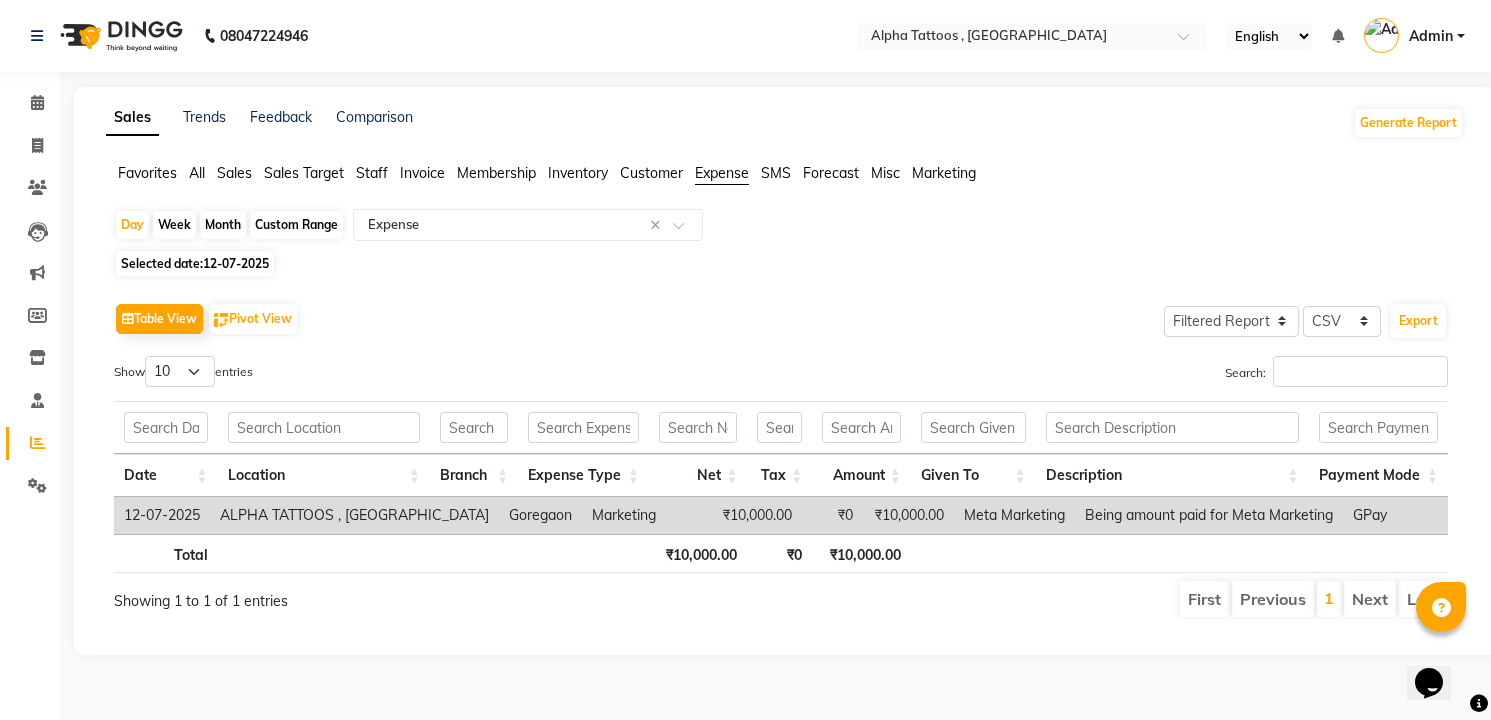 click on "Month" 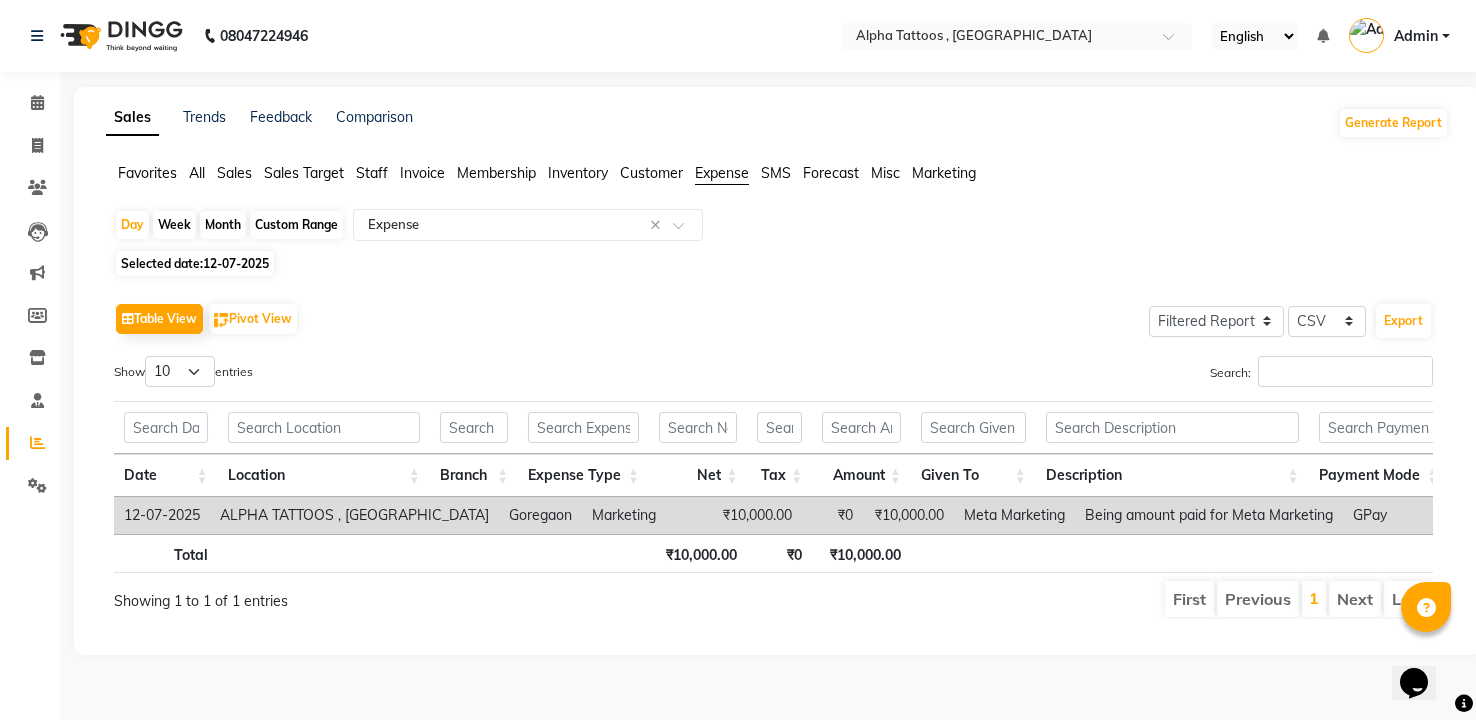 select on "7" 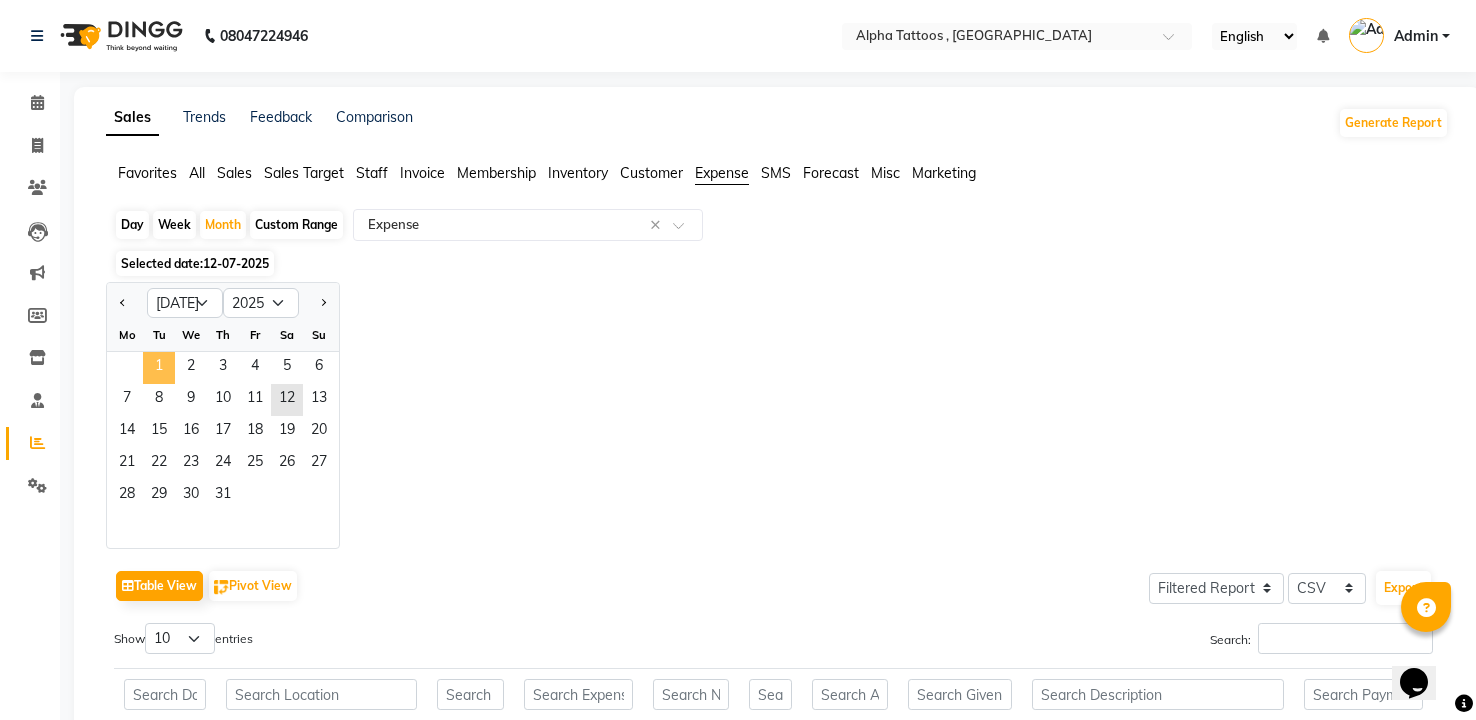 click on "1" 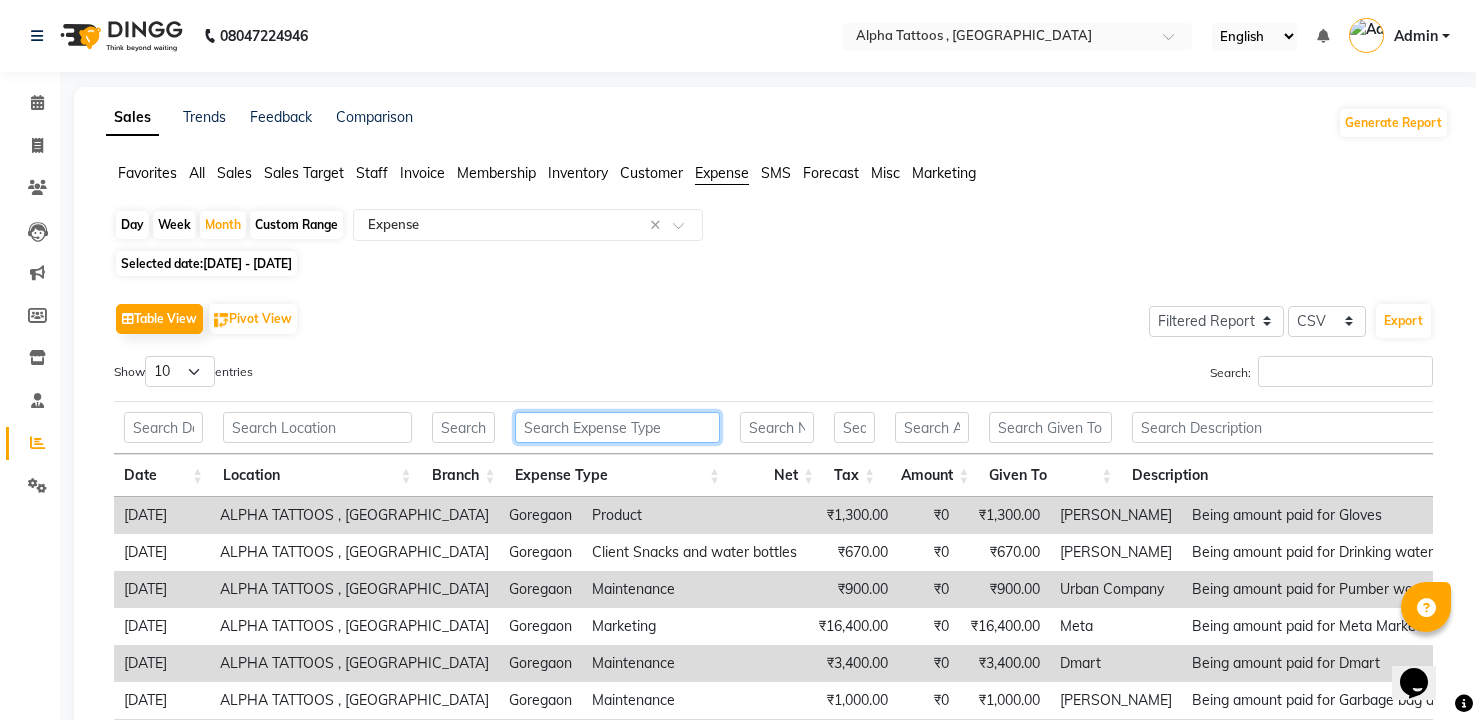click at bounding box center (617, 427) 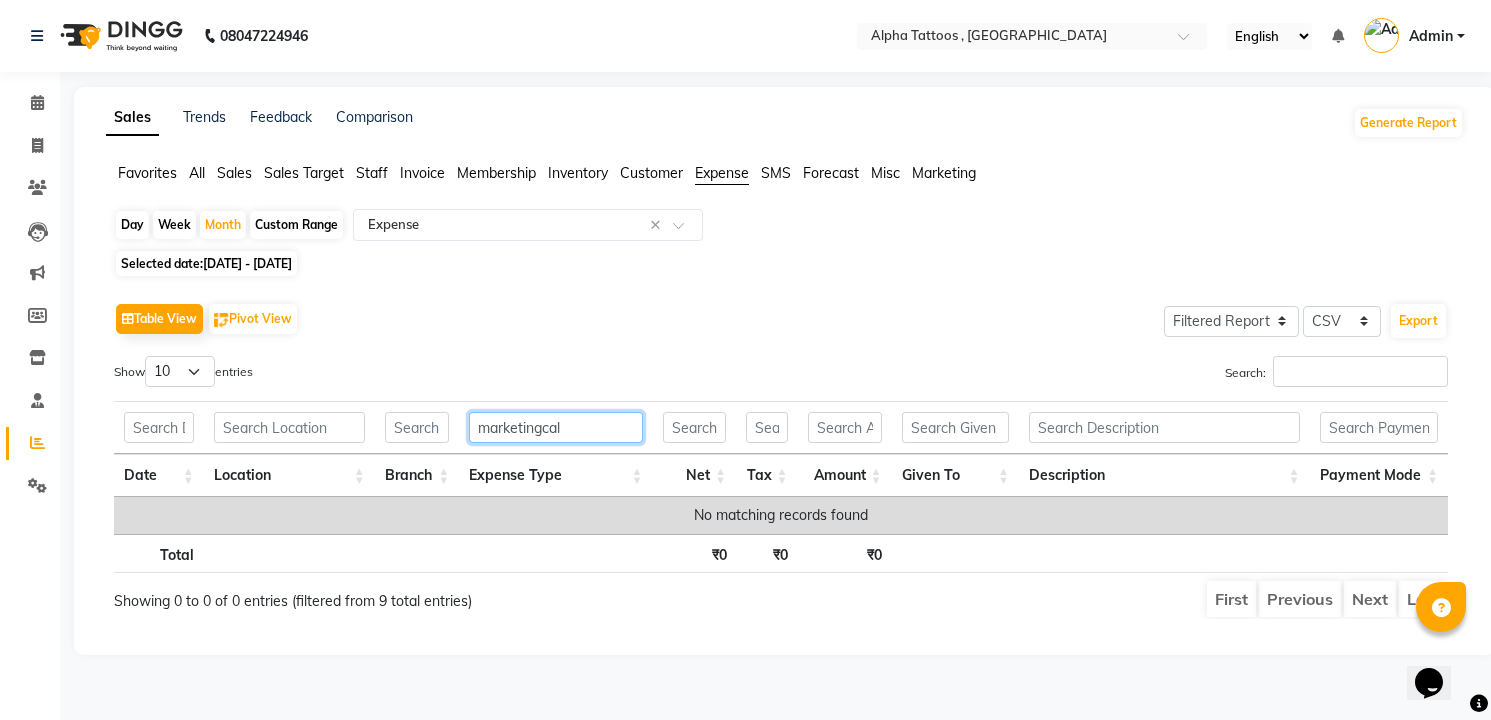 type on "marketingcal" 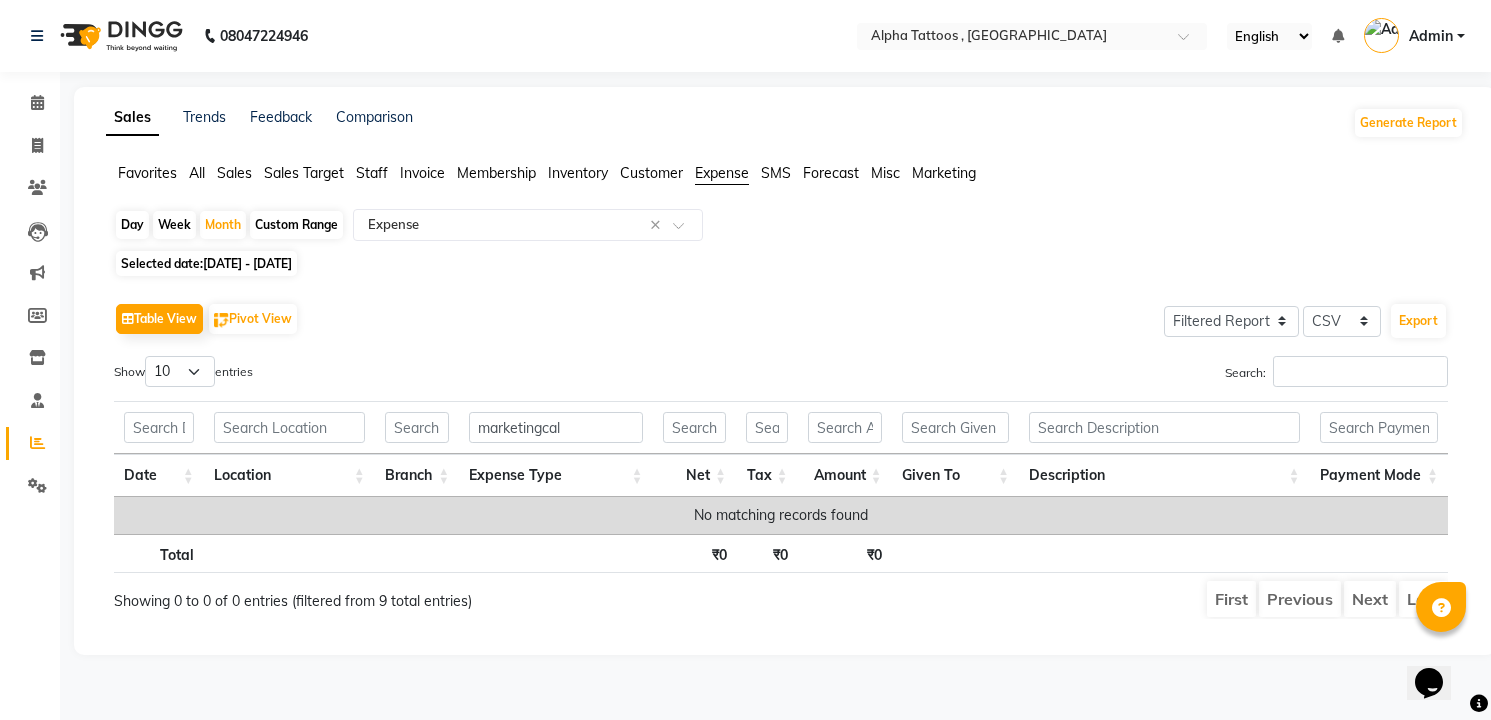 click 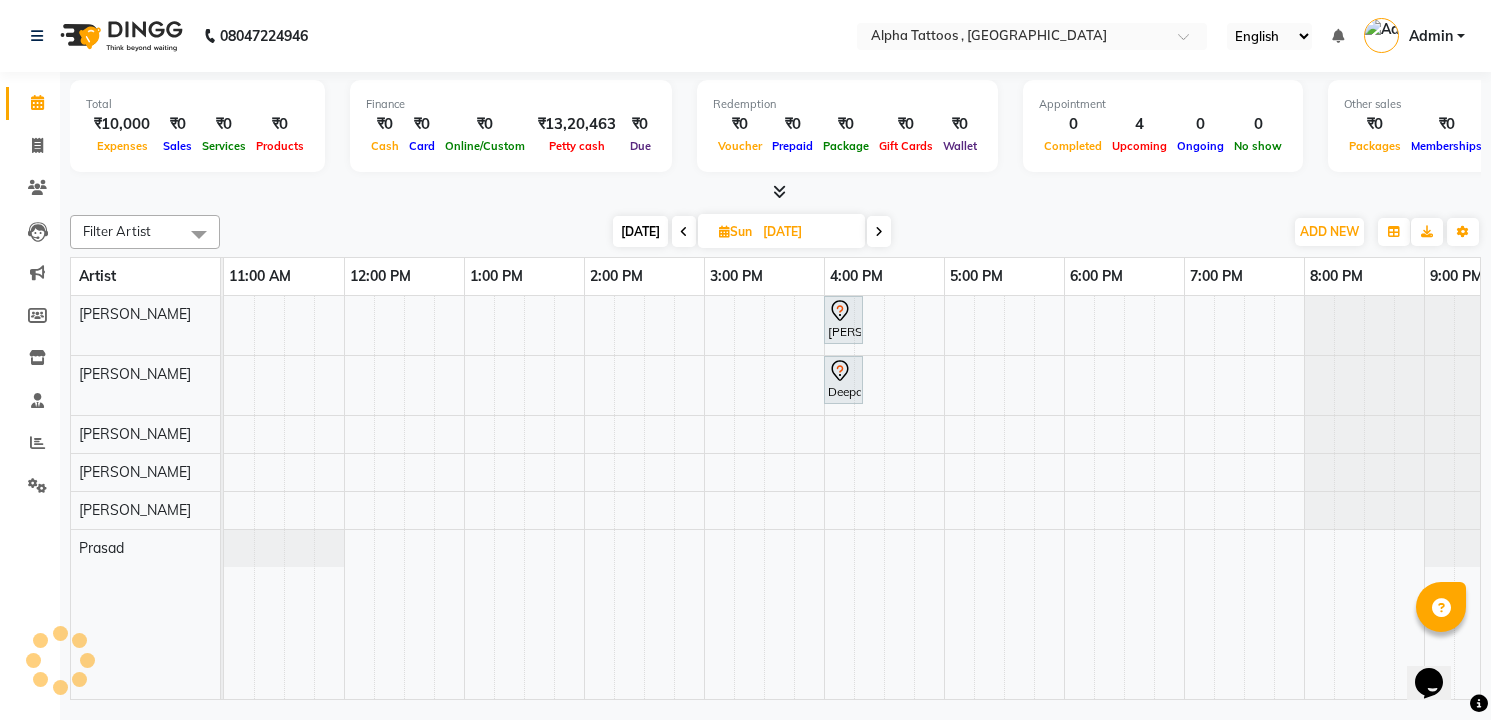scroll, scrollTop: 0, scrollLeft: 0, axis: both 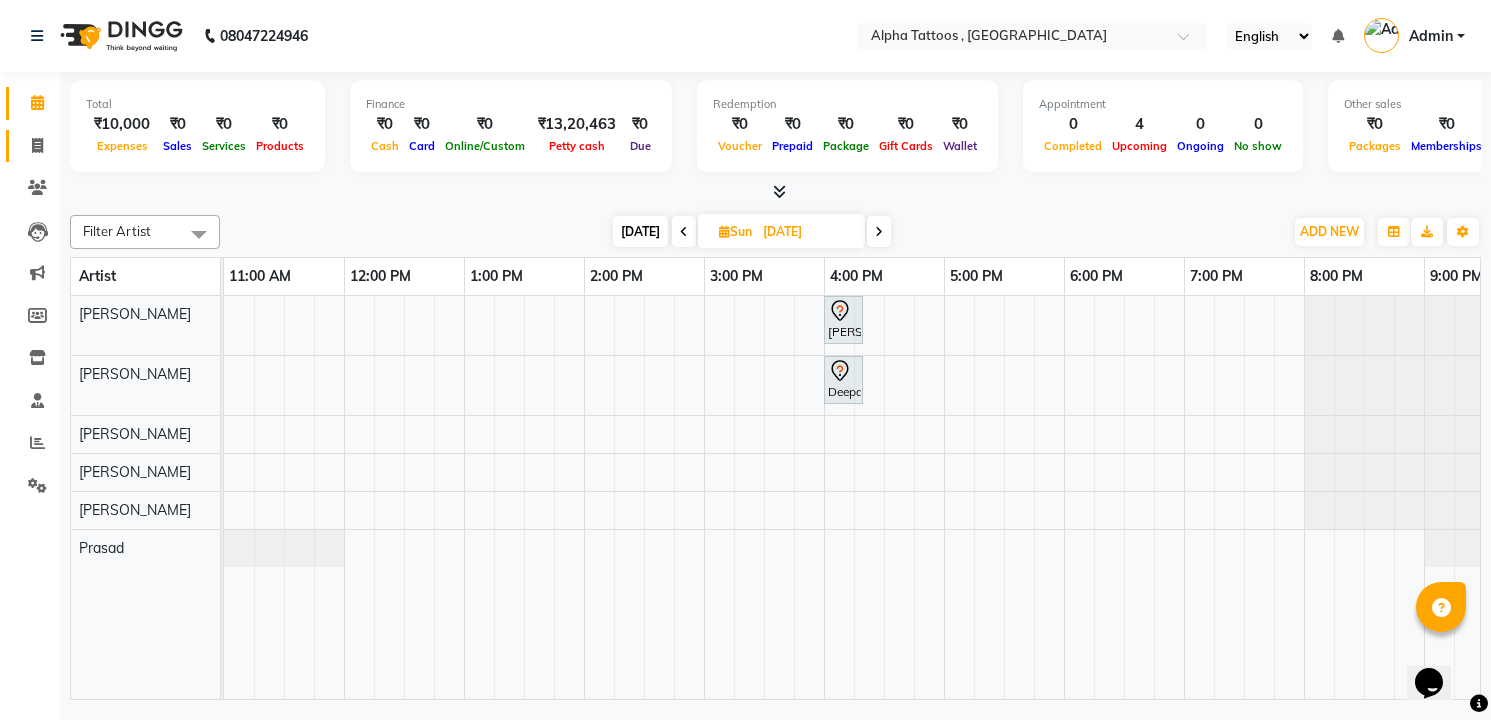 click on "Invoice" 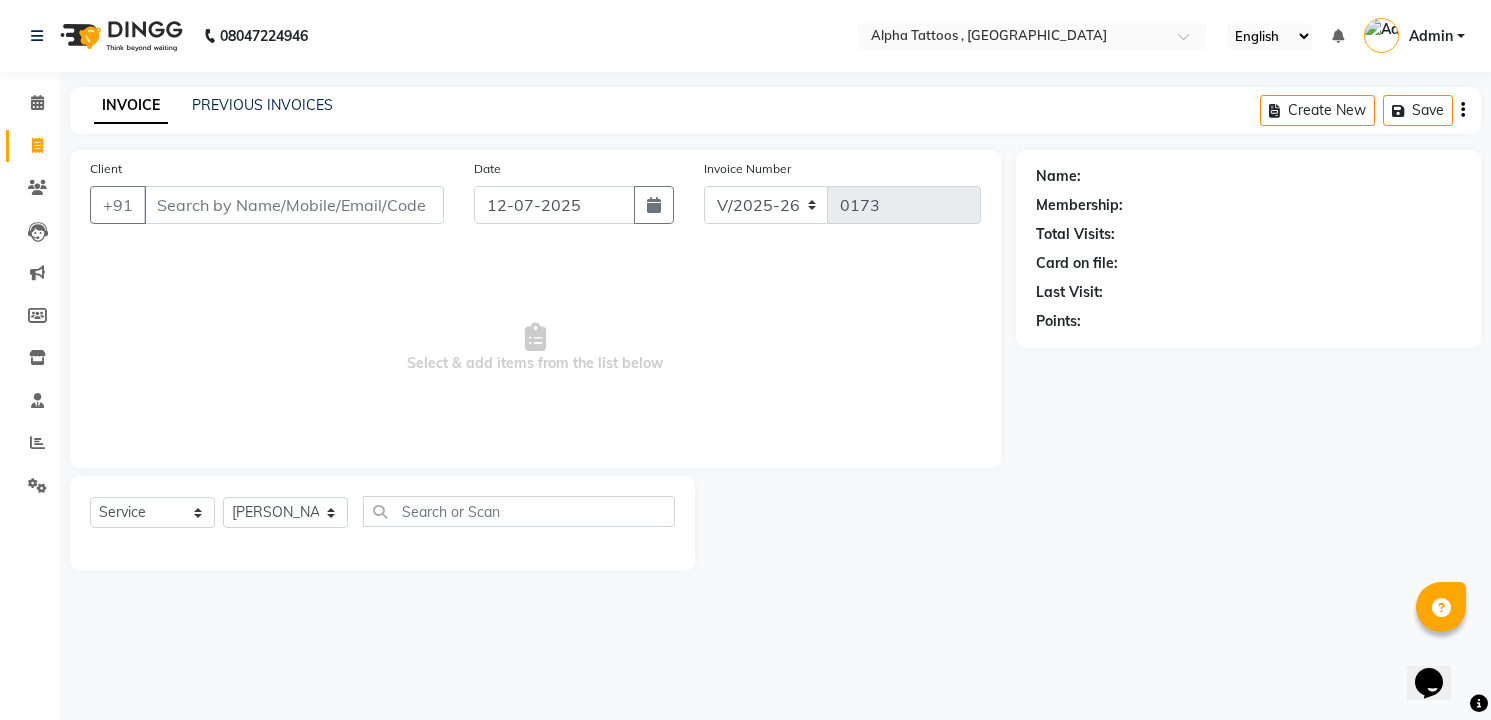 click on "Client" at bounding box center [294, 205] 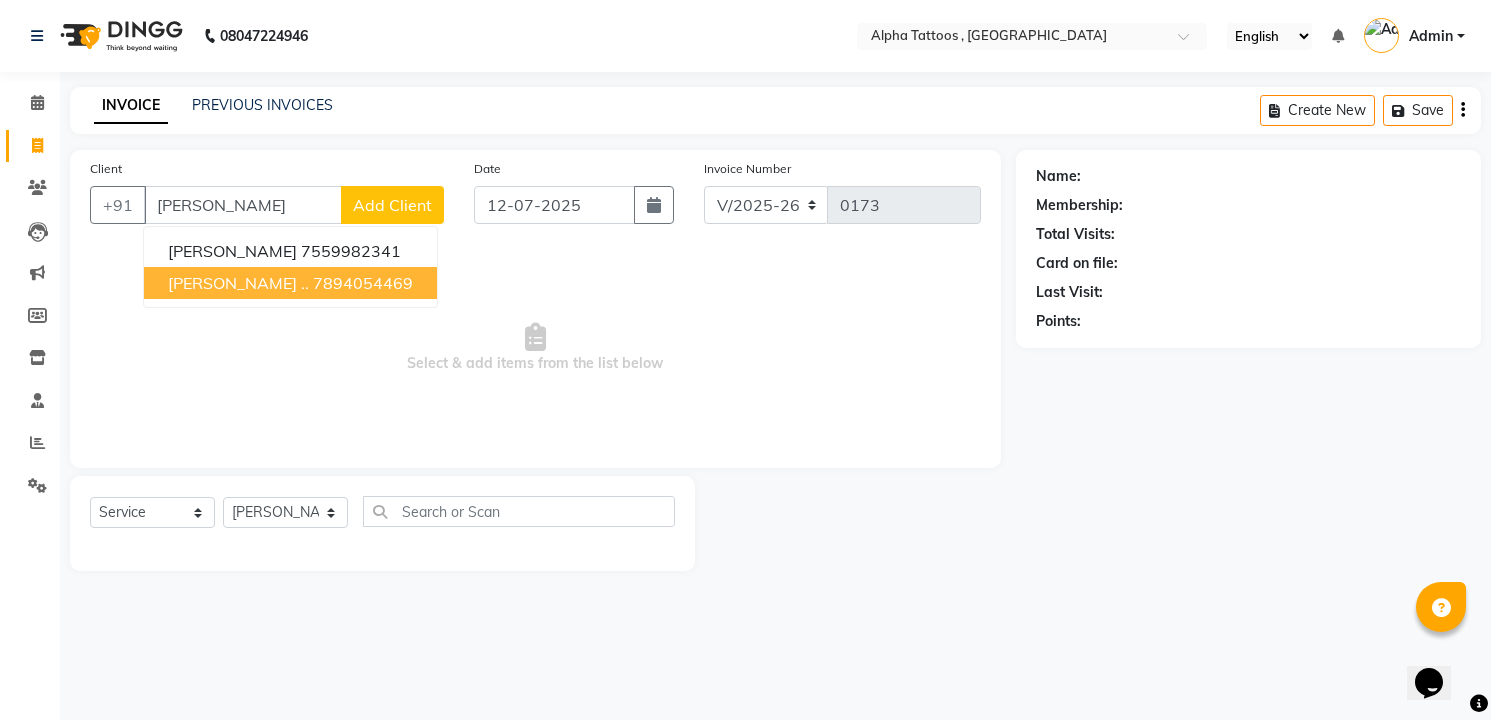 click on "7894054469" at bounding box center (363, 283) 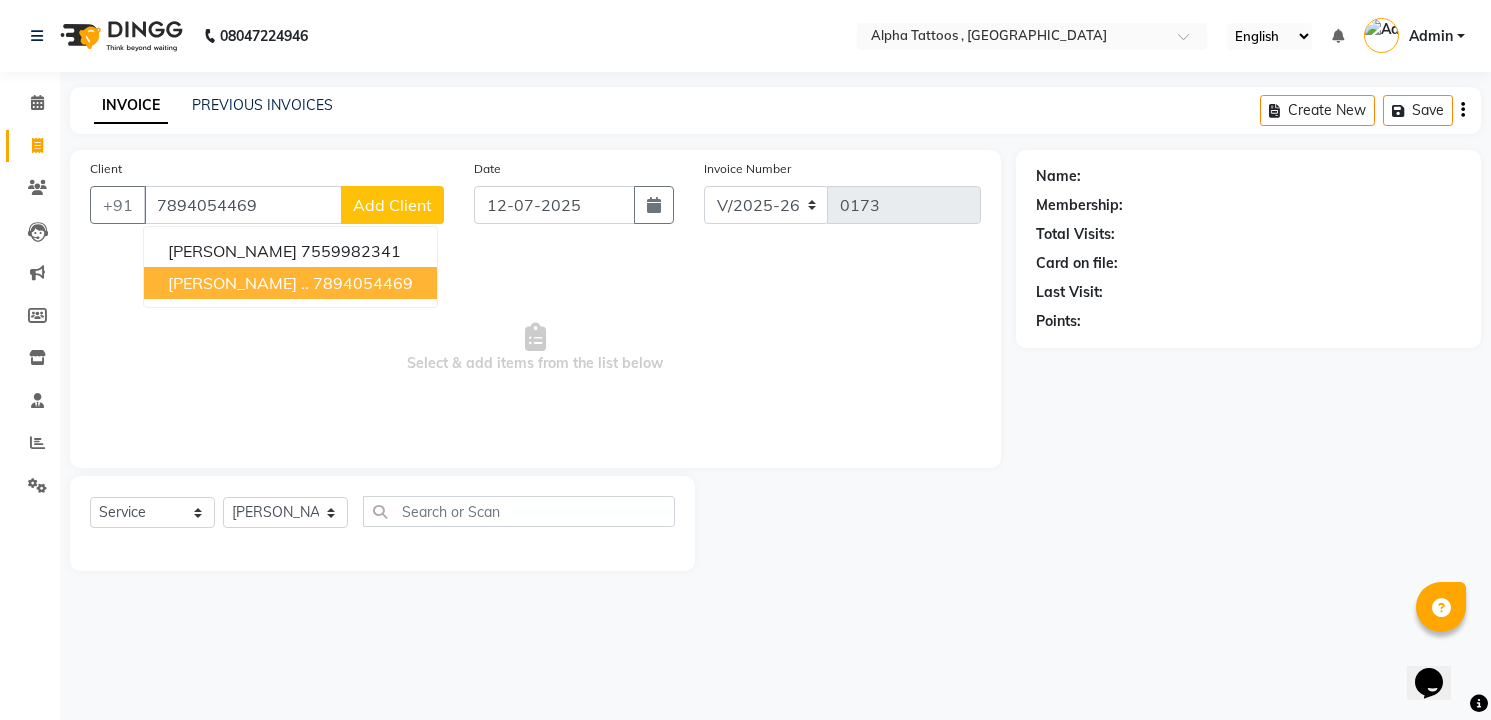 type on "7894054469" 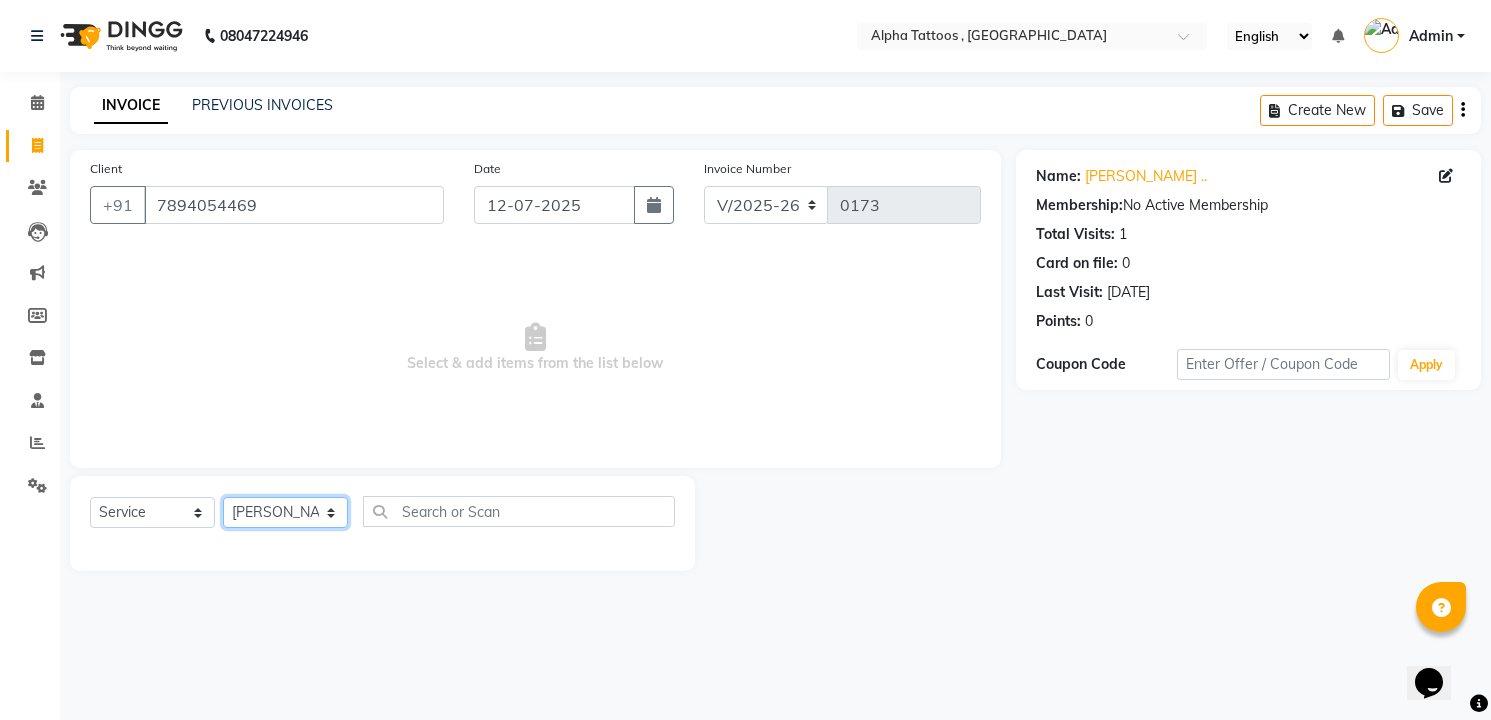 click on "[PERSON_NAME] [PERSON_NAME] [PERSON_NAME]  [PERSON_NAME] [PERSON_NAME] [PERSON_NAME]" 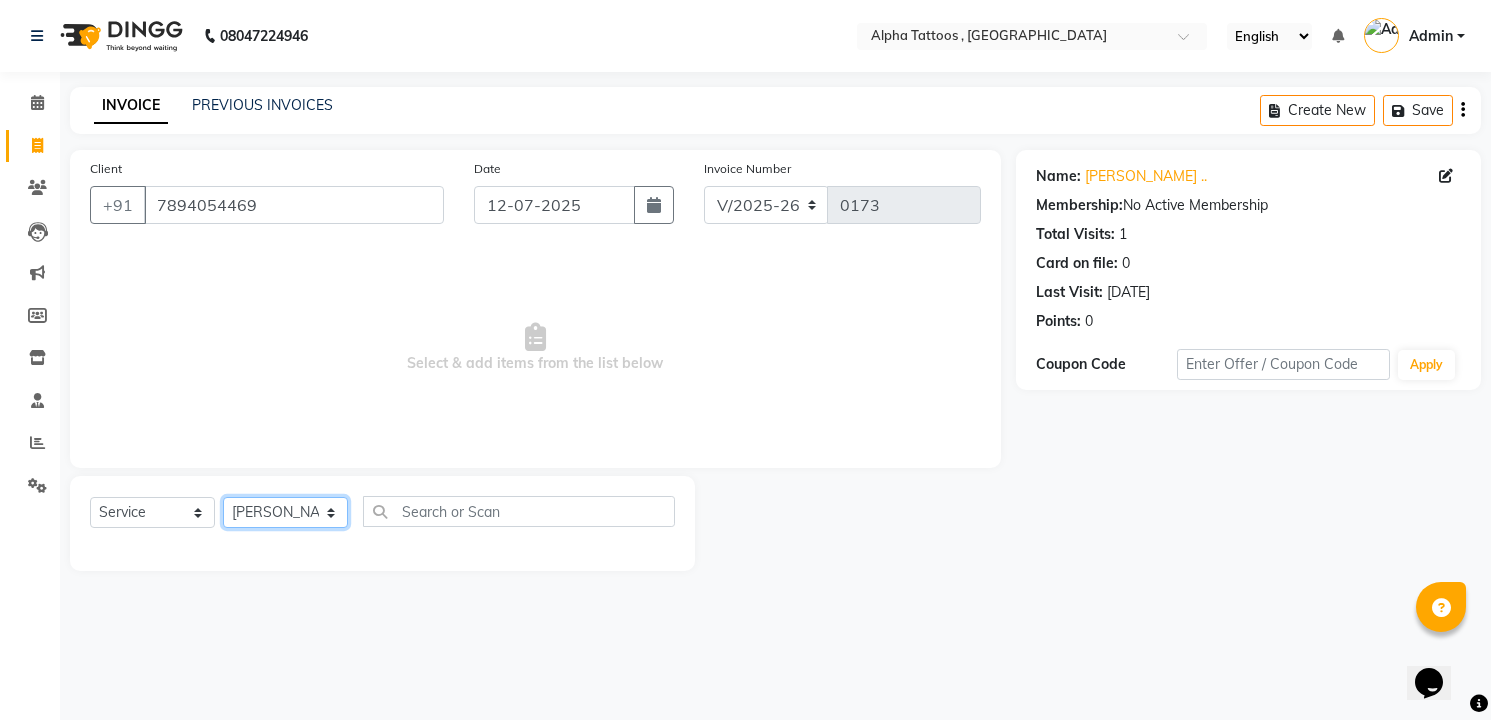 select on "32647" 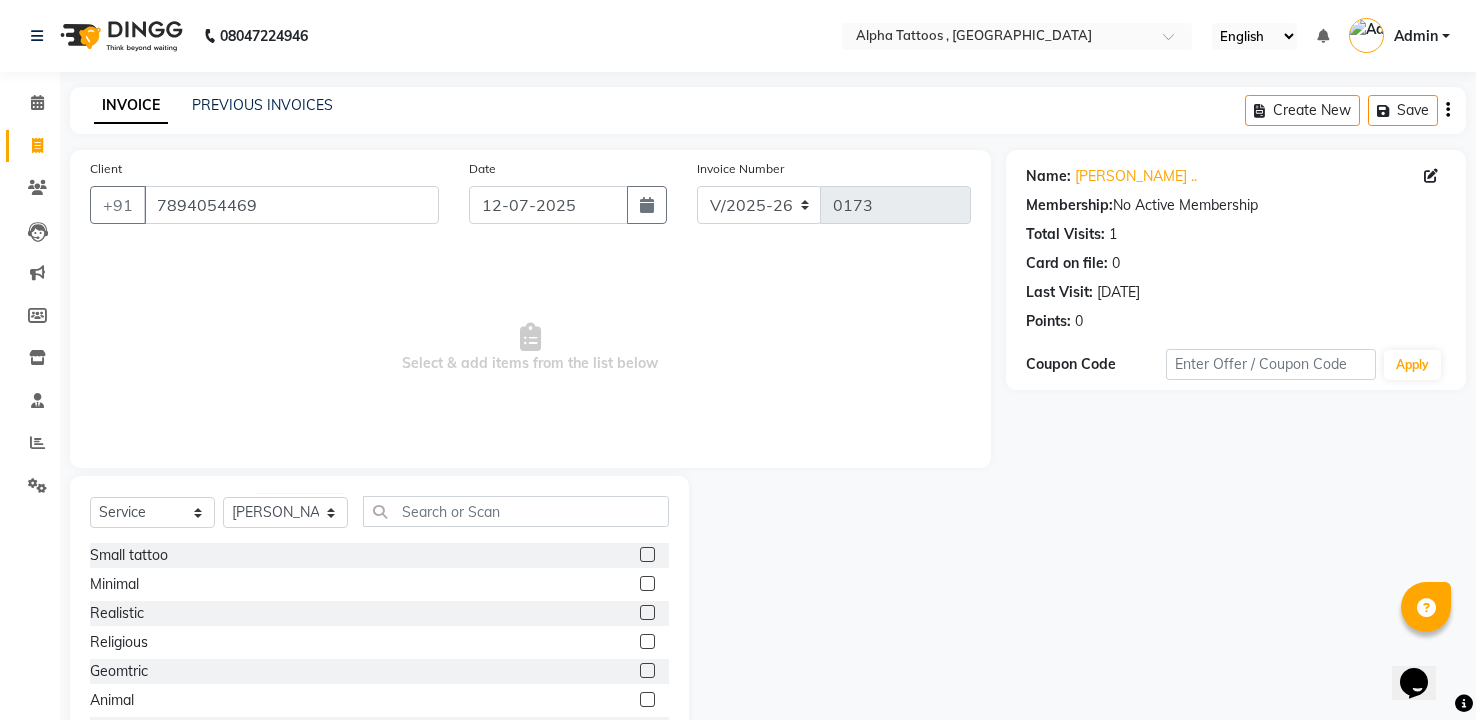 click 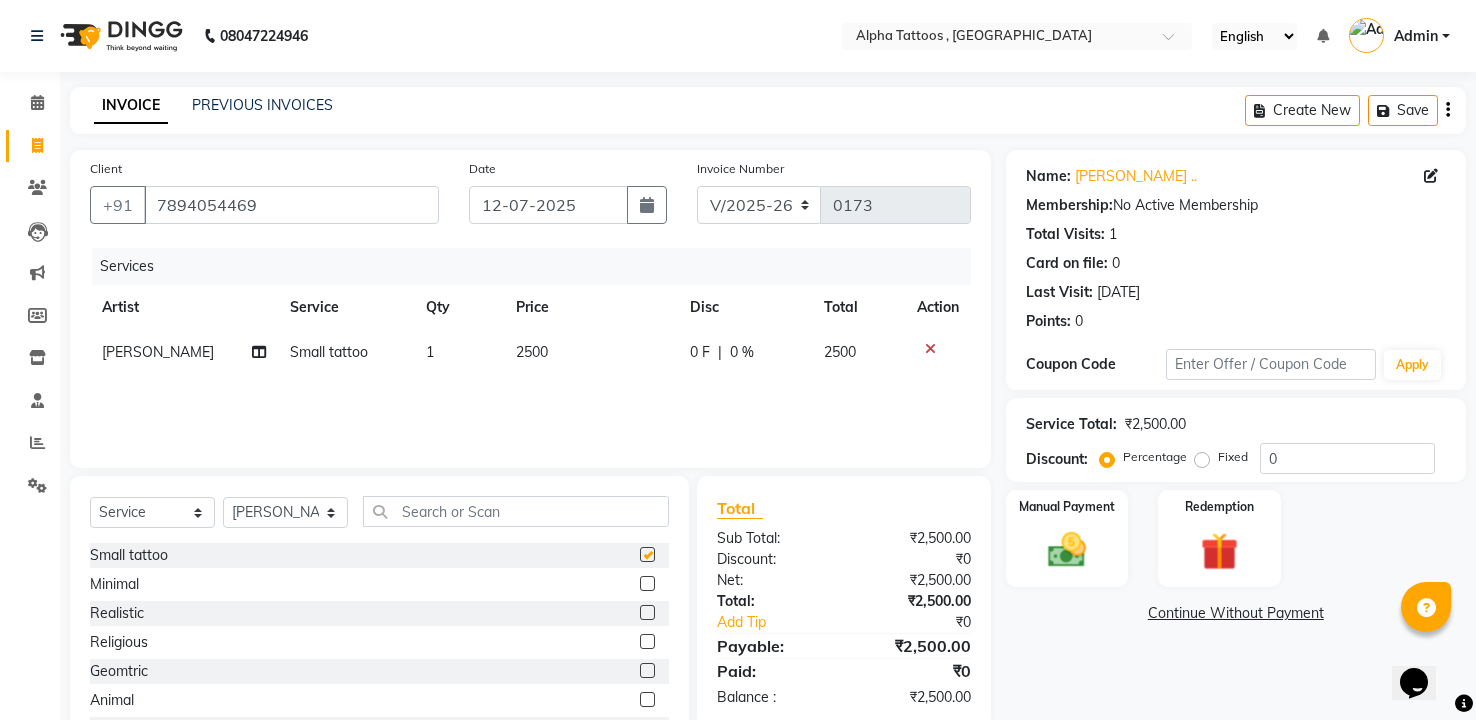 checkbox on "false" 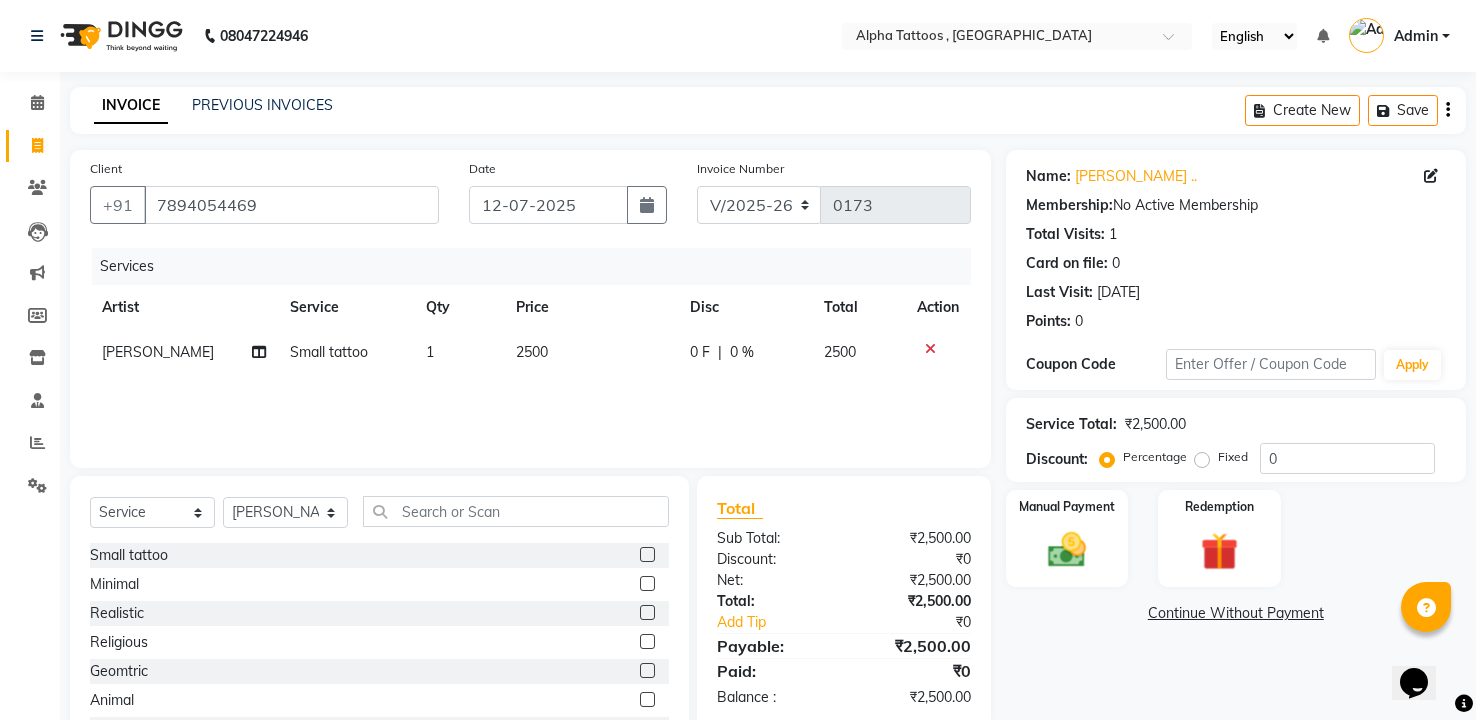 click on "2500" 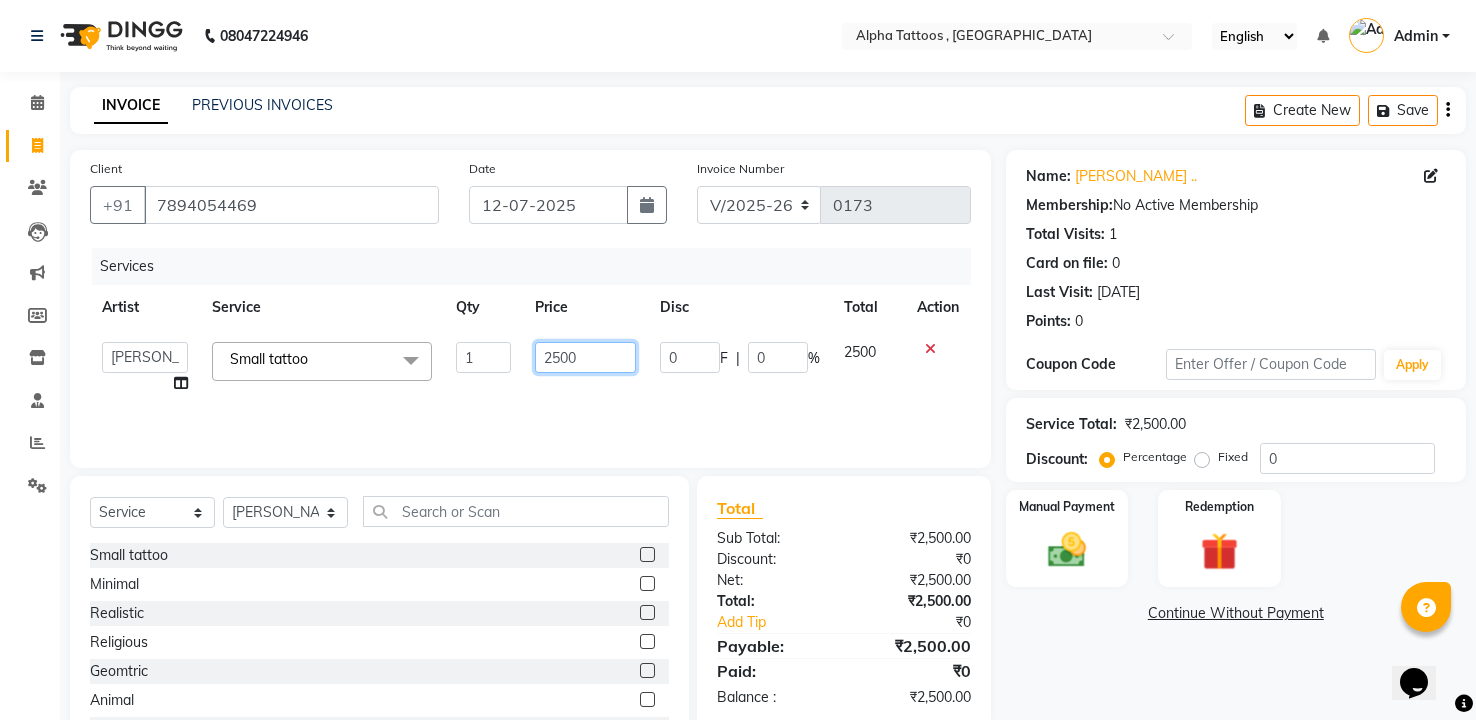 click on "2500" 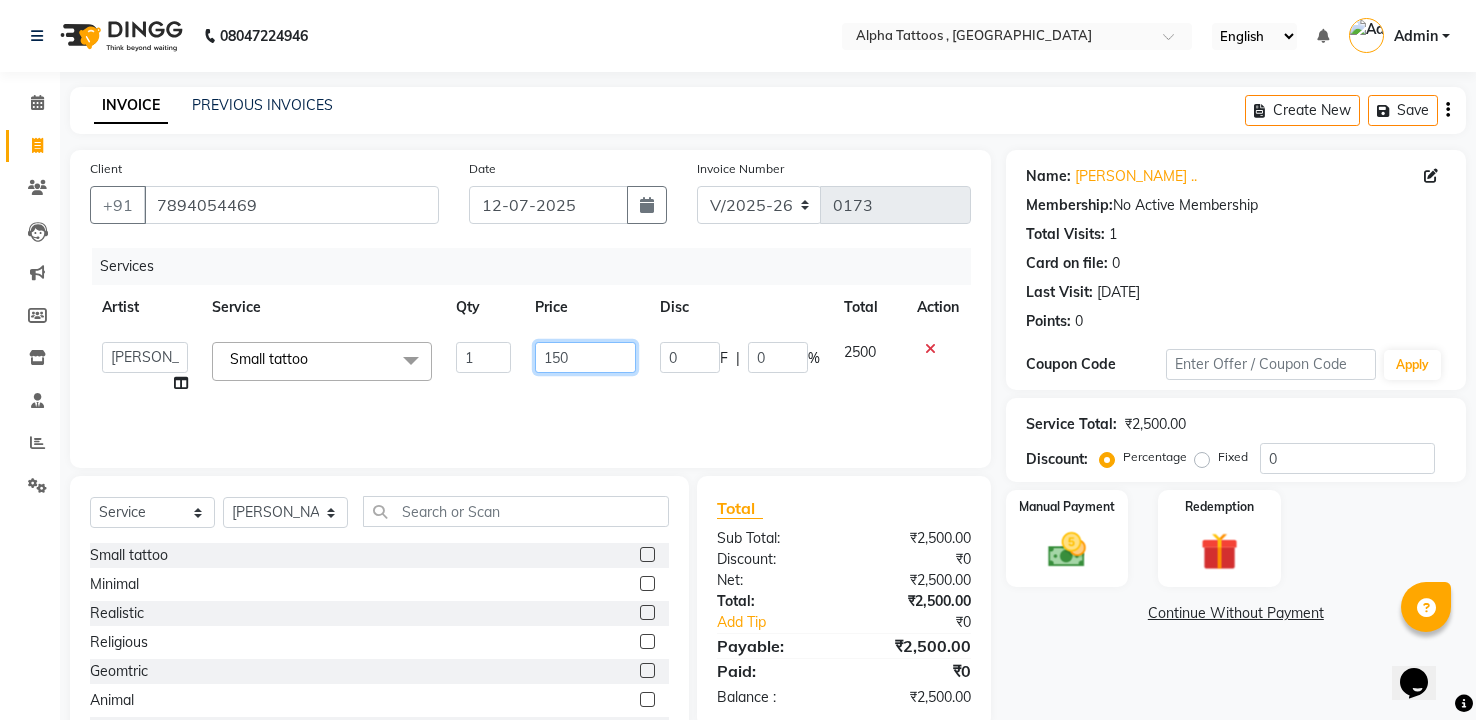 type on "1500" 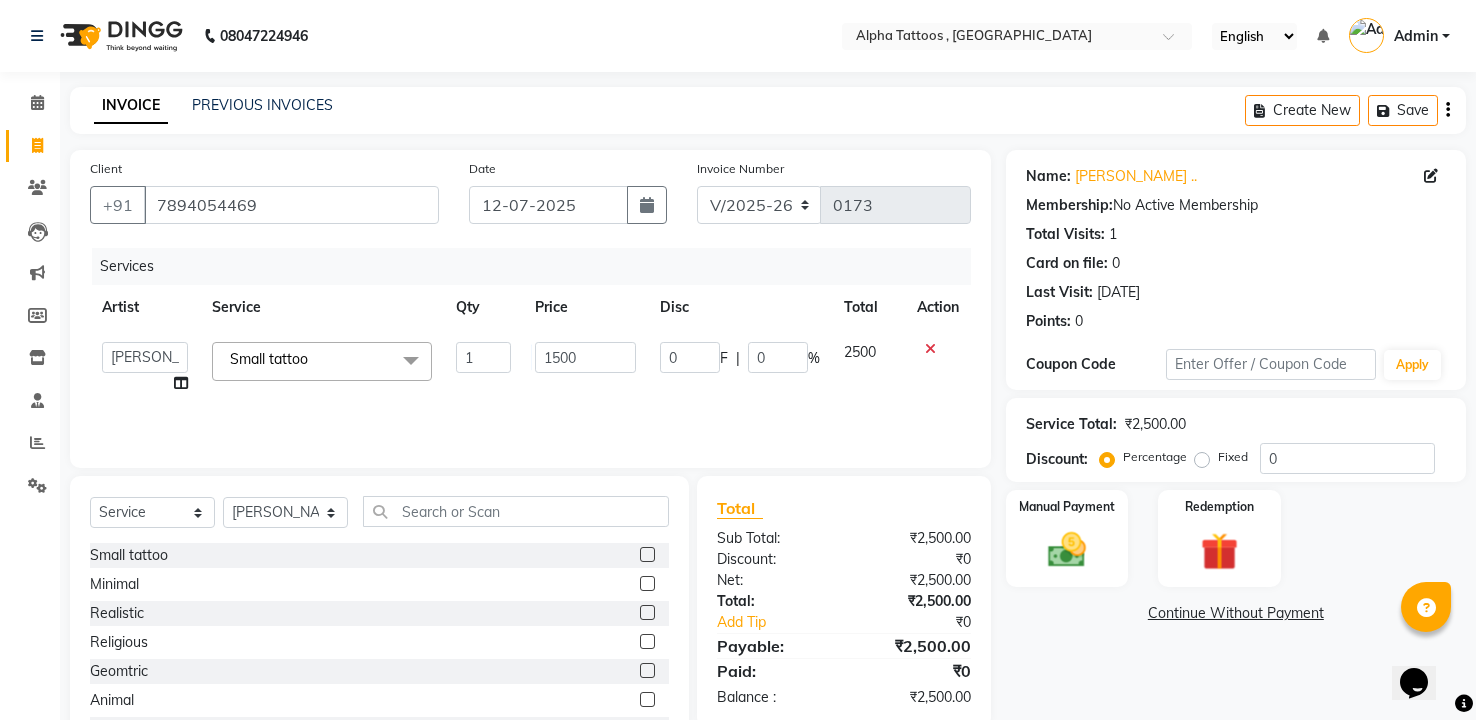 click on "Services Artist Service Qty Price Disc Total Action  [PERSON_NAME] [PERSON_NAME]    [PERSON_NAME]   Maverick Fernz   [PERSON_NAME]   Prasad  Small tattoo  x Small tattoo Minimal  Realistic  Religious  Geomtric  Animal  Travel  Cover up  Mandala  Armband  School Lead Table Cost Service Advance ALPHA ADVANCE TATTOO COURSE Consultation Giveaway Tattoo Flash Tattoo ALPHA TATTOO COURSE [PERSON_NAME] Design  Line Art 1 1500 0 F | 0 % 2500" 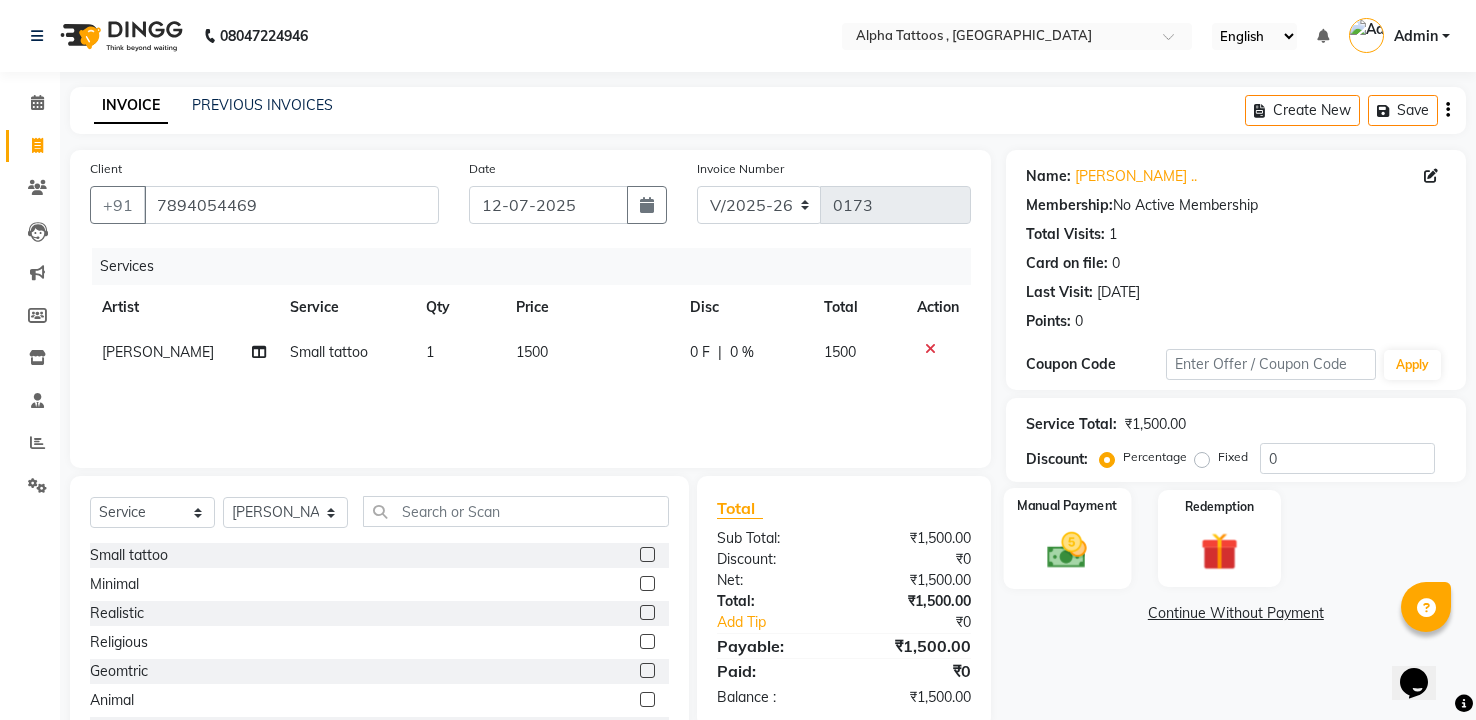 click on "Manual Payment" 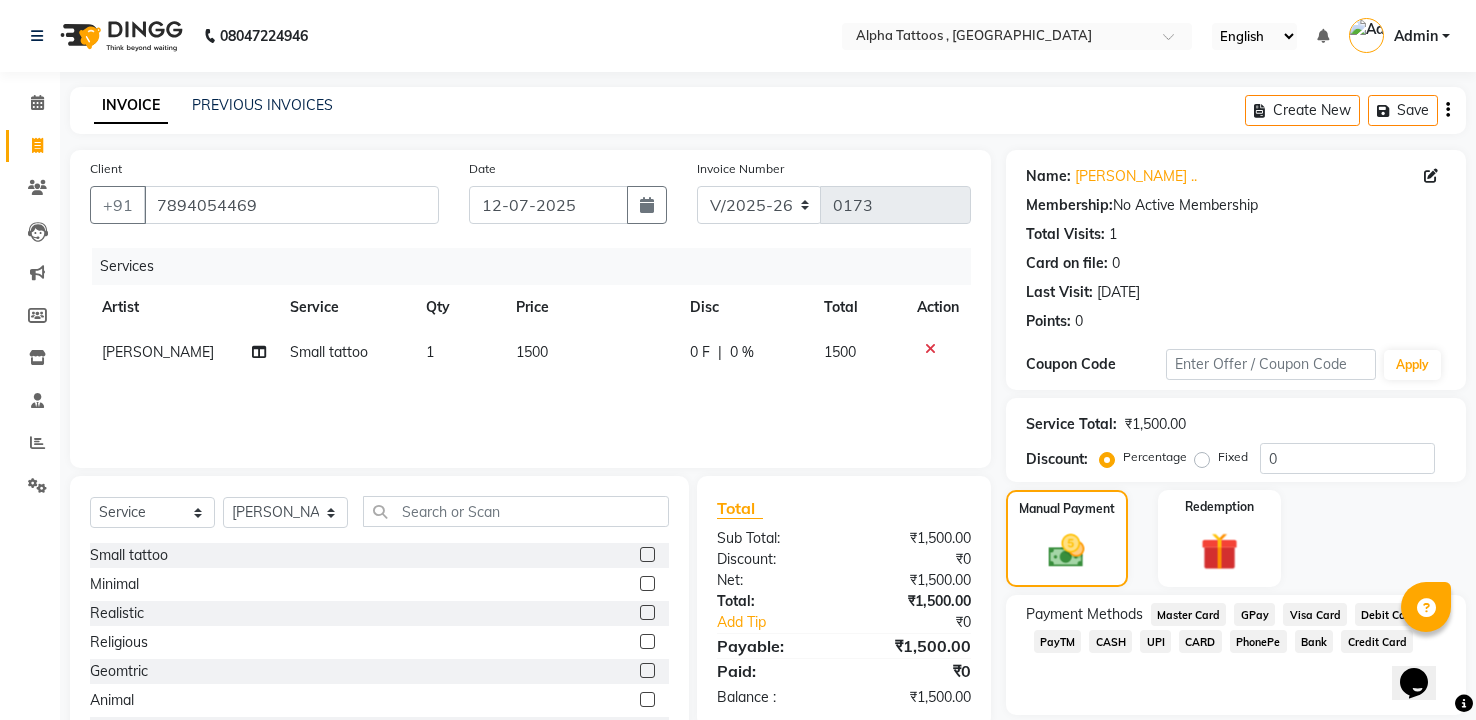 click on "CASH" 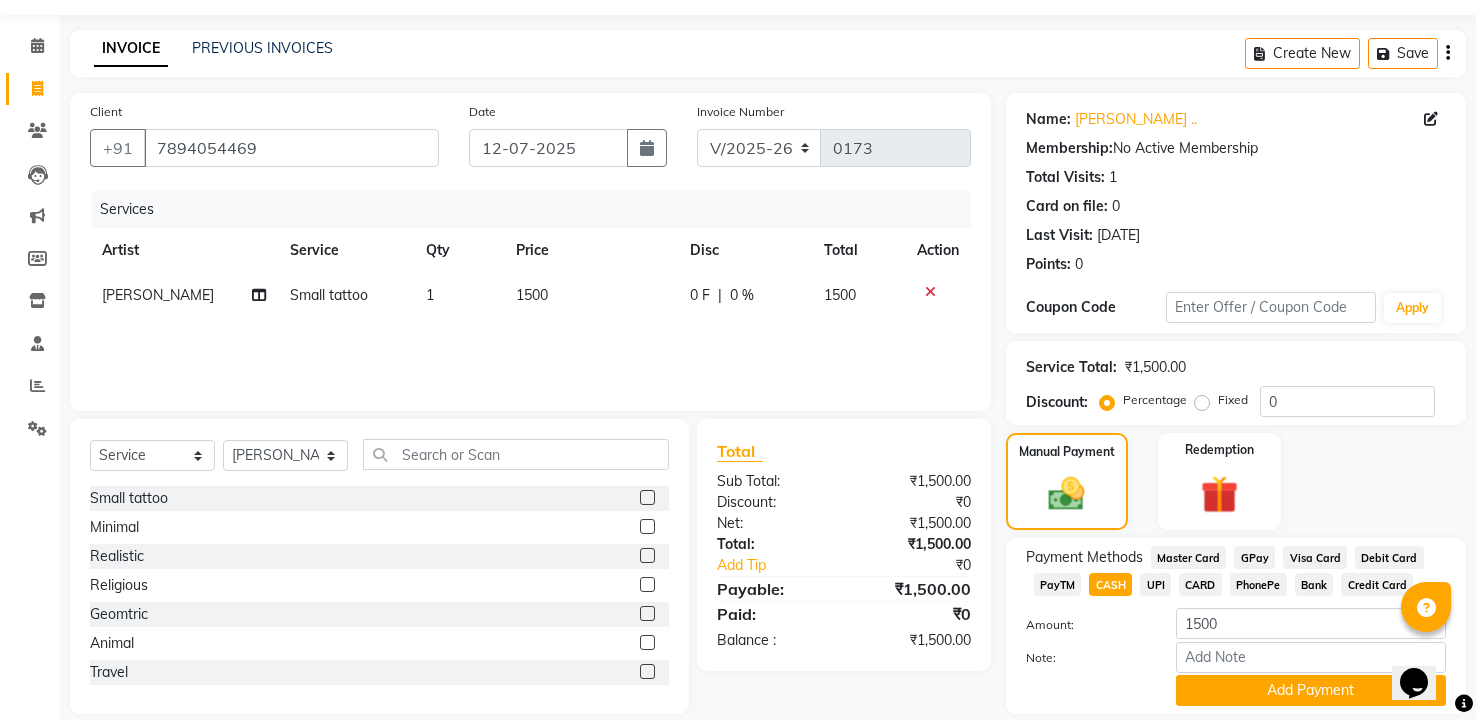 scroll, scrollTop: 122, scrollLeft: 0, axis: vertical 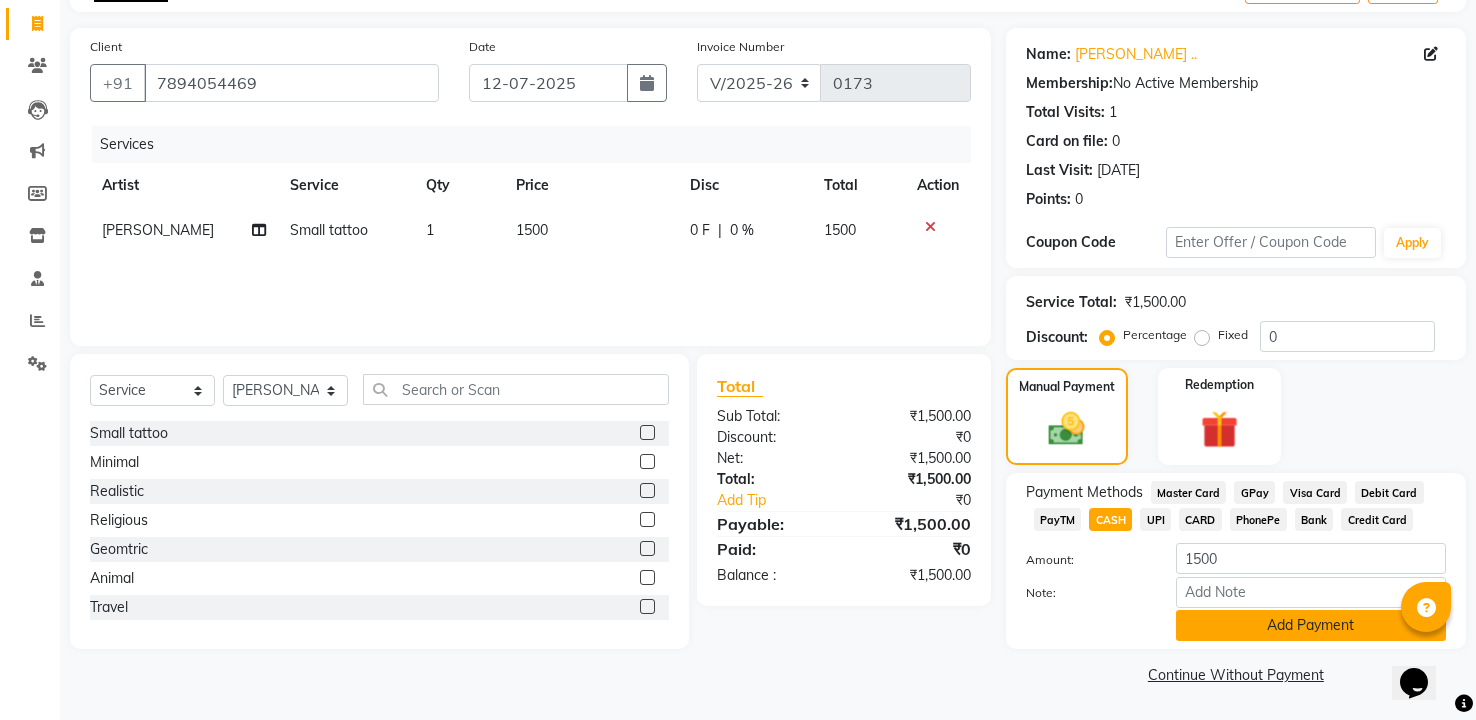 click on "Add Payment" 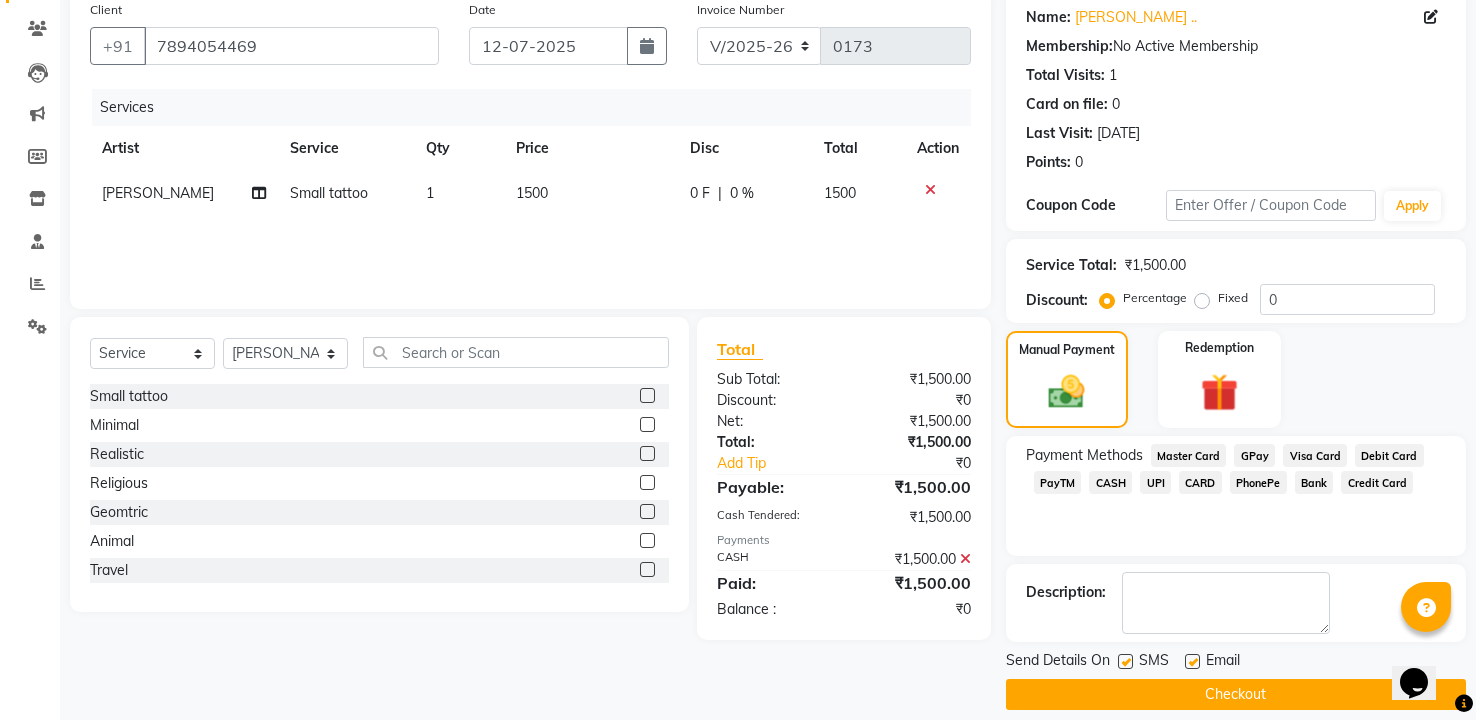 scroll, scrollTop: 179, scrollLeft: 0, axis: vertical 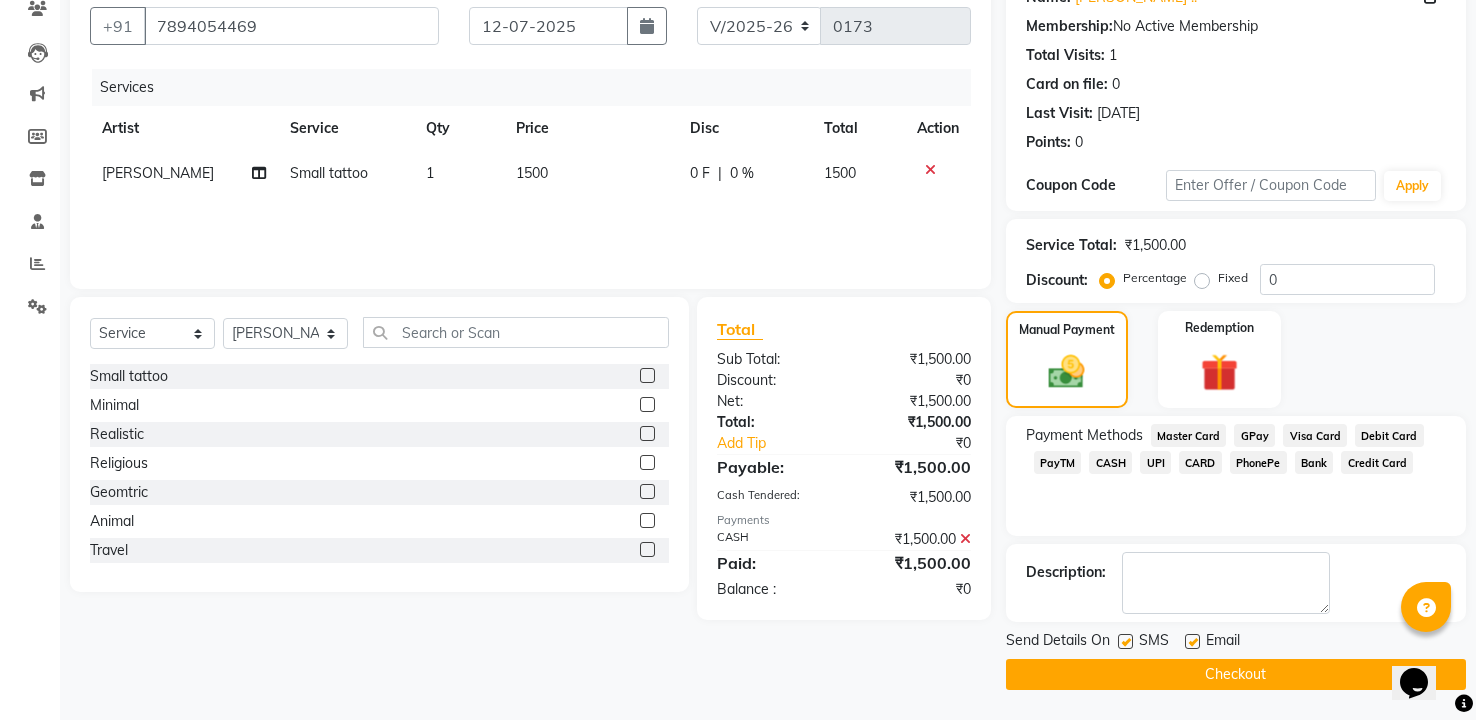 click on "Checkout" 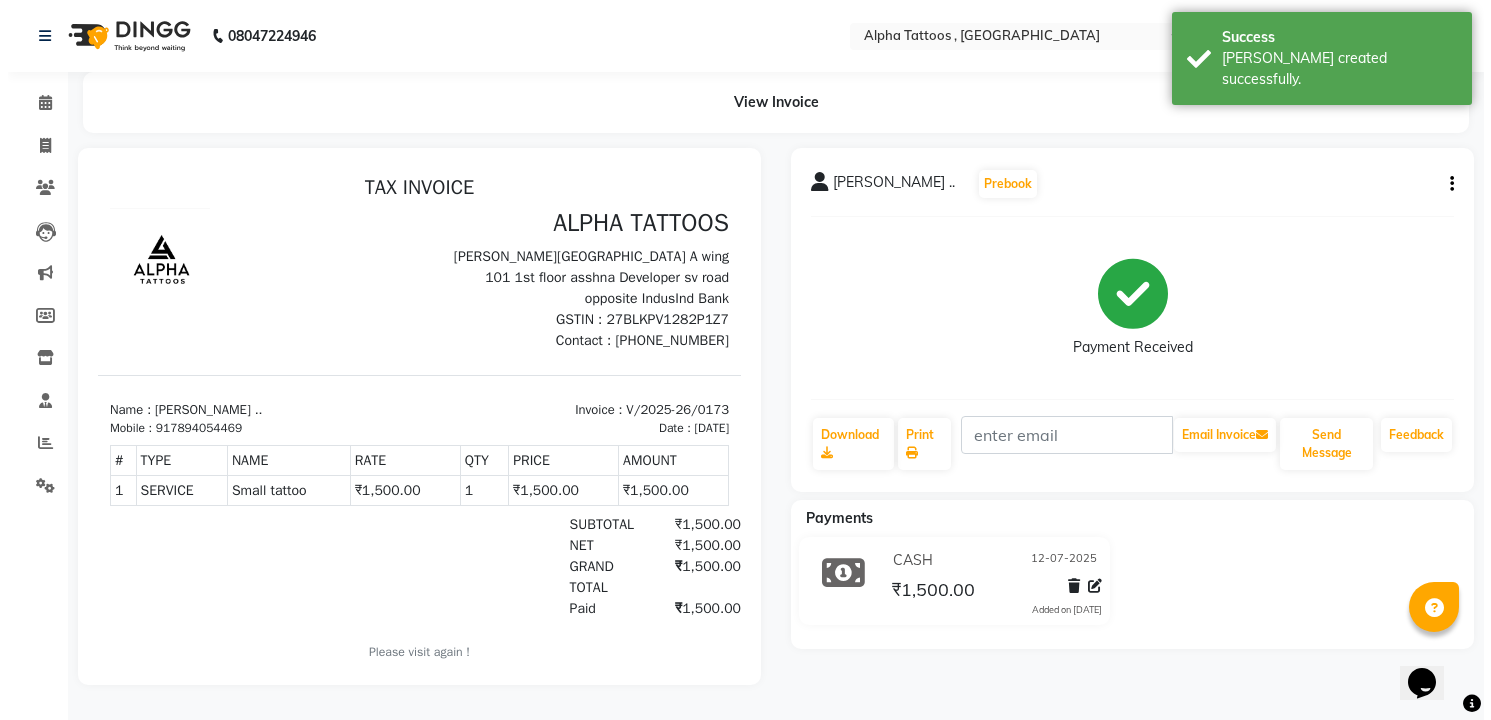 scroll, scrollTop: 0, scrollLeft: 0, axis: both 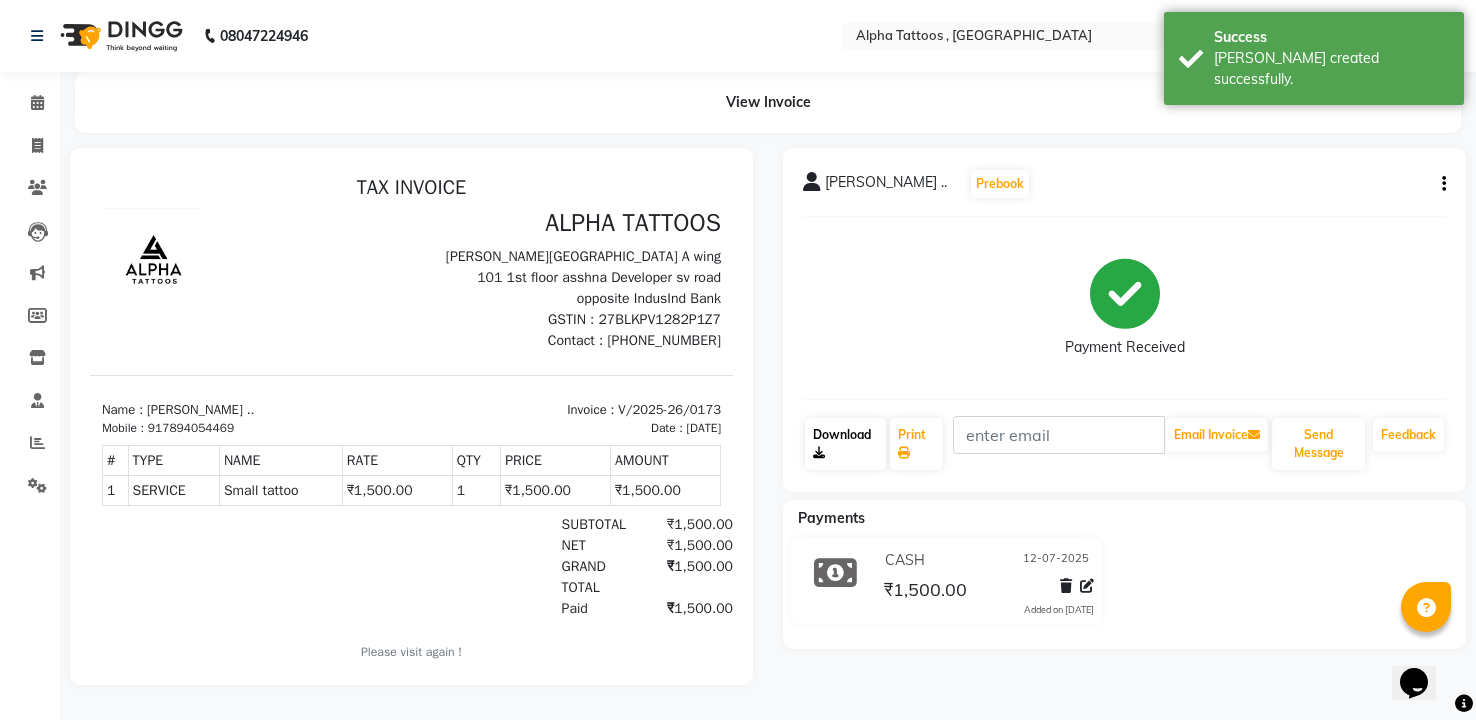 click on "Download" 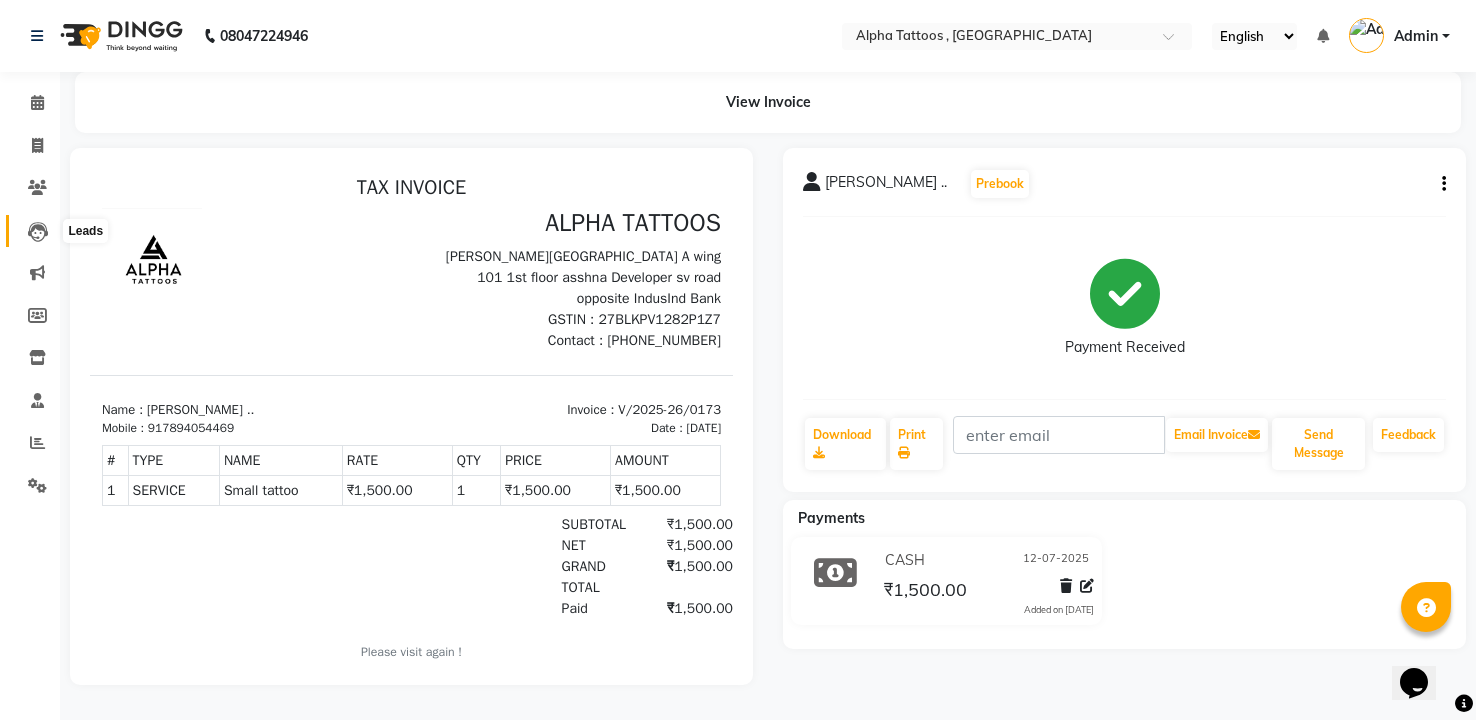 click 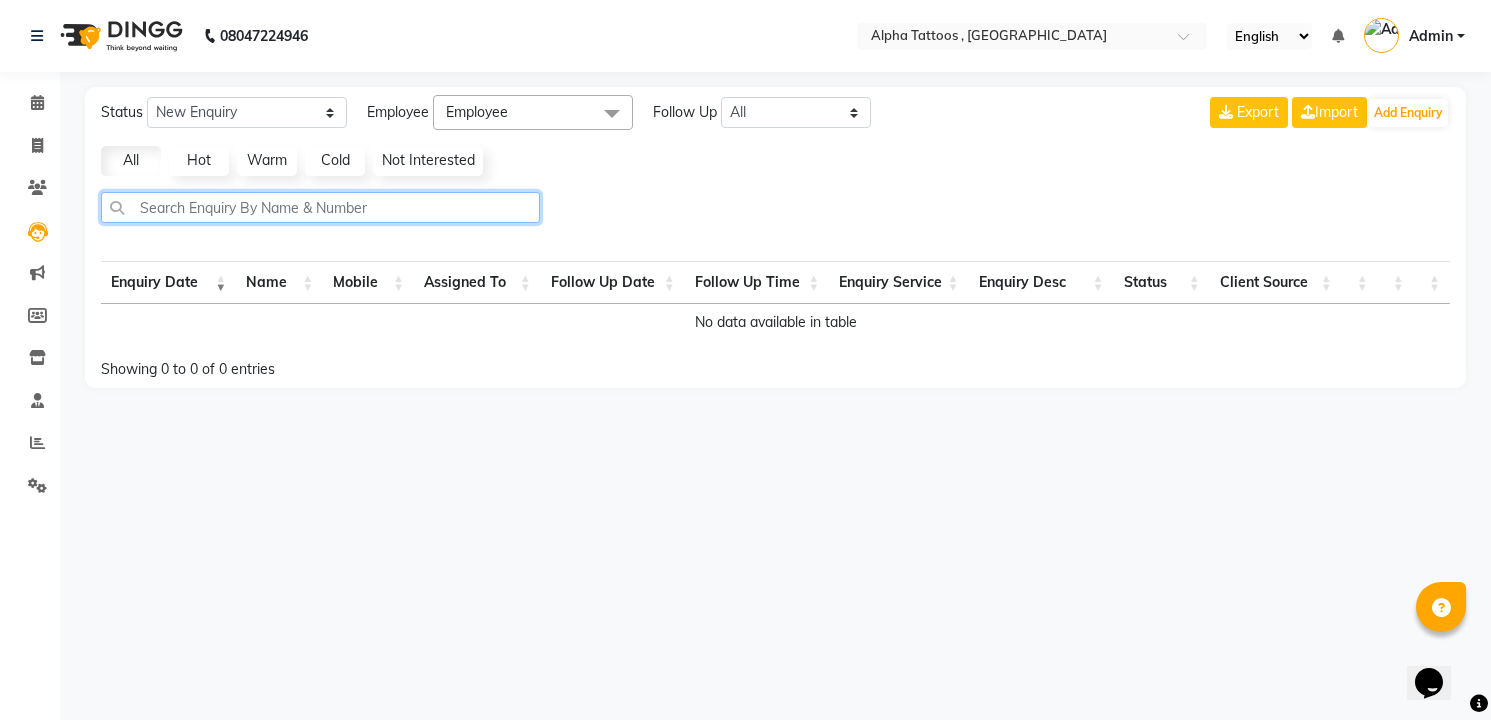 click 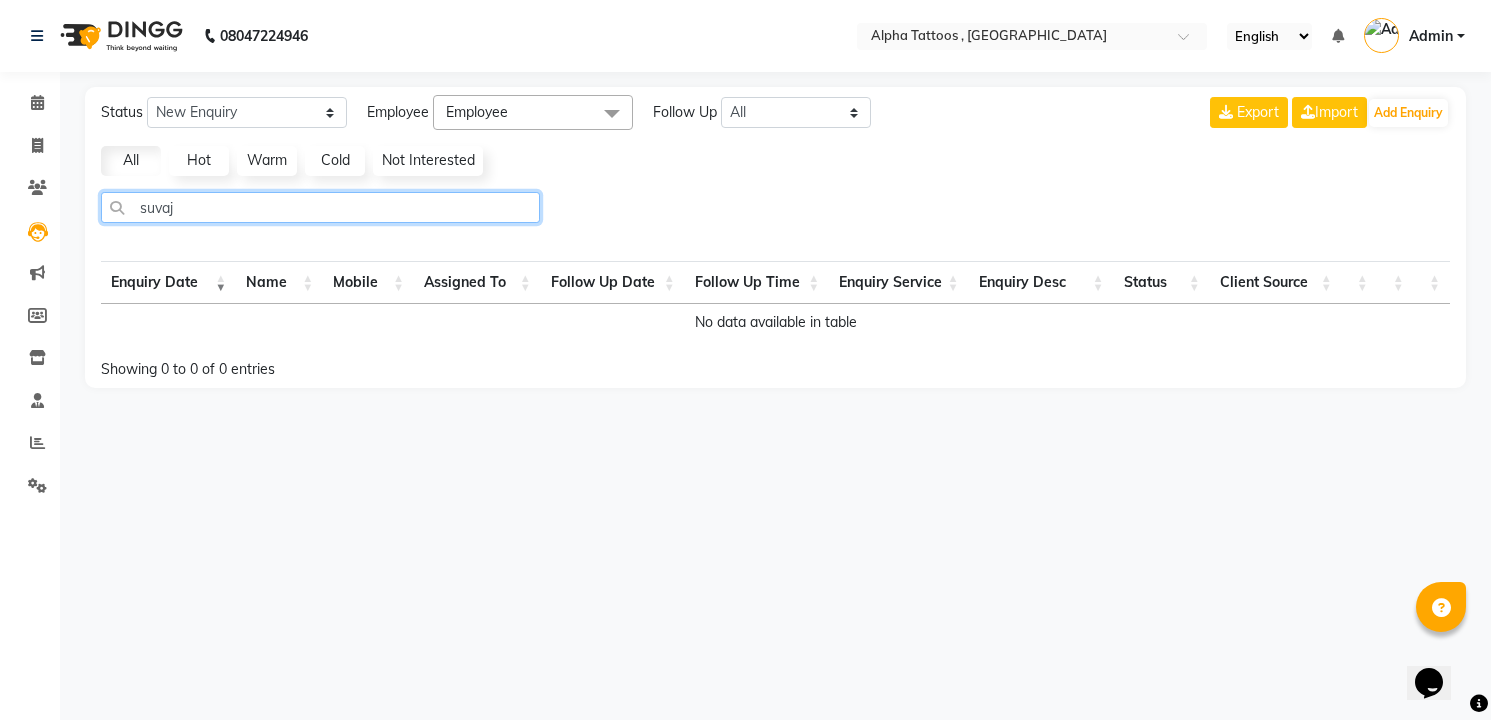 type on "suvaji" 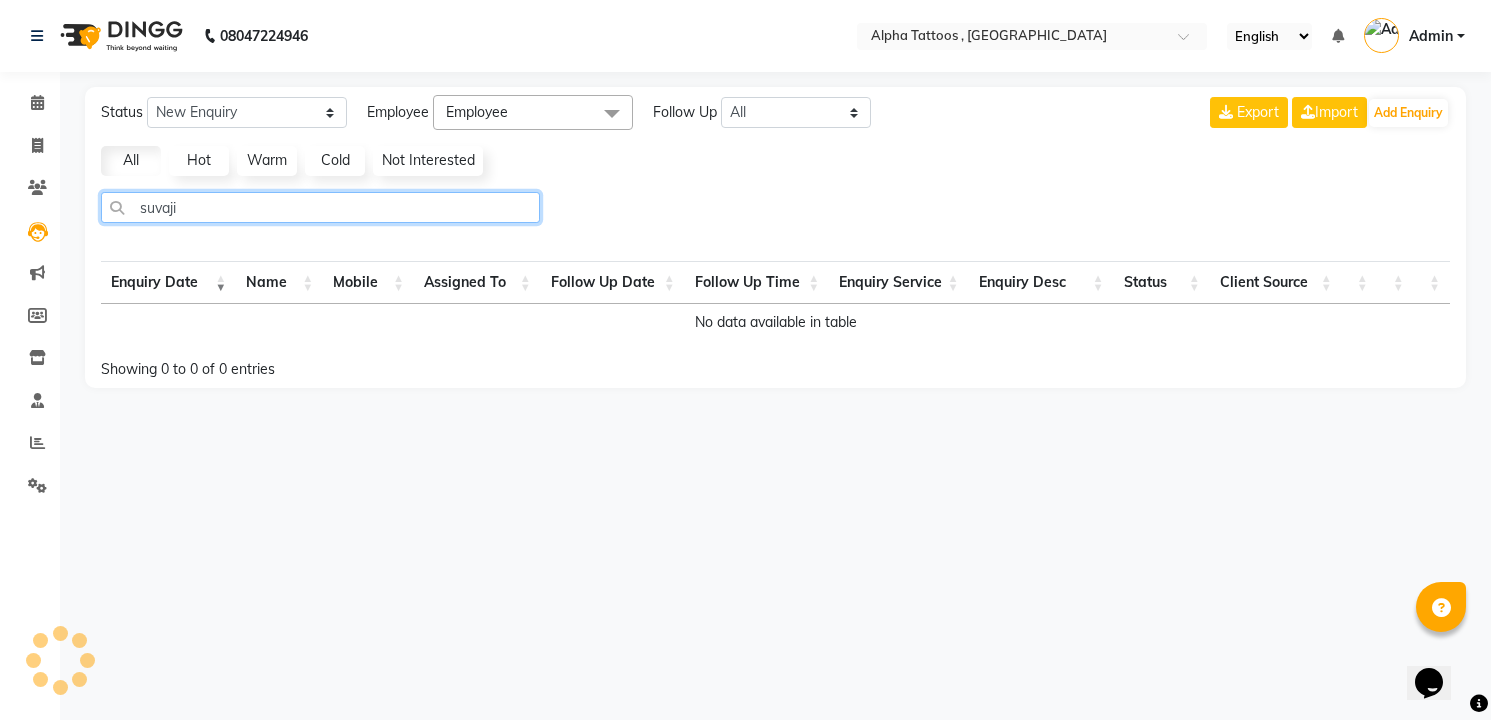select on "10" 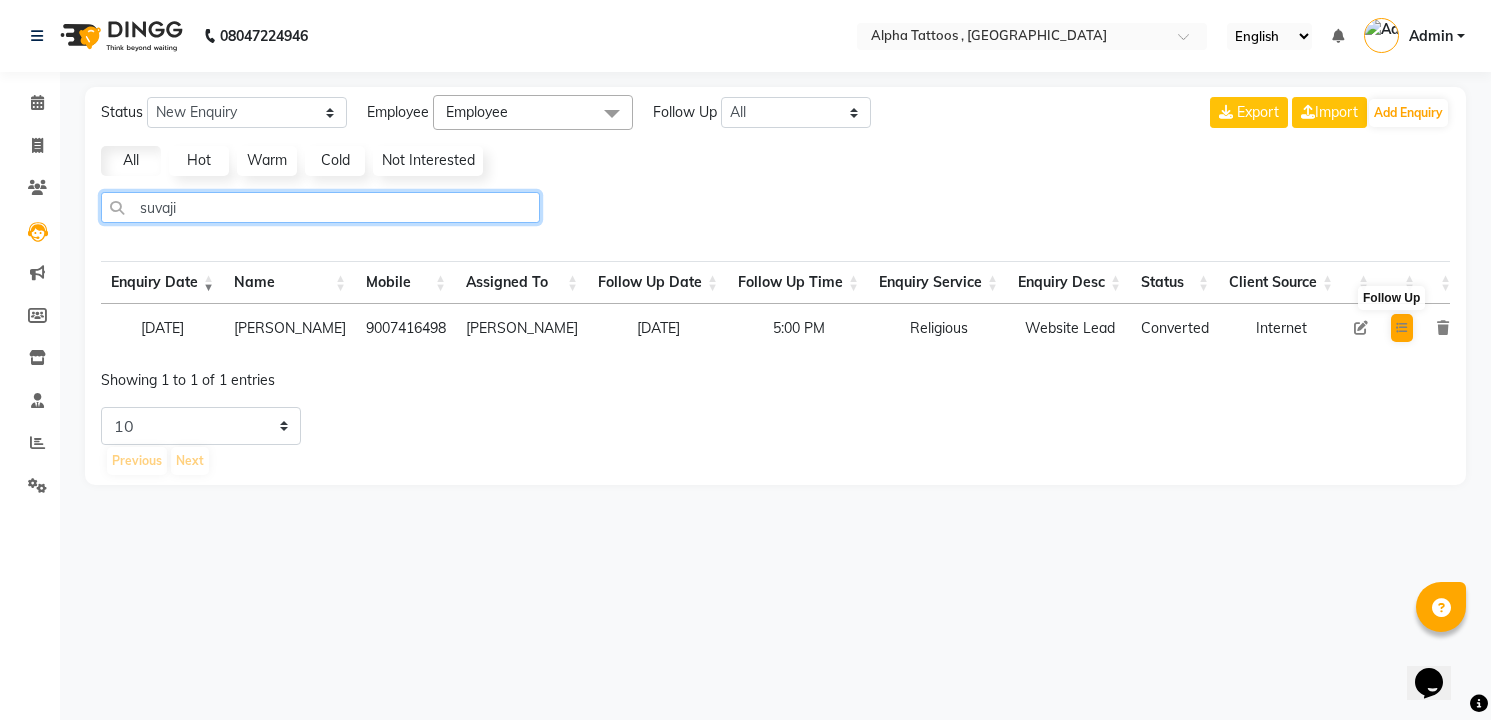 type on "suvaji" 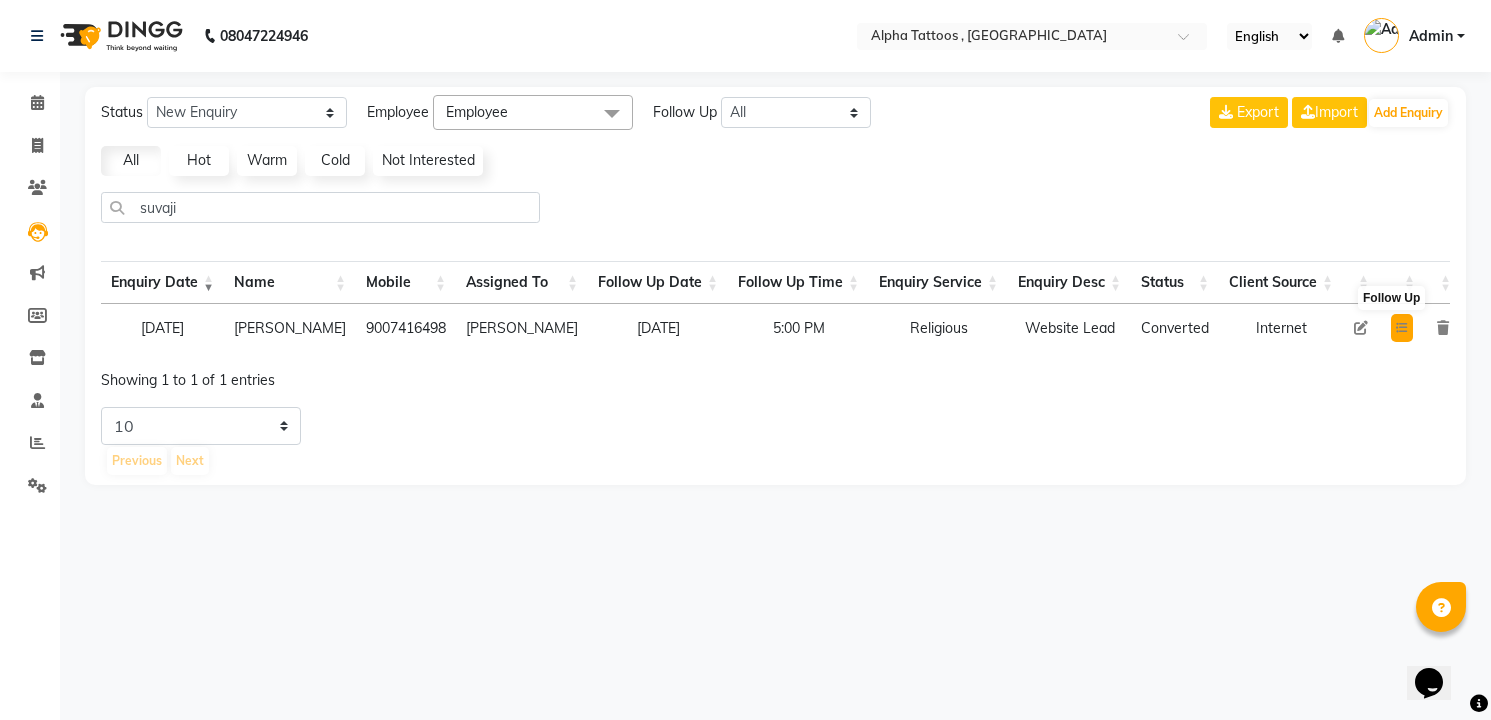 click at bounding box center [1402, 328] 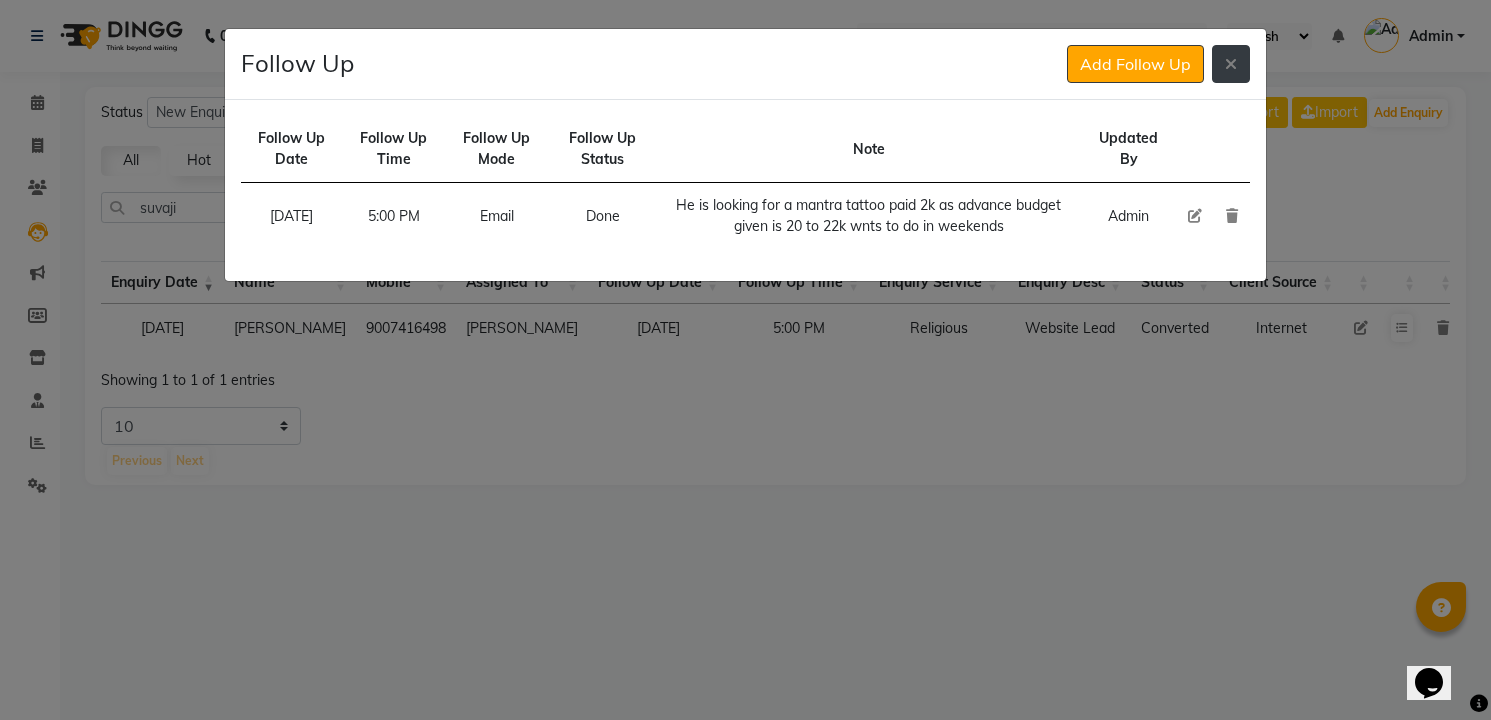 click 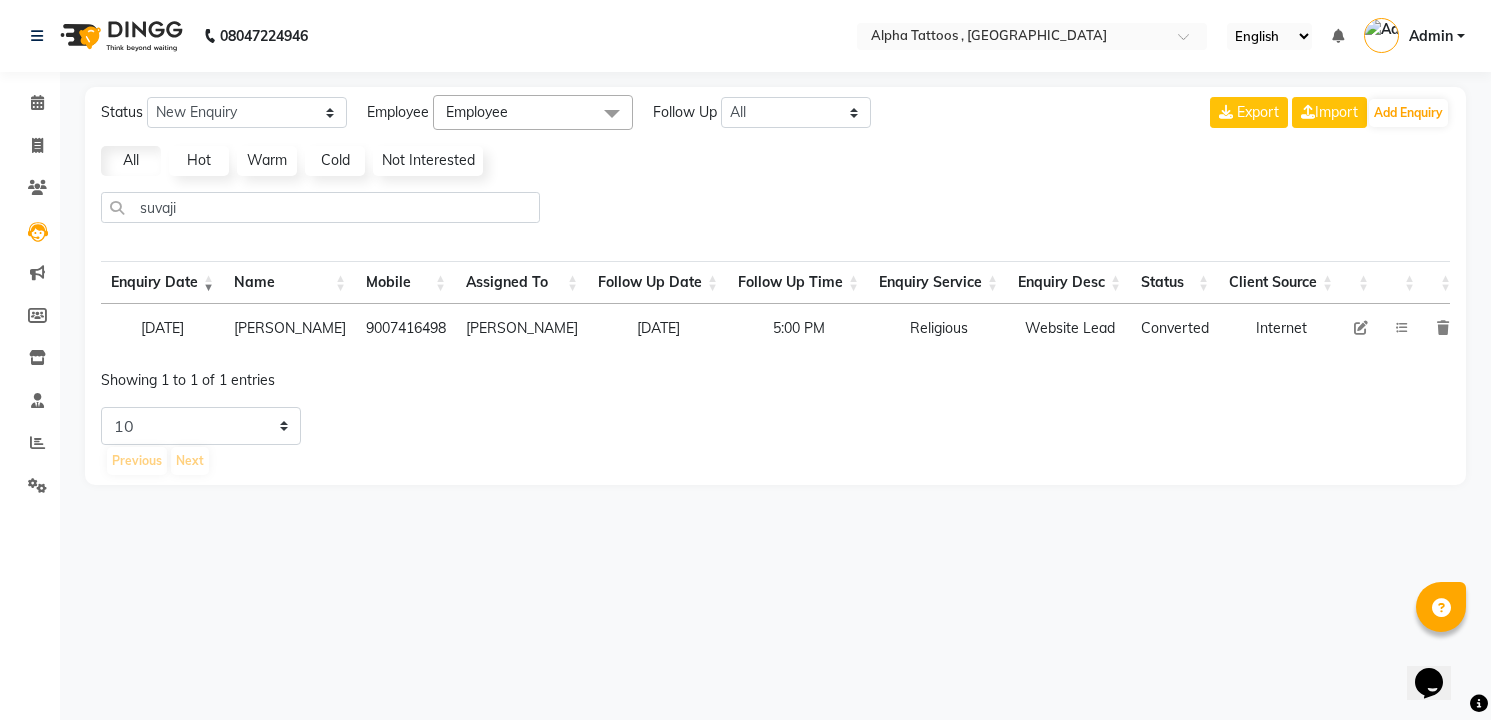 type 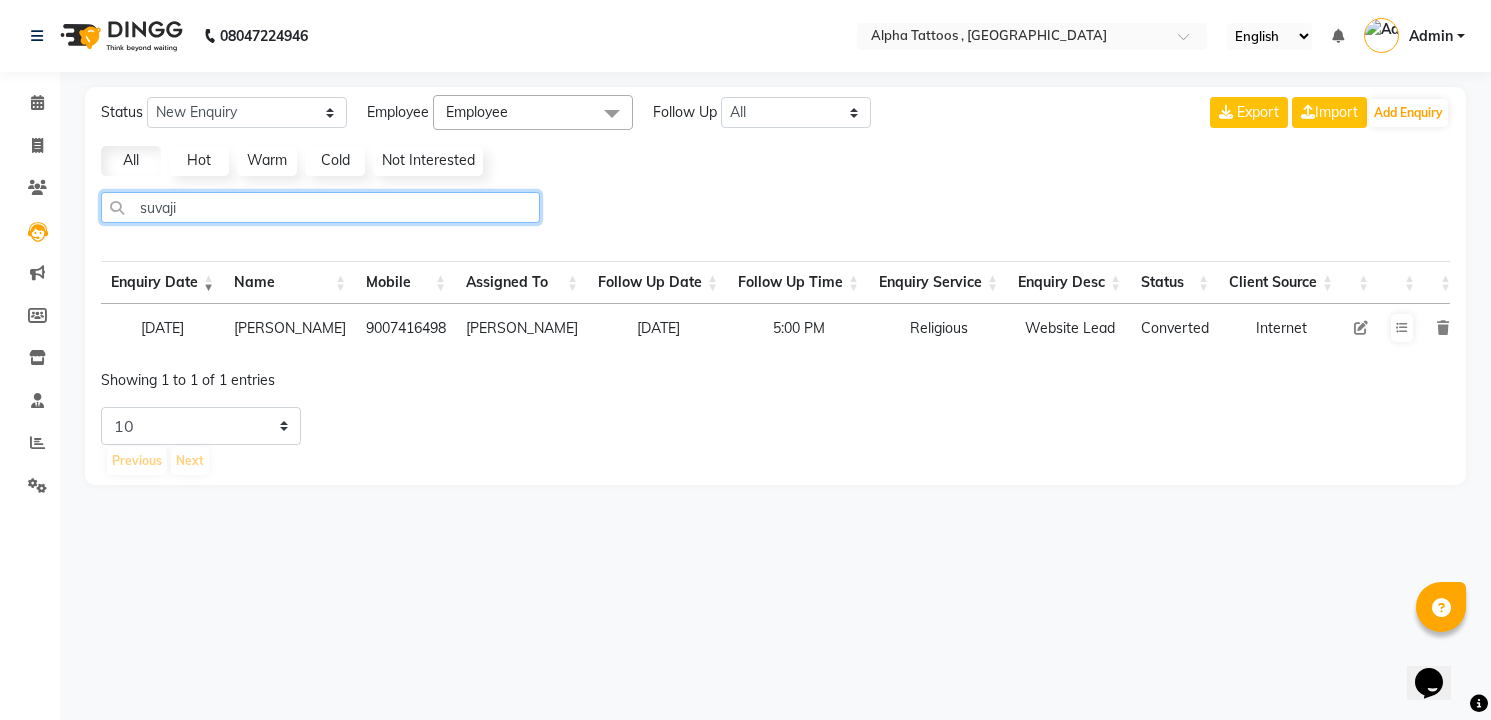click on "suvaji" 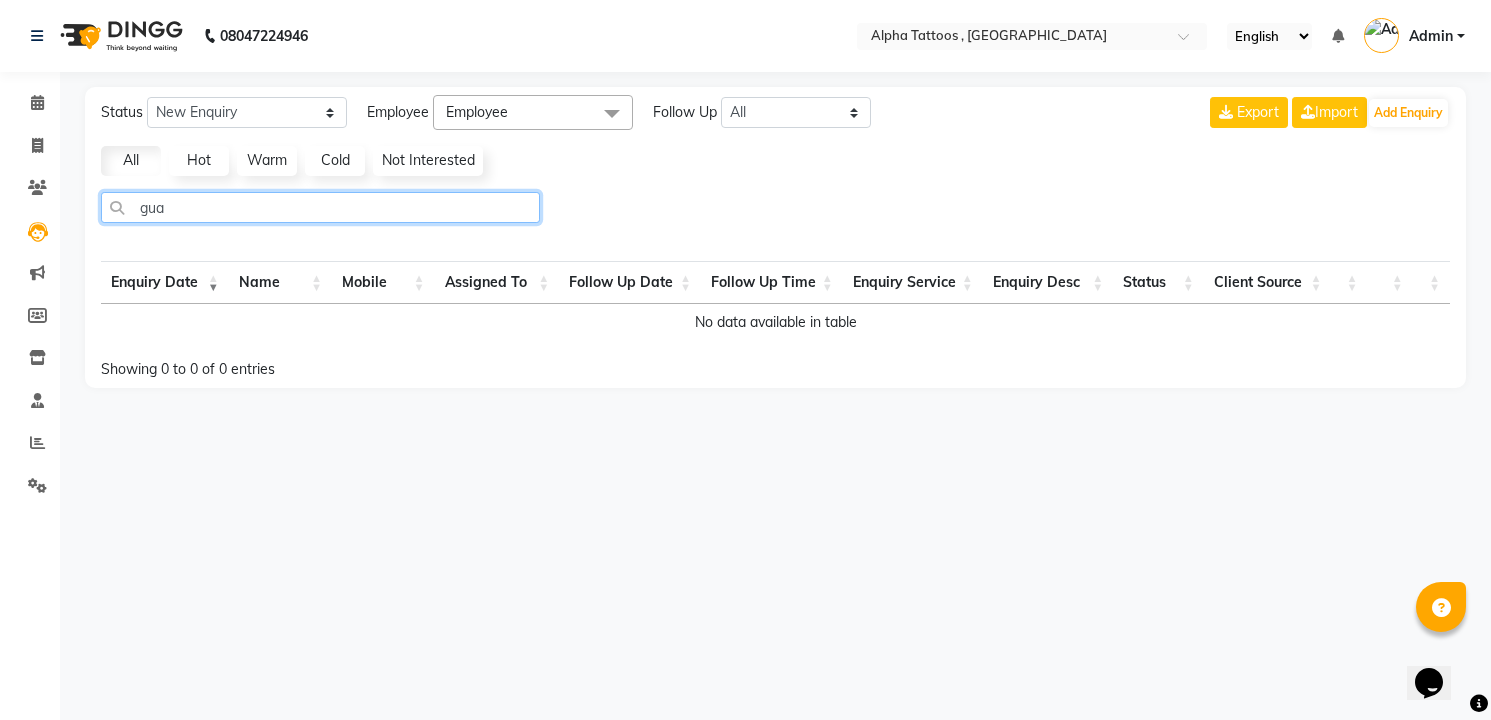 type on "guat" 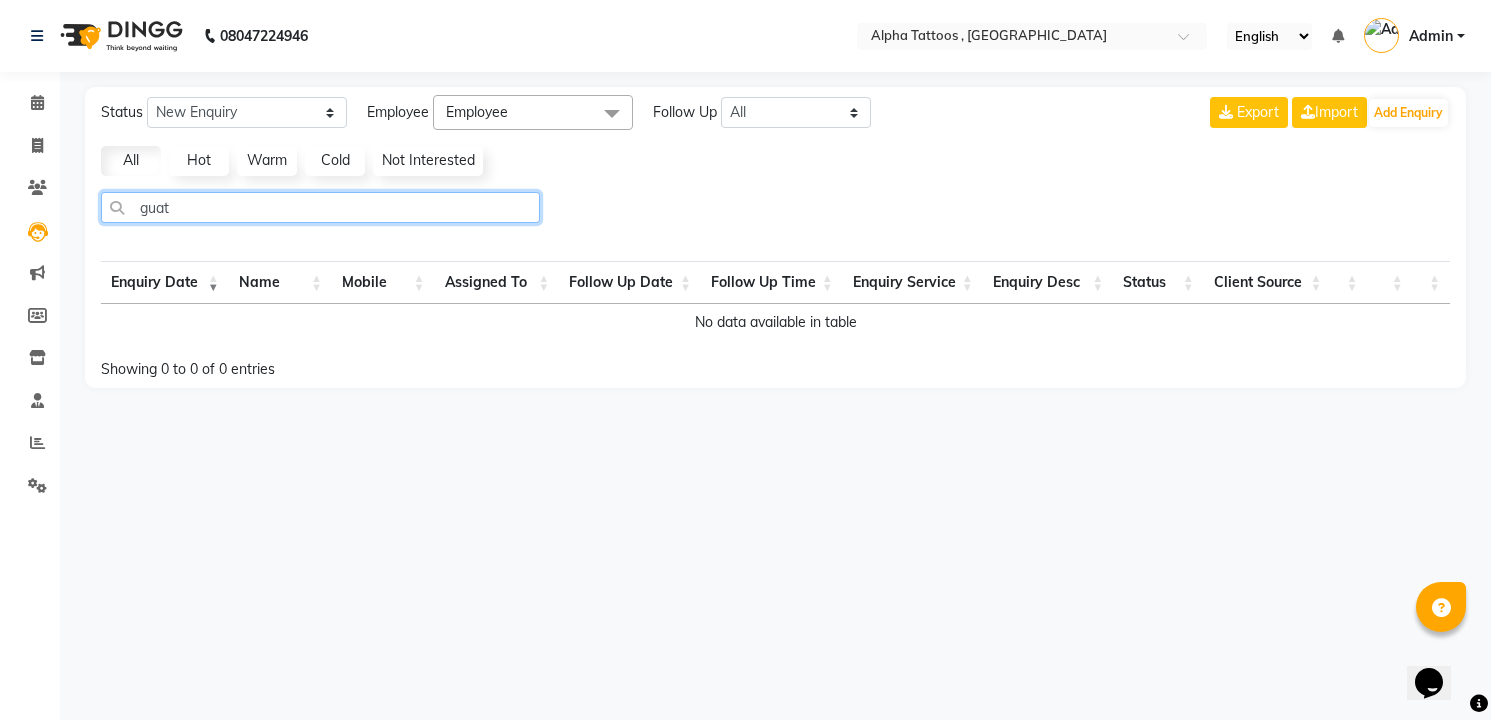 select on "10" 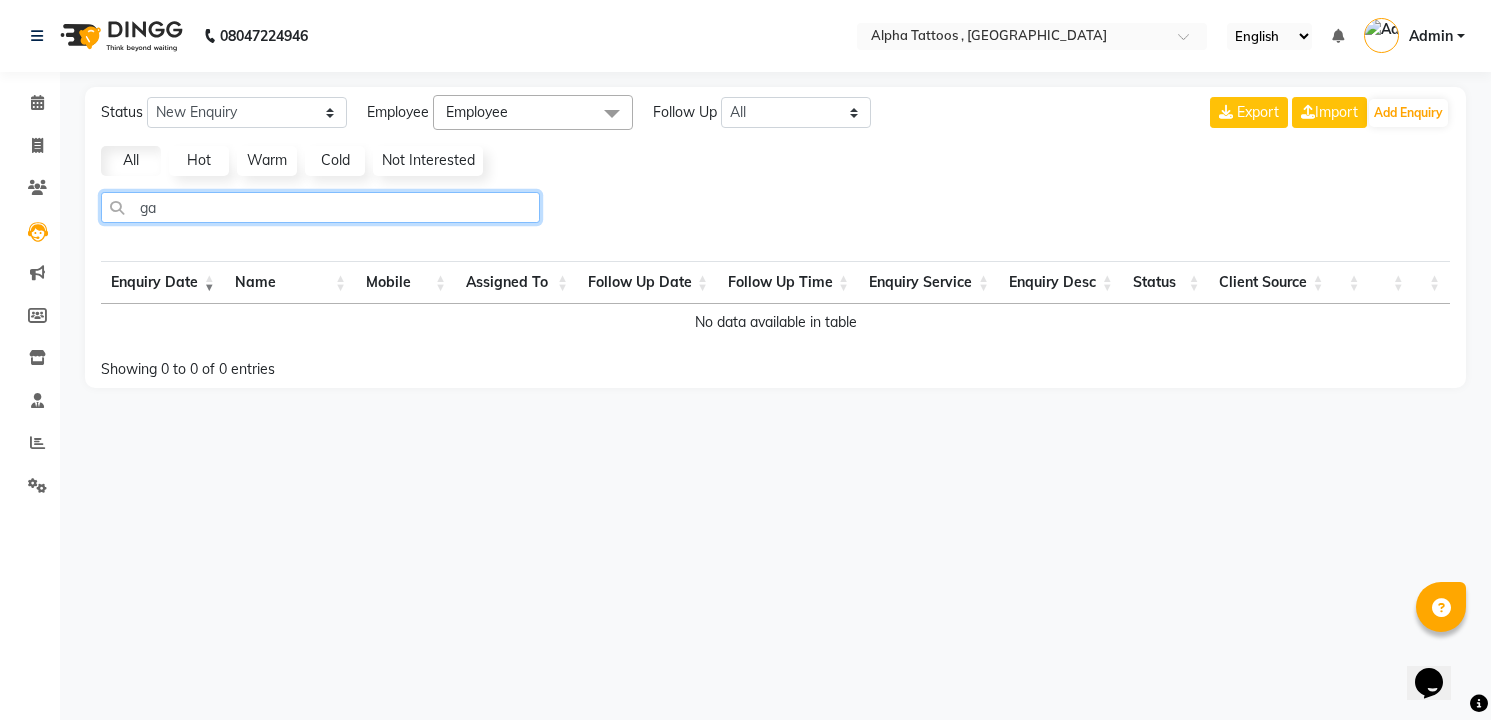 type on "gau" 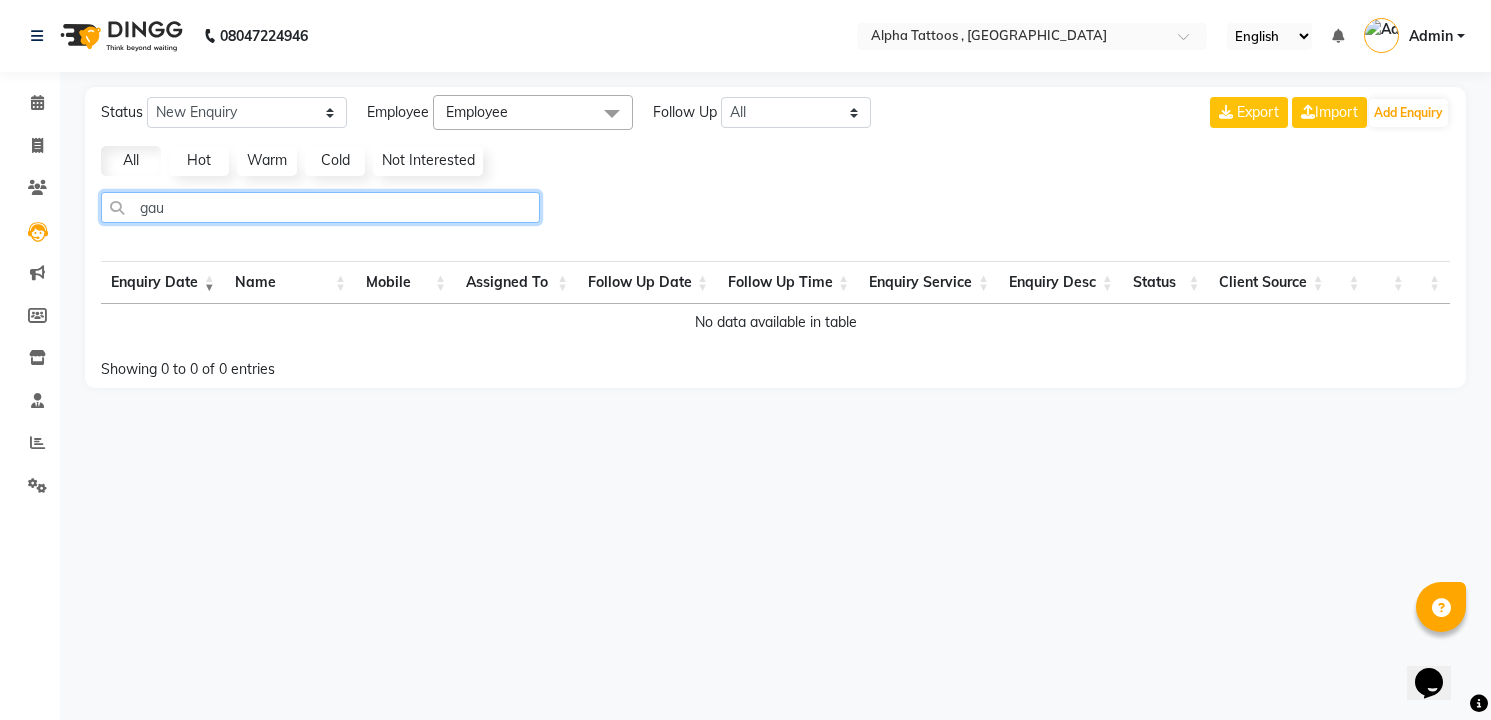 select on "10" 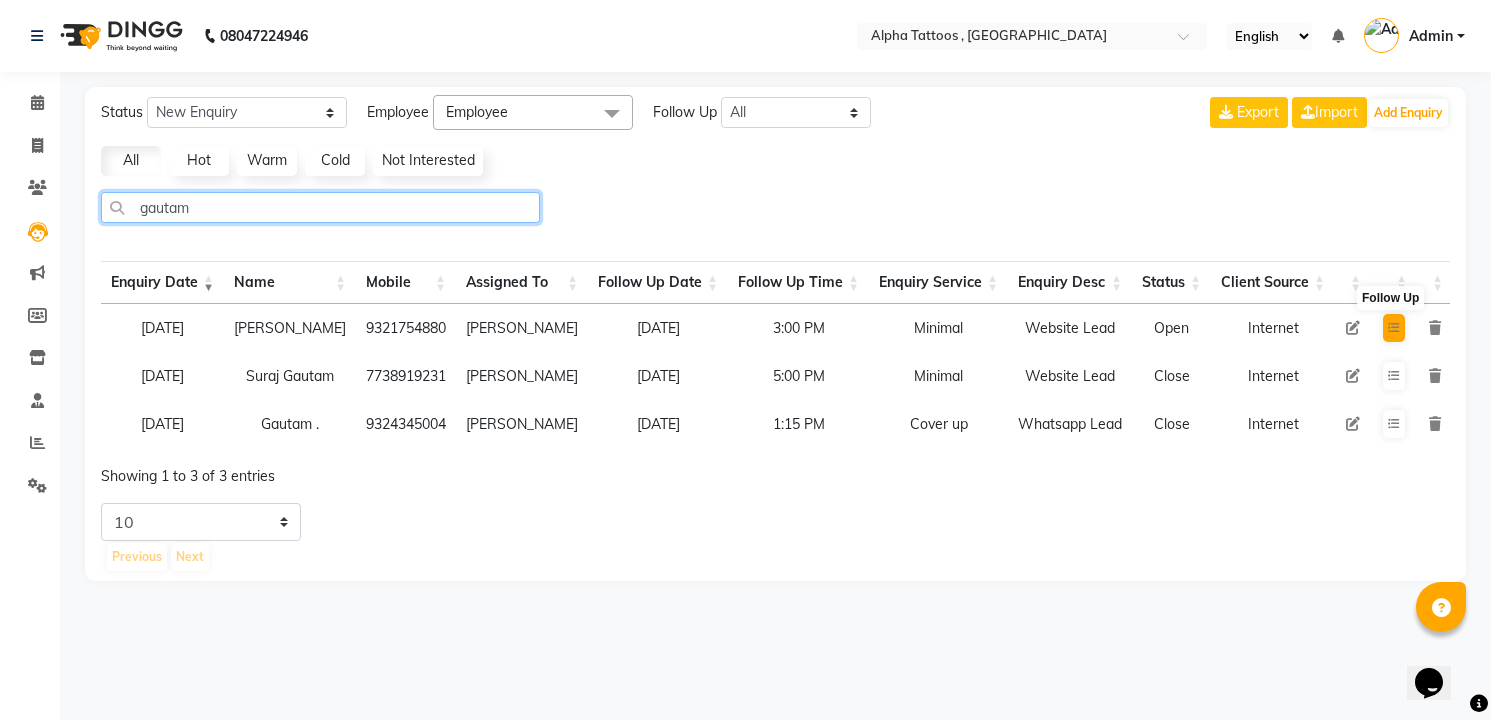 type on "gautam" 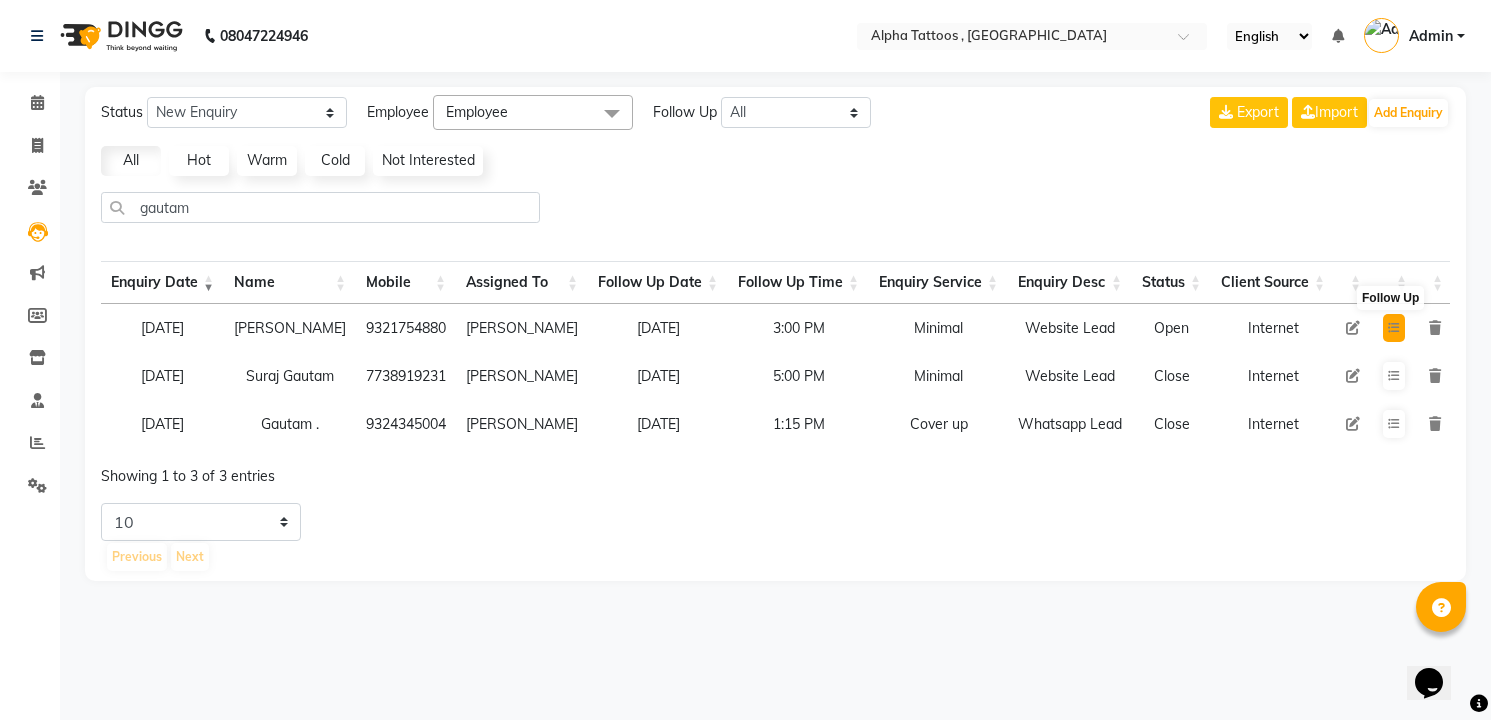 click at bounding box center [1394, 328] 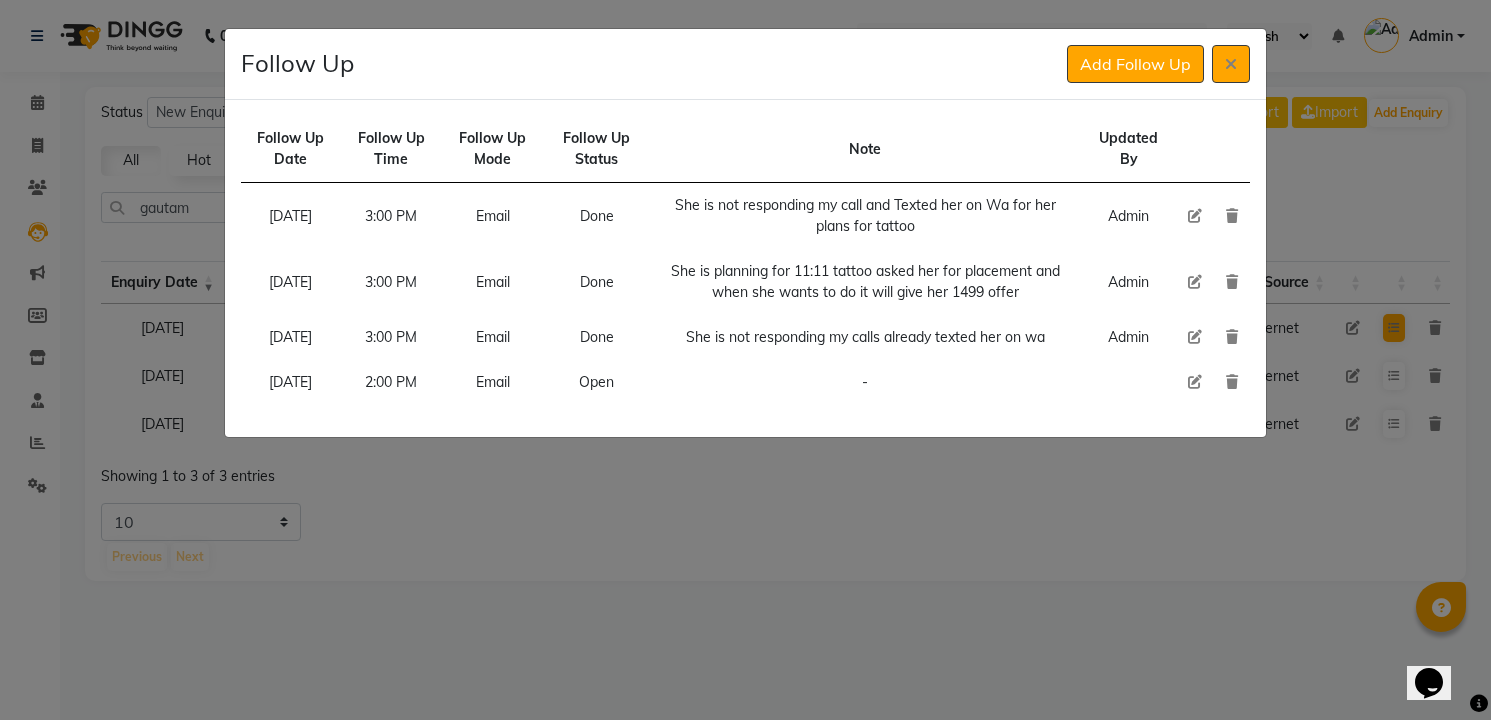 type 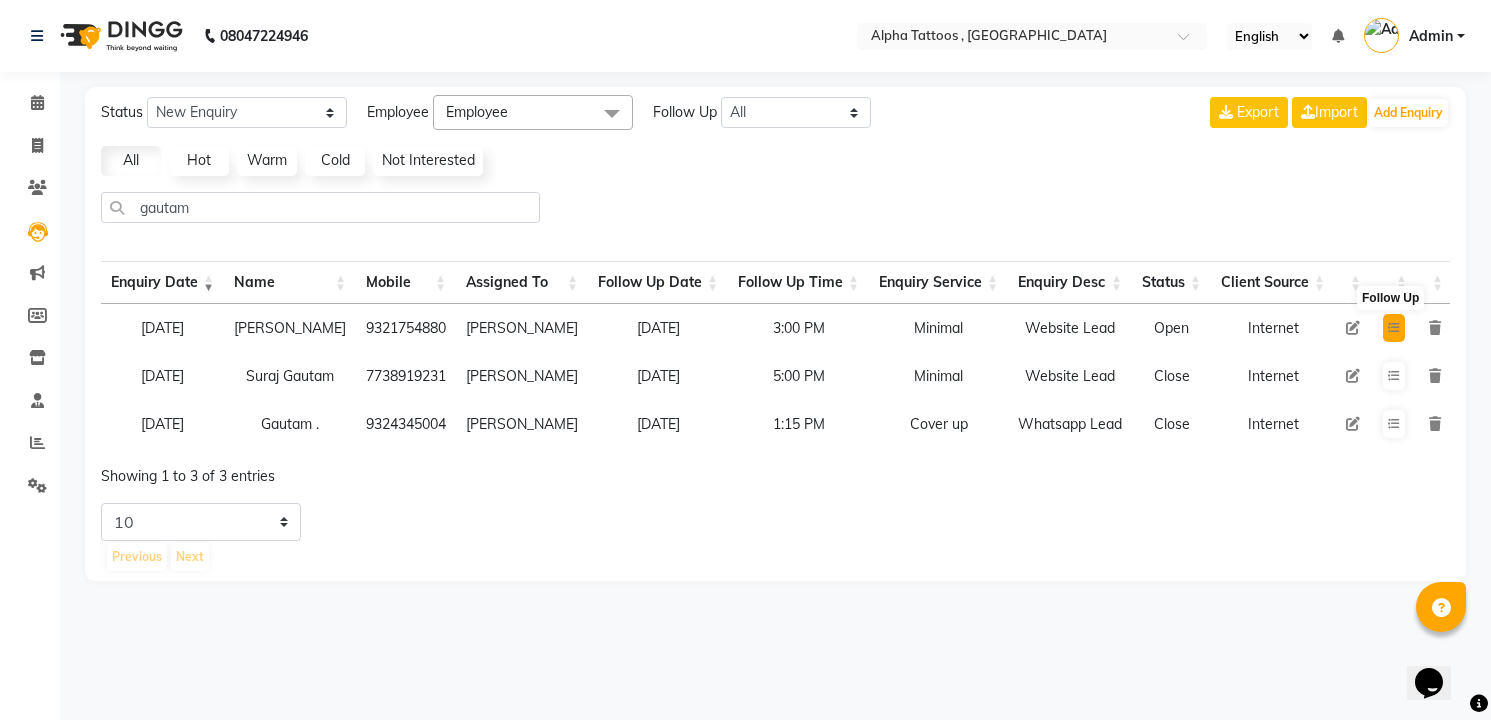 type 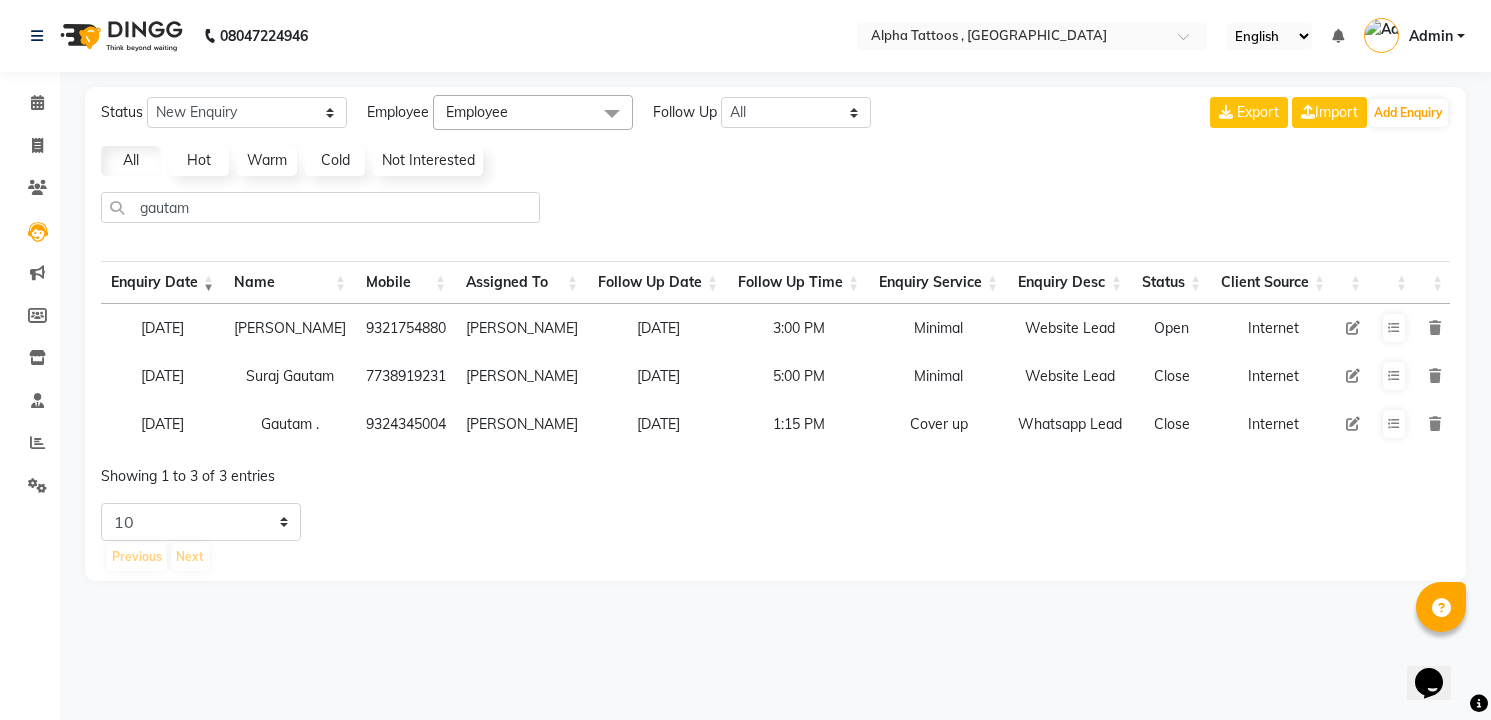 click at bounding box center (1353, 328) 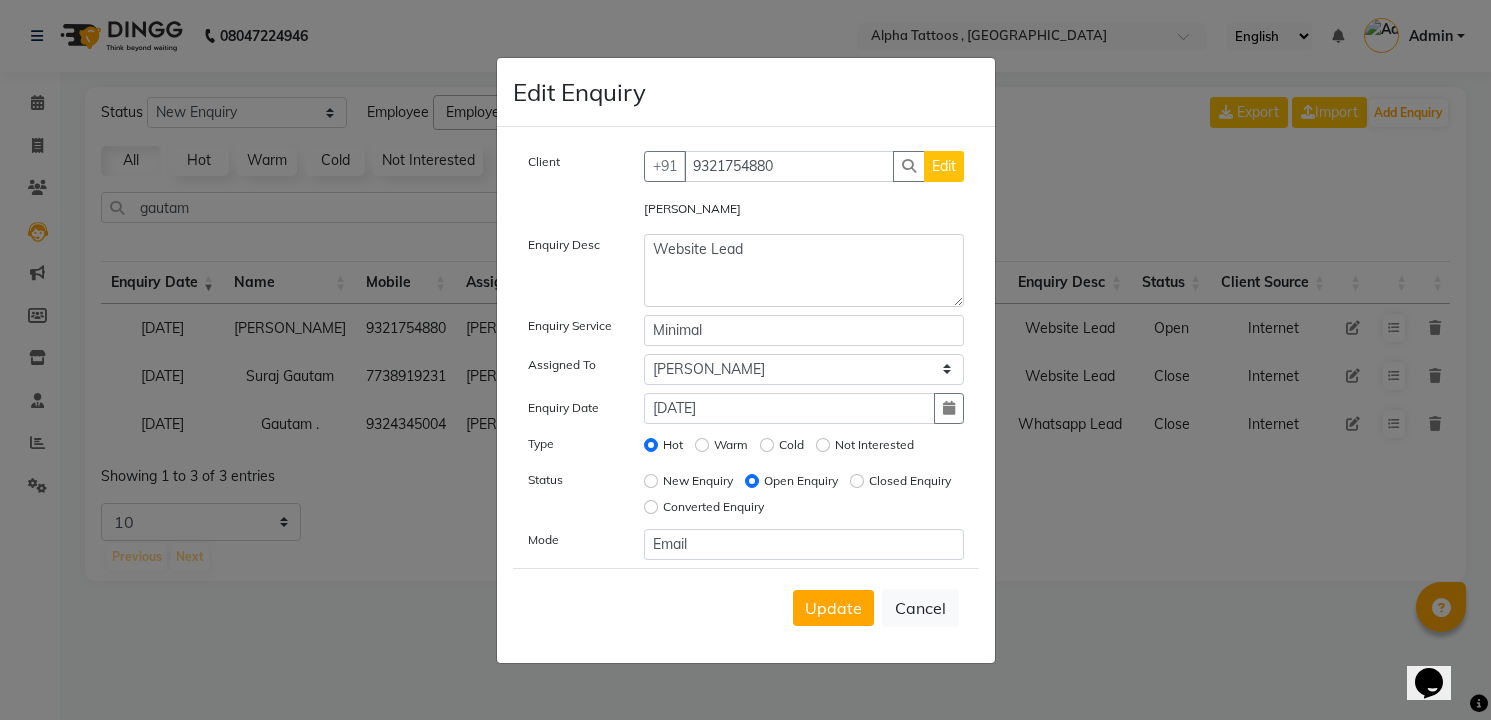 click on "Closed Enquiry" 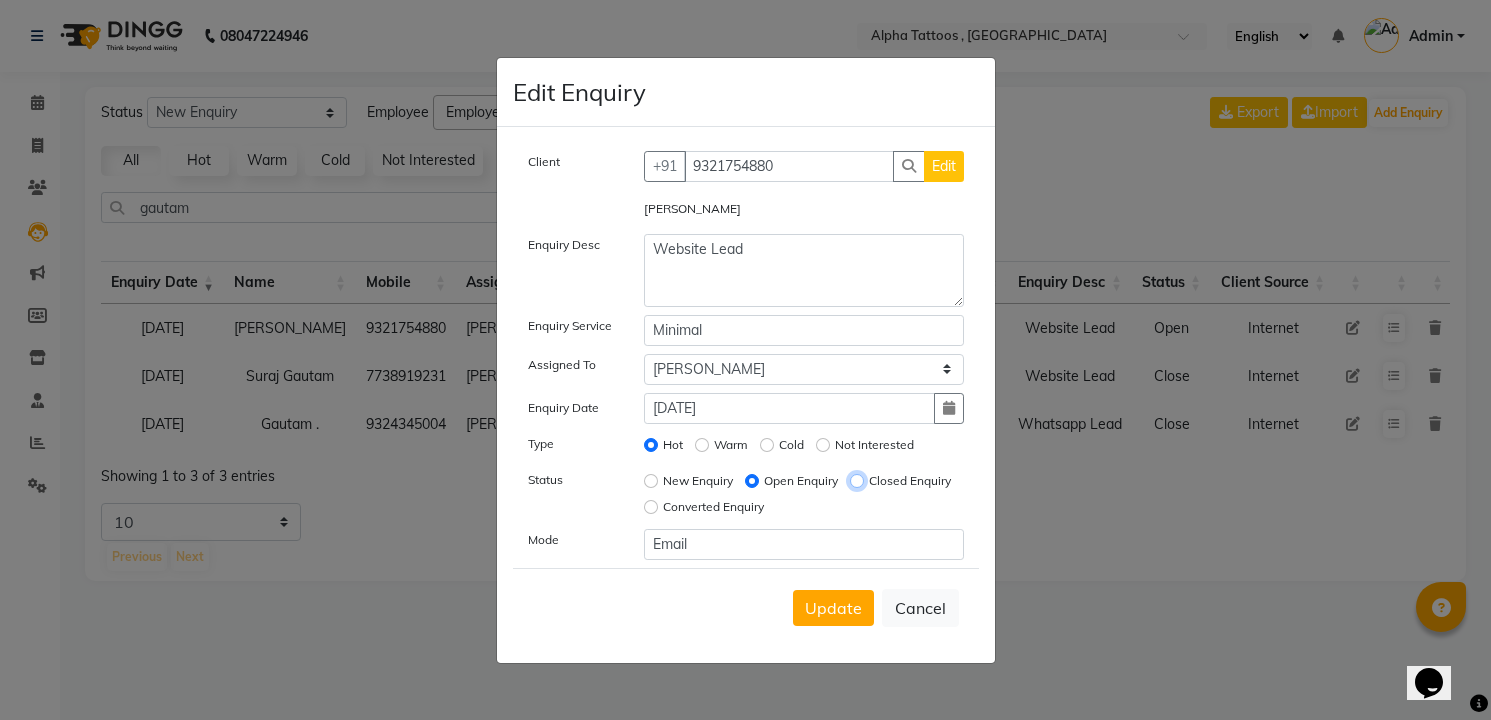 click on "Closed Enquiry" at bounding box center (857, 481) 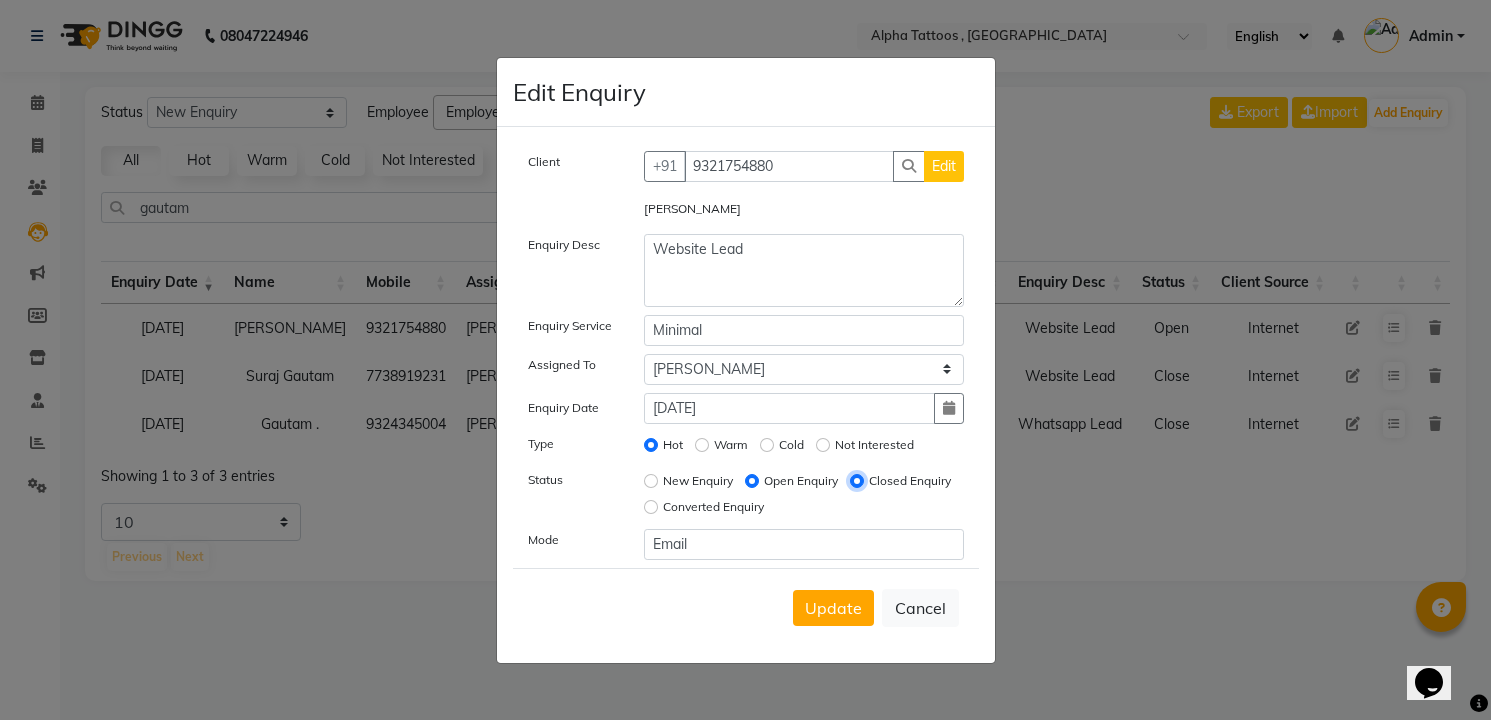 radio on "false" 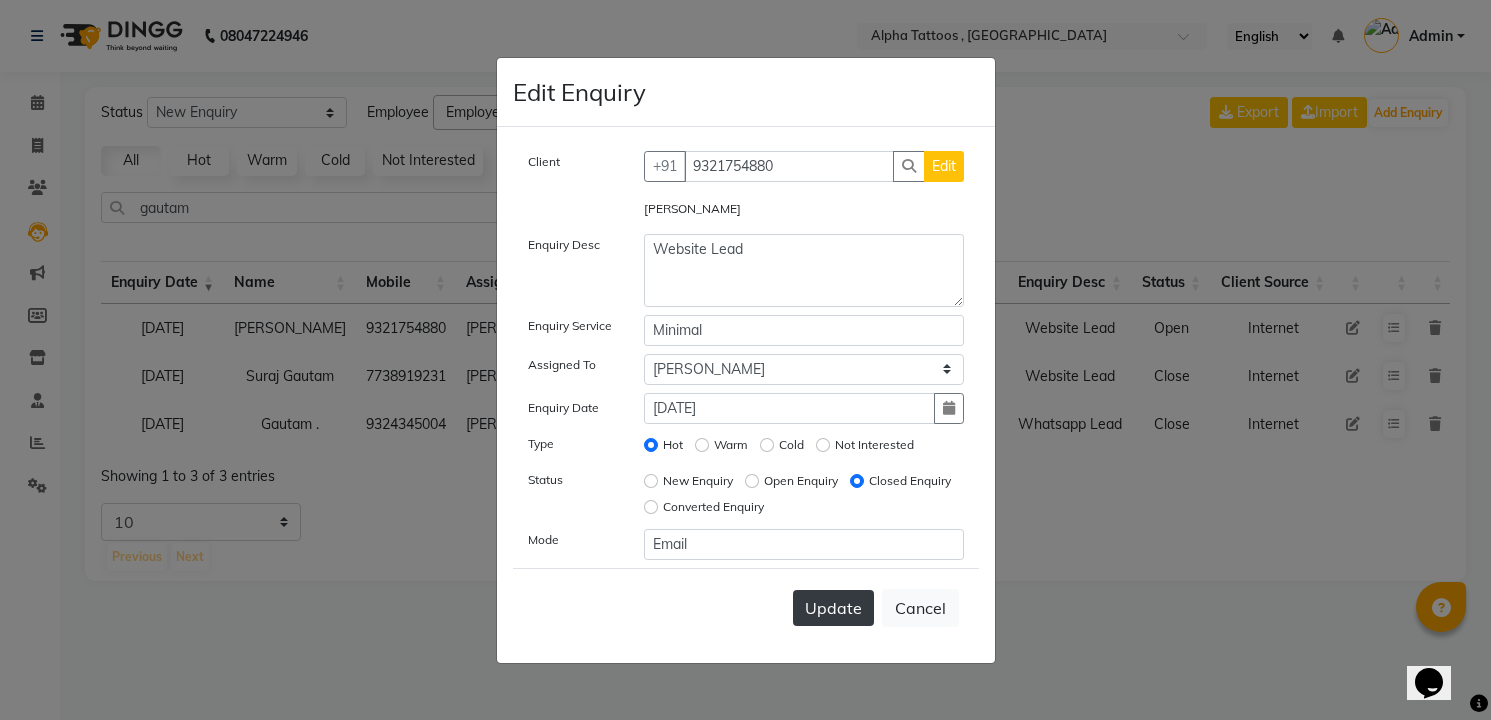 click on "Update" at bounding box center [833, 608] 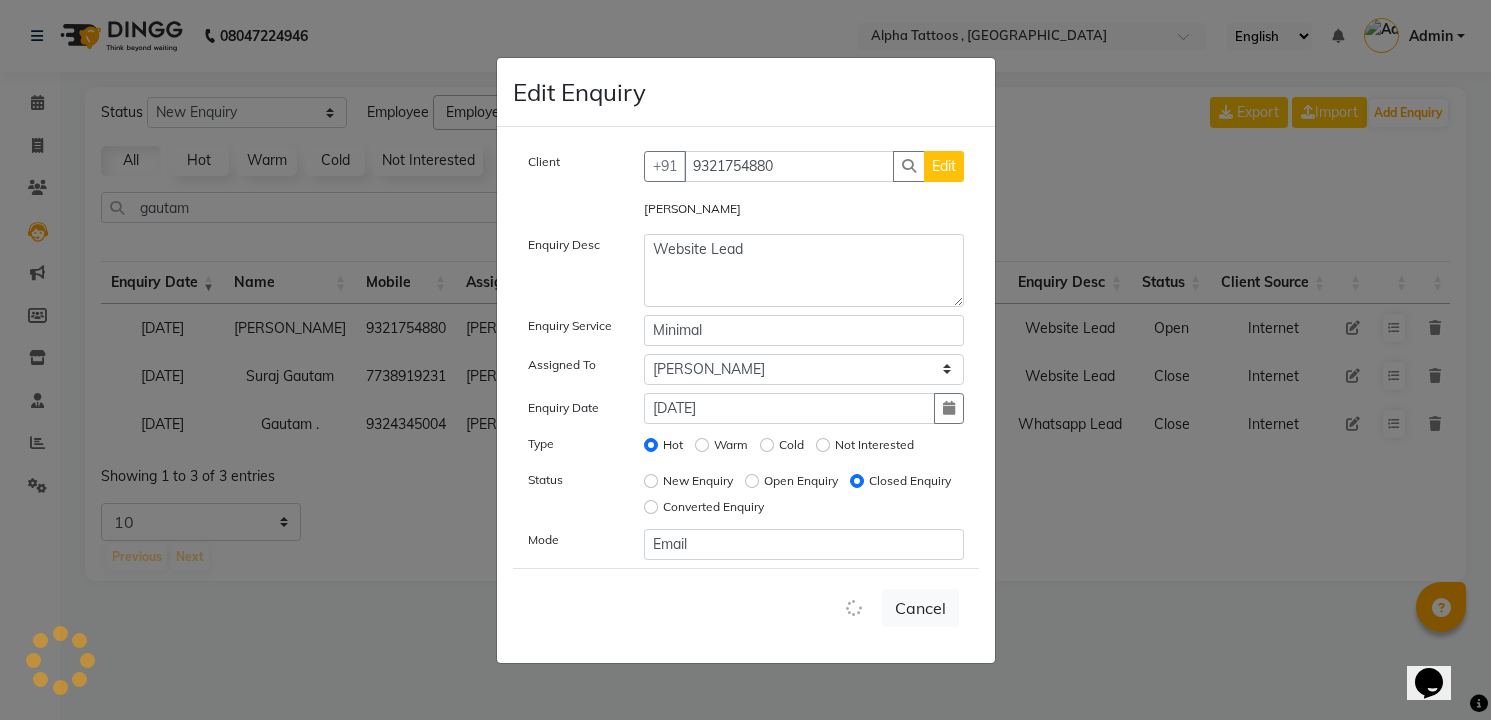 type 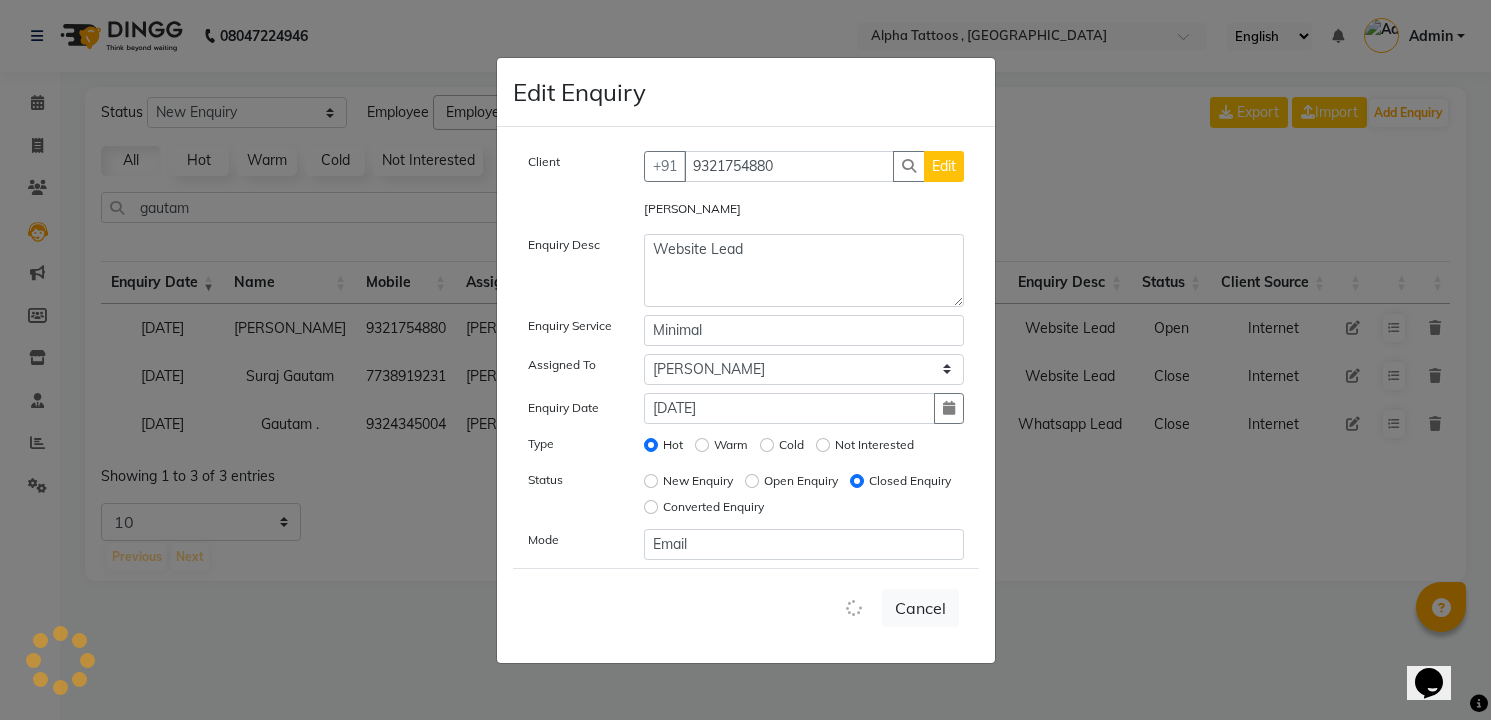 type 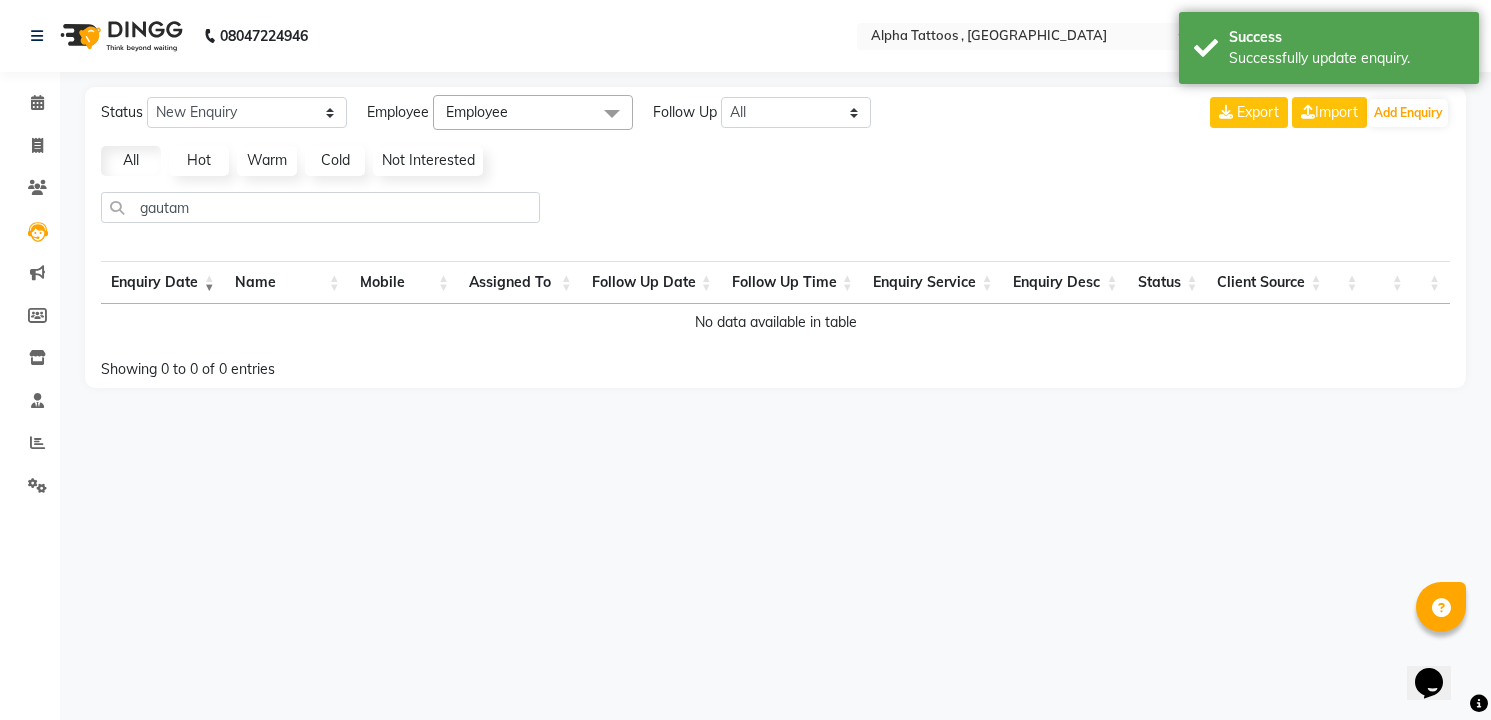 click 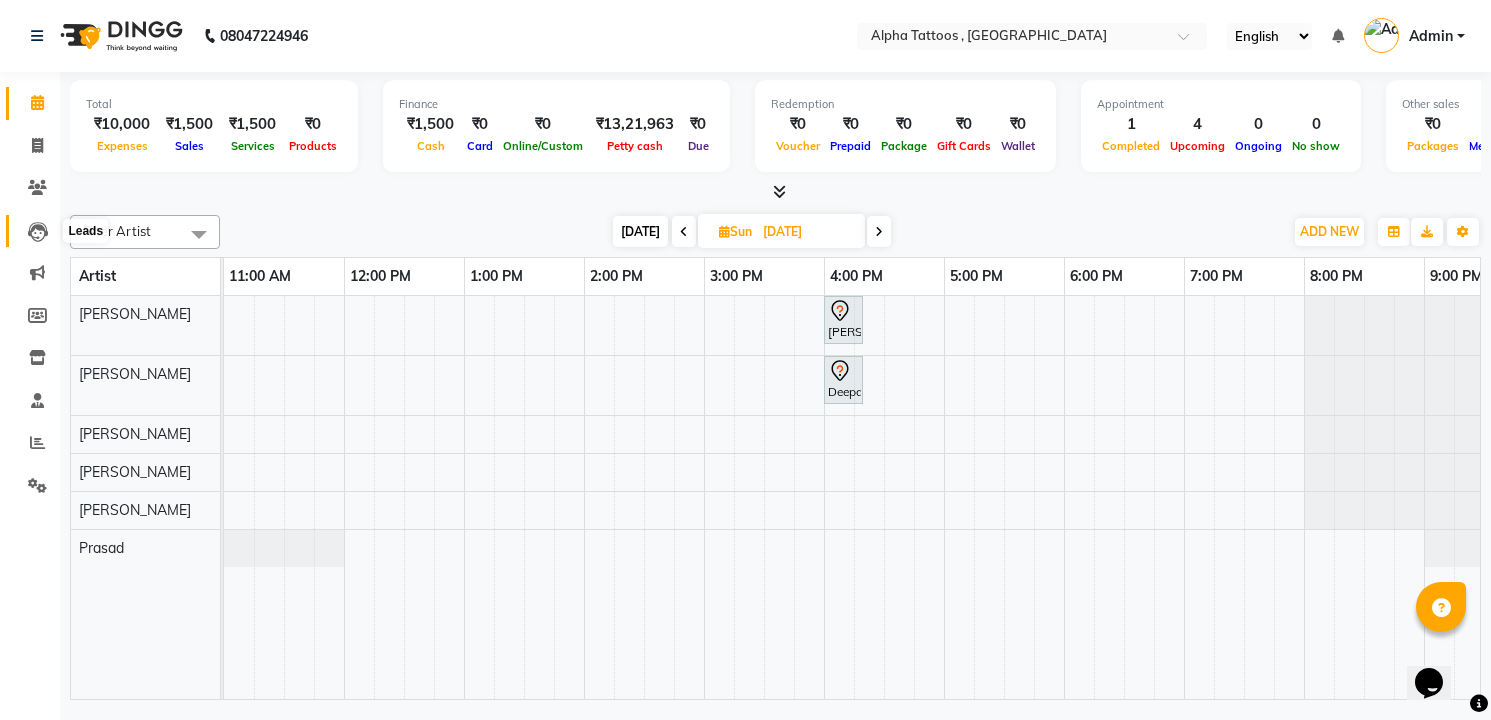 click 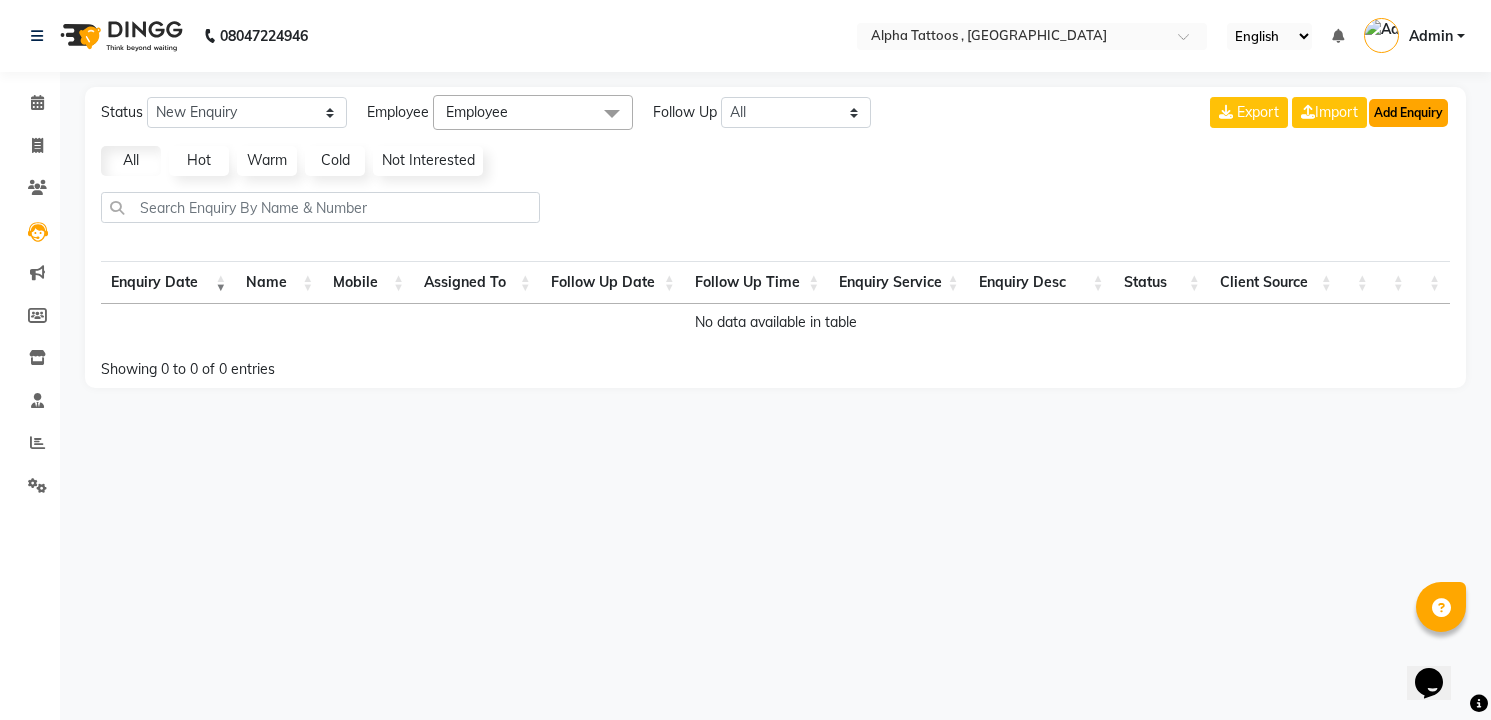 click on "Add Enquiry" 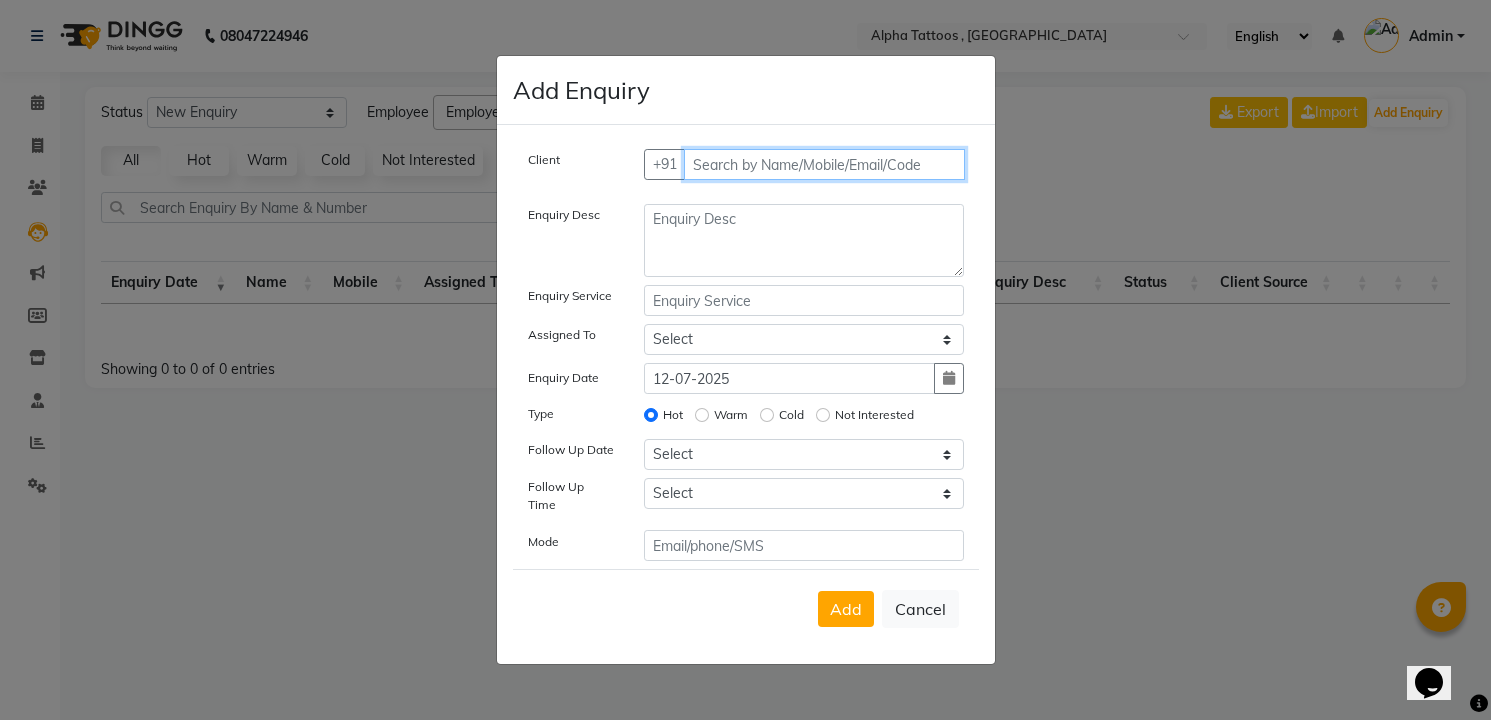 click at bounding box center [824, 164] 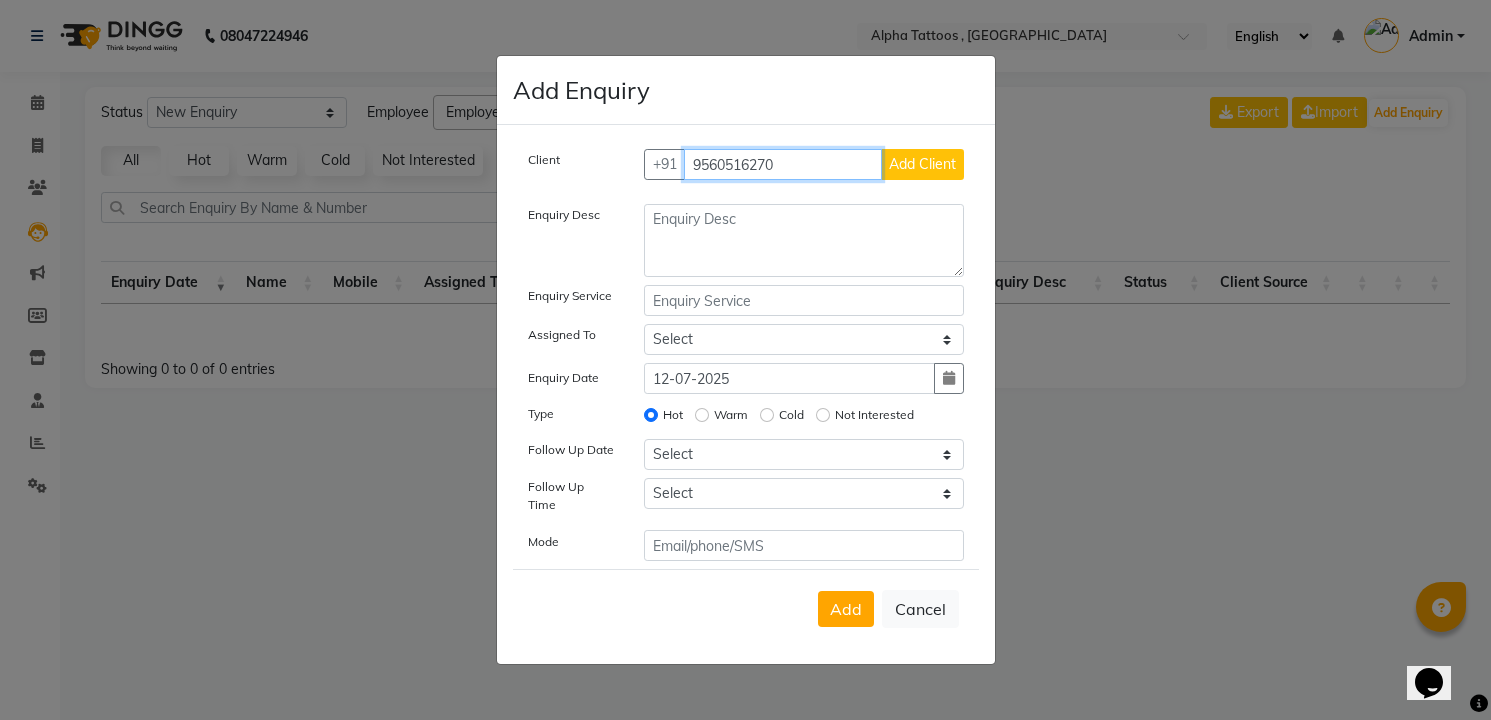 type on "9560516270" 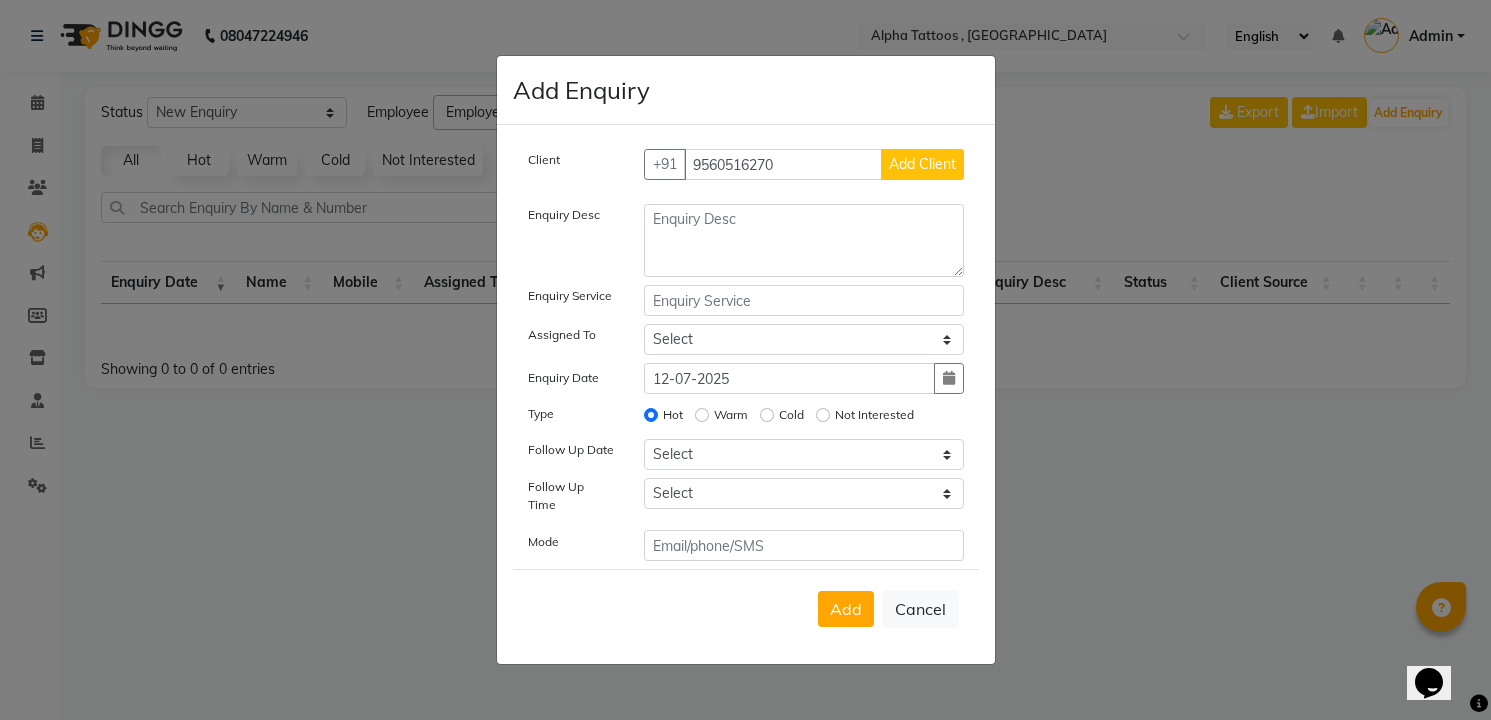 type 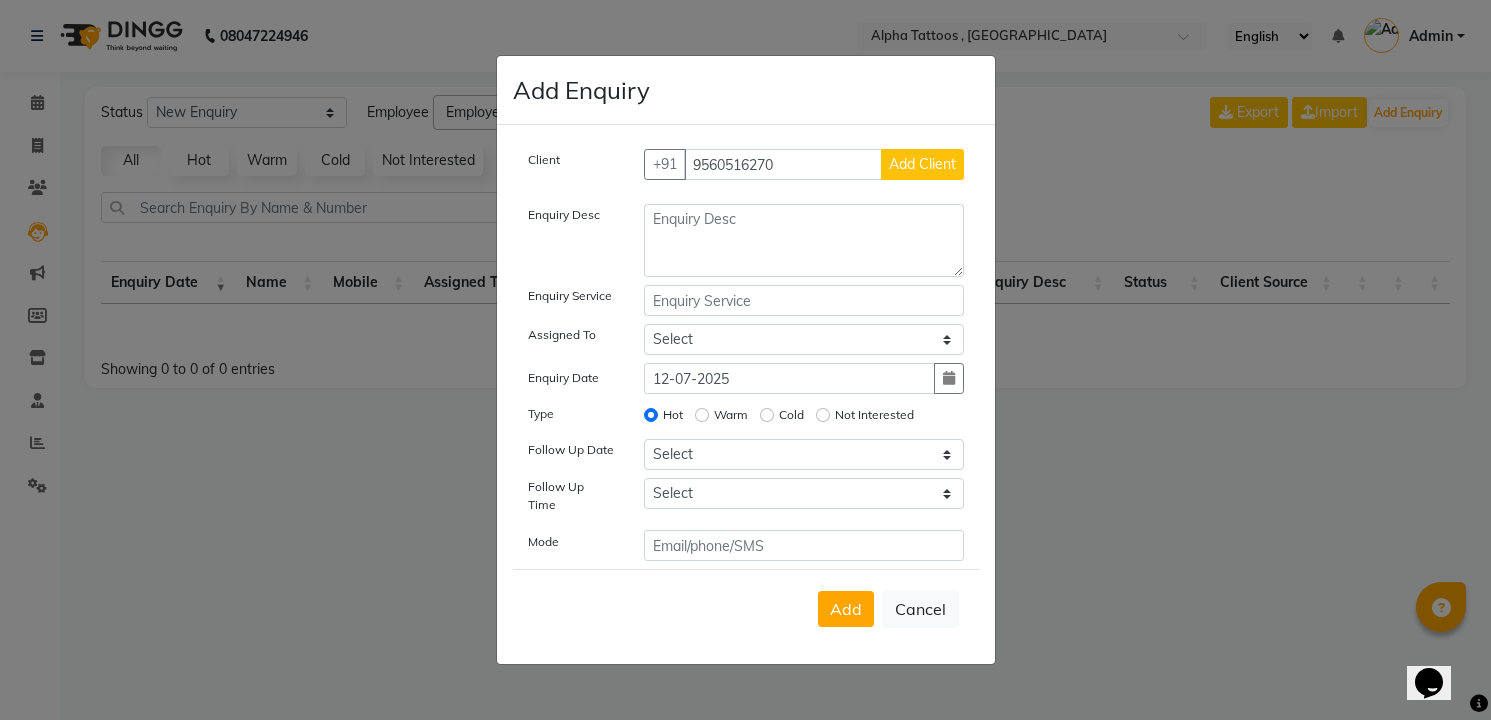 click on "Add Client" 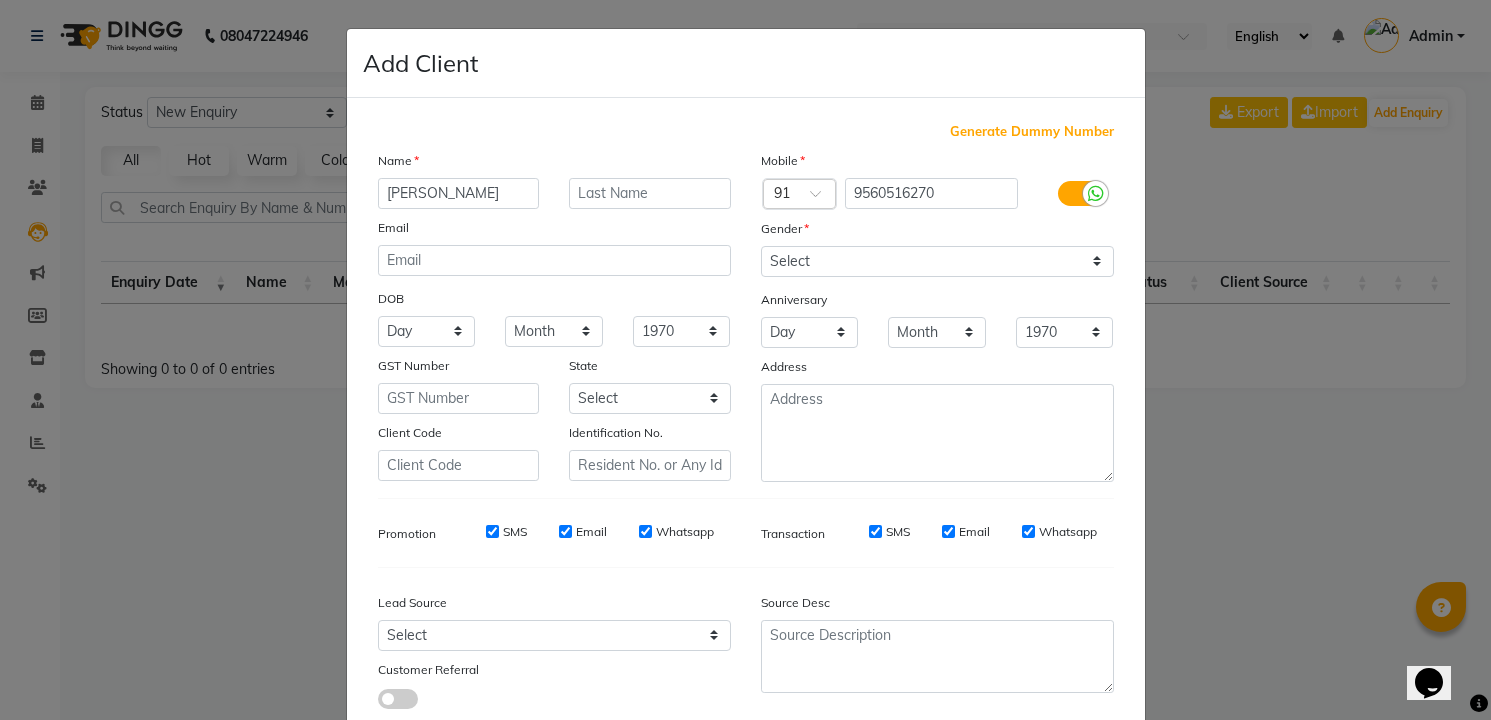 type on "[PERSON_NAME]" 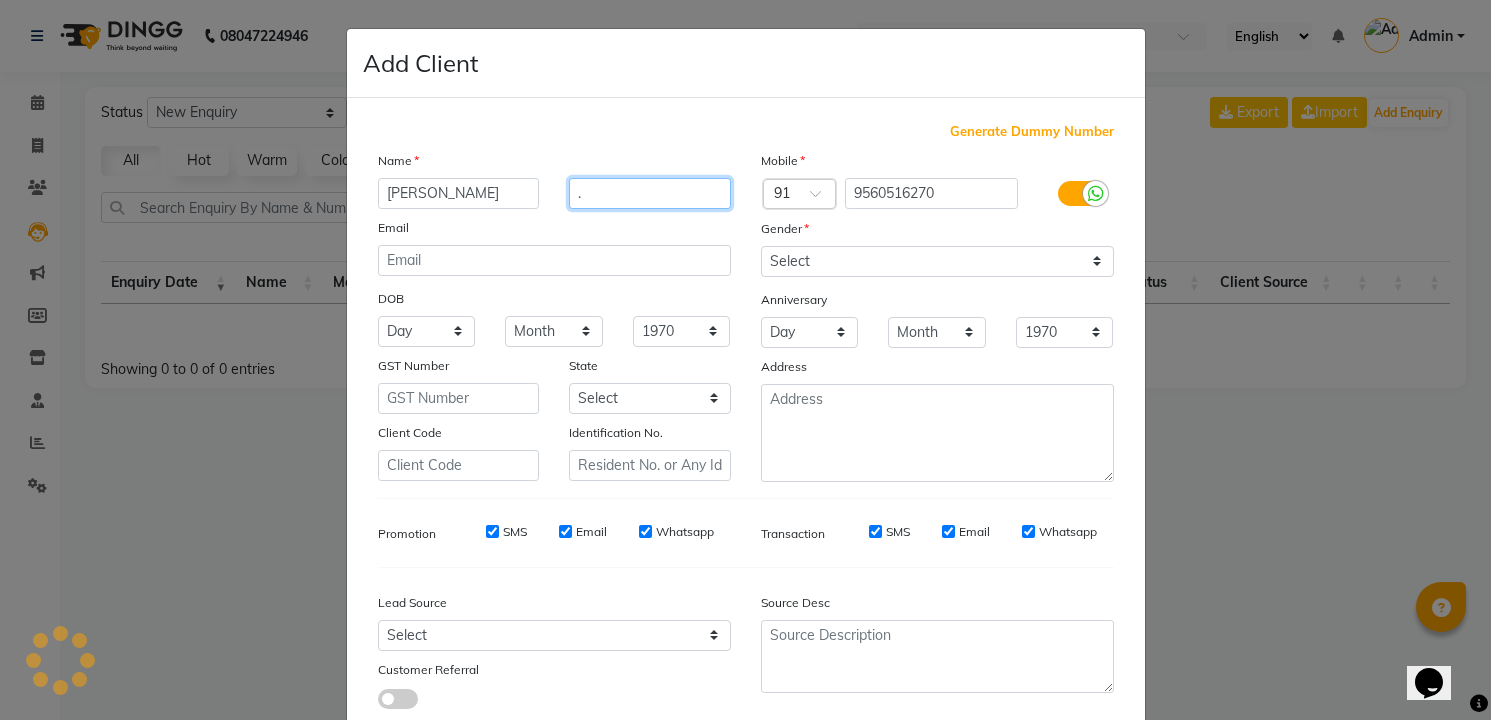 type on "." 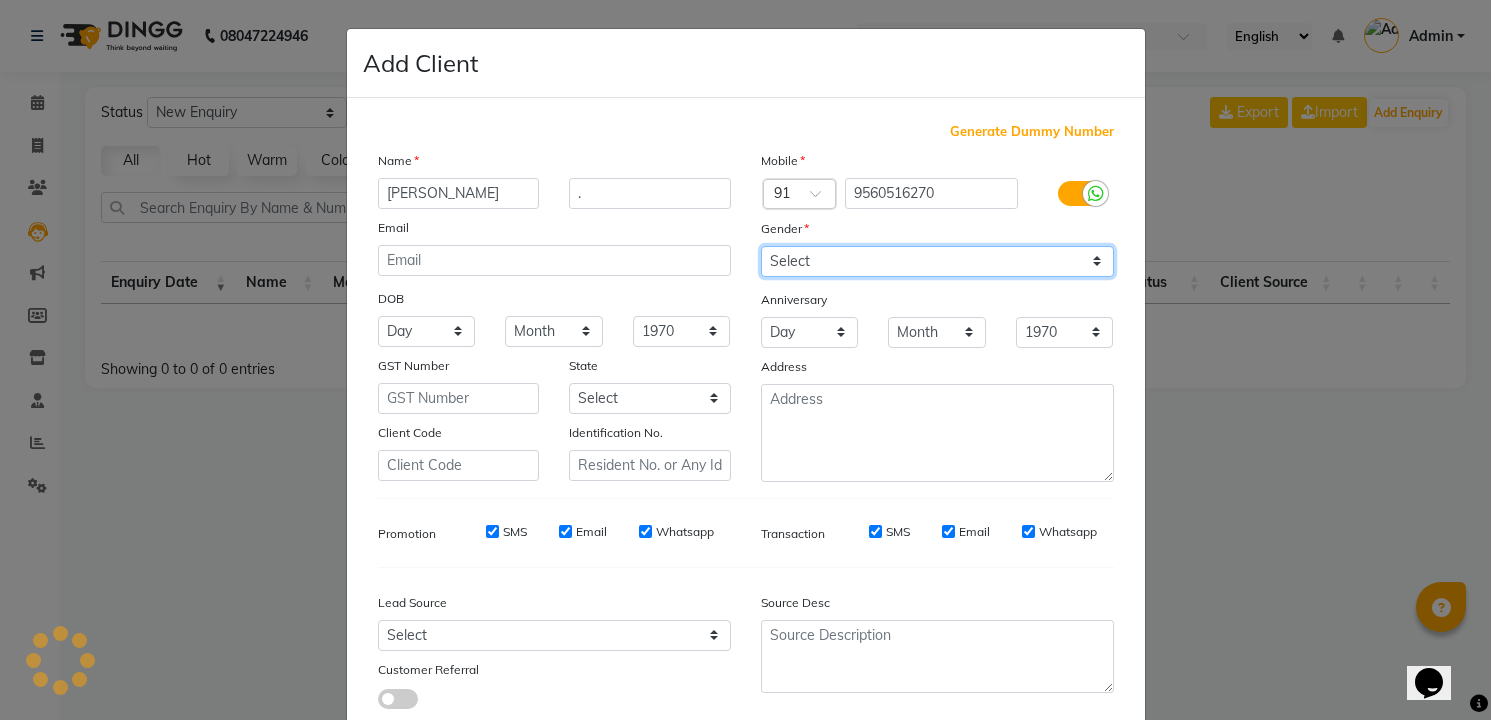 click on "Select [DEMOGRAPHIC_DATA] [DEMOGRAPHIC_DATA] Other Prefer Not To Say" 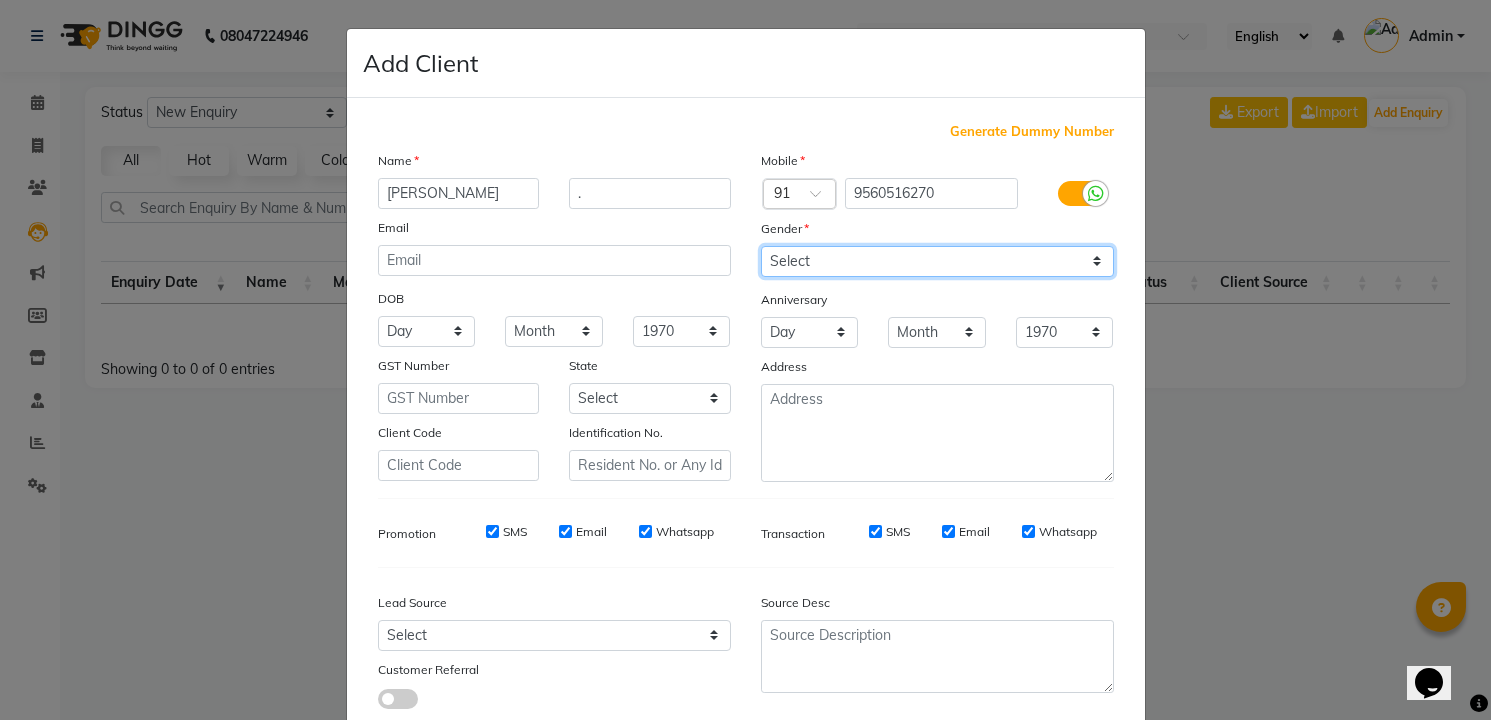 select on "[DEMOGRAPHIC_DATA]" 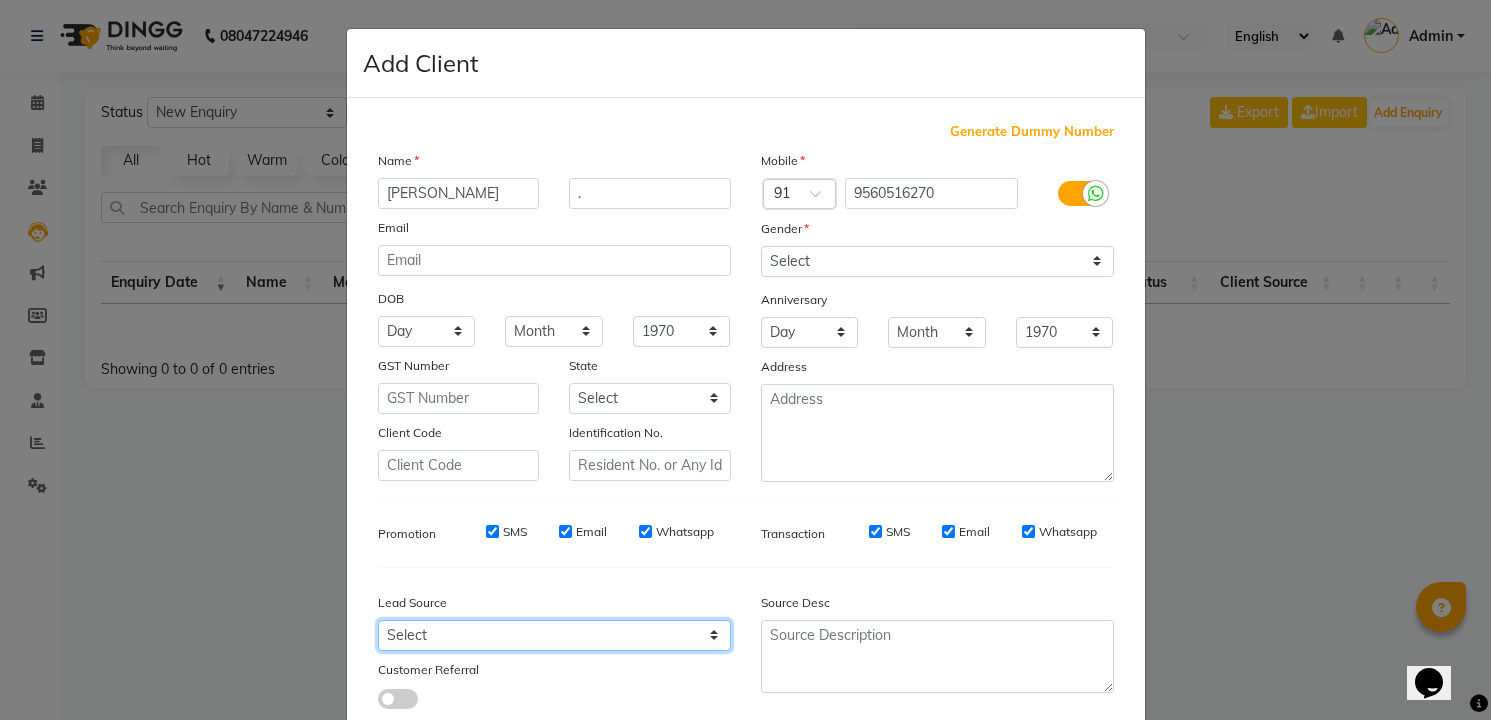 click on "Select Walk-in Referral Internet Friend Word of Mouth Advertisement Facebook JustDial Google Other Instagram  YouTube  WhatsApp" 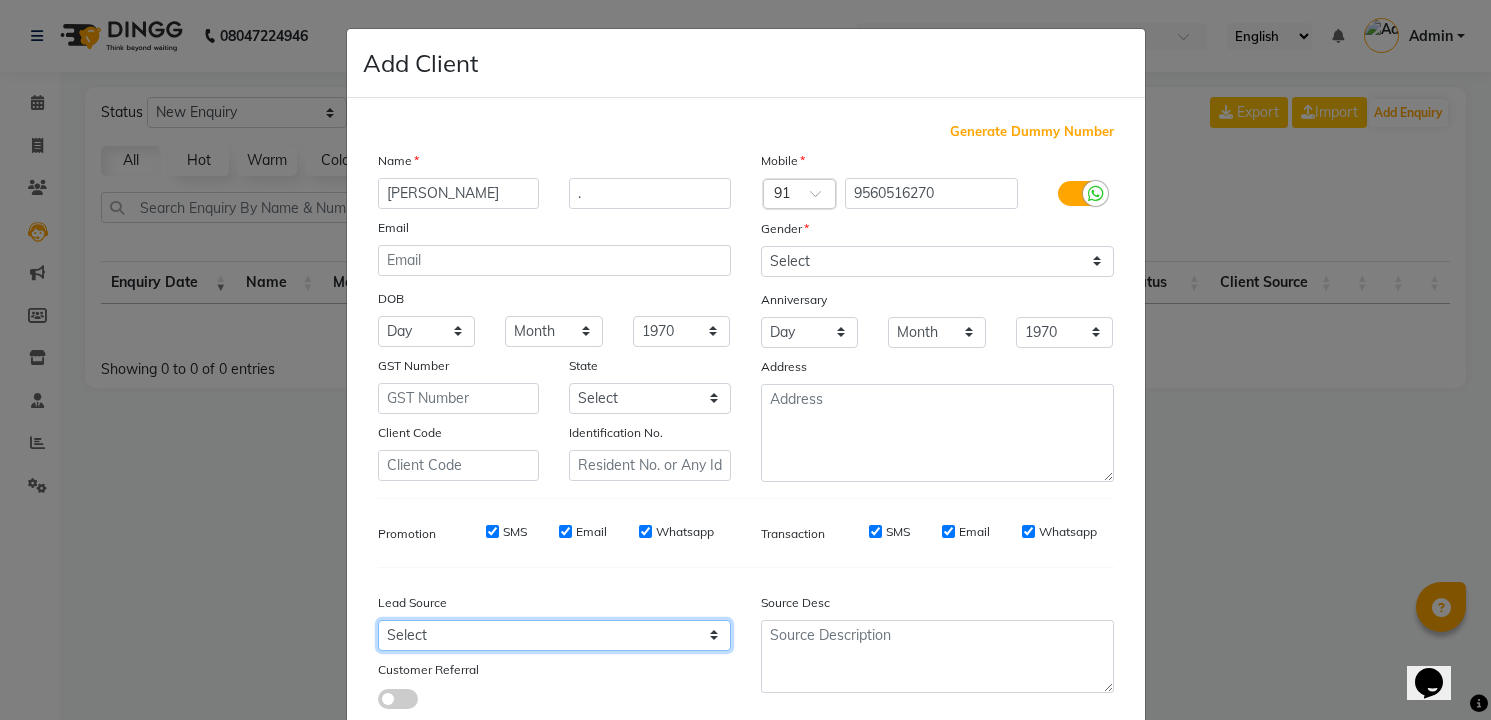 select on "33840" 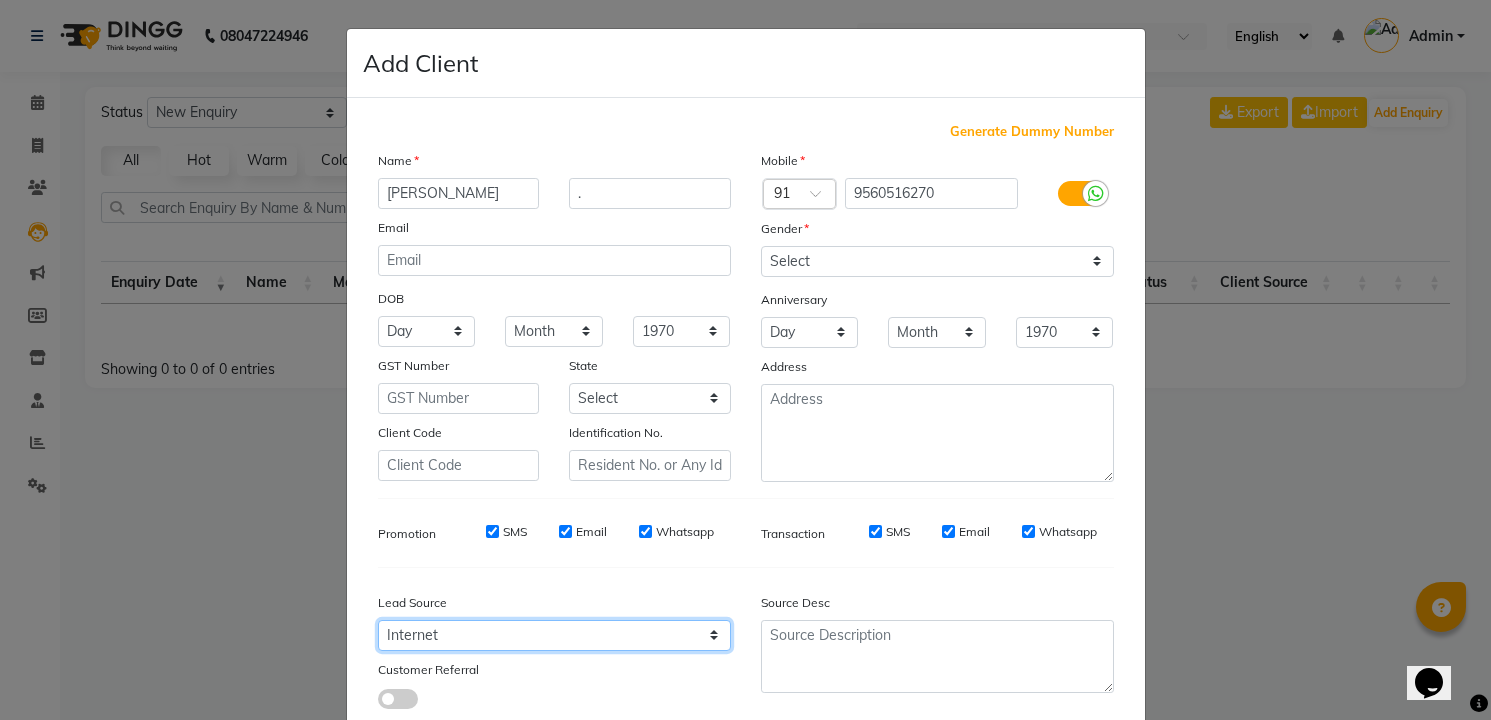click on "Select Walk-in Referral Internet Friend Word of Mouth Advertisement Facebook JustDial Google Other Instagram  YouTube  WhatsApp" 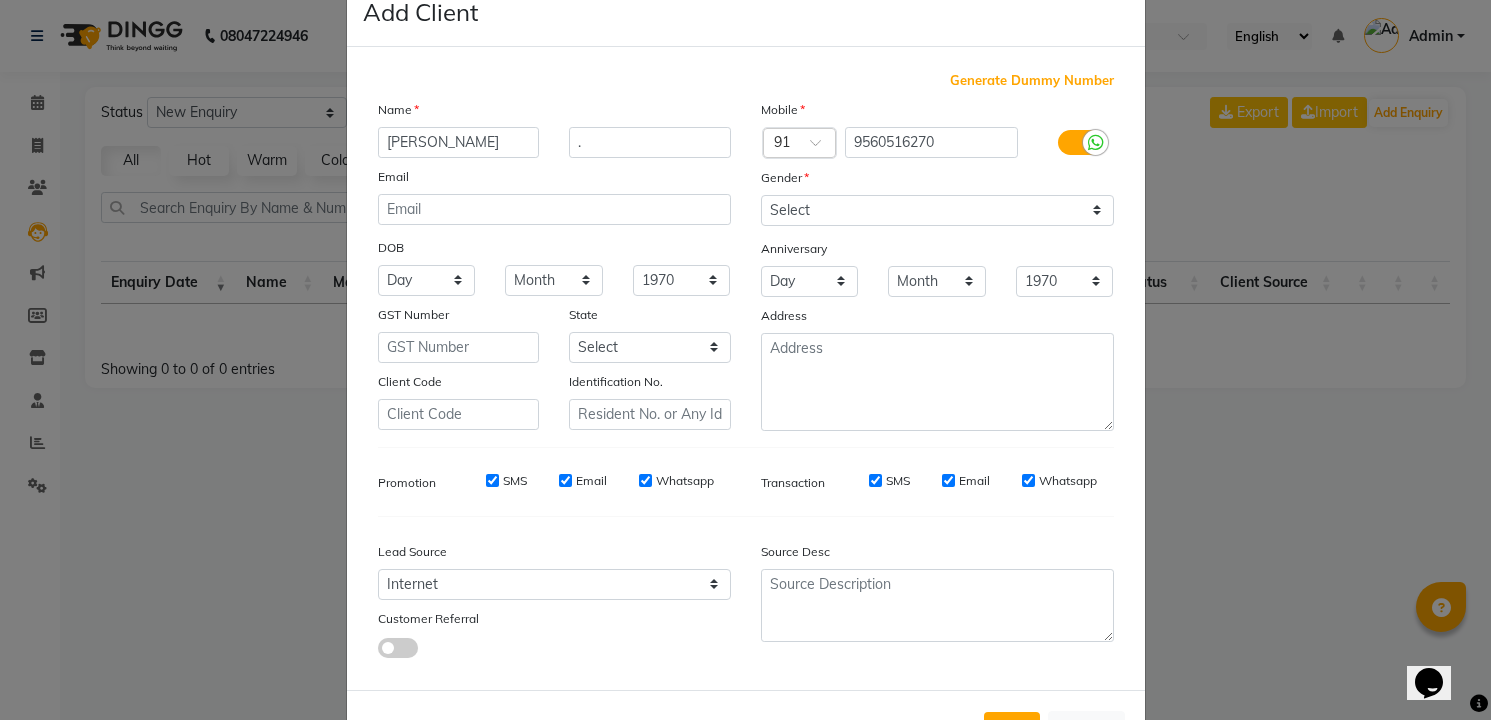 scroll, scrollTop: 129, scrollLeft: 0, axis: vertical 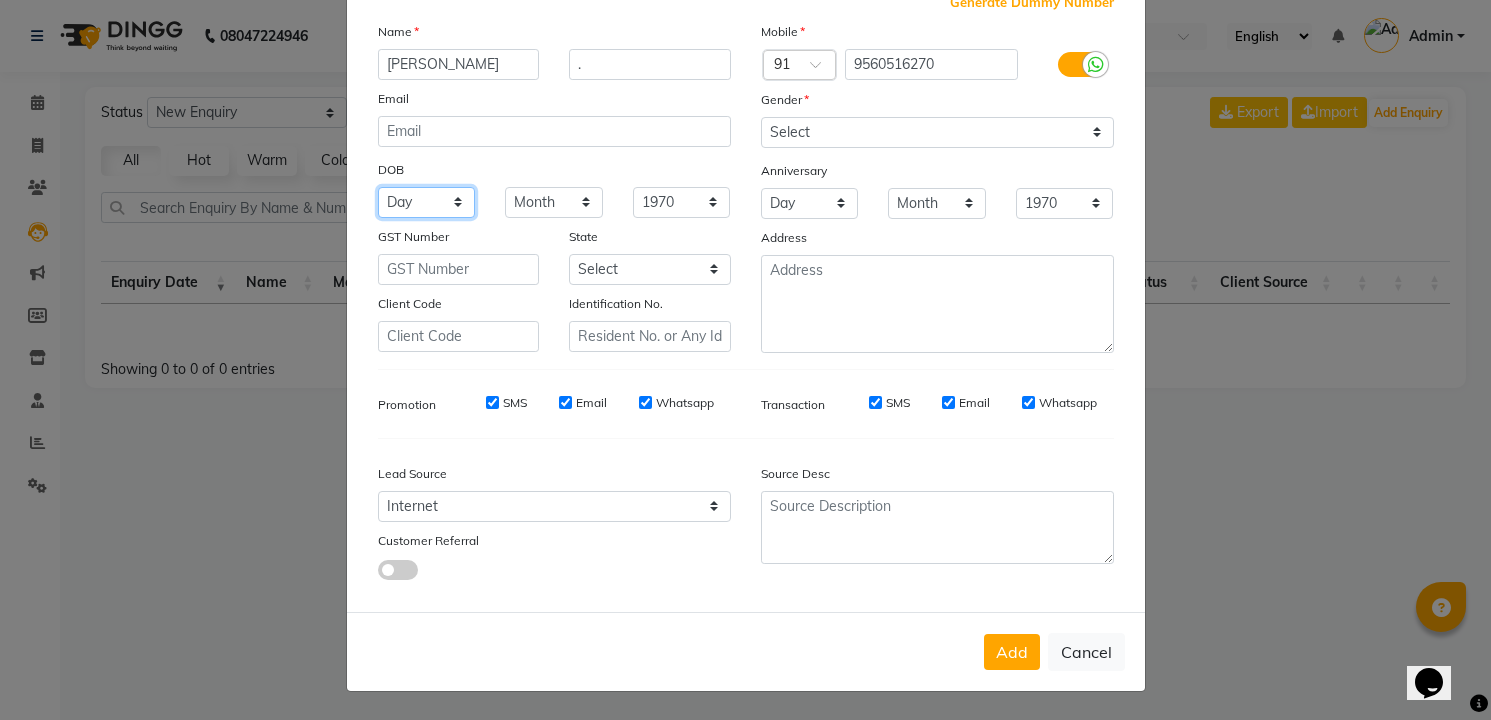 click on "Day 01 02 03 04 05 06 07 08 09 10 11 12 13 14 15 16 17 18 19 20 21 22 23 24 25 26 27 28 29 30 31" 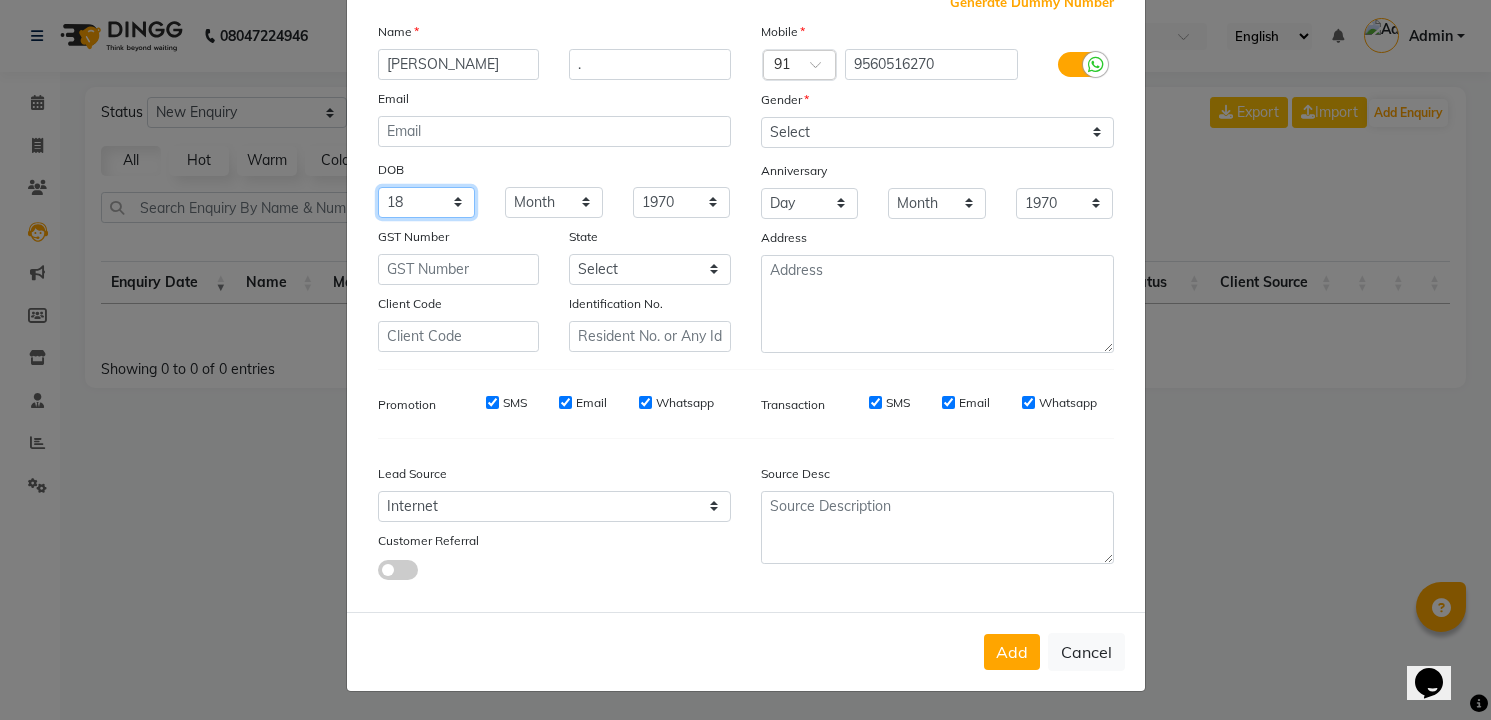 click on "Day 01 02 03 04 05 06 07 08 09 10 11 12 13 14 15 16 17 18 19 20 21 22 23 24 25 26 27 28 29 30 31" 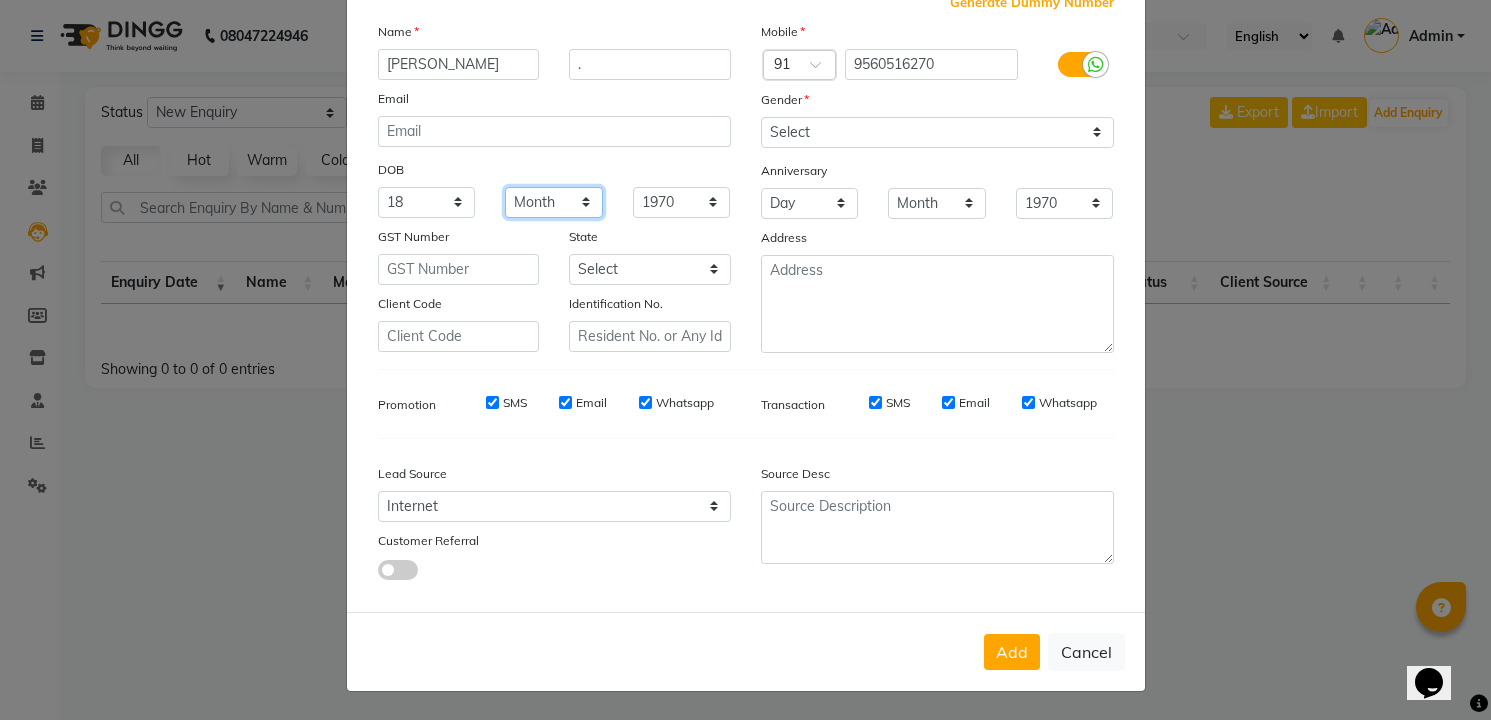 select on "09" 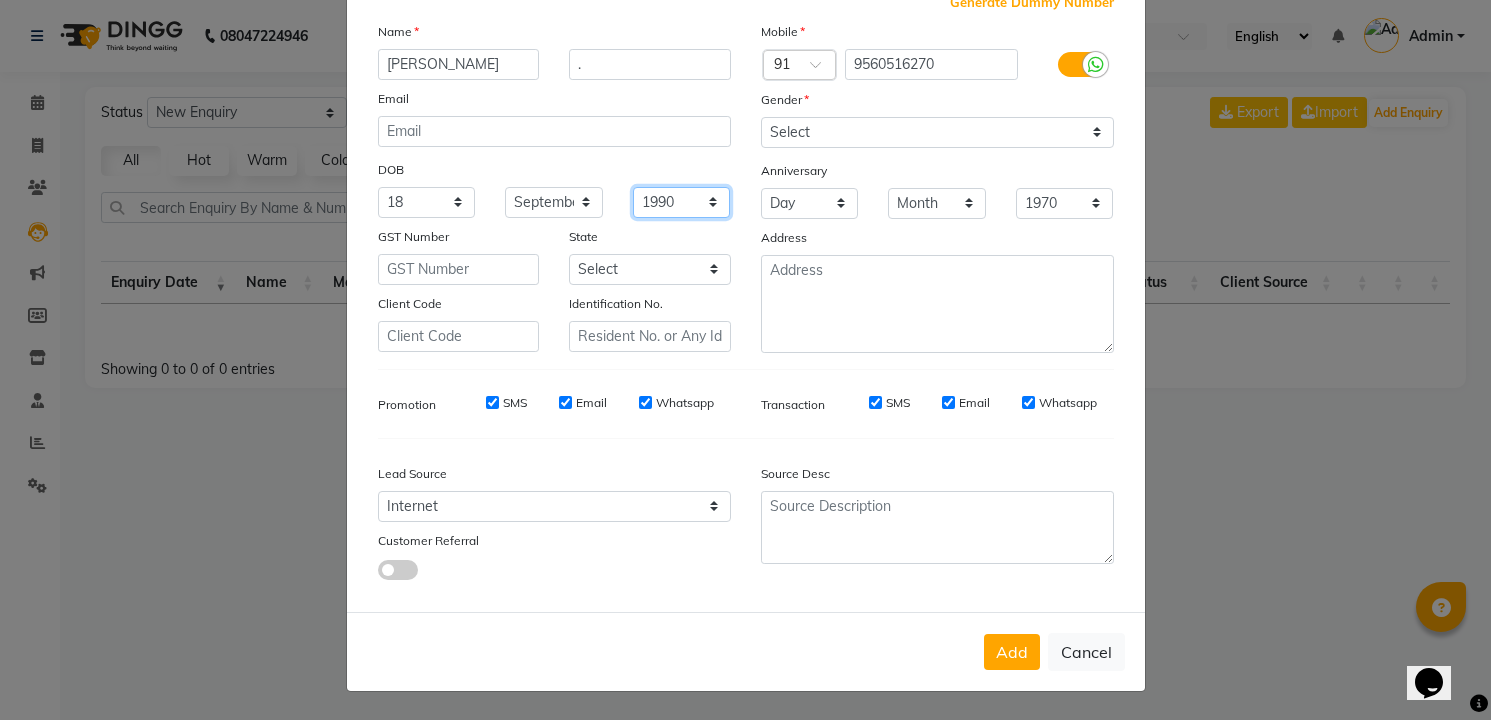 select on "1992" 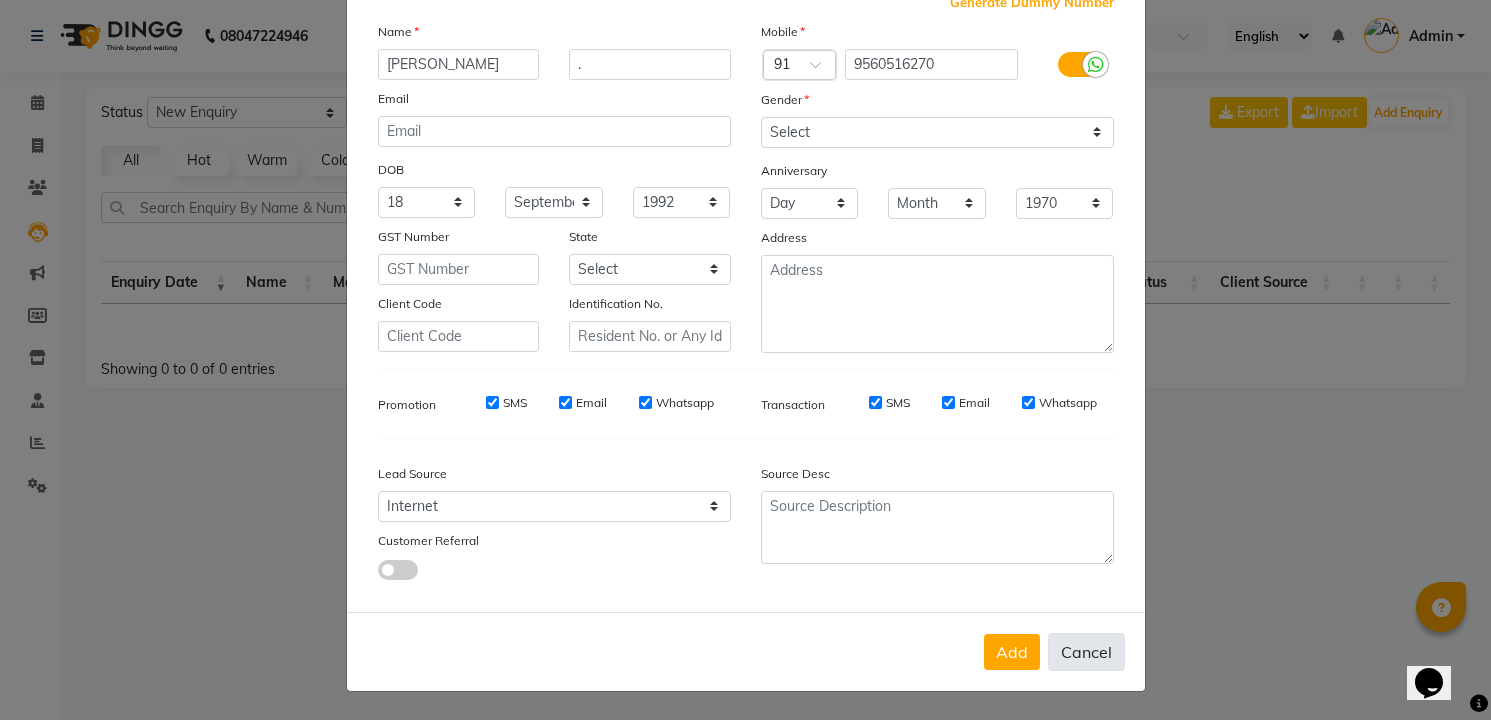 click on "Cancel" 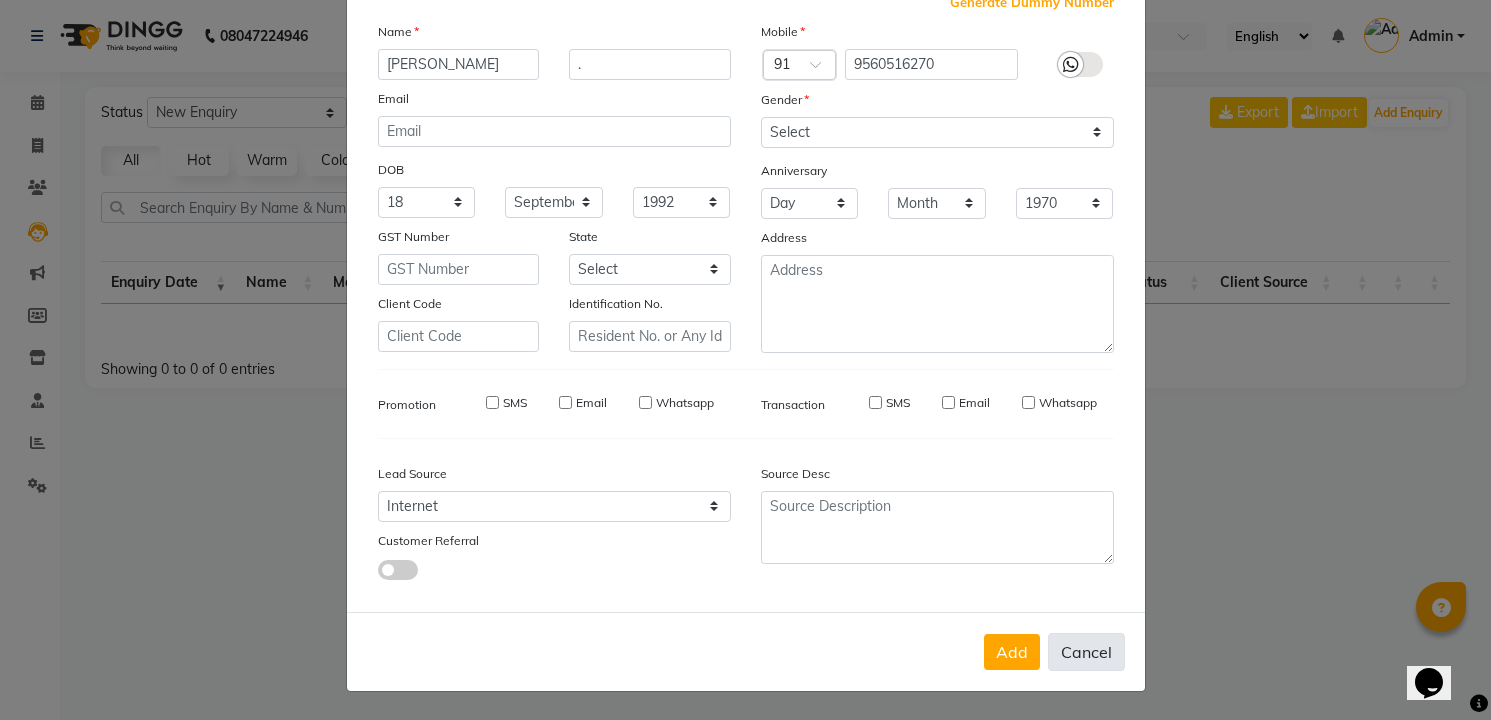 type 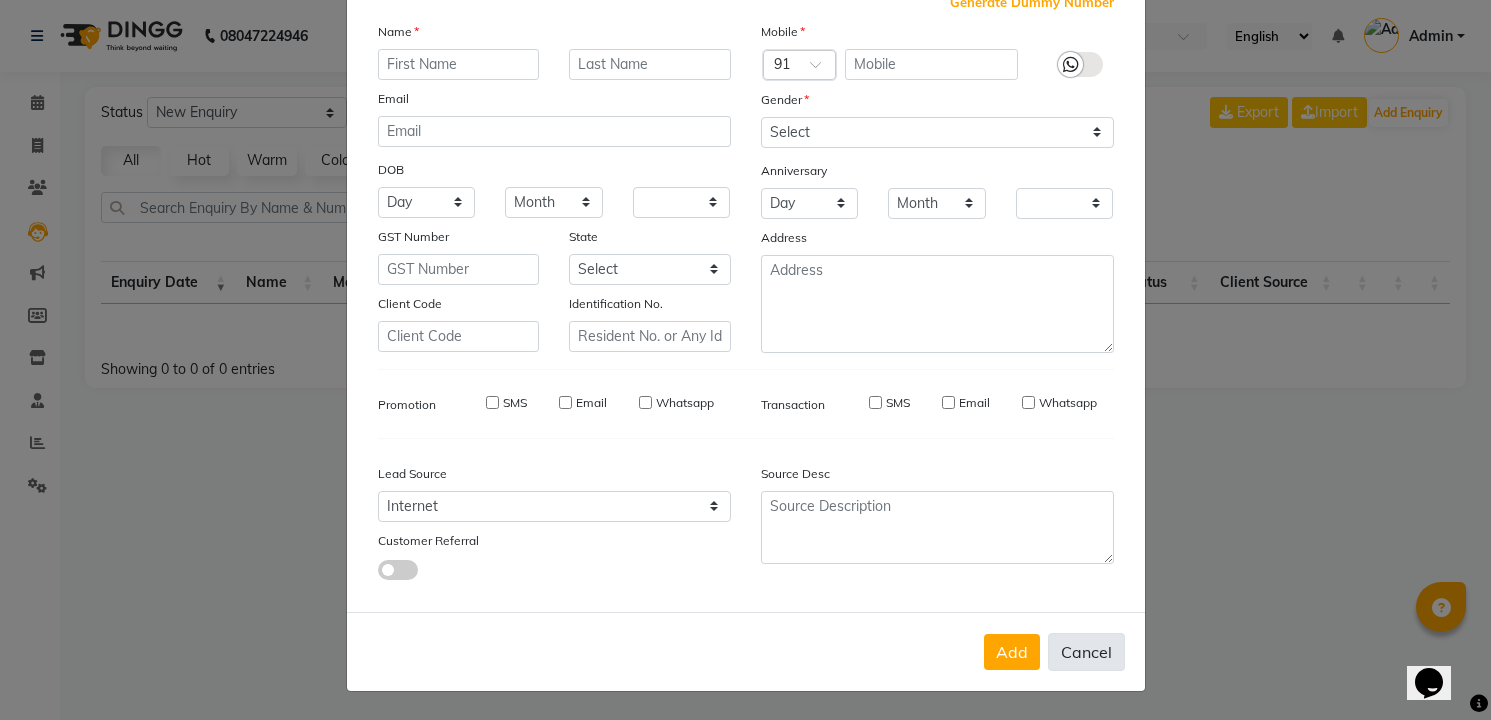 click on "Cancel" 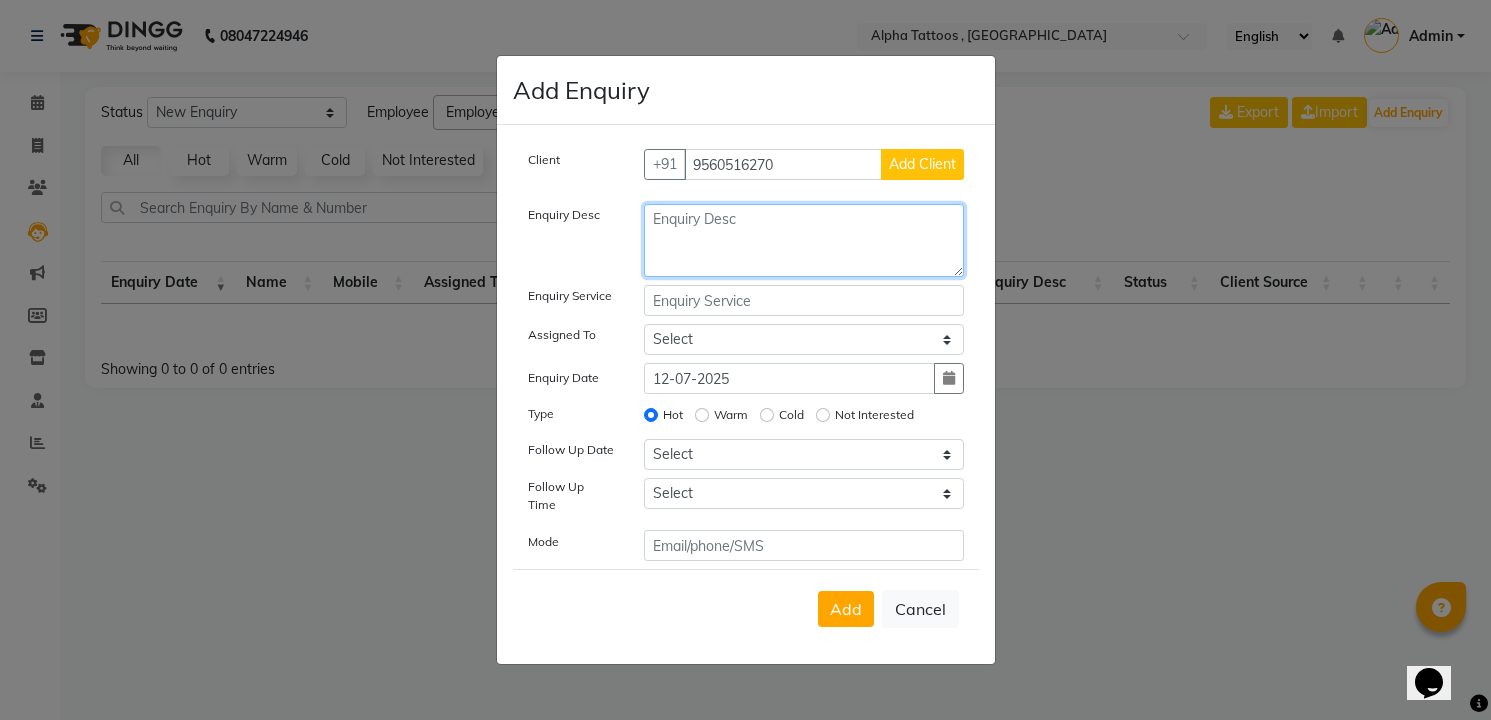 click 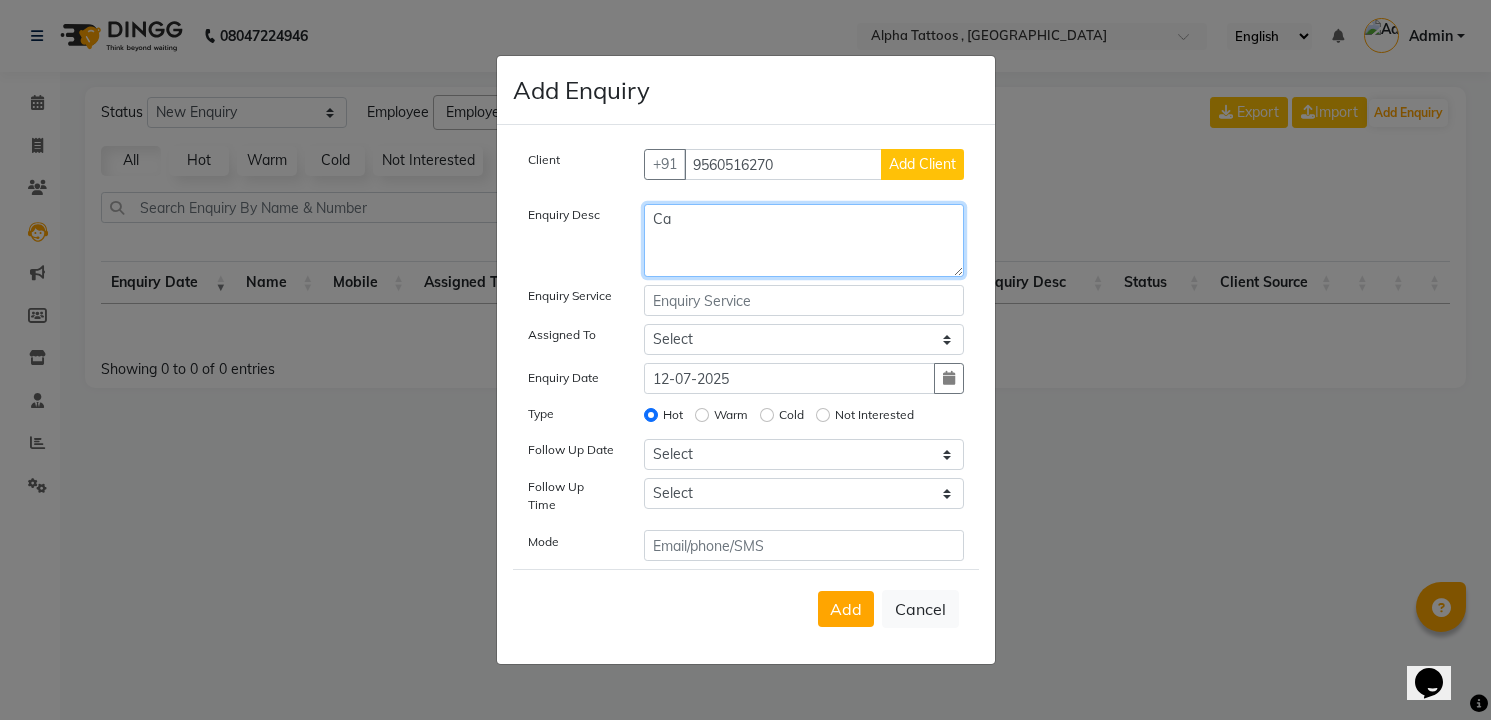 type on "C" 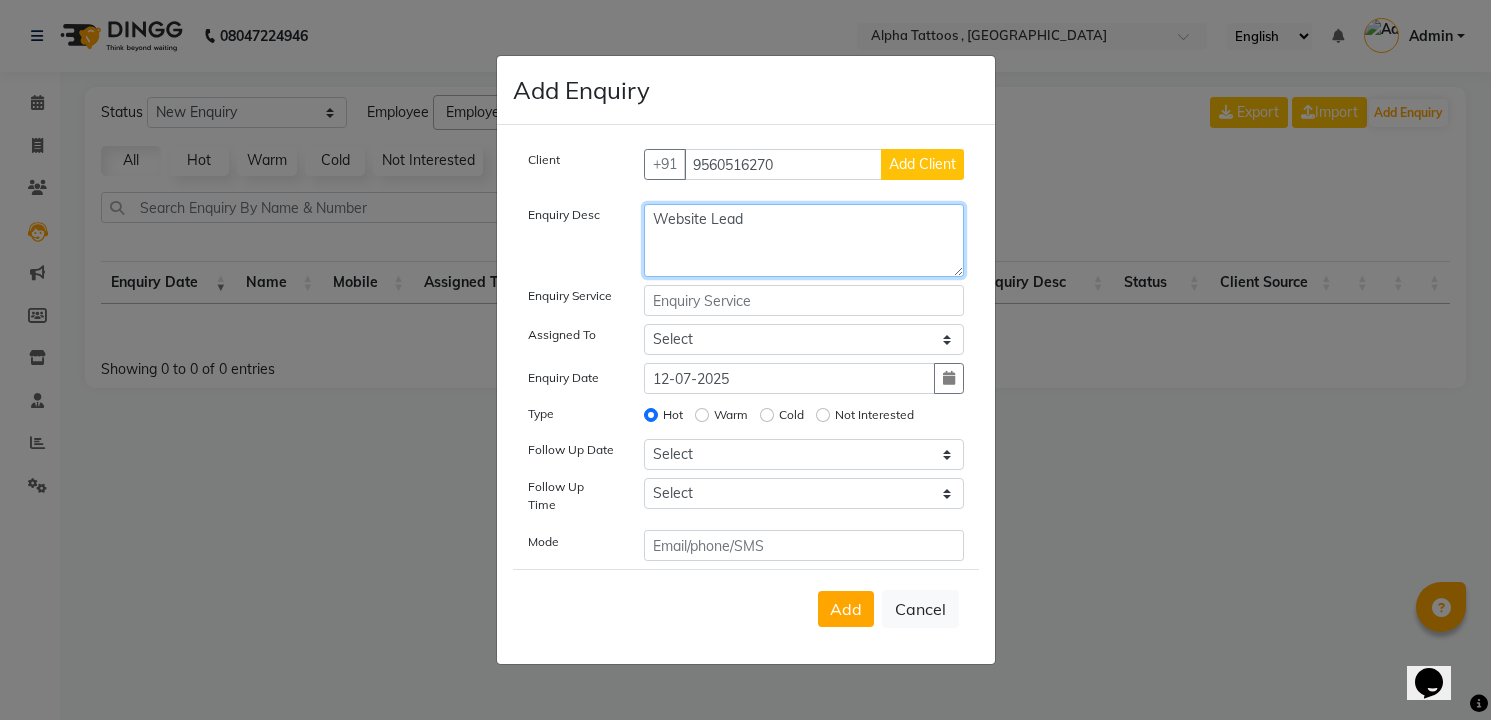 type on "Website Lead" 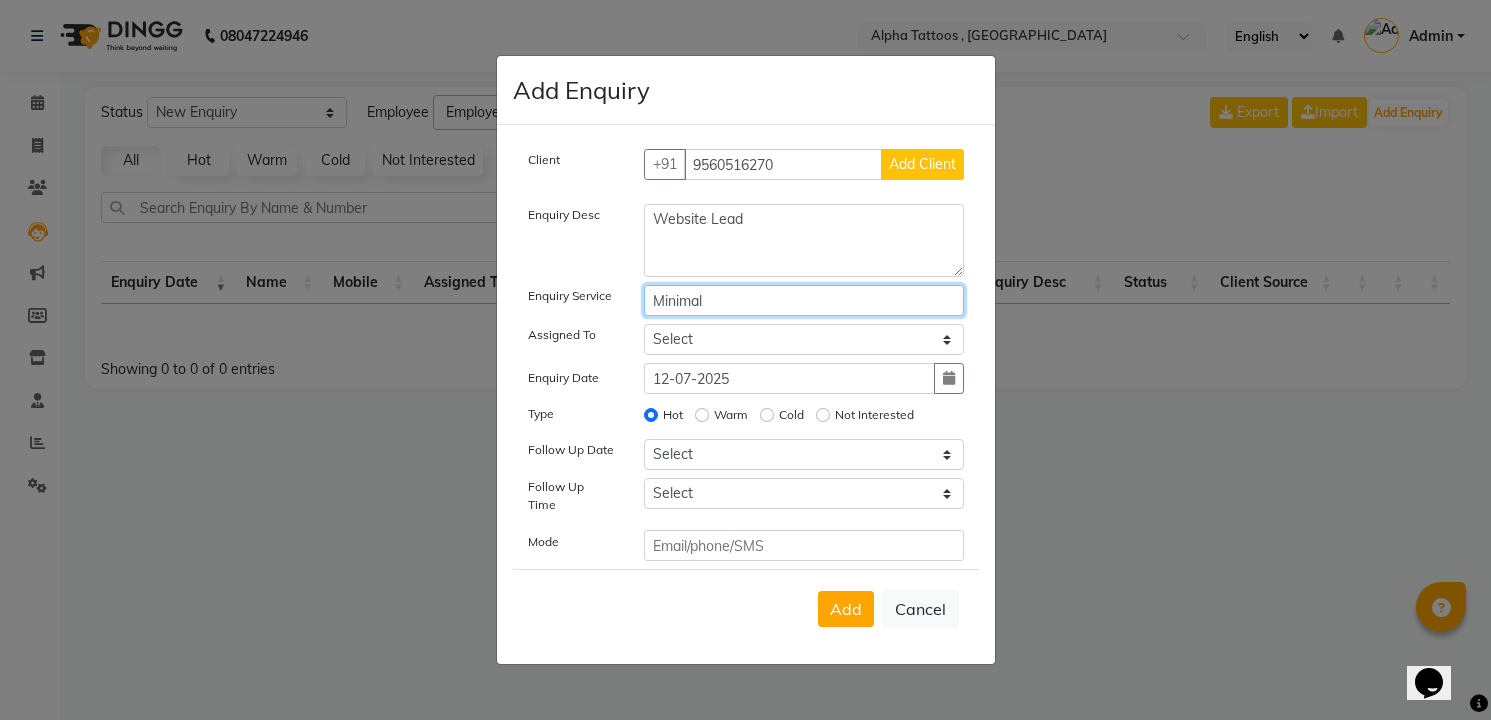 type on "Minimal" 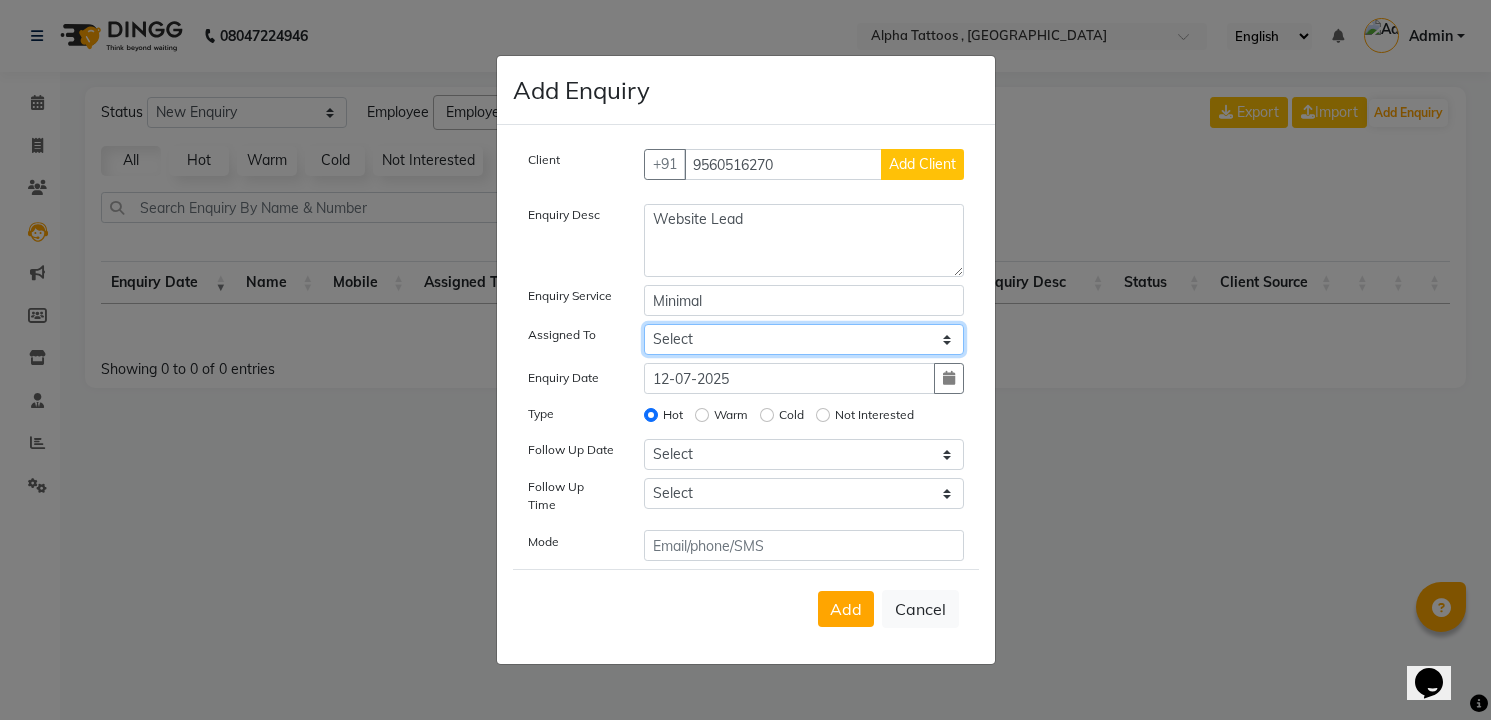 select on "32724" 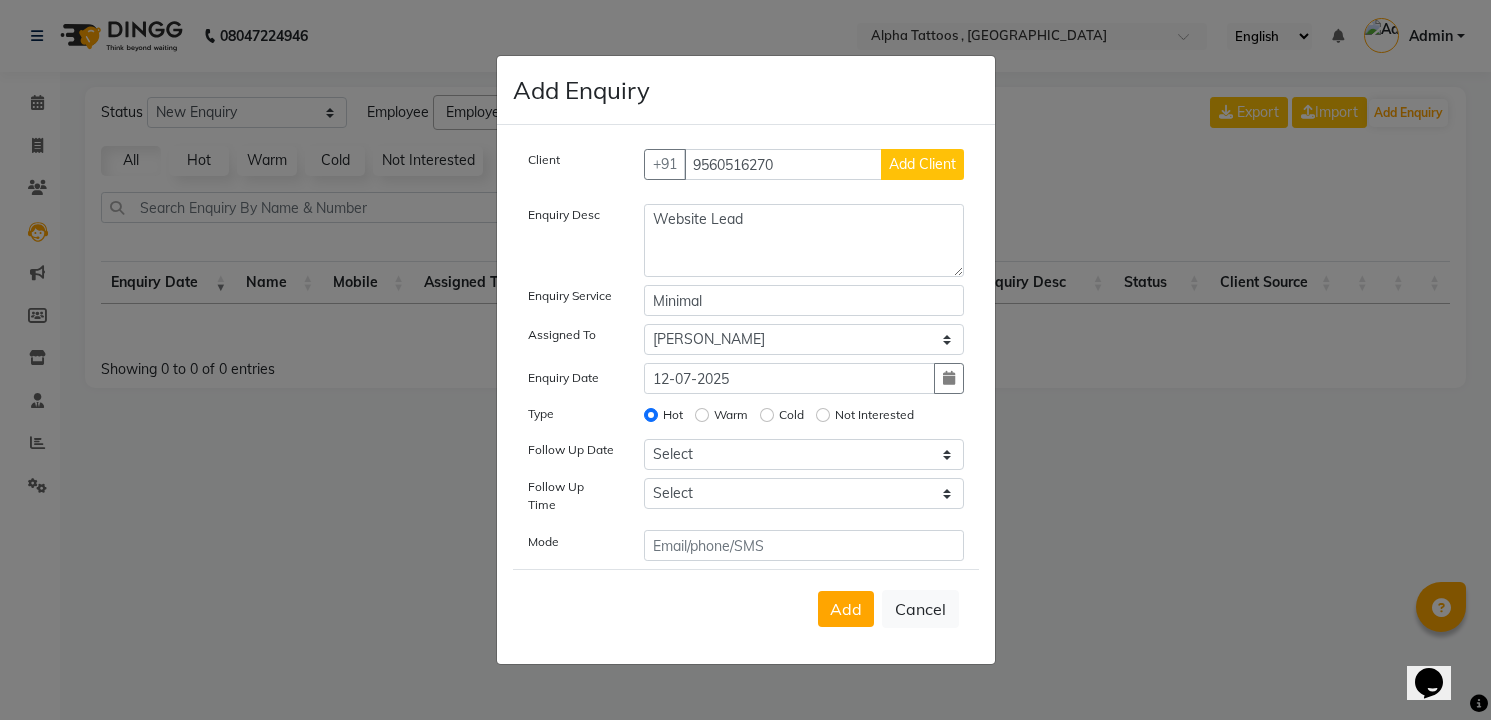 type 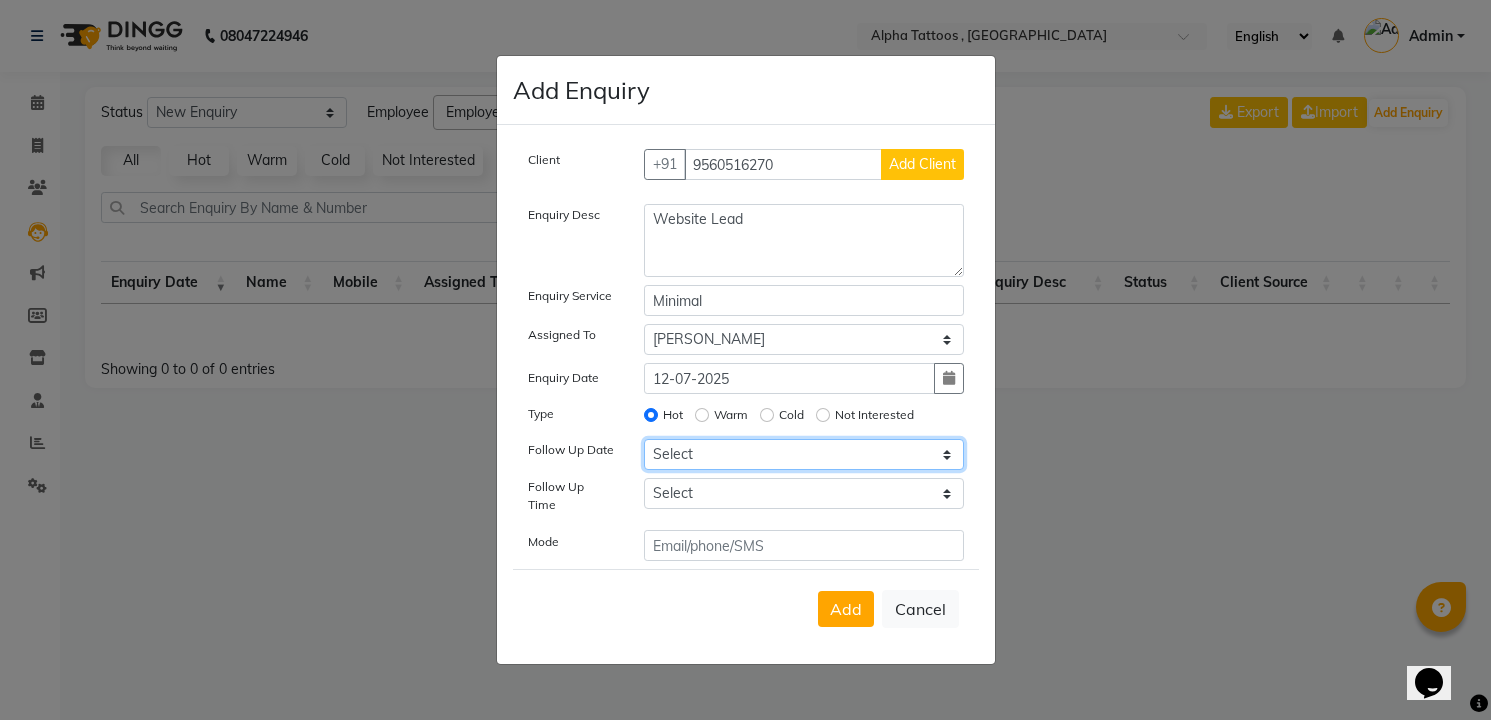 select on "[DATE]" 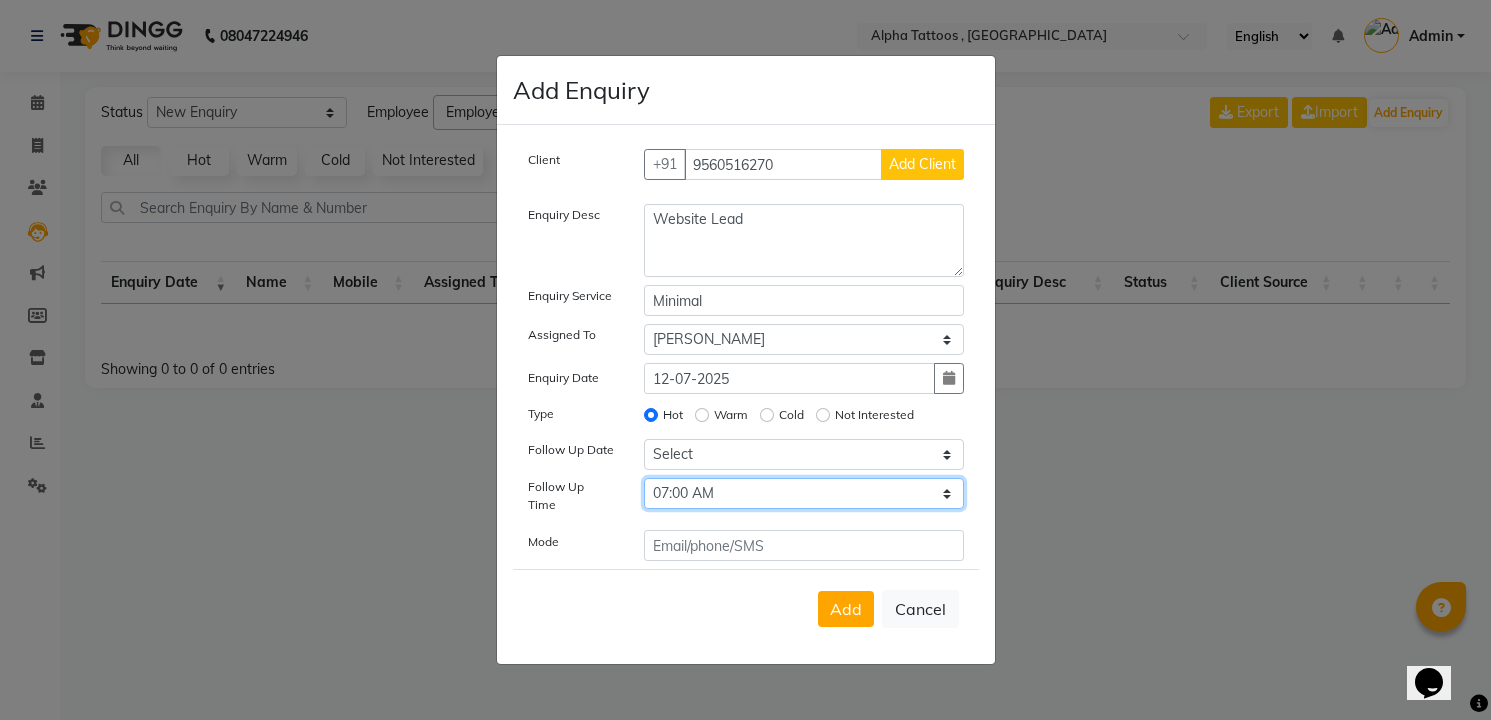 select on "840" 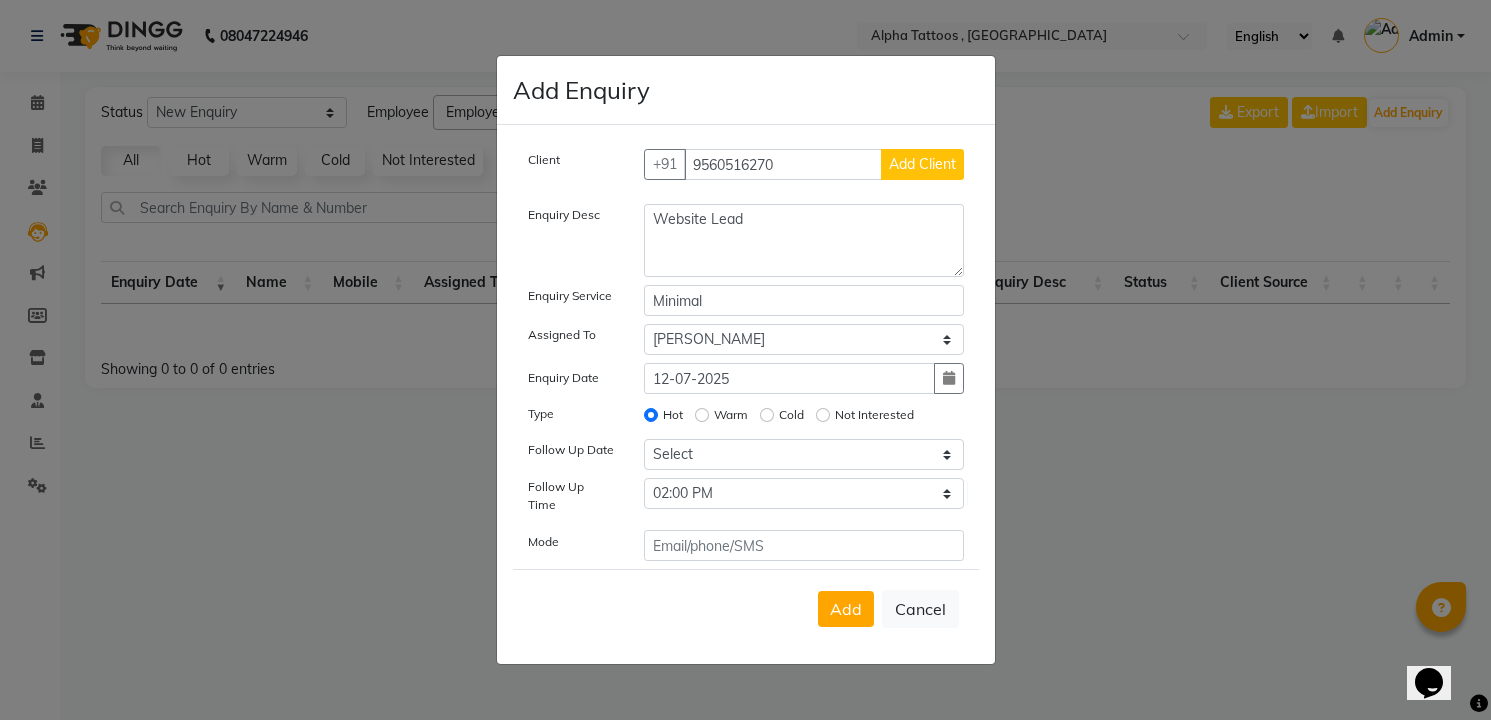 type 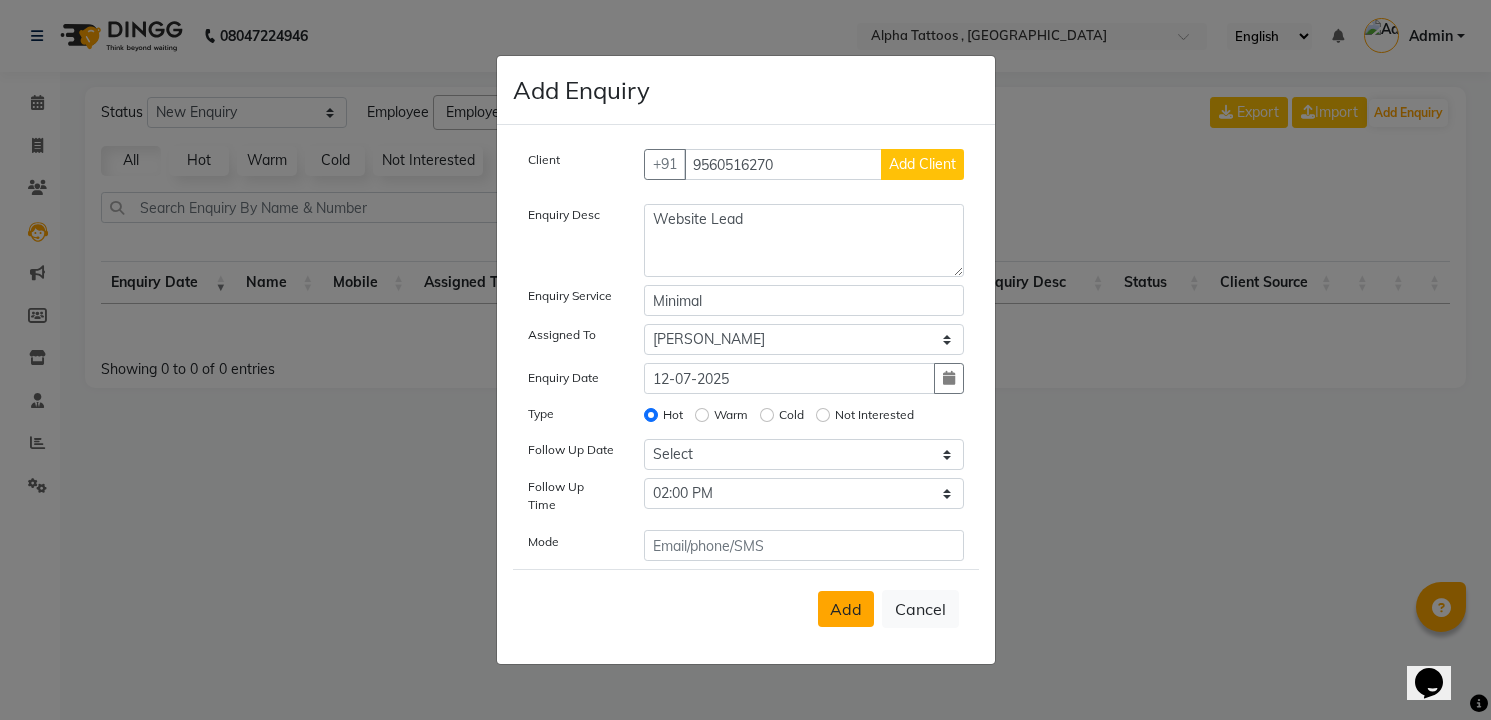 click on "Add" at bounding box center [846, 609] 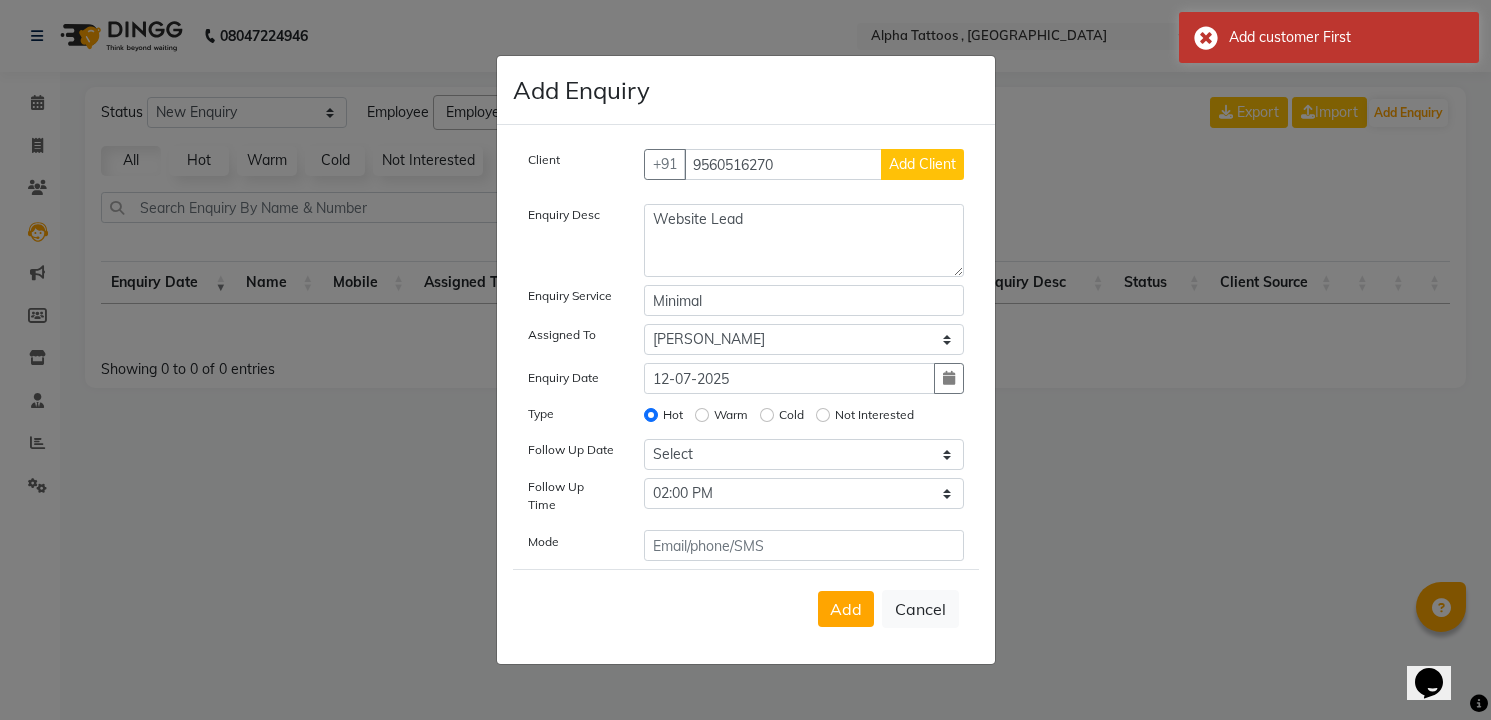 click on "Add Client" 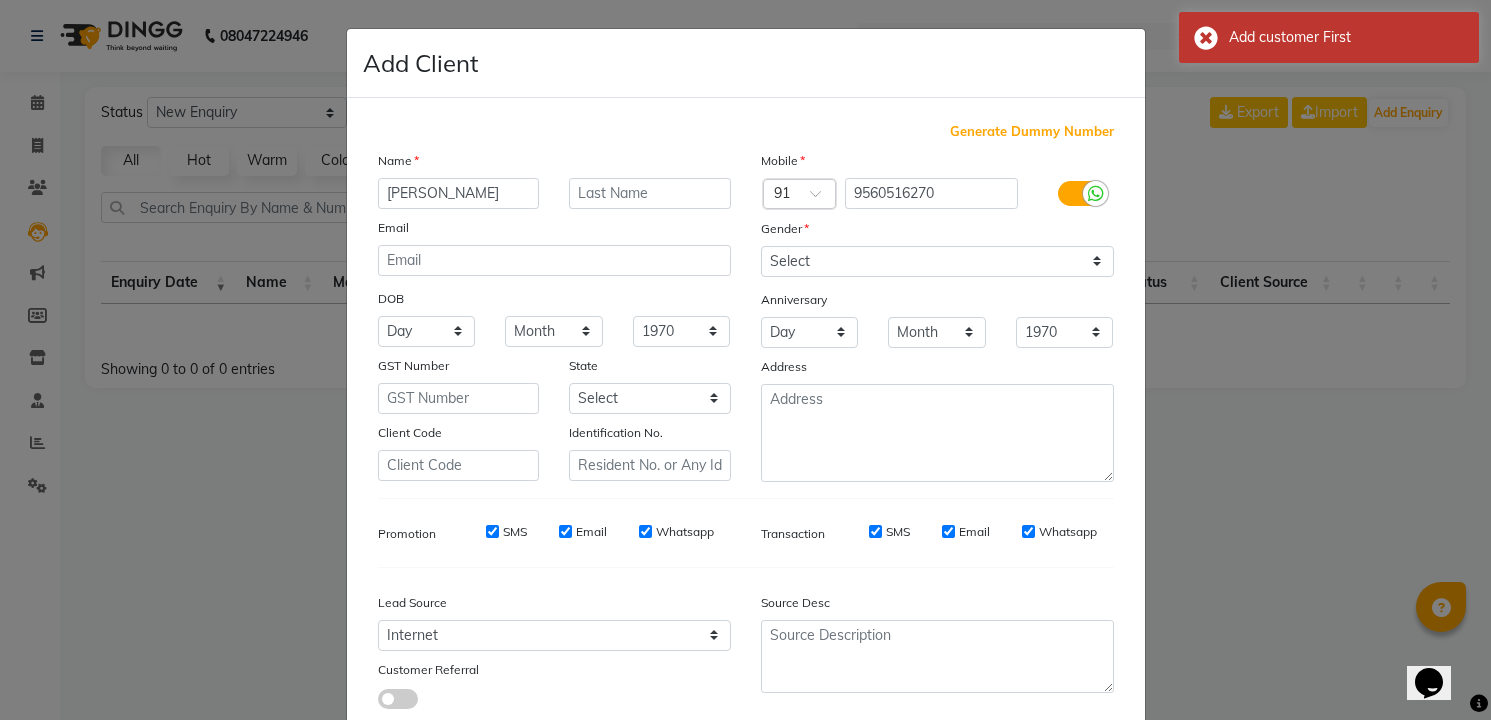 type on "[PERSON_NAME]" 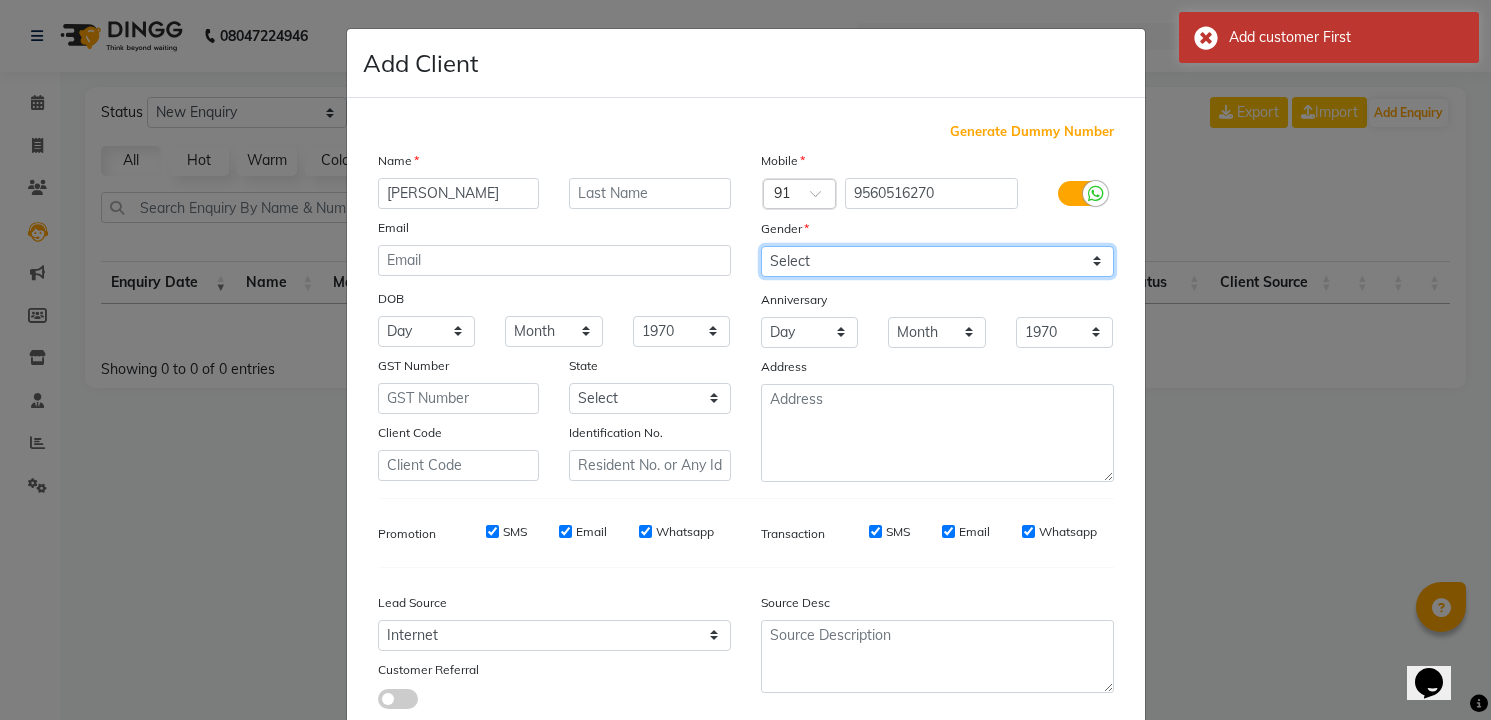 click on "Select [DEMOGRAPHIC_DATA] [DEMOGRAPHIC_DATA] Other Prefer Not To Say" 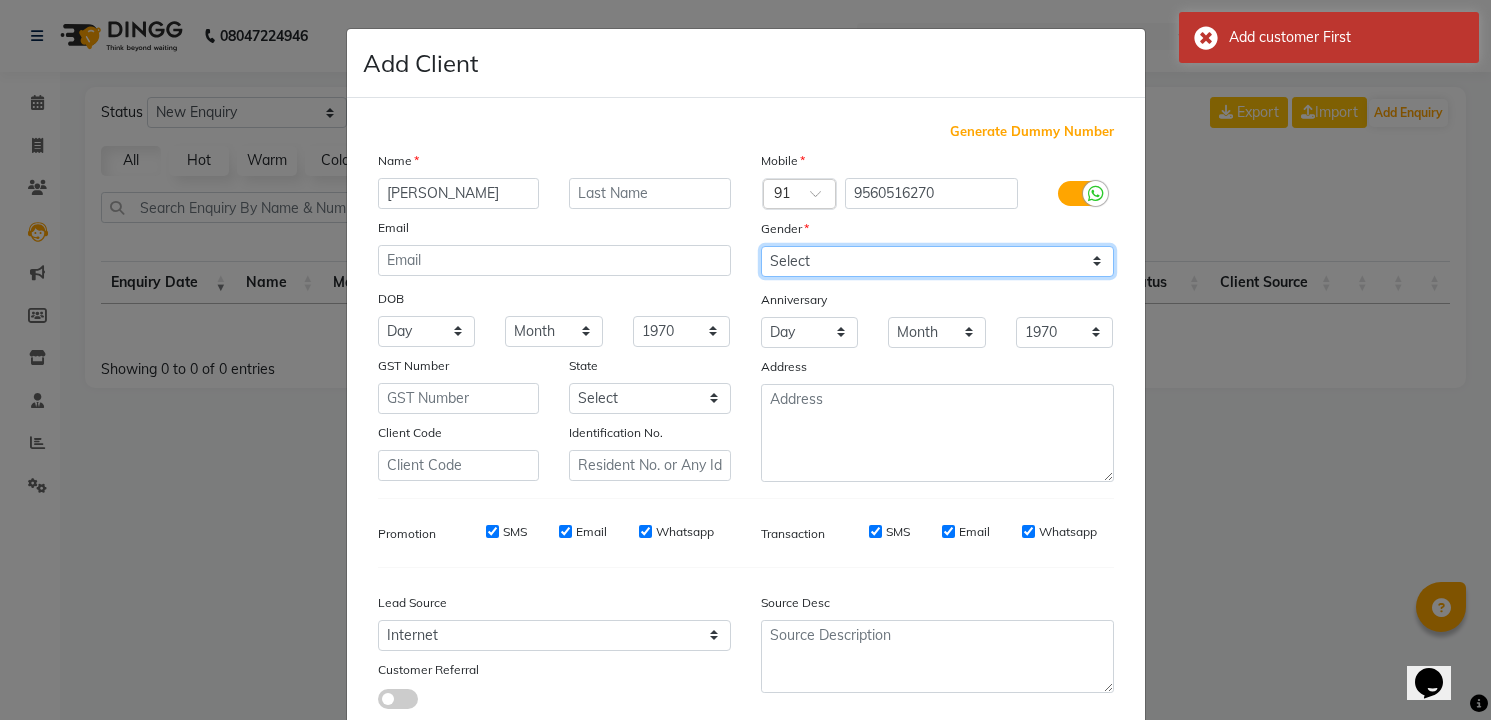 click on "Select [DEMOGRAPHIC_DATA] [DEMOGRAPHIC_DATA] Other Prefer Not To Say" 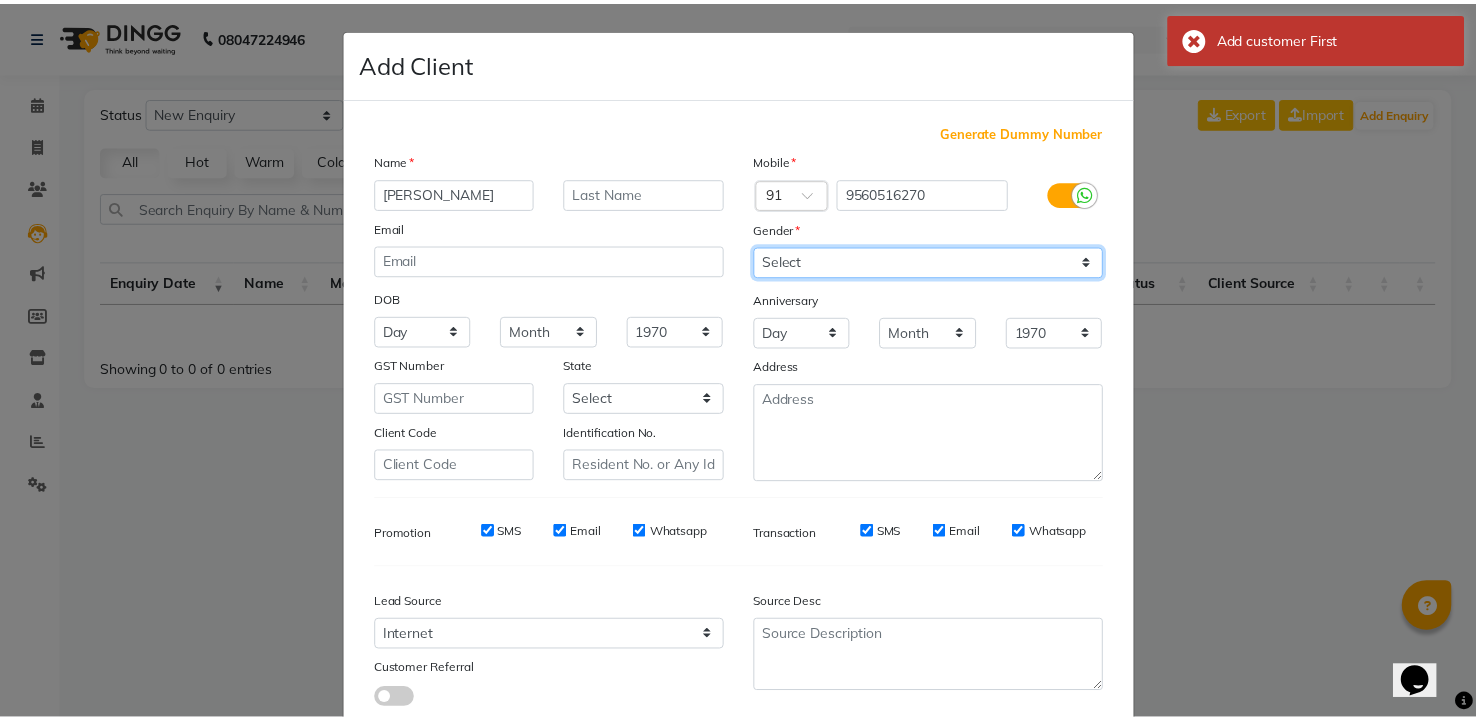 scroll, scrollTop: 129, scrollLeft: 0, axis: vertical 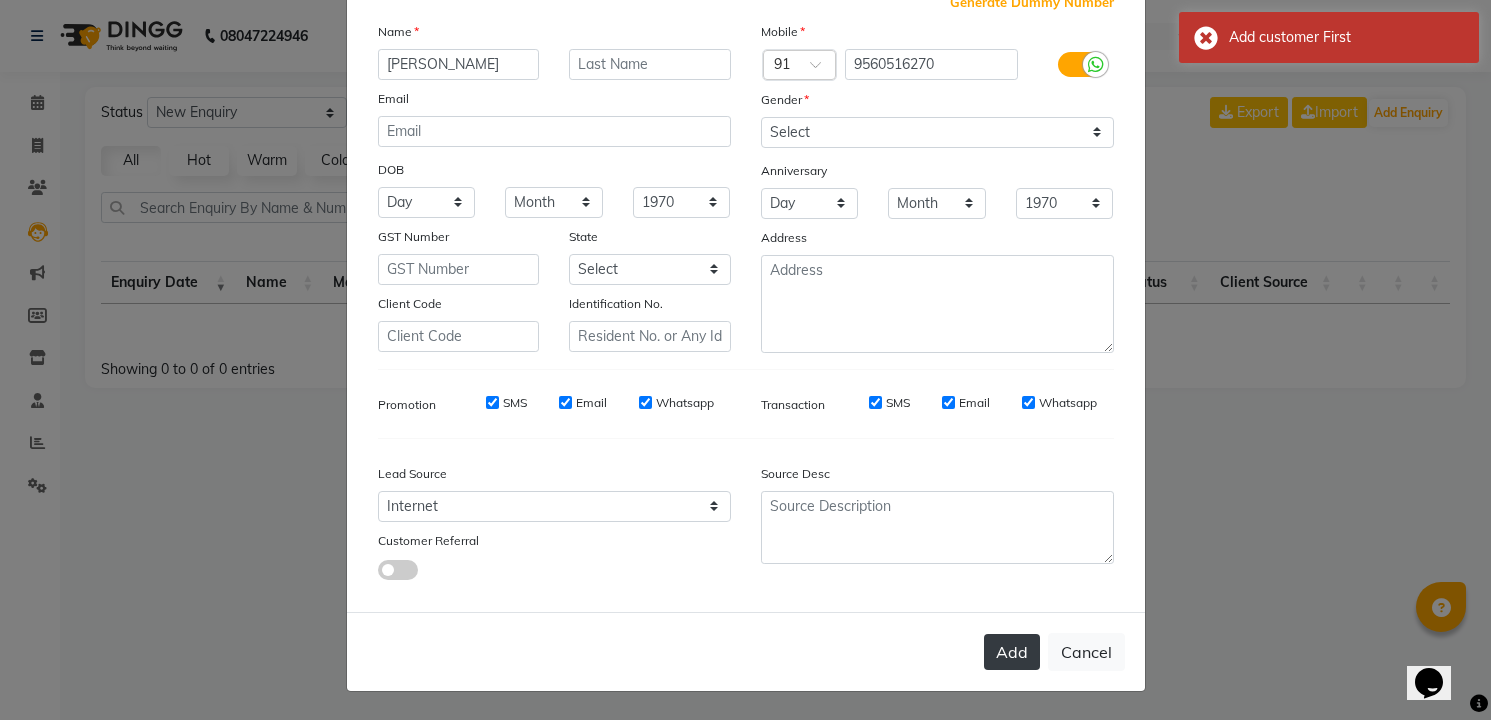 click on "Add" 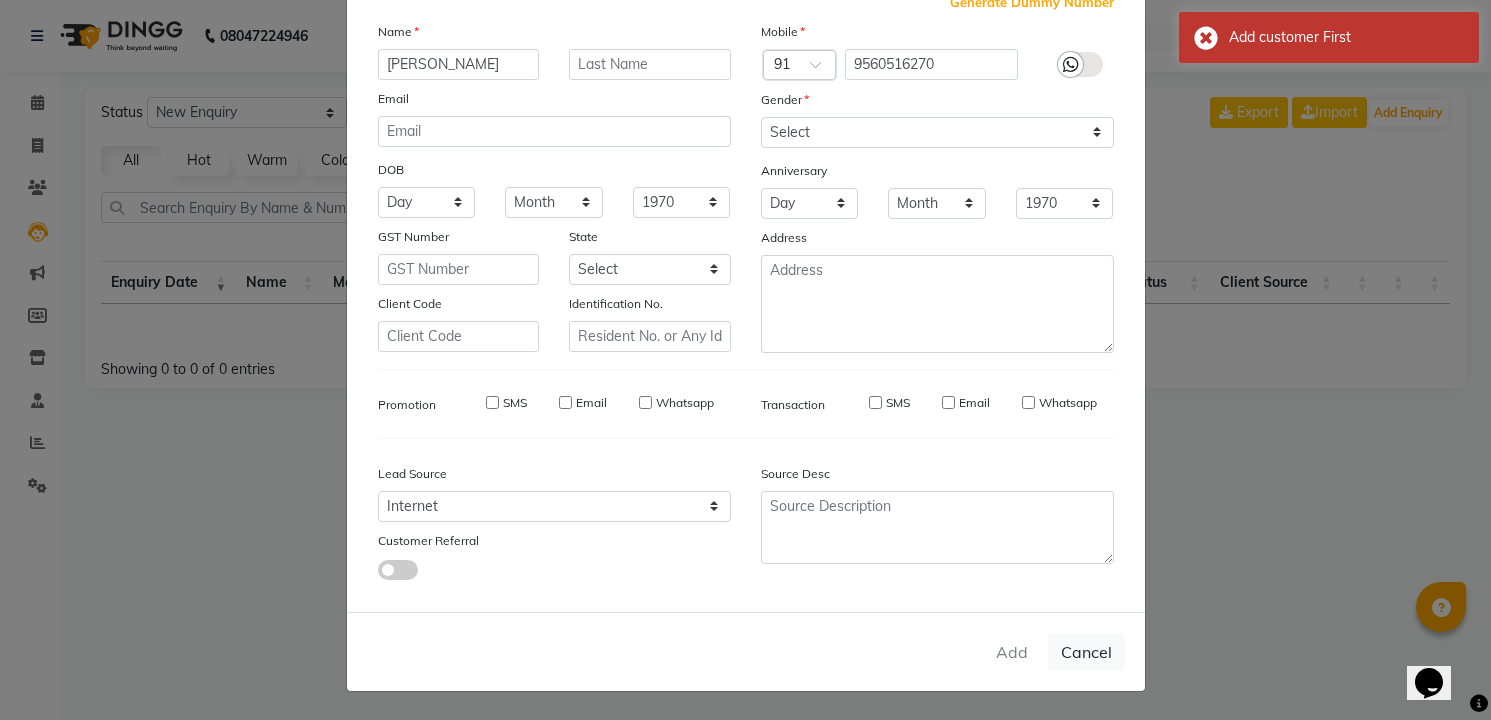 type 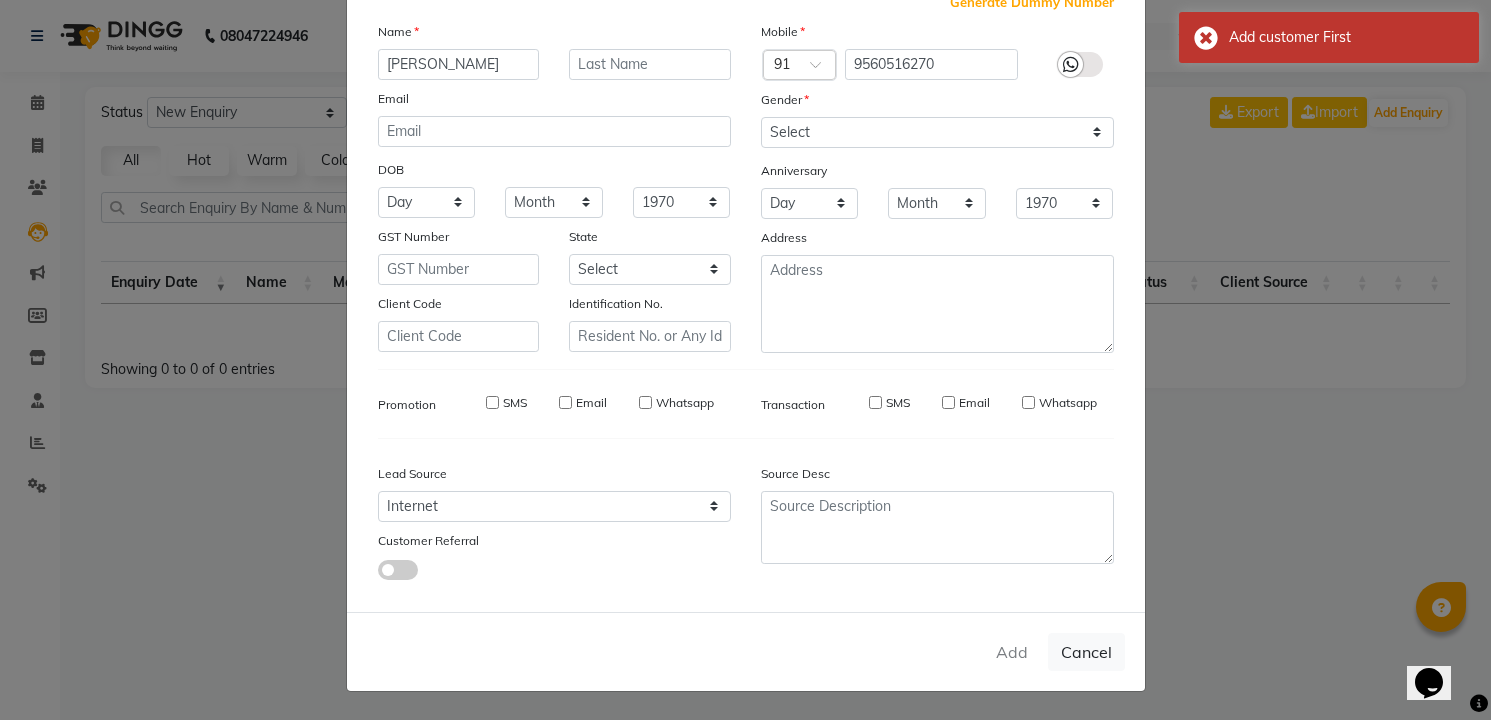 select 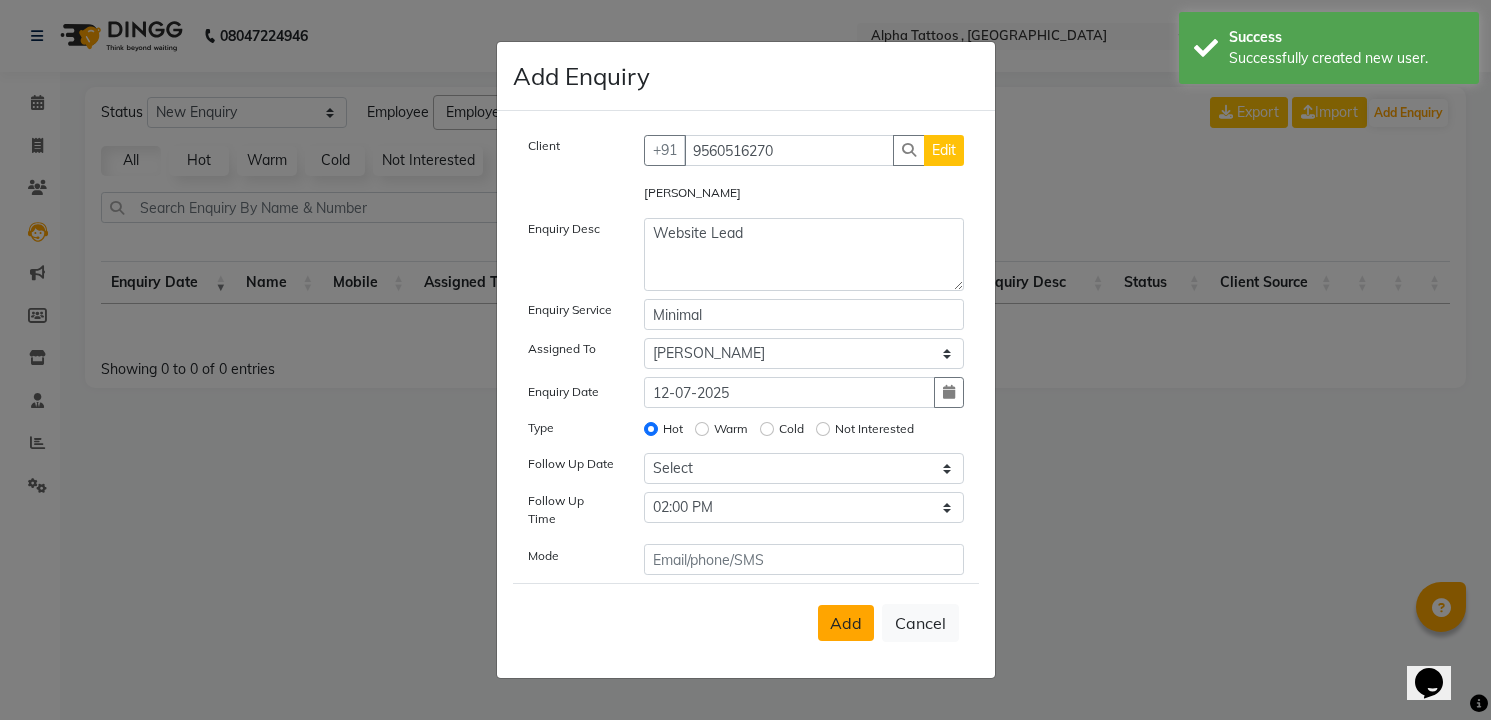 click on "Add" at bounding box center [846, 623] 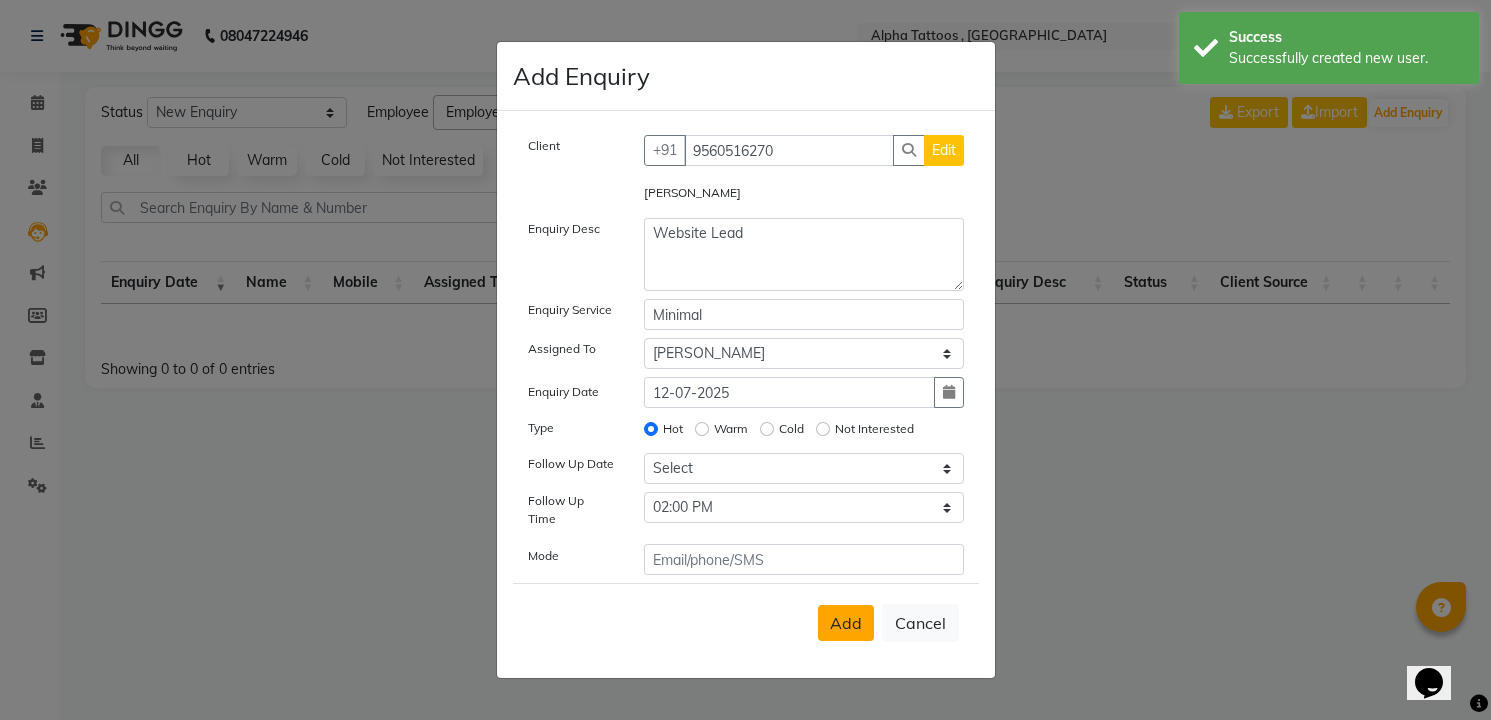 type 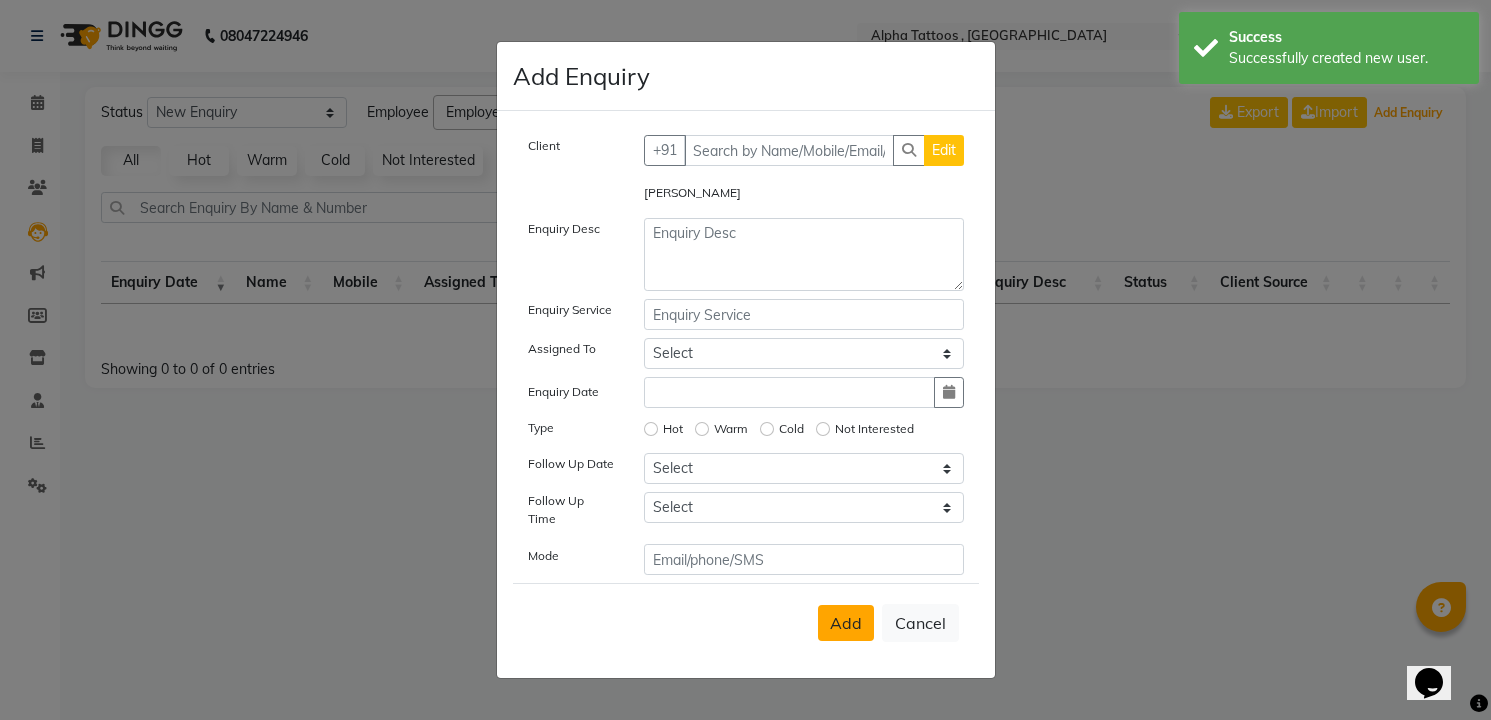 select on "10" 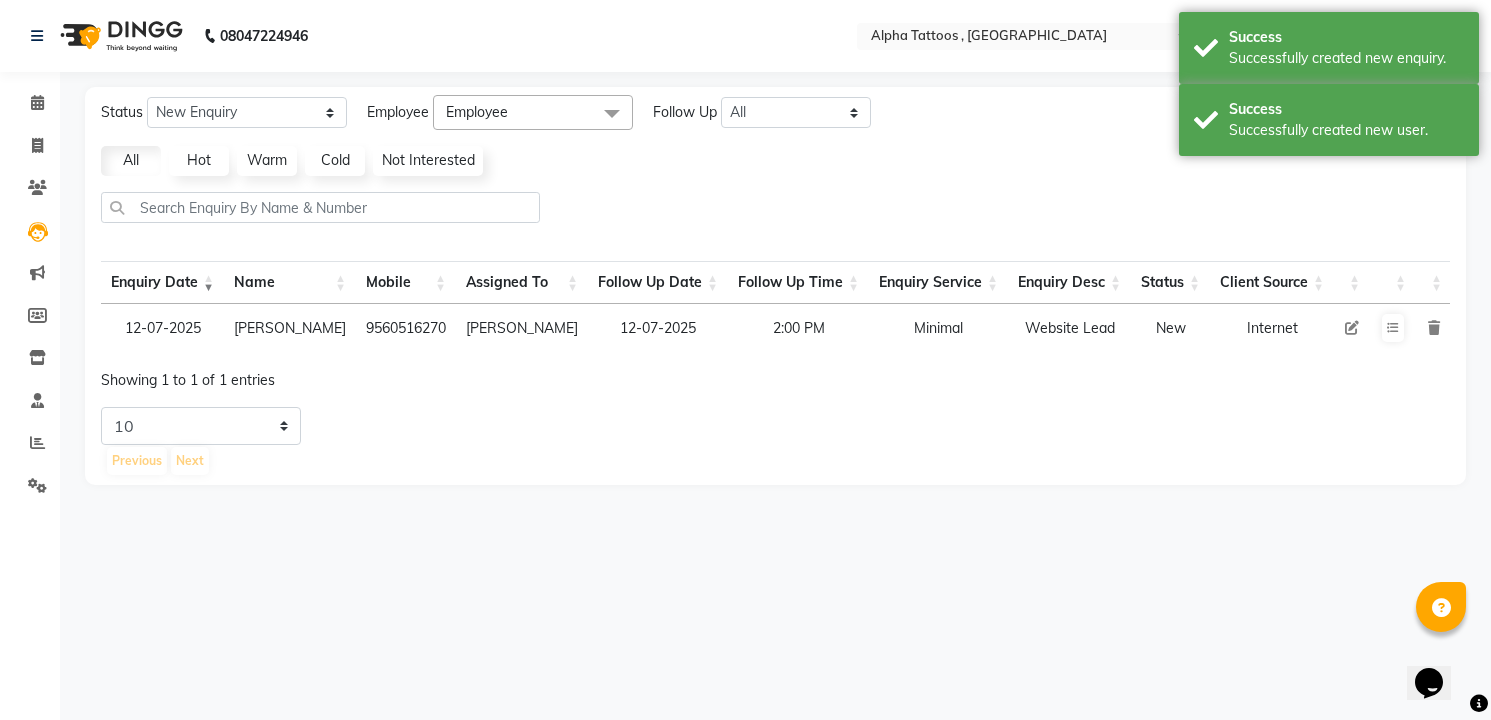 click at bounding box center [1352, 328] 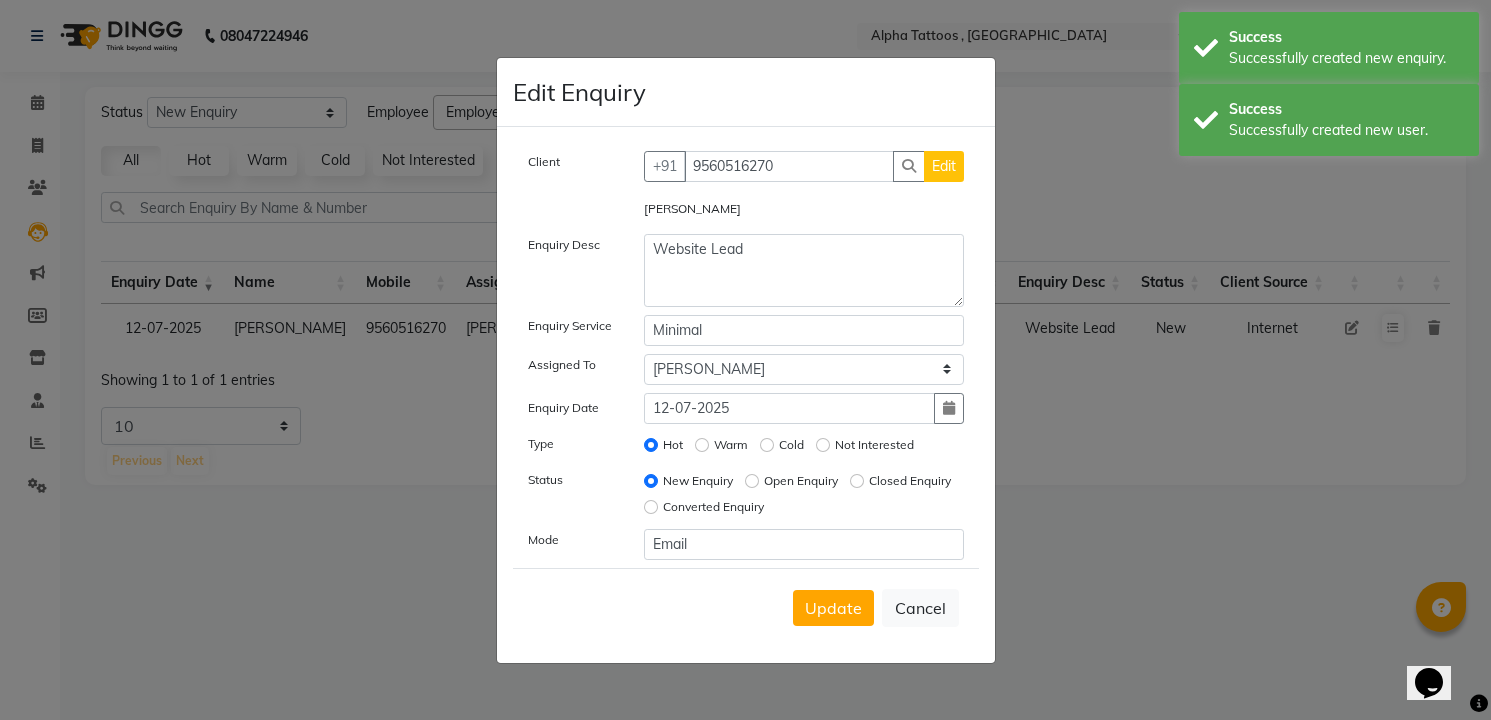 click on "Converted Enquiry" 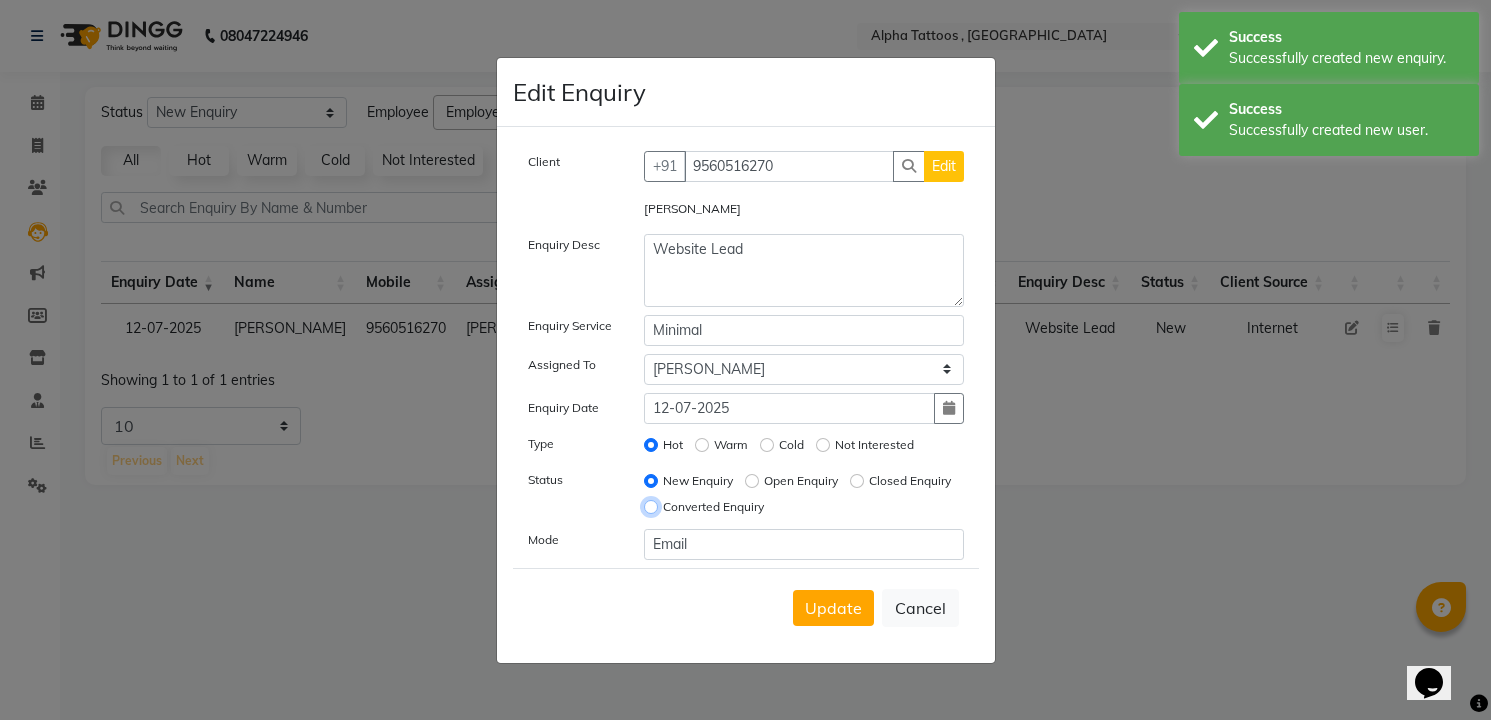 click on "Converted Enquiry" at bounding box center [651, 507] 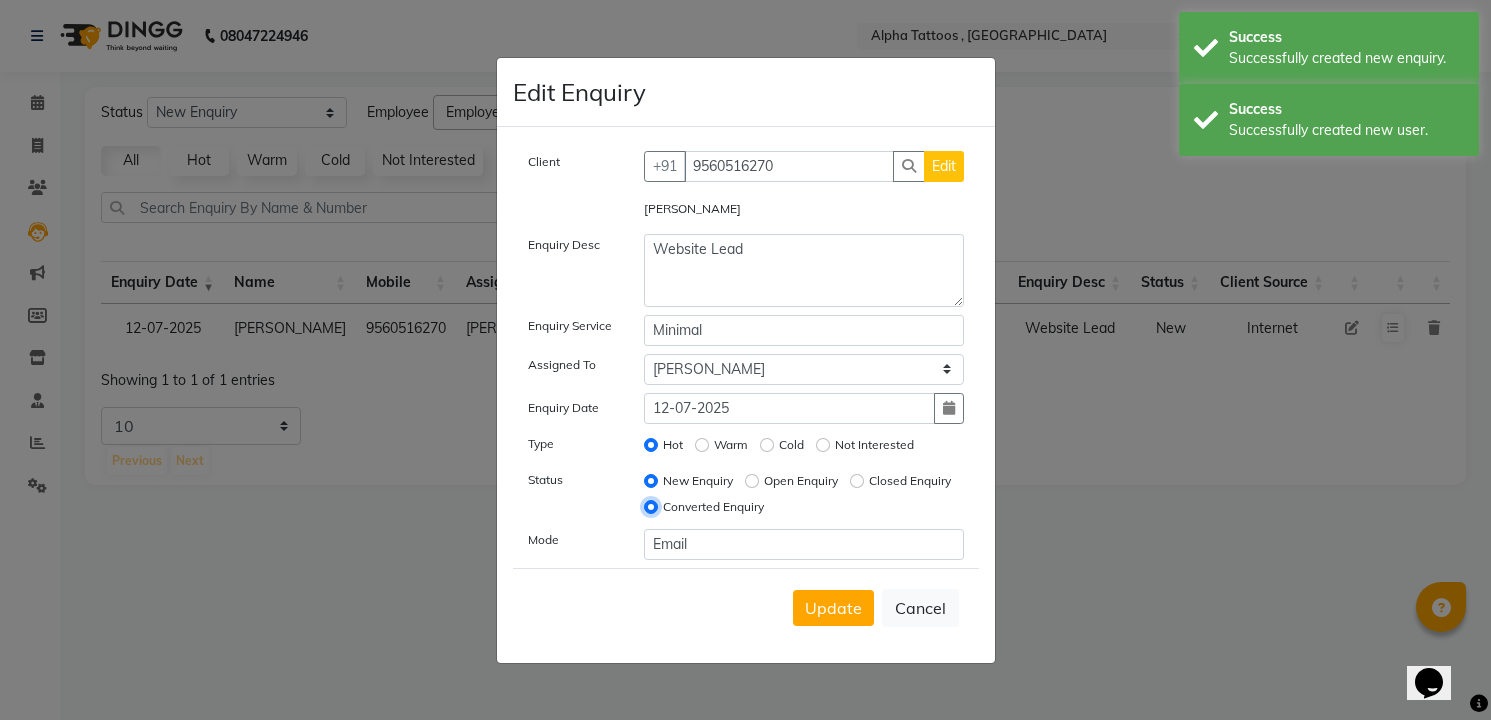radio on "false" 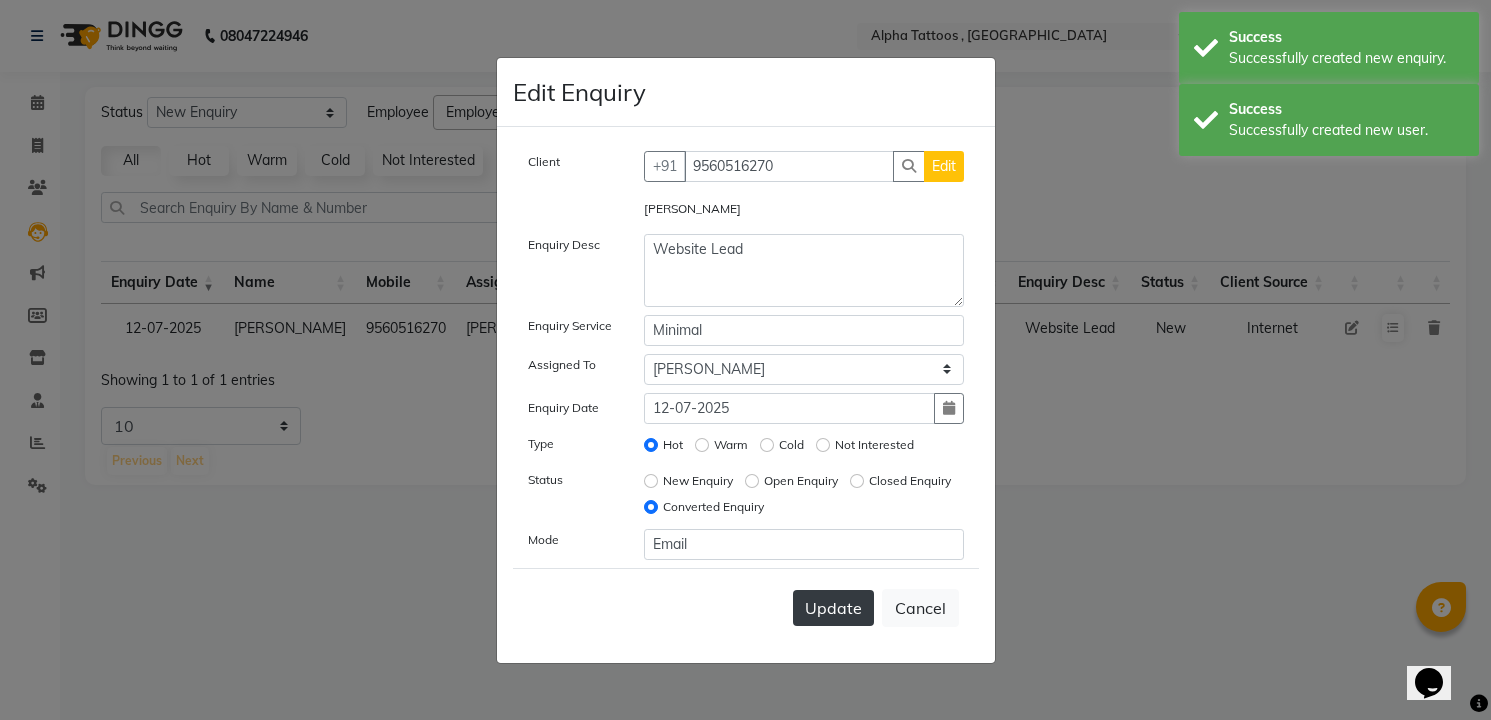click on "Update" at bounding box center [833, 608] 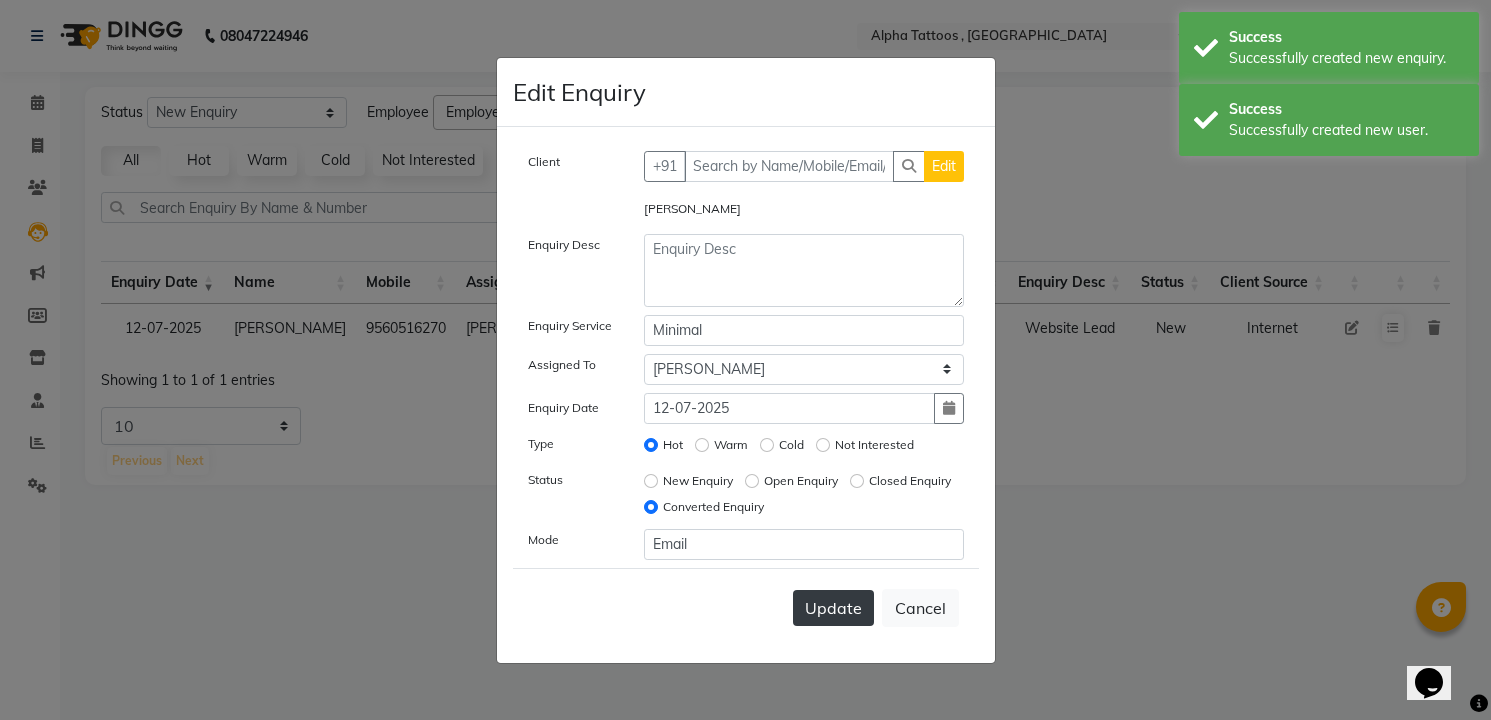 type 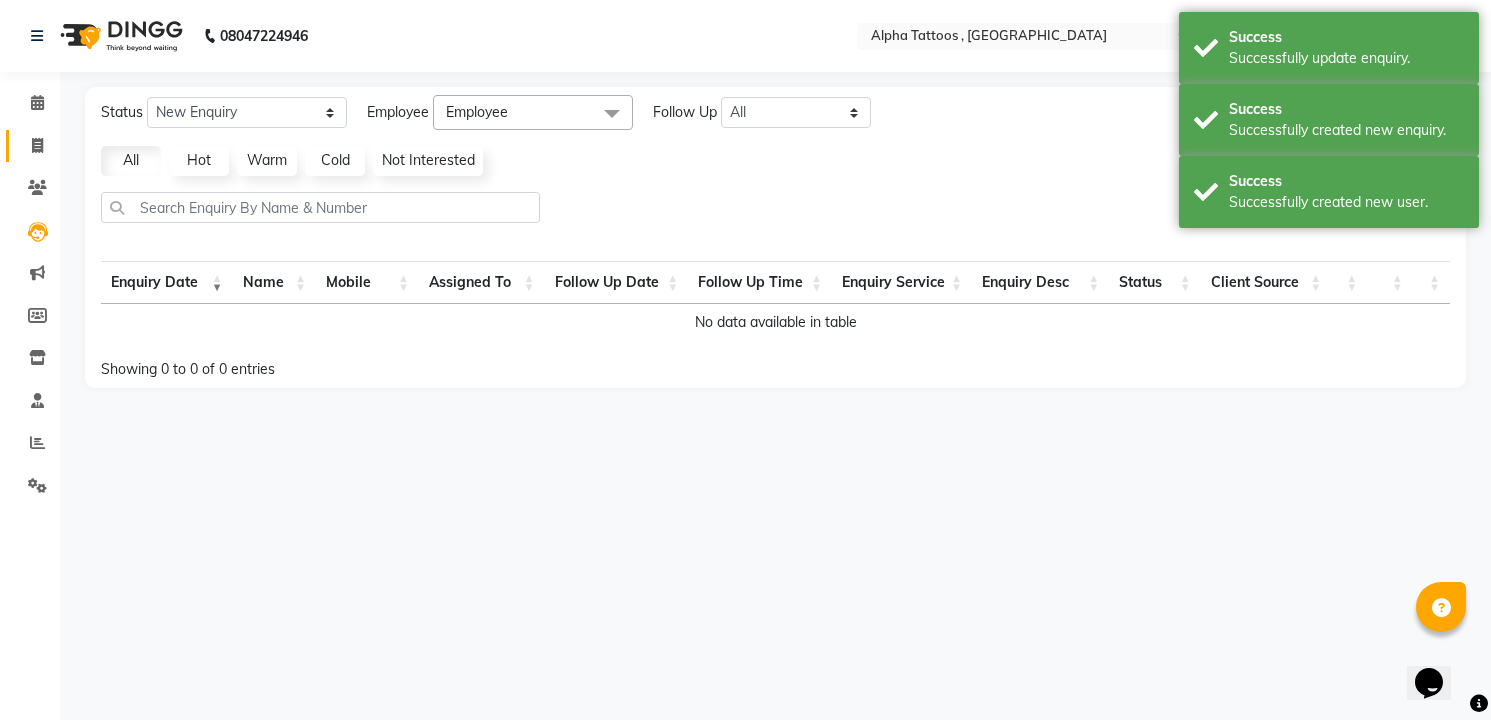 click on "Invoice" 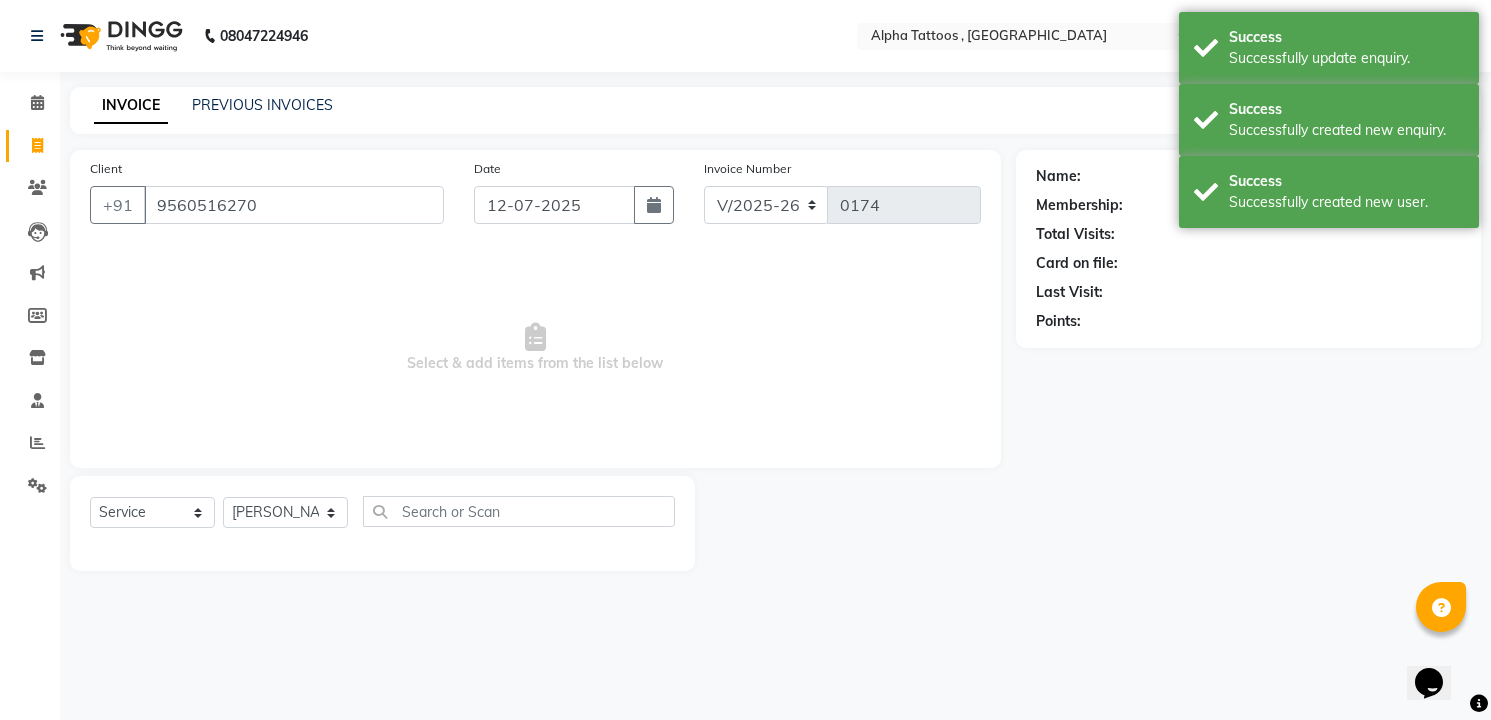 type on "9560516270" 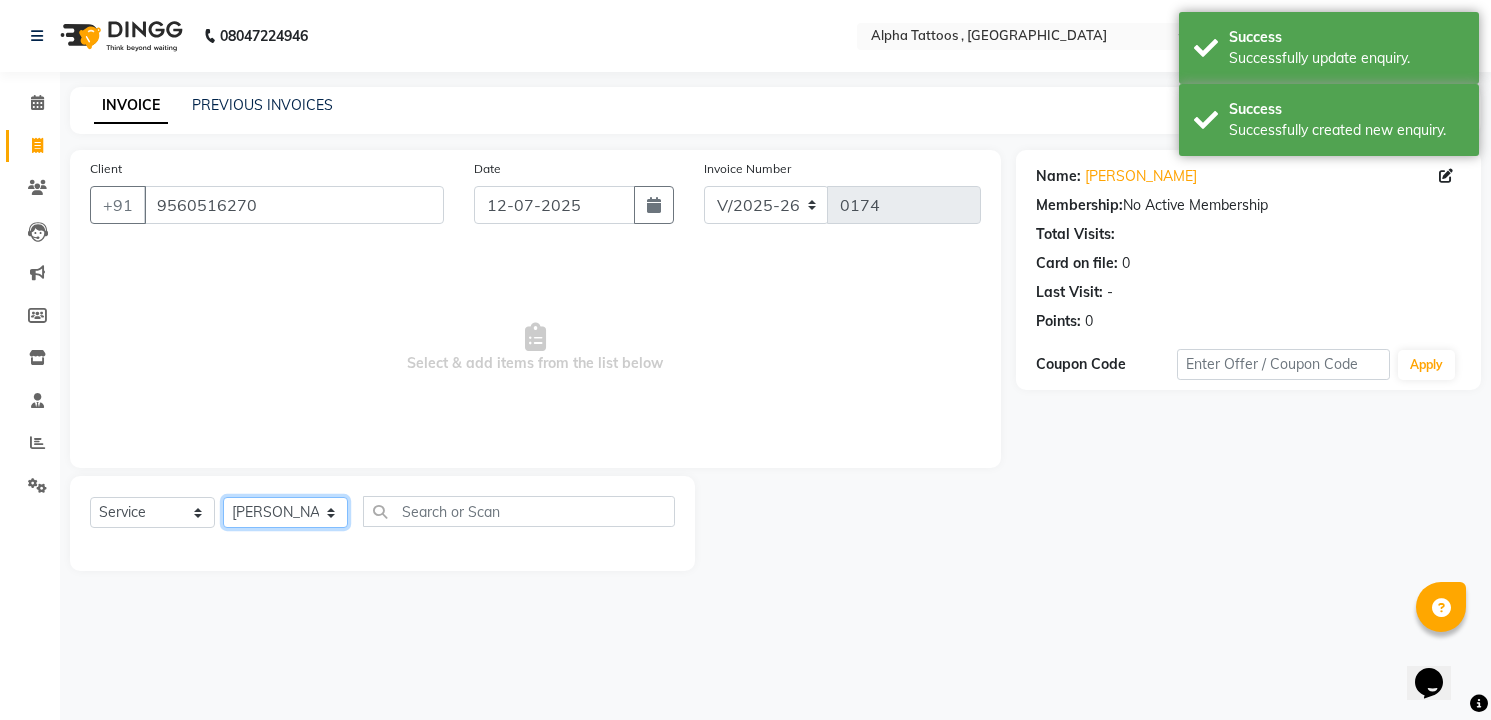 click on "[PERSON_NAME] [PERSON_NAME] [PERSON_NAME]  [PERSON_NAME] [PERSON_NAME] [PERSON_NAME]" 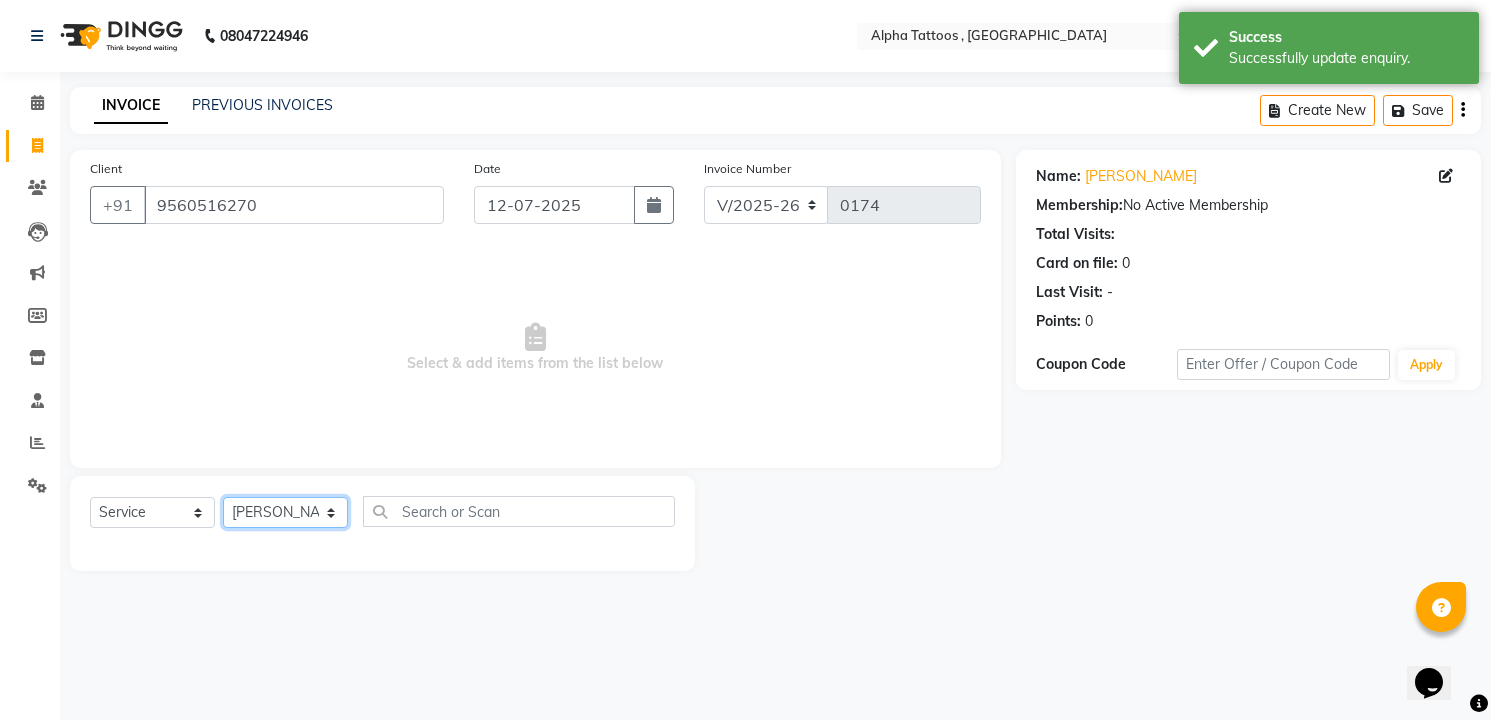 select on "32647" 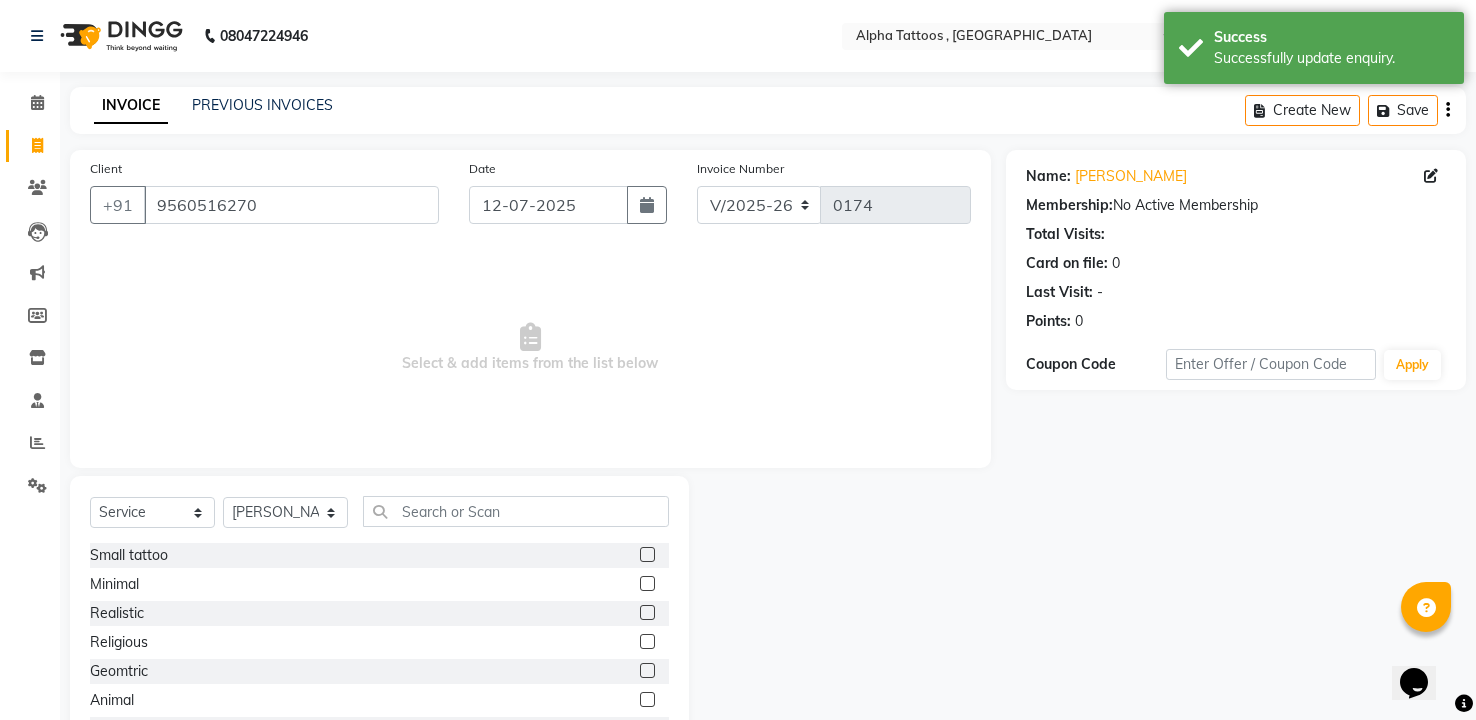 click 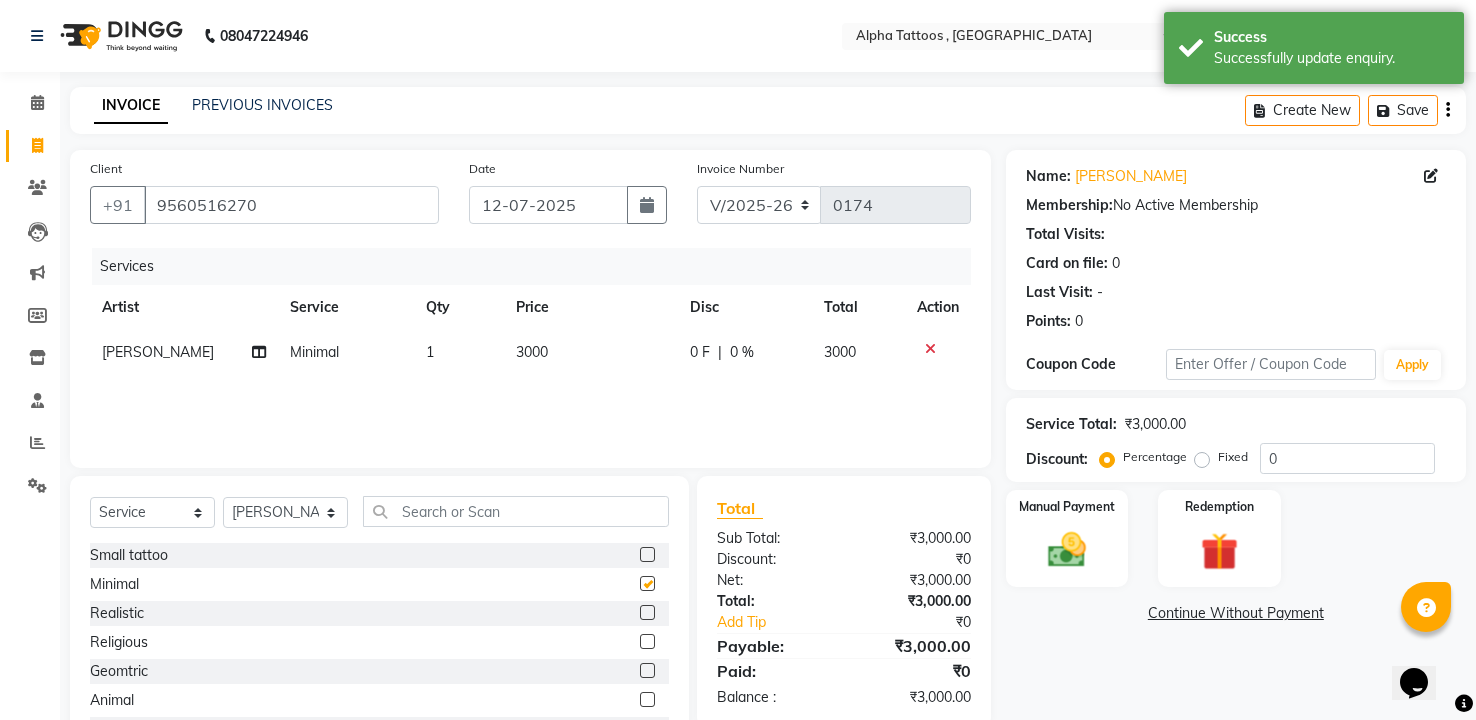 checkbox on "false" 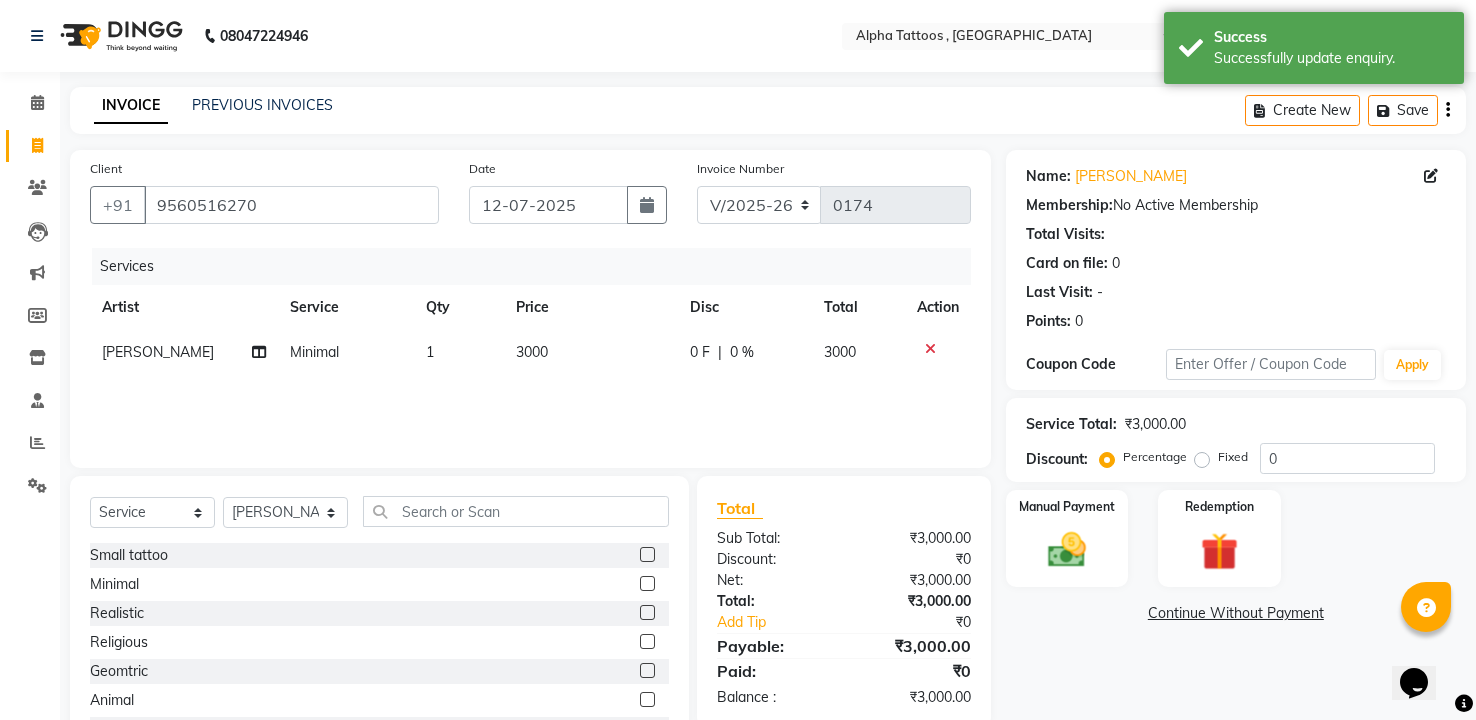 click on "3000" 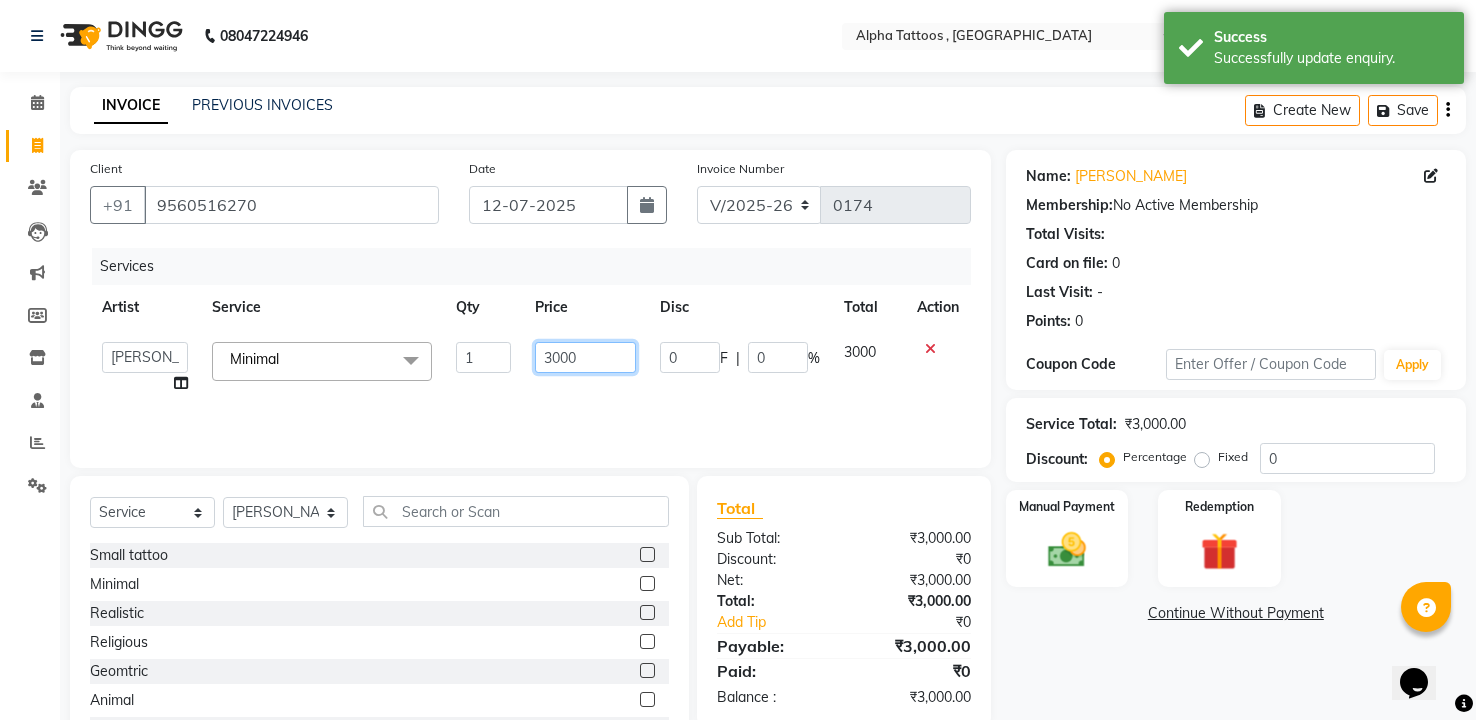 click on "3000" 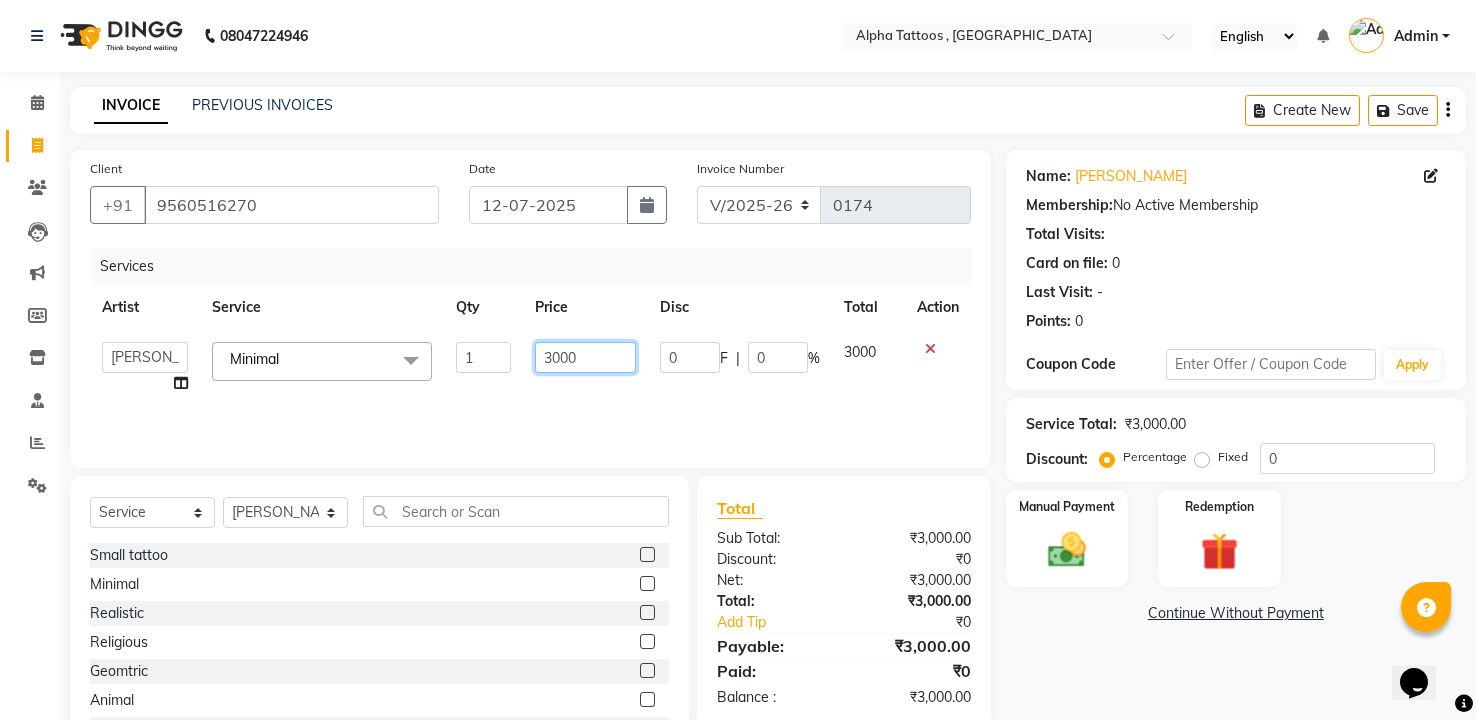 click on "3000" 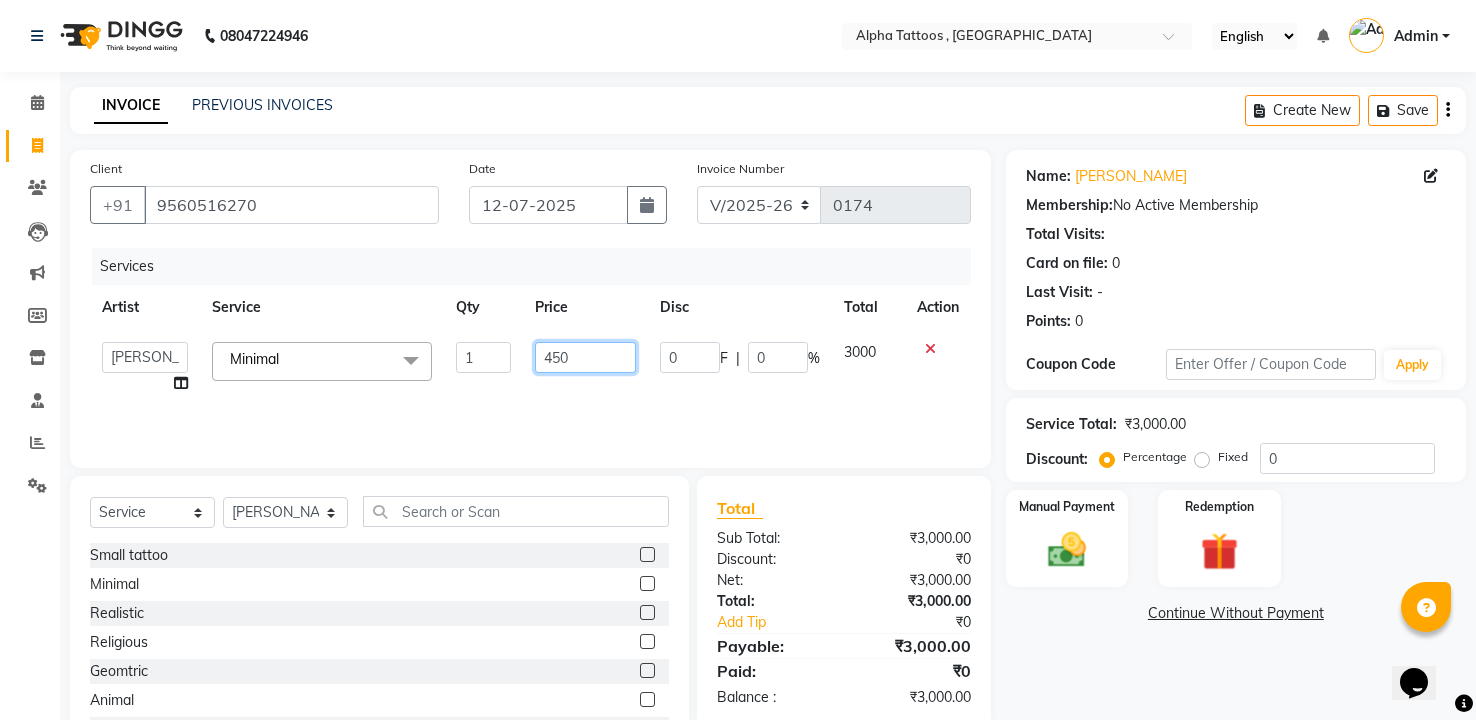type on "4500" 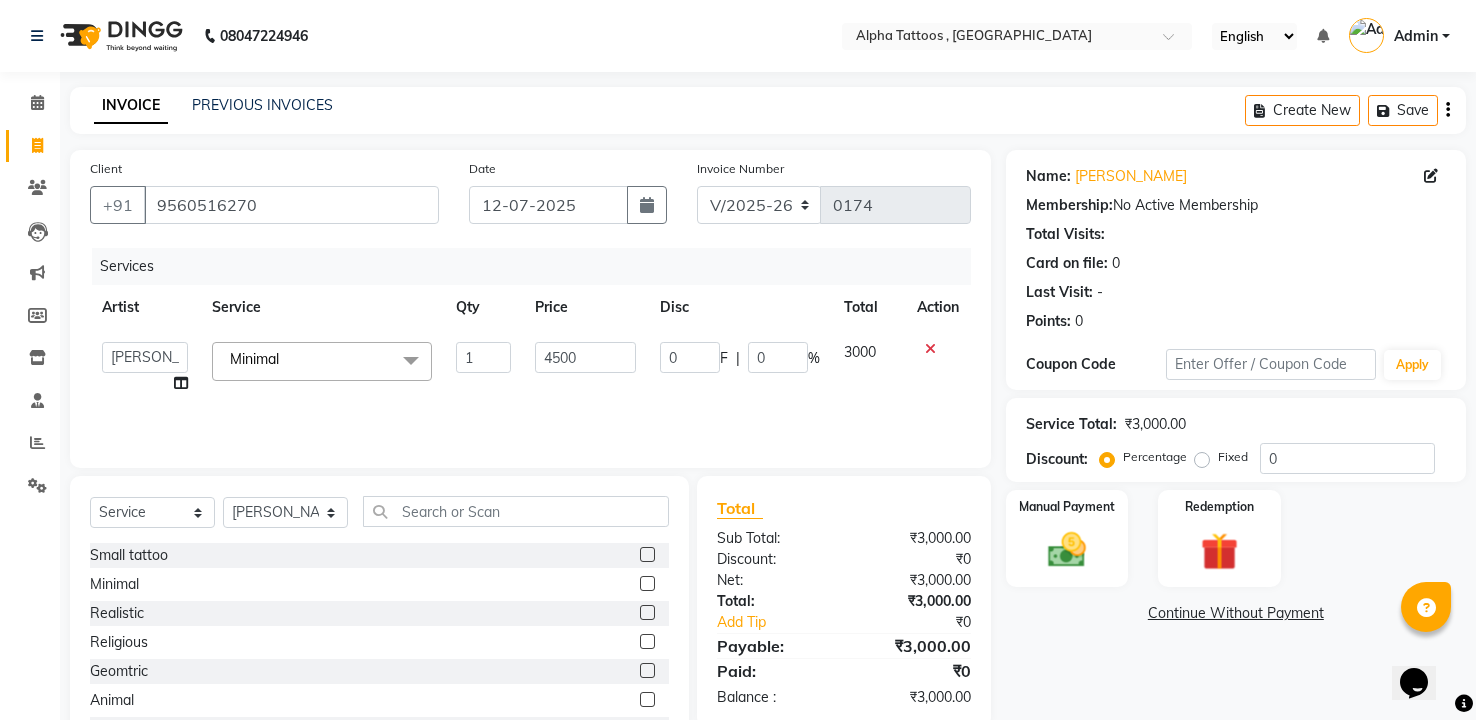click on "Services Artist Service Qty Price Disc Total Action  [PERSON_NAME] [PERSON_NAME]    [PERSON_NAME]   Maverick Fernz   [PERSON_NAME]   Prasad  Minimal   x Small tattoo Minimal  Realistic  Religious  Geomtric  Animal  Travel  Cover up  Mandala  Armband  School Lead Table Cost Service Advance ALPHA ADVANCE TATTOO COURSE Consultation Giveaway Tattoo Flash Tattoo ALPHA TATTOO COURSE [PERSON_NAME] Design  Line Art 1 4500 0 F | 0 % 3000" 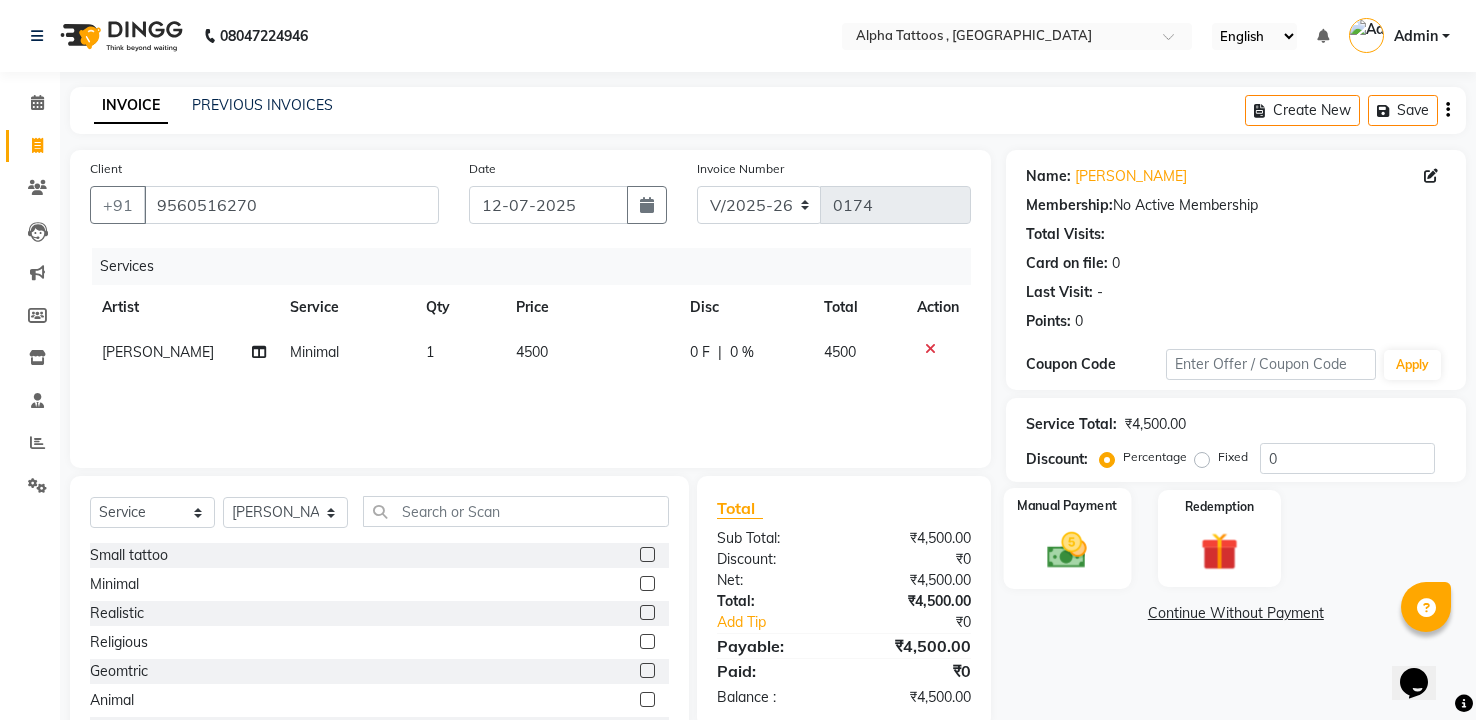 click on "Manual Payment" 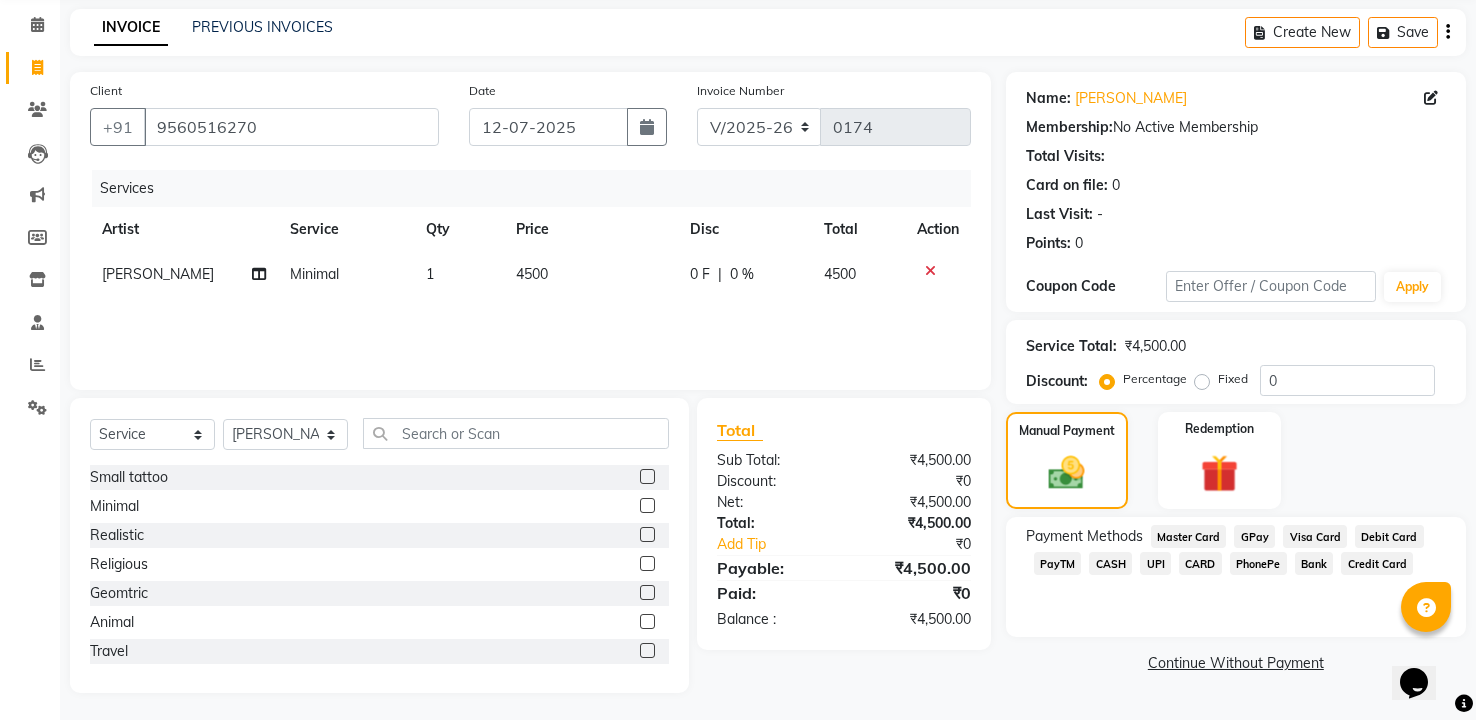 scroll, scrollTop: 81, scrollLeft: 0, axis: vertical 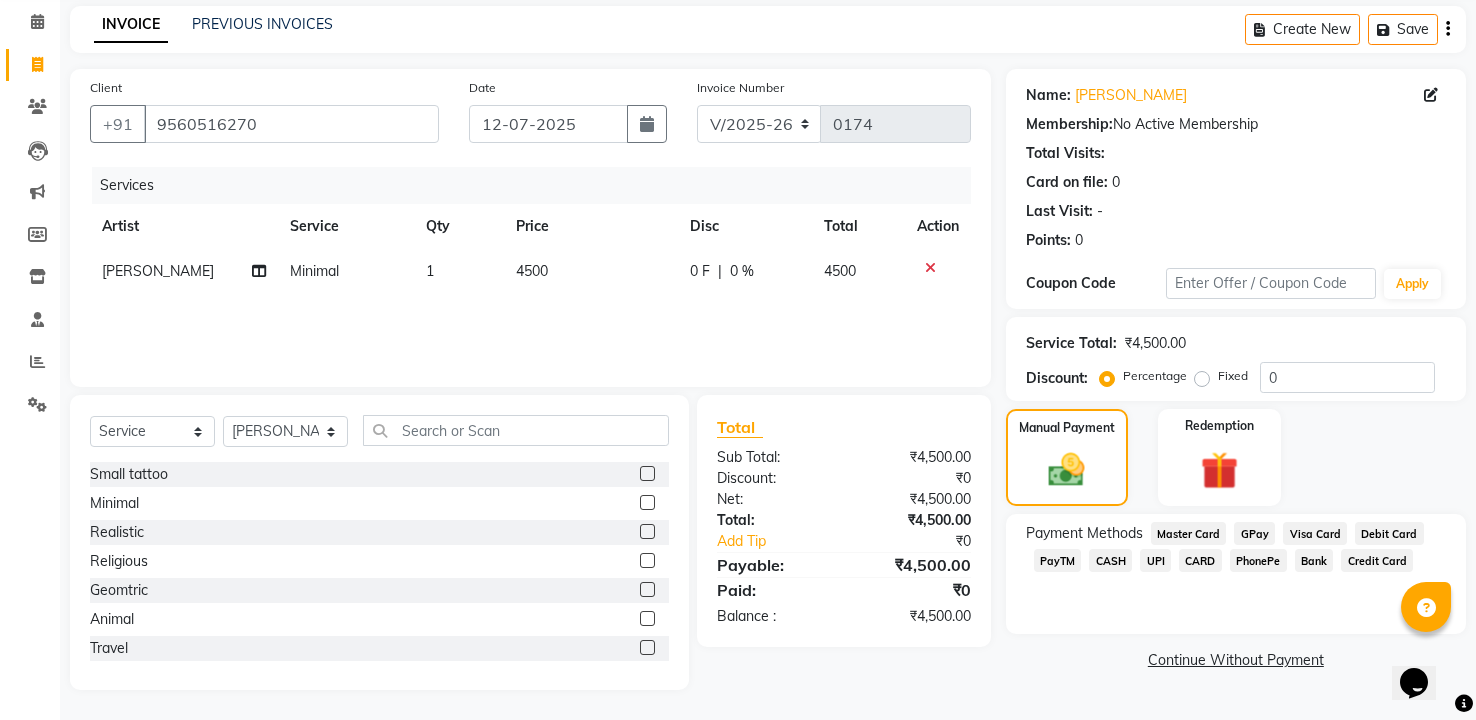 click on "CASH" 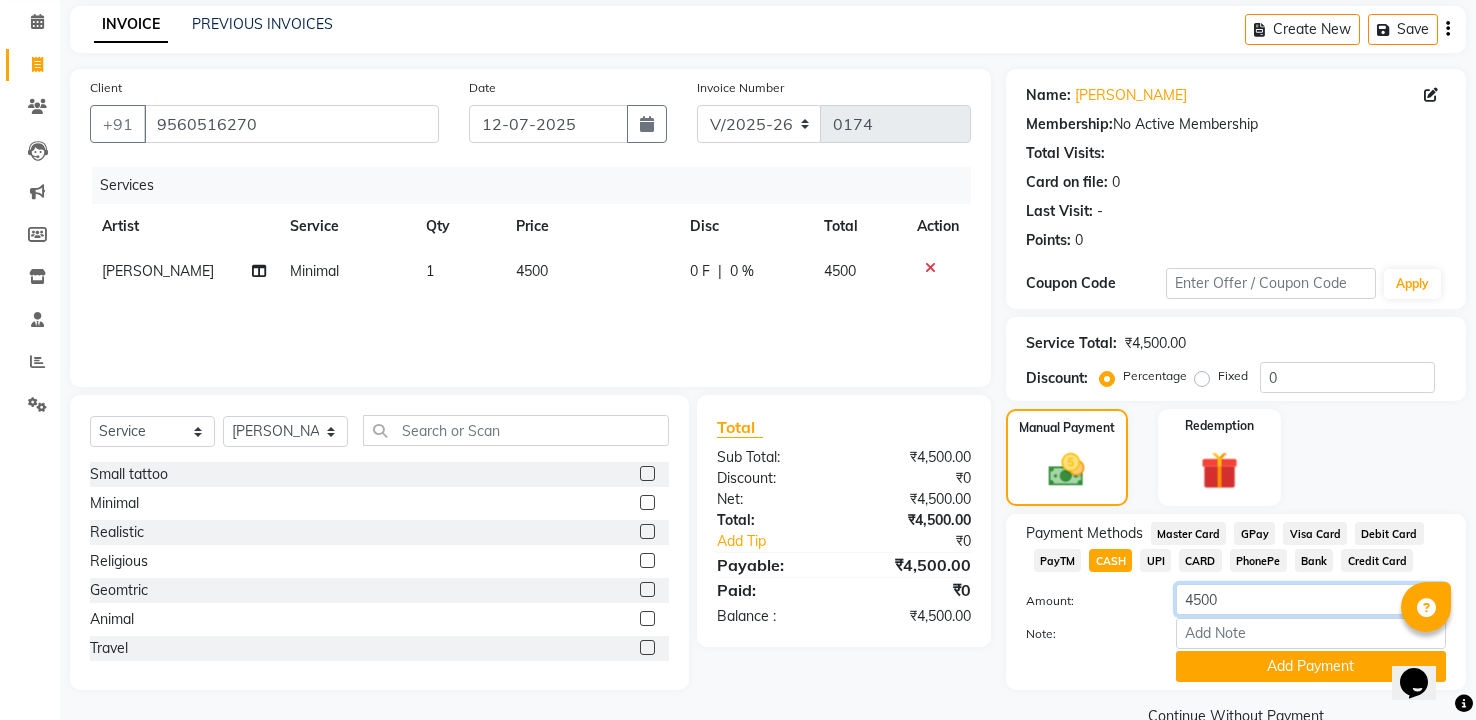 click on "4500" 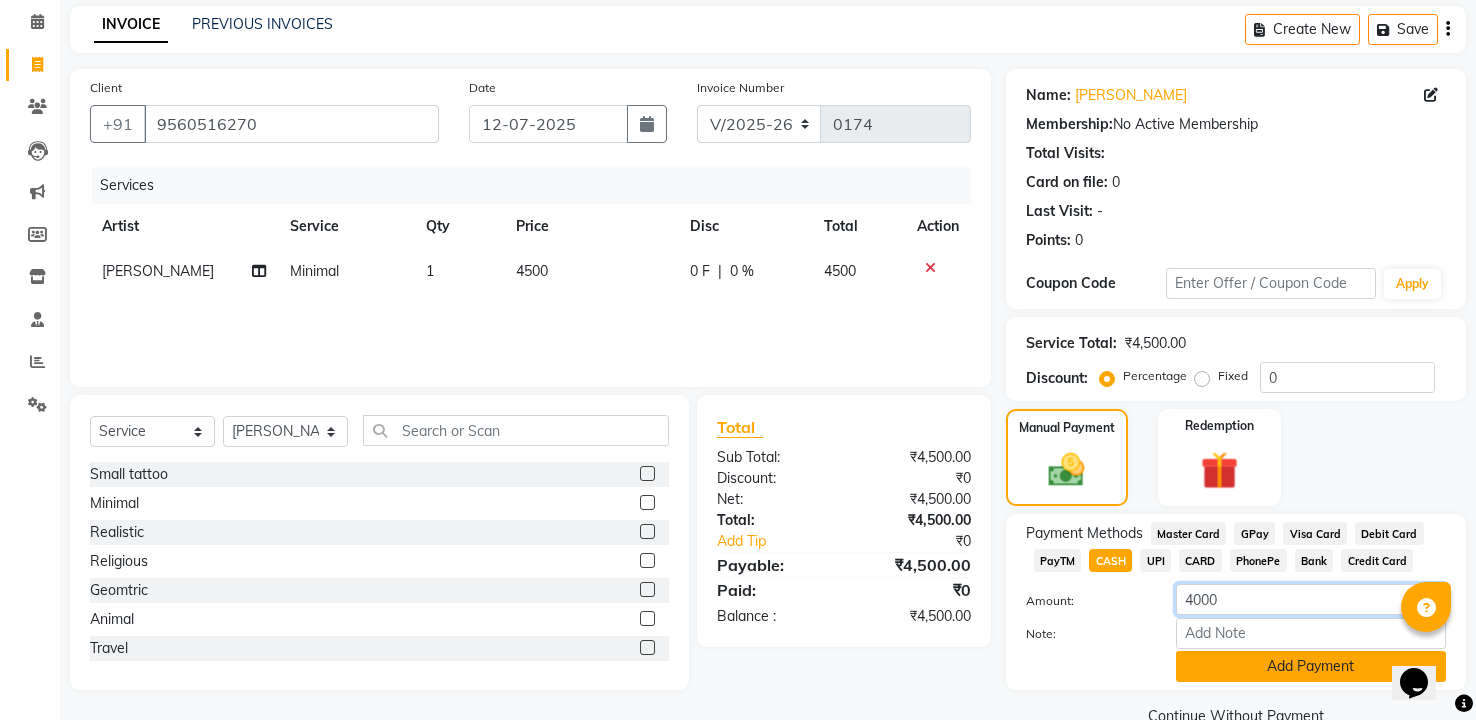 type on "4000" 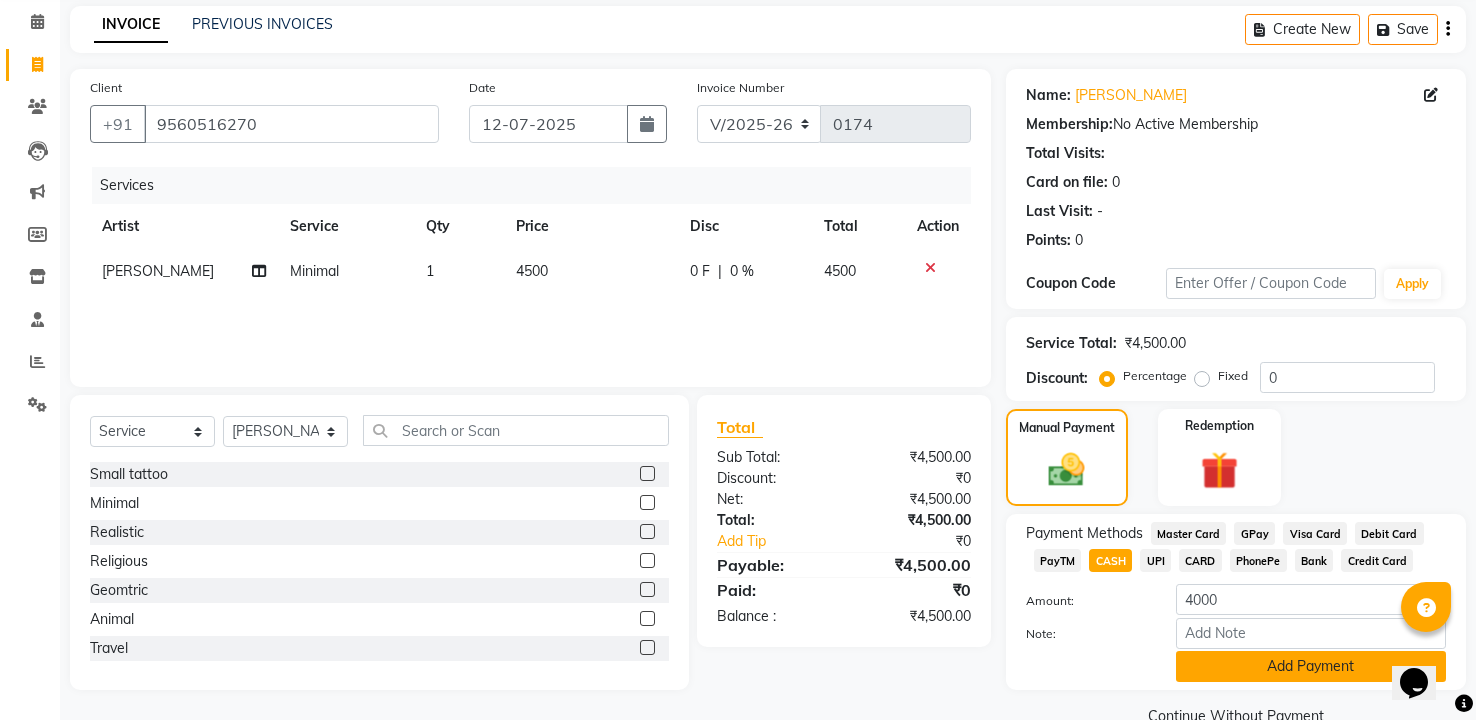 click on "Add Payment" 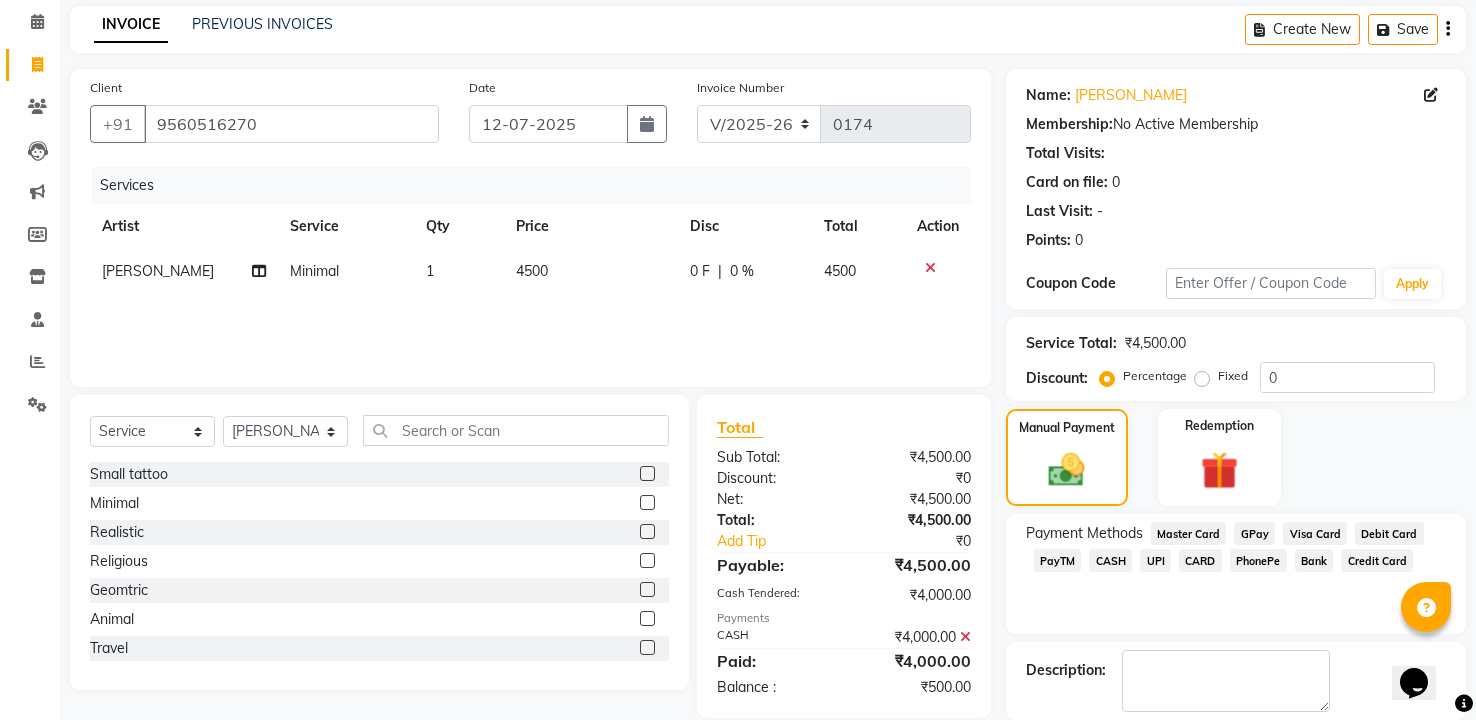 click on "GPay" 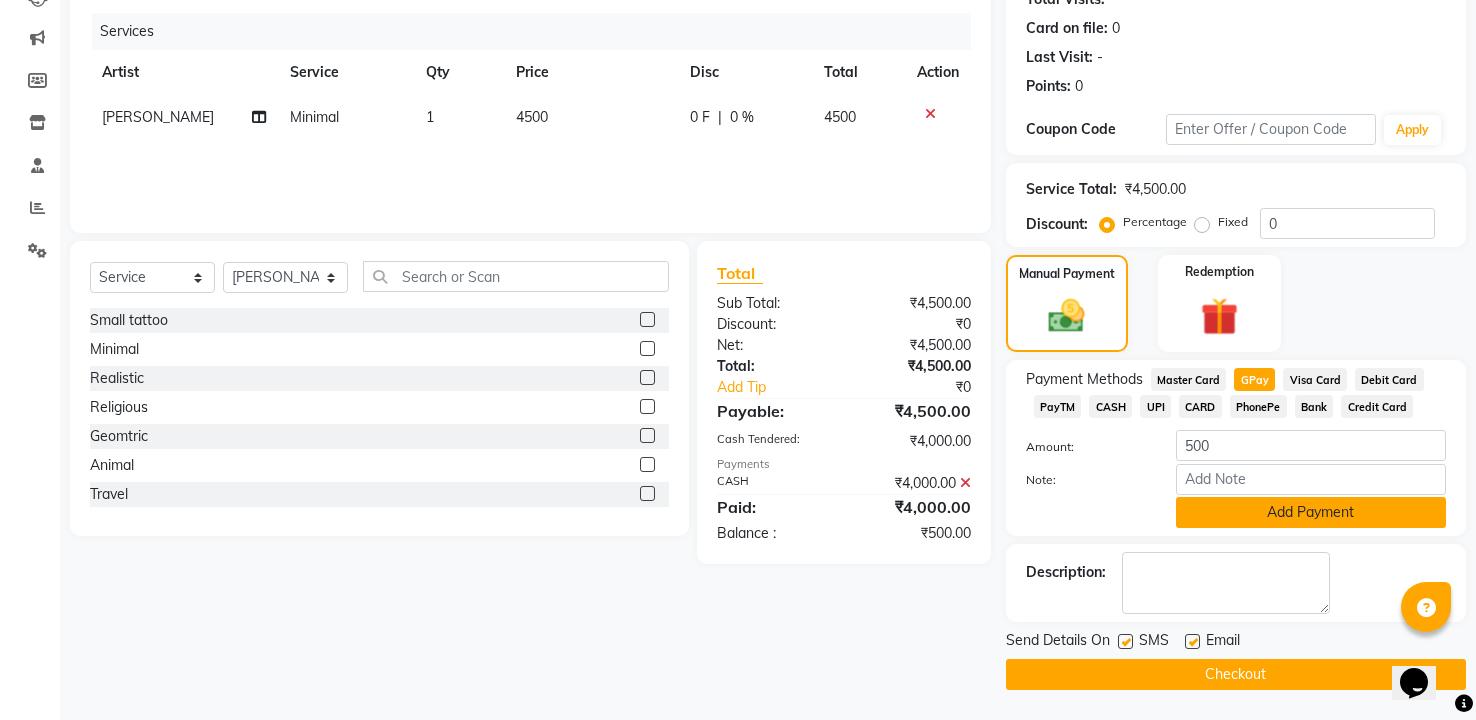 click on "Add Payment" 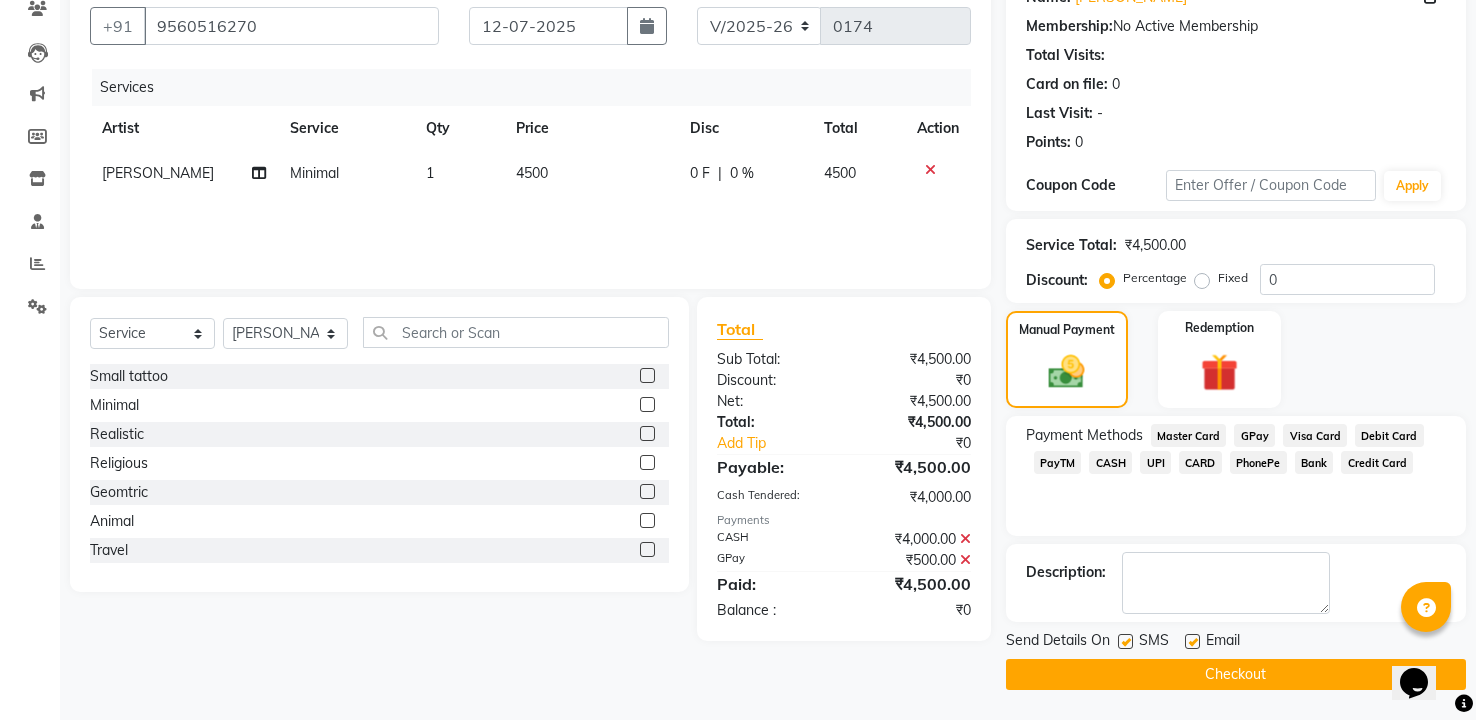 click on "Checkout" 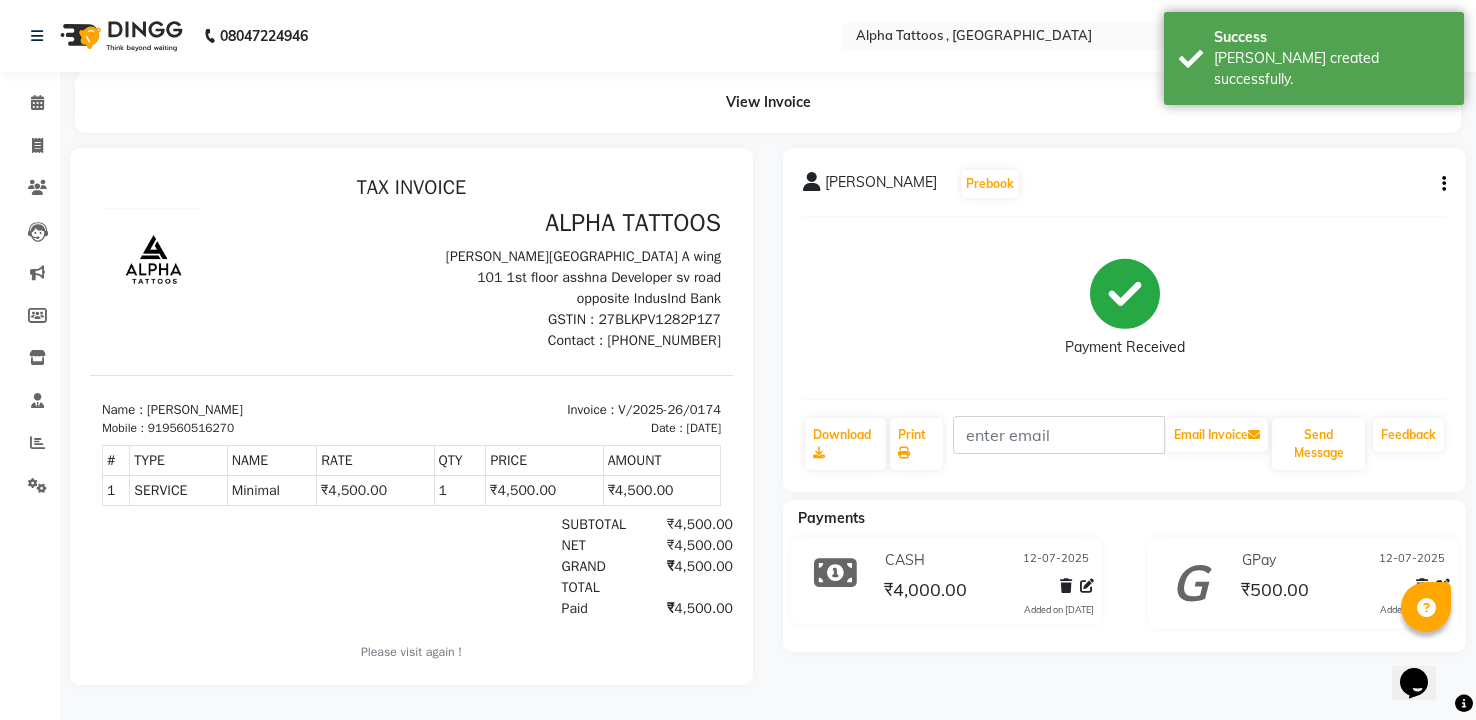scroll, scrollTop: 10, scrollLeft: 0, axis: vertical 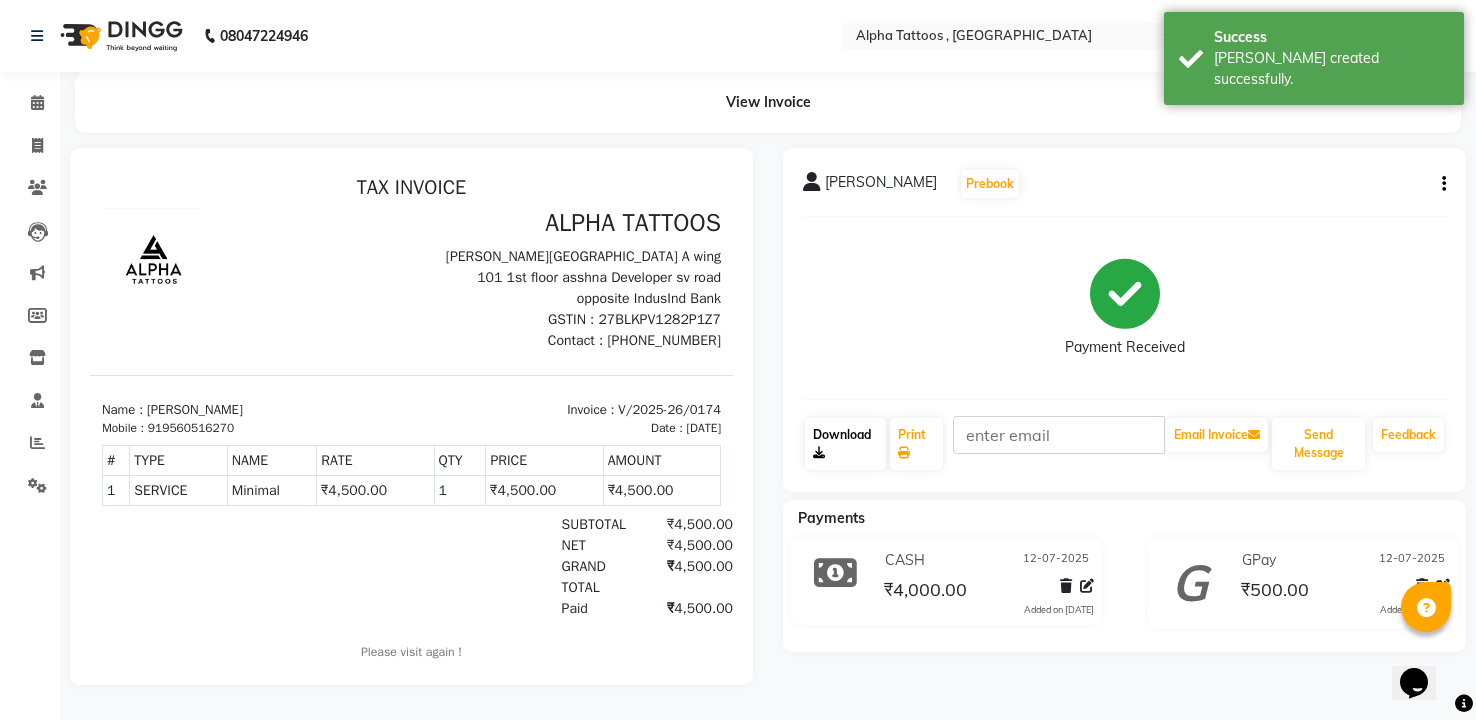 click on "Download" 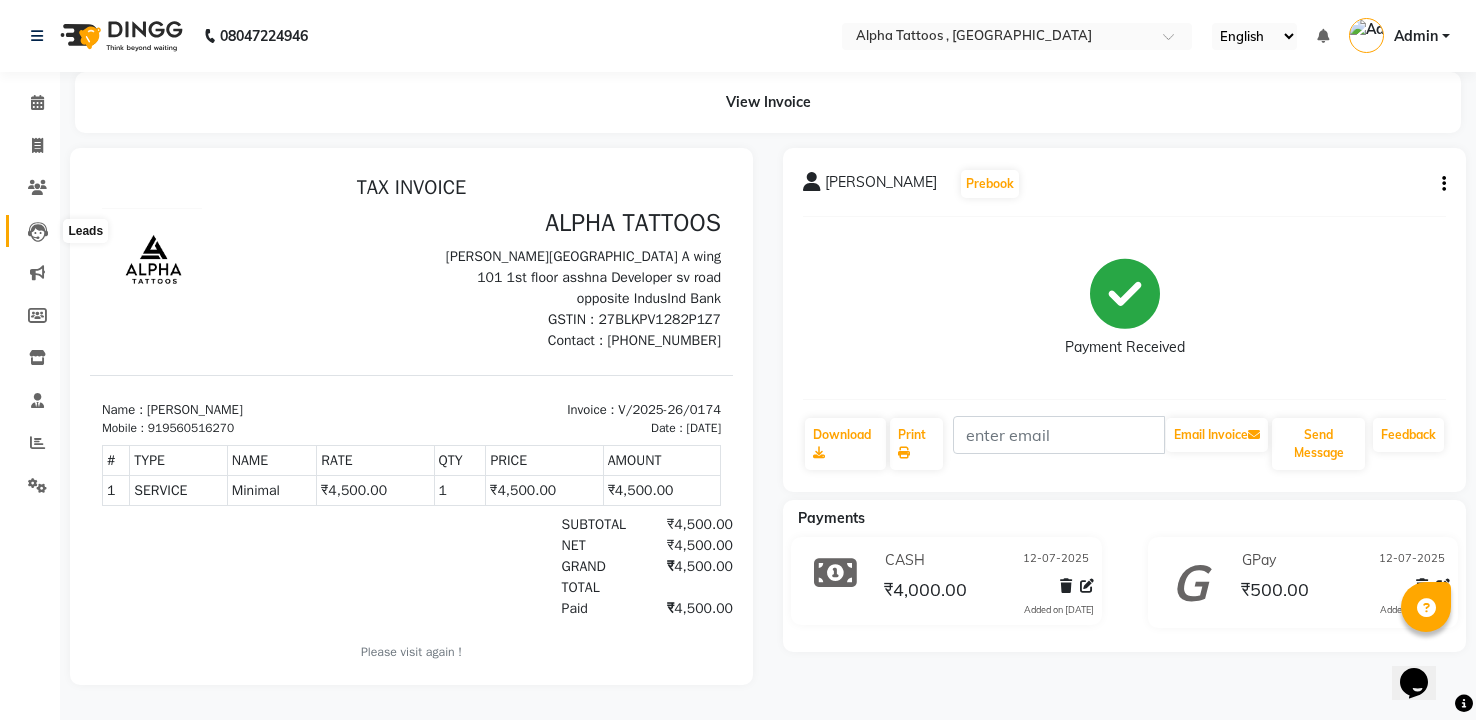 click 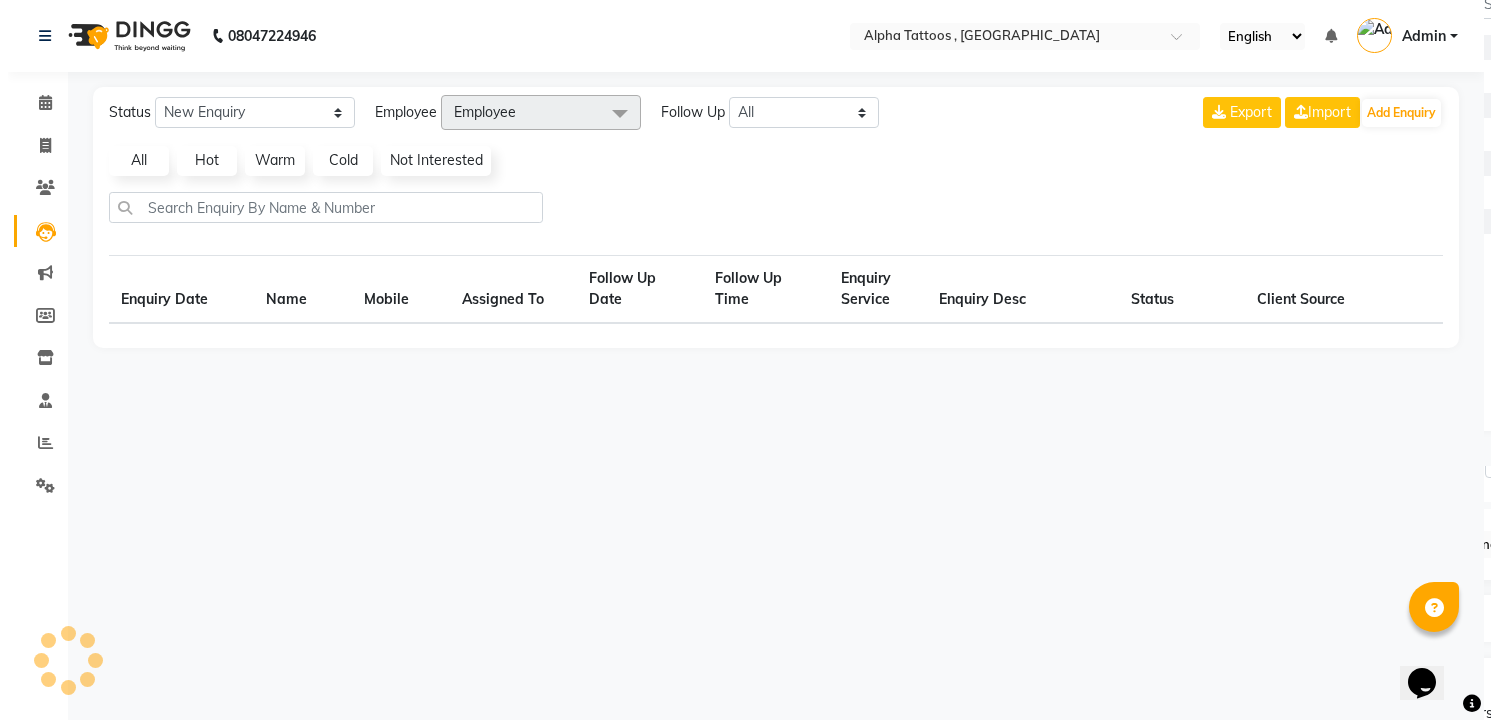 scroll, scrollTop: 0, scrollLeft: 0, axis: both 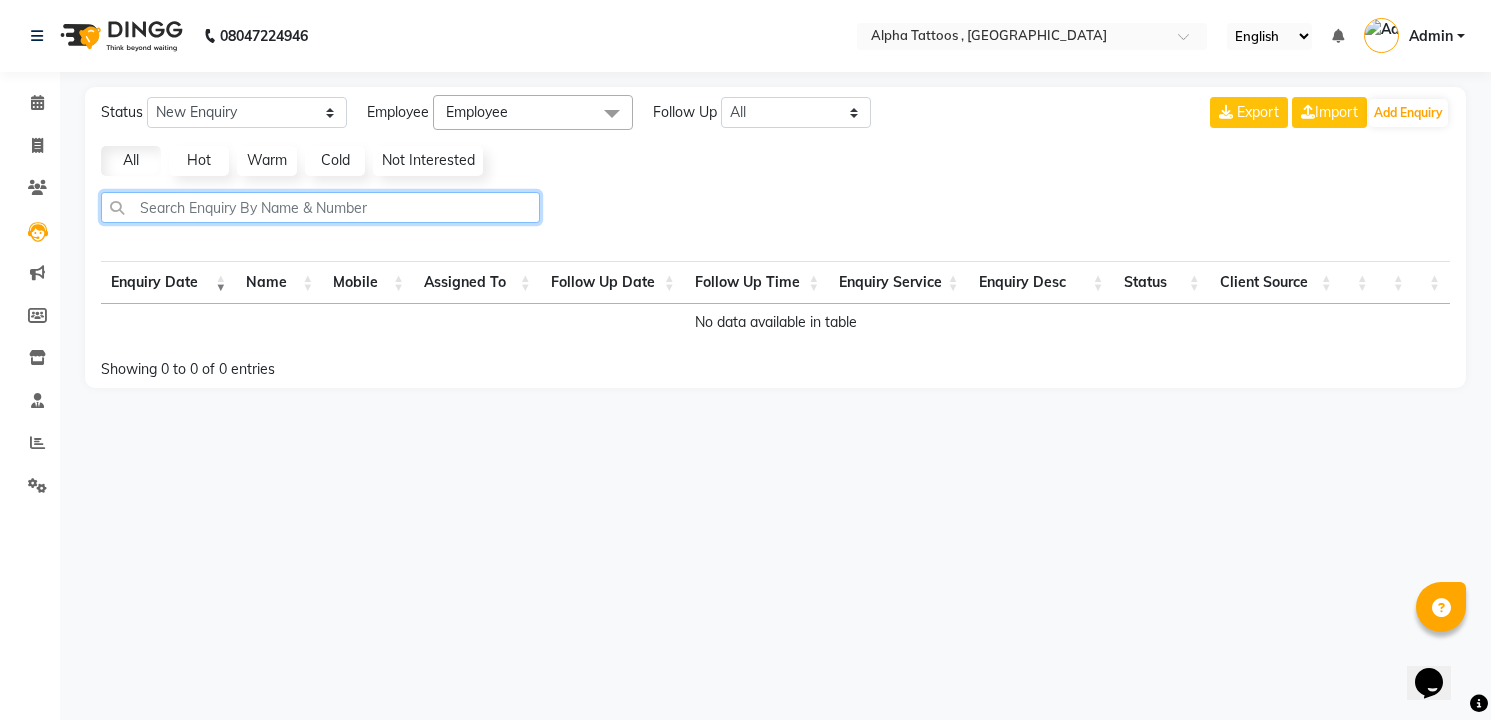 click 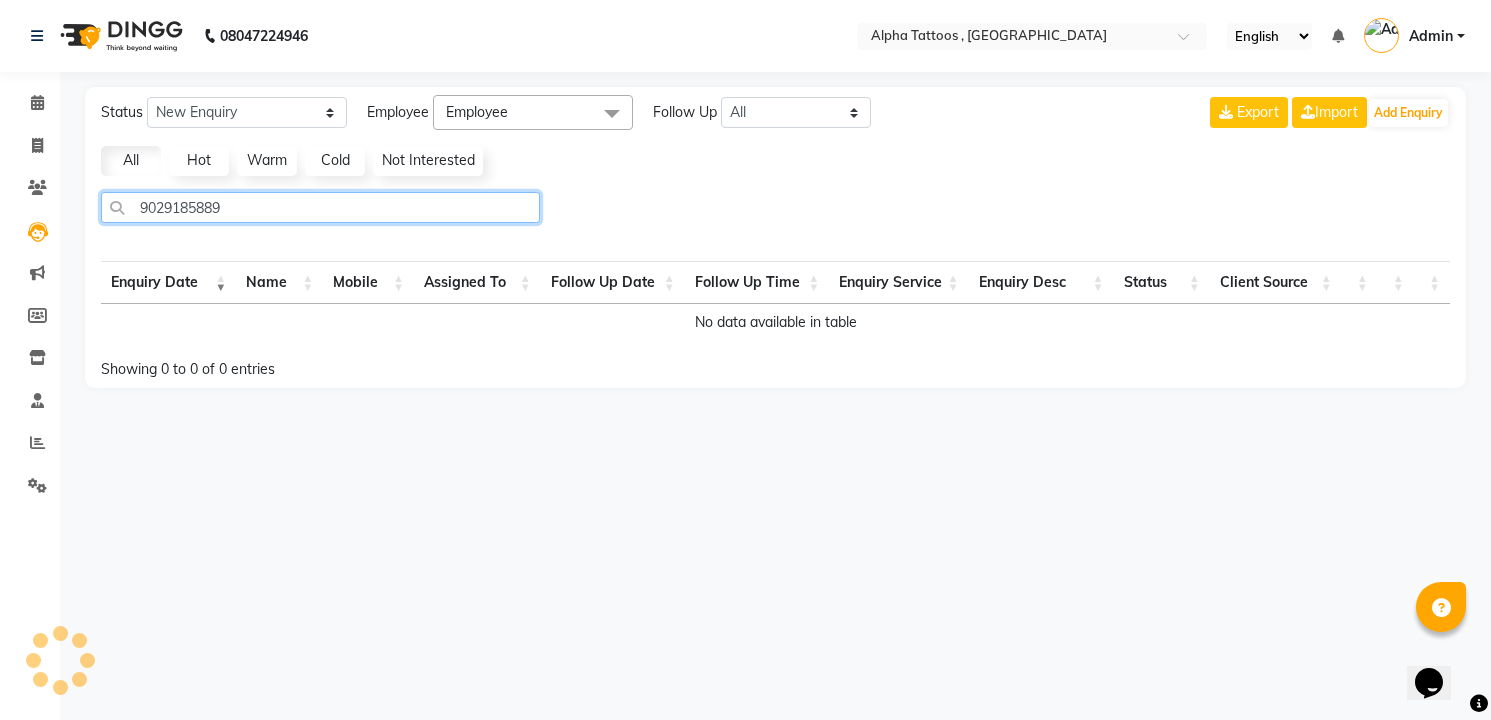 select on "10" 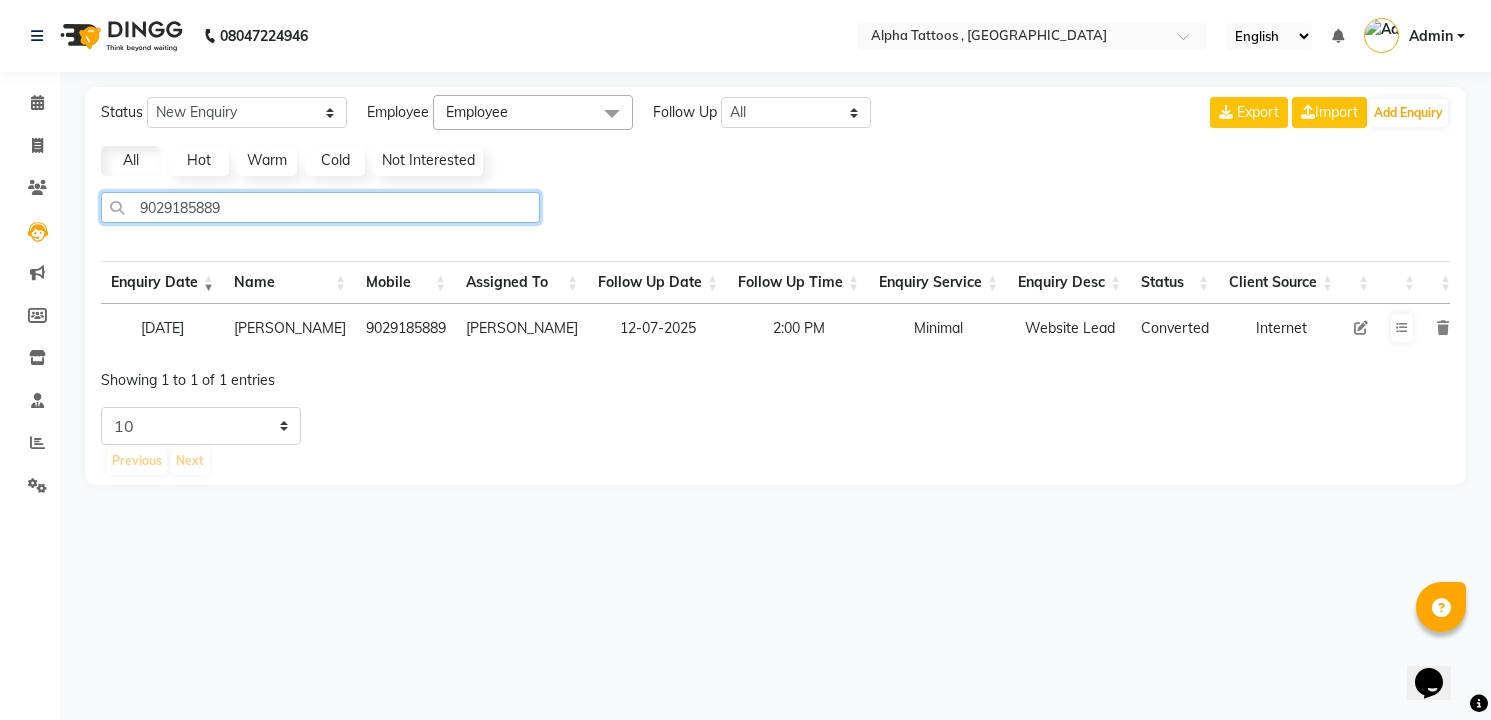 type on "9029185889" 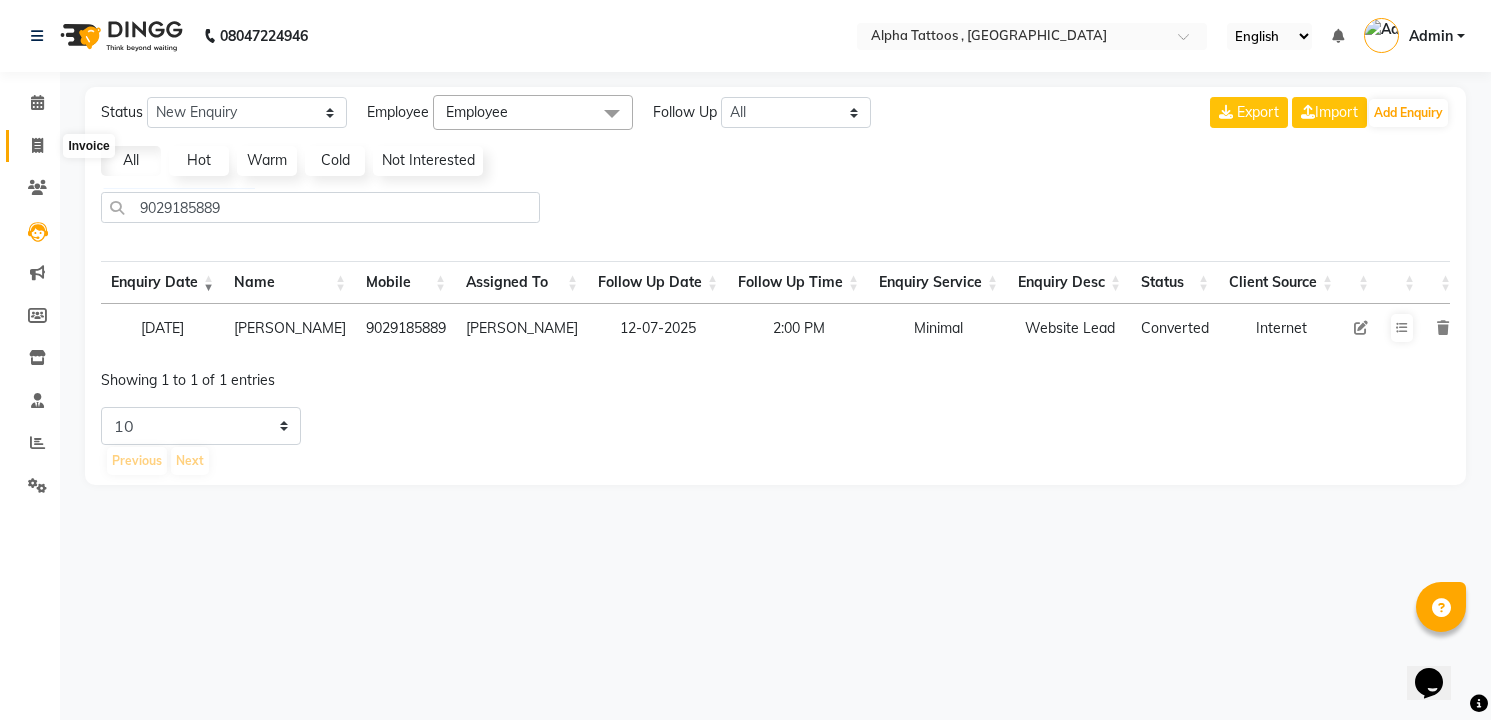 click 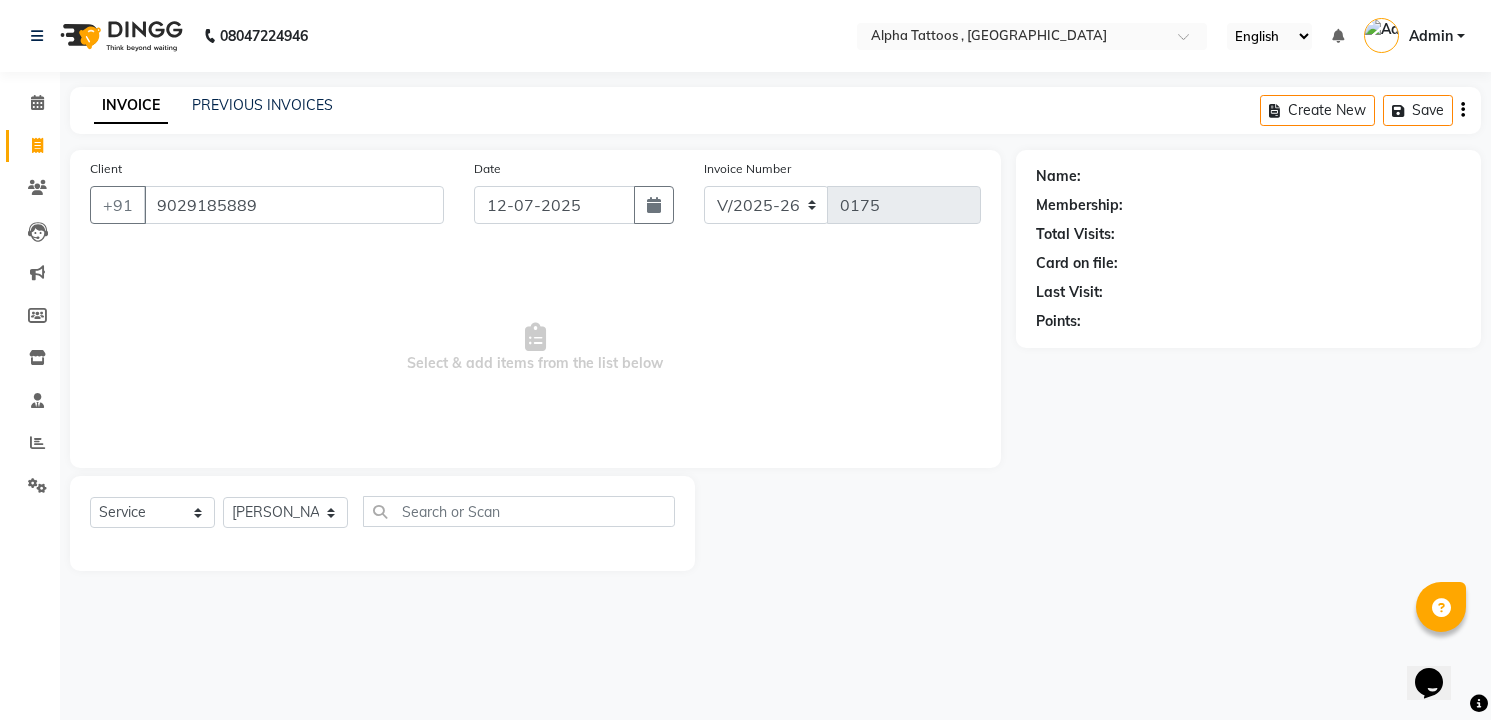 type on "9029185889" 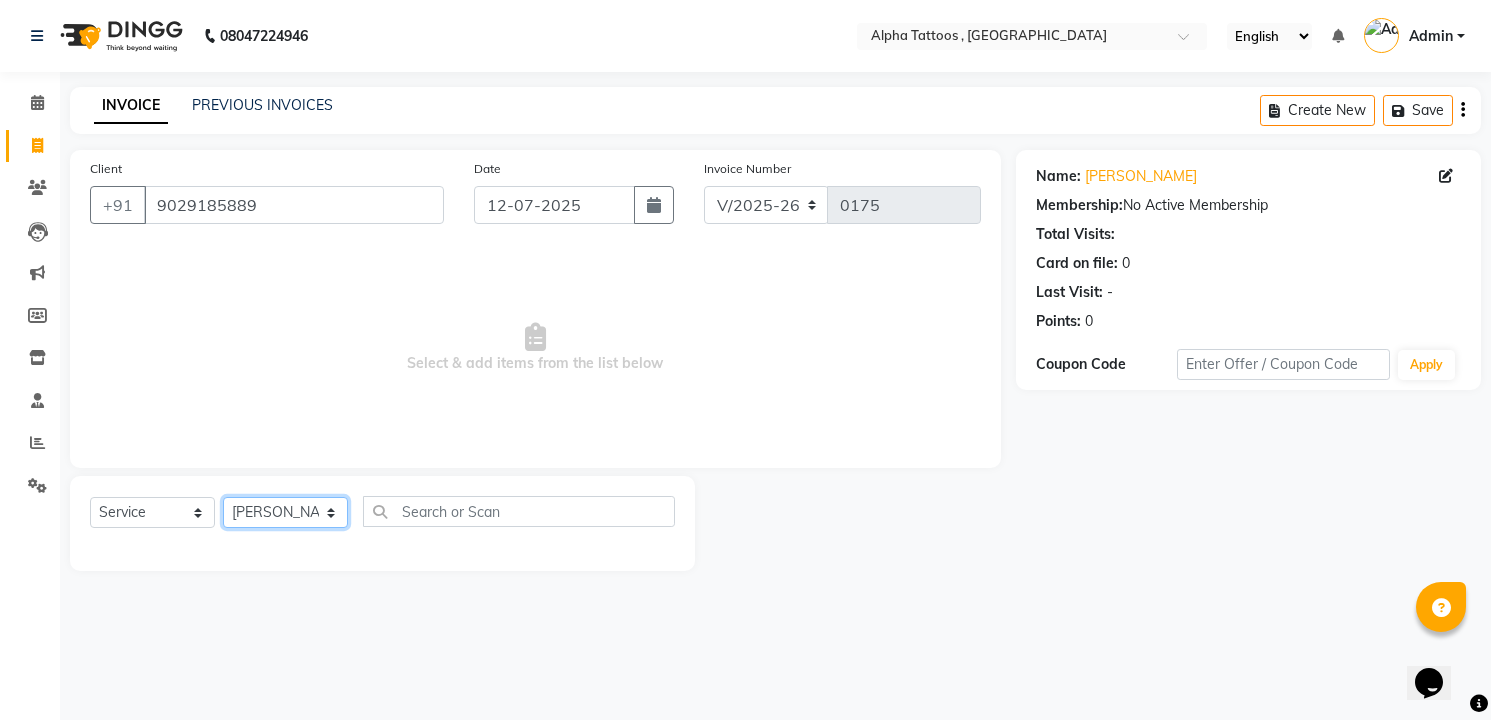 click on "[PERSON_NAME] [PERSON_NAME] [PERSON_NAME]  [PERSON_NAME] [PERSON_NAME] [PERSON_NAME]" 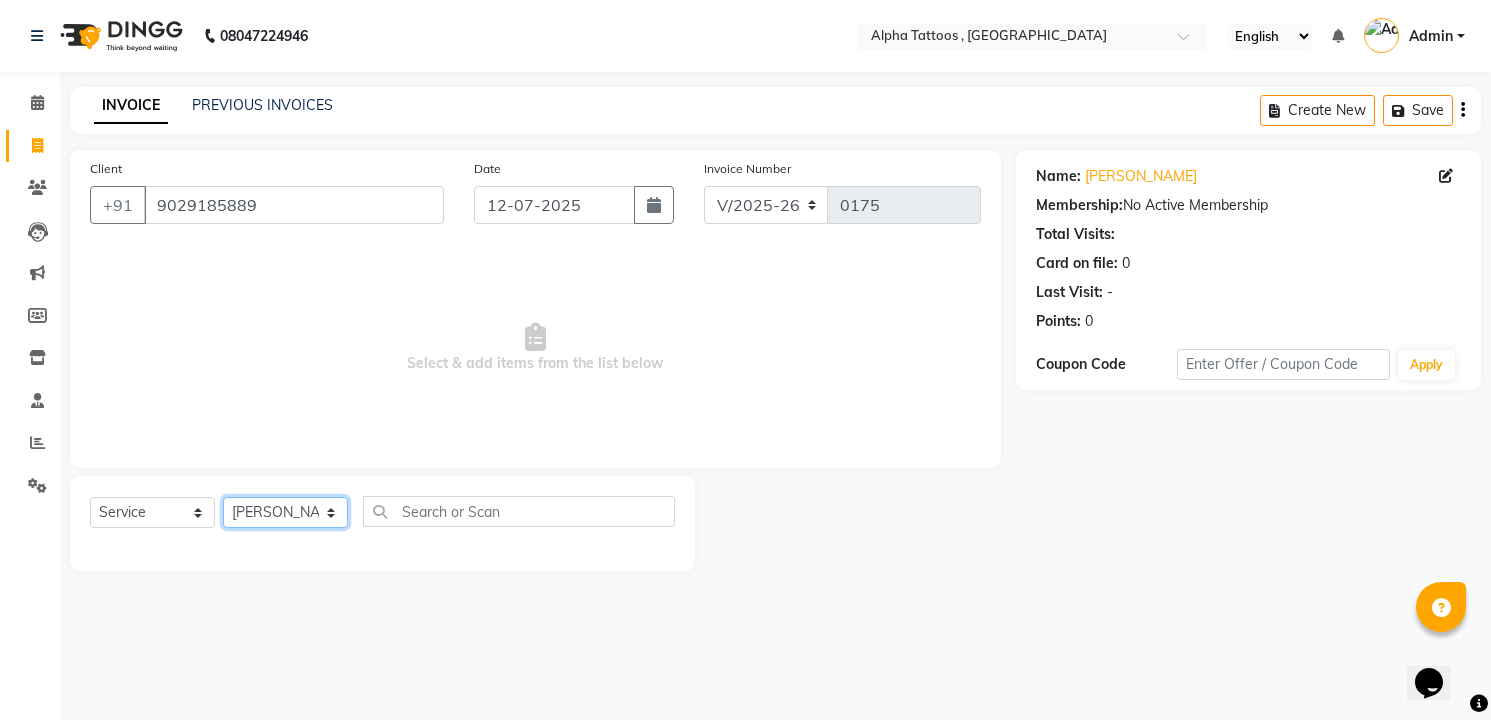select on "32646" 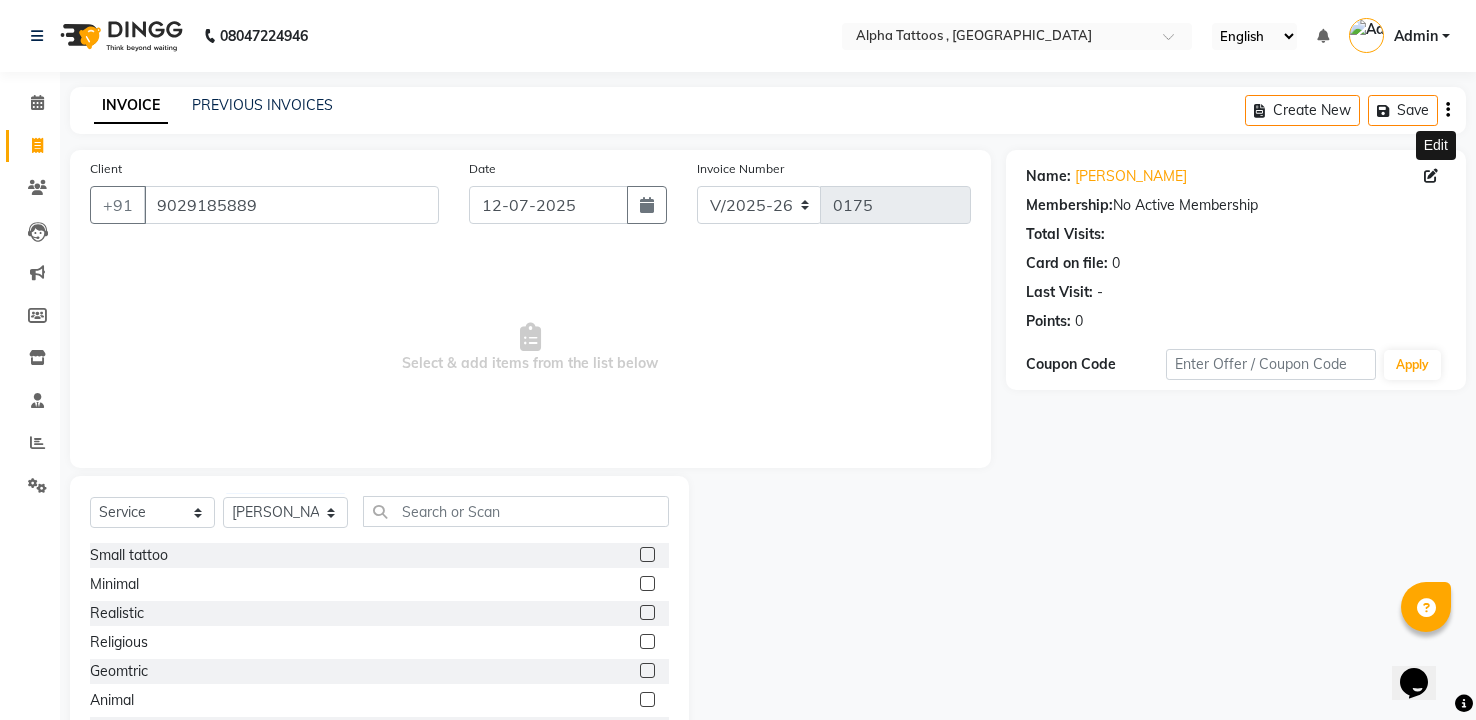 click 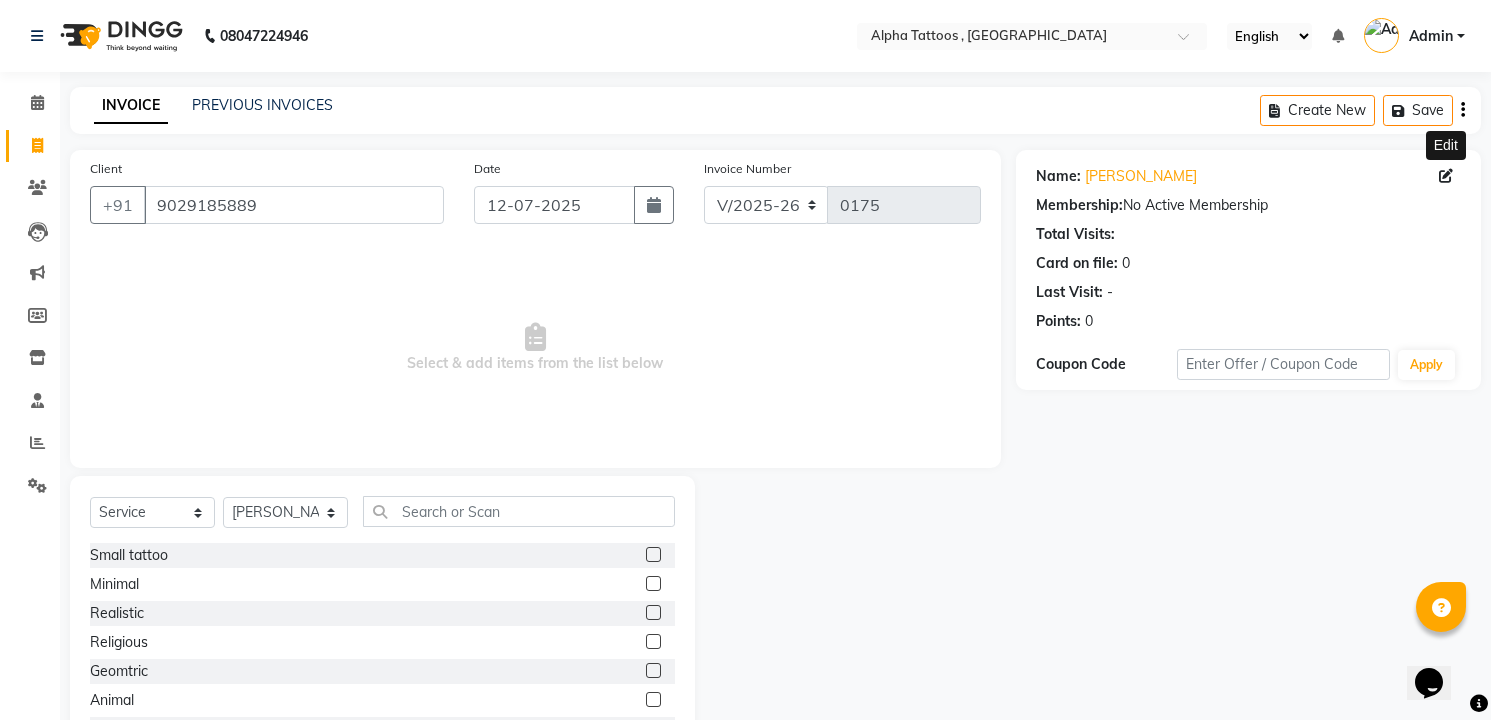 select on "[DEMOGRAPHIC_DATA]" 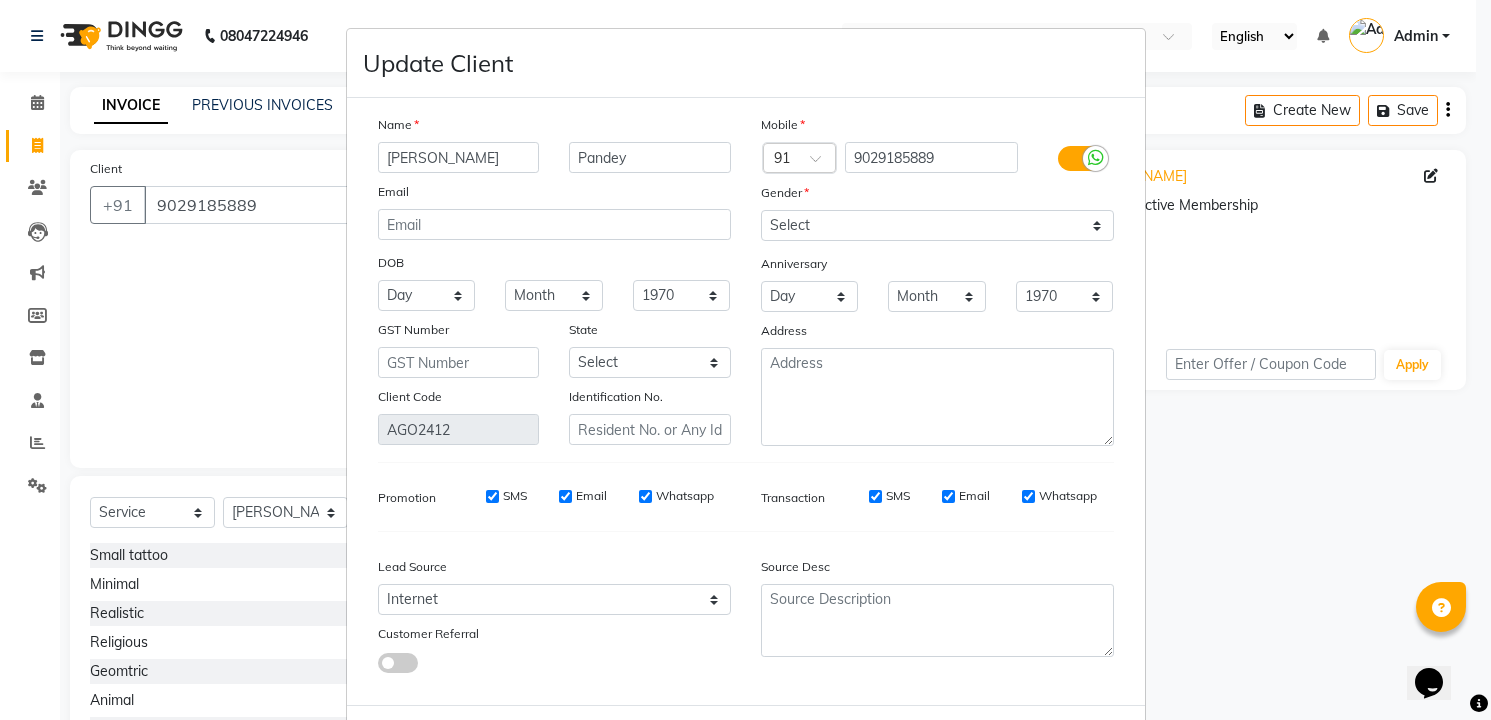 click on "Name [PERSON_NAME] Email DOB Day 01 02 03 04 05 06 07 08 09 10 11 12 13 14 15 16 17 18 19 20 21 22 23 24 25 26 27 28 29 30 31 Month January February March April May June July August September October November [DATE] 1941 1942 1943 1944 1945 1946 1947 1948 1949 1950 1951 1952 1953 1954 1955 1956 1957 1958 1959 1960 1961 1962 1963 1964 1965 1966 1967 1968 1969 1970 1971 1972 1973 1974 1975 1976 1977 1978 1979 1980 1981 1982 1983 1984 1985 1986 1987 1988 1989 1990 1991 1992 1993 1994 1995 1996 1997 1998 1999 2000 2001 2002 2003 2004 2005 2006 2007 2008 2009 2010 2011 2012 2013 2014 2015 2016 2017 2018 2019 2020 2021 2022 2023 2024 GST Number State Select [GEOGRAPHIC_DATA] and [GEOGRAPHIC_DATA] [GEOGRAPHIC_DATA] [GEOGRAPHIC_DATA] [GEOGRAPHIC_DATA] [GEOGRAPHIC_DATA] [GEOGRAPHIC_DATA] [GEOGRAPHIC_DATA] [GEOGRAPHIC_DATA] and [GEOGRAPHIC_DATA] [GEOGRAPHIC_DATA] [GEOGRAPHIC_DATA] [GEOGRAPHIC_DATA] [GEOGRAPHIC_DATA] [GEOGRAPHIC_DATA] [GEOGRAPHIC_DATA] [GEOGRAPHIC_DATA] [GEOGRAPHIC_DATA] [GEOGRAPHIC_DATA] [GEOGRAPHIC_DATA] [GEOGRAPHIC_DATA] [GEOGRAPHIC_DATA] [GEOGRAPHIC_DATA] [GEOGRAPHIC_DATA] [GEOGRAPHIC_DATA] [GEOGRAPHIC_DATA] [GEOGRAPHIC_DATA] [GEOGRAPHIC_DATA] [GEOGRAPHIC_DATA] [GEOGRAPHIC_DATA] [GEOGRAPHIC_DATA] [GEOGRAPHIC_DATA] [GEOGRAPHIC_DATA]" at bounding box center (554, 280) 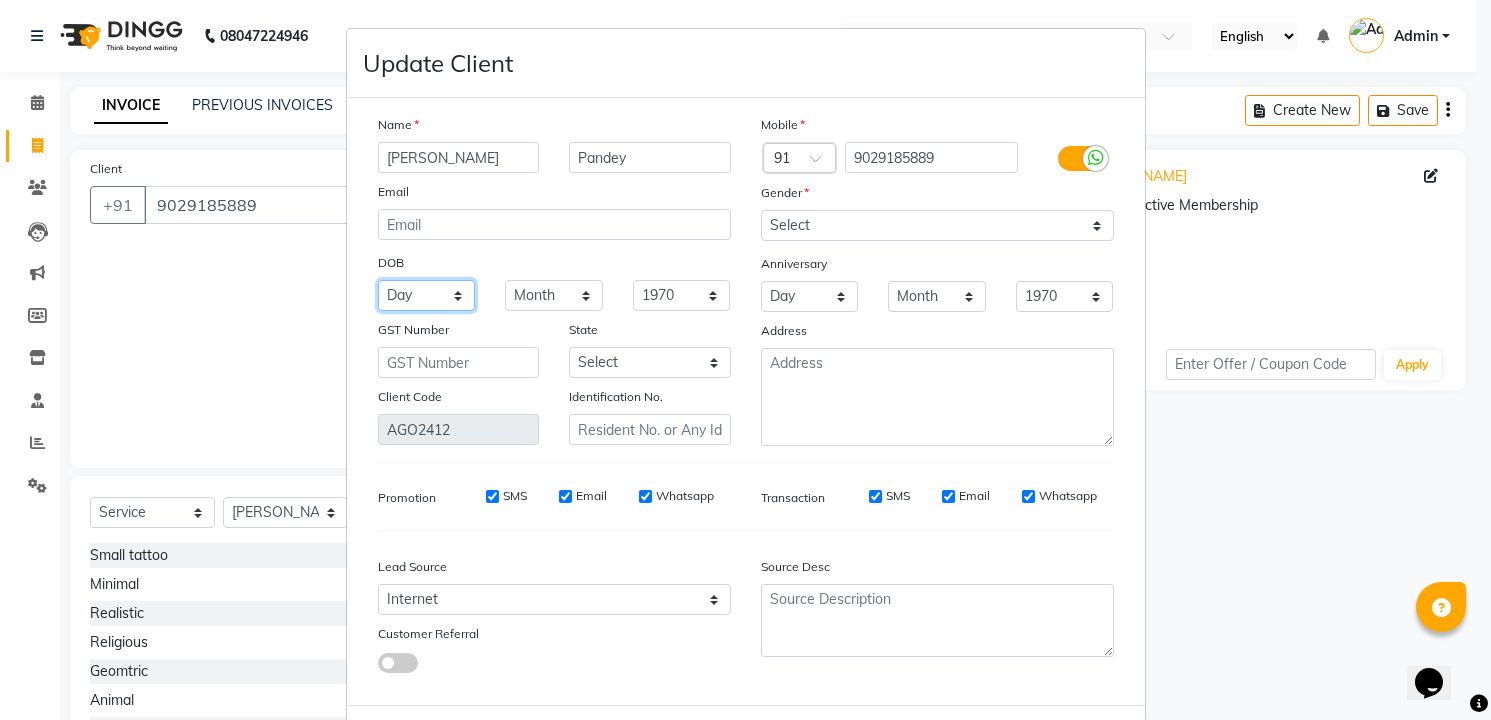 click on "Day 01 02 03 04 05 06 07 08 09 10 11 12 13 14 15 16 17 18 19 20 21 22 23 24 25 26 27 28 29 30 31" at bounding box center (427, 295) 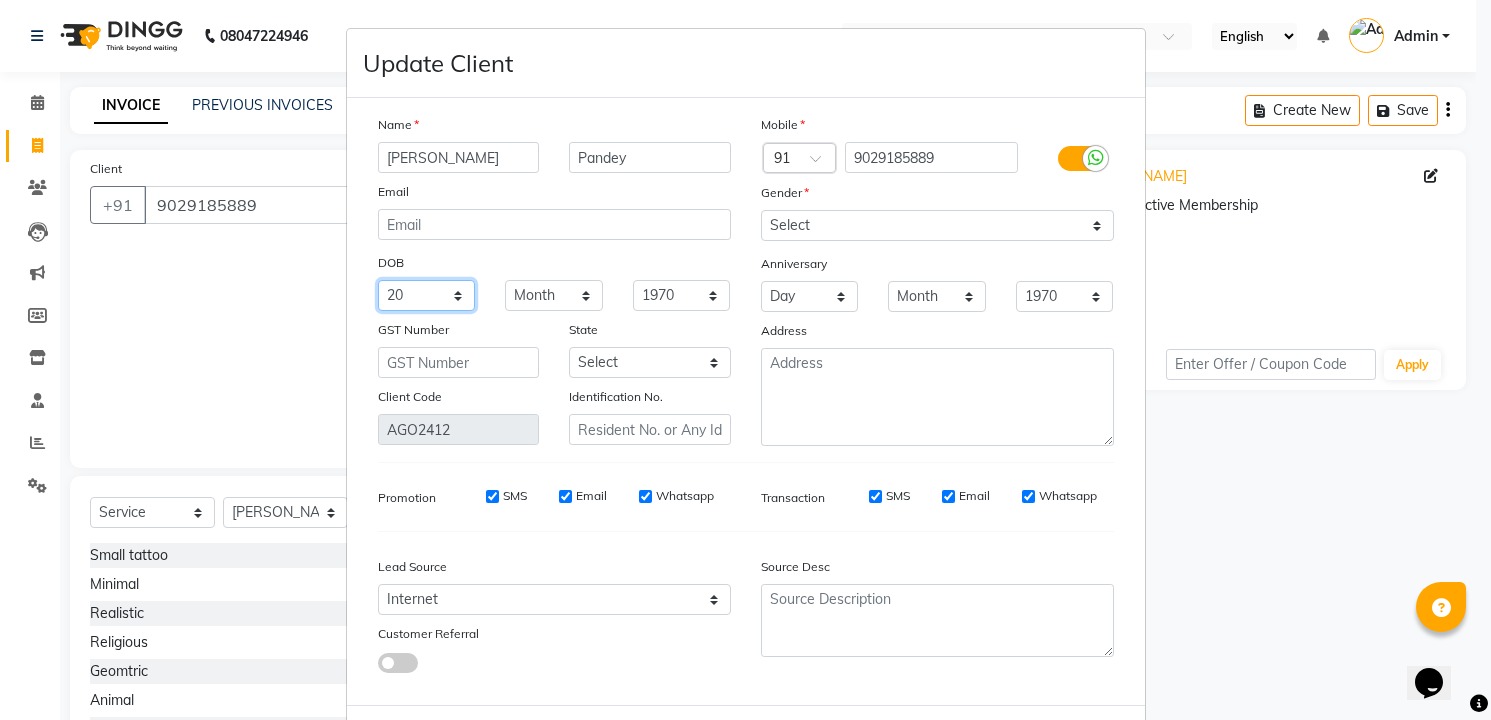 click on "Day 01 02 03 04 05 06 07 08 09 10 11 12 13 14 15 16 17 18 19 20 21 22 23 24 25 26 27 28 29 30 31" at bounding box center (427, 295) 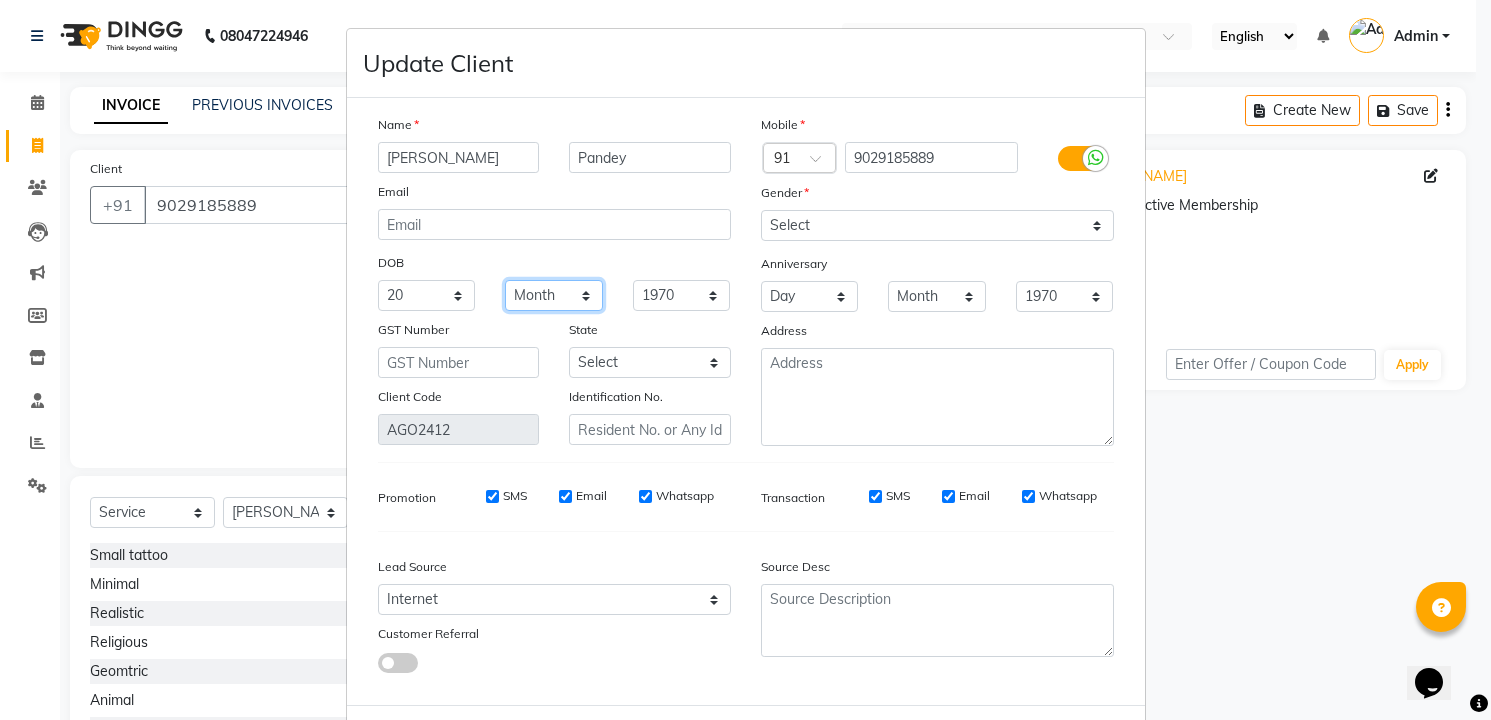 select on "04" 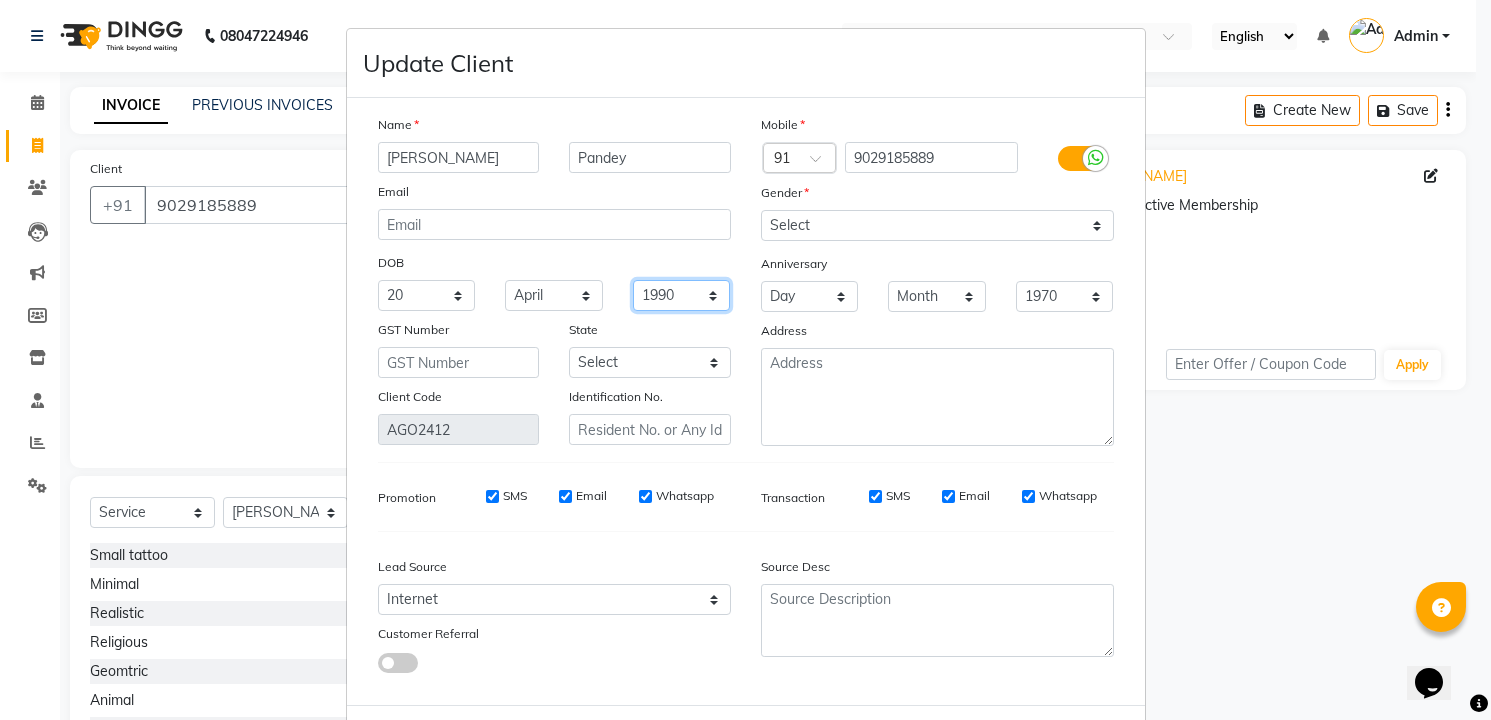 select on "1994" 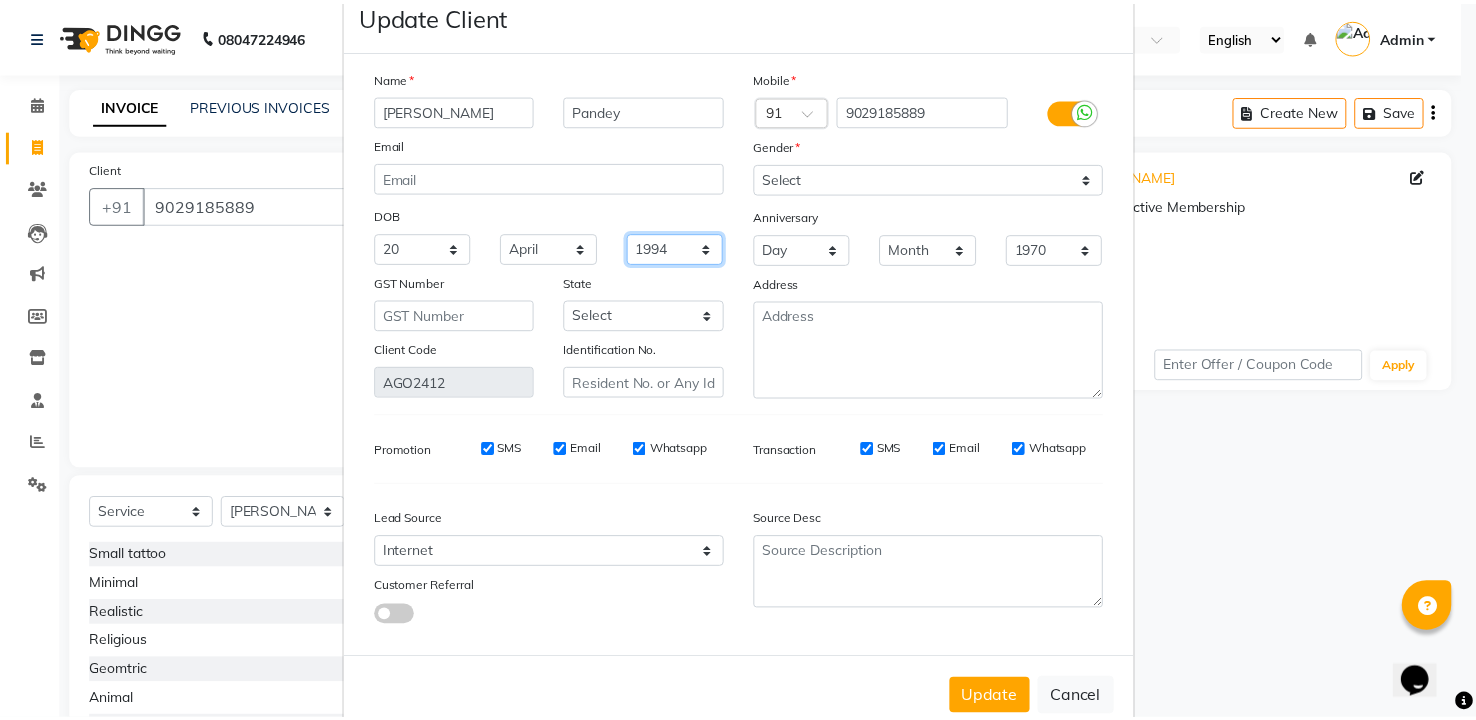 scroll, scrollTop: 93, scrollLeft: 0, axis: vertical 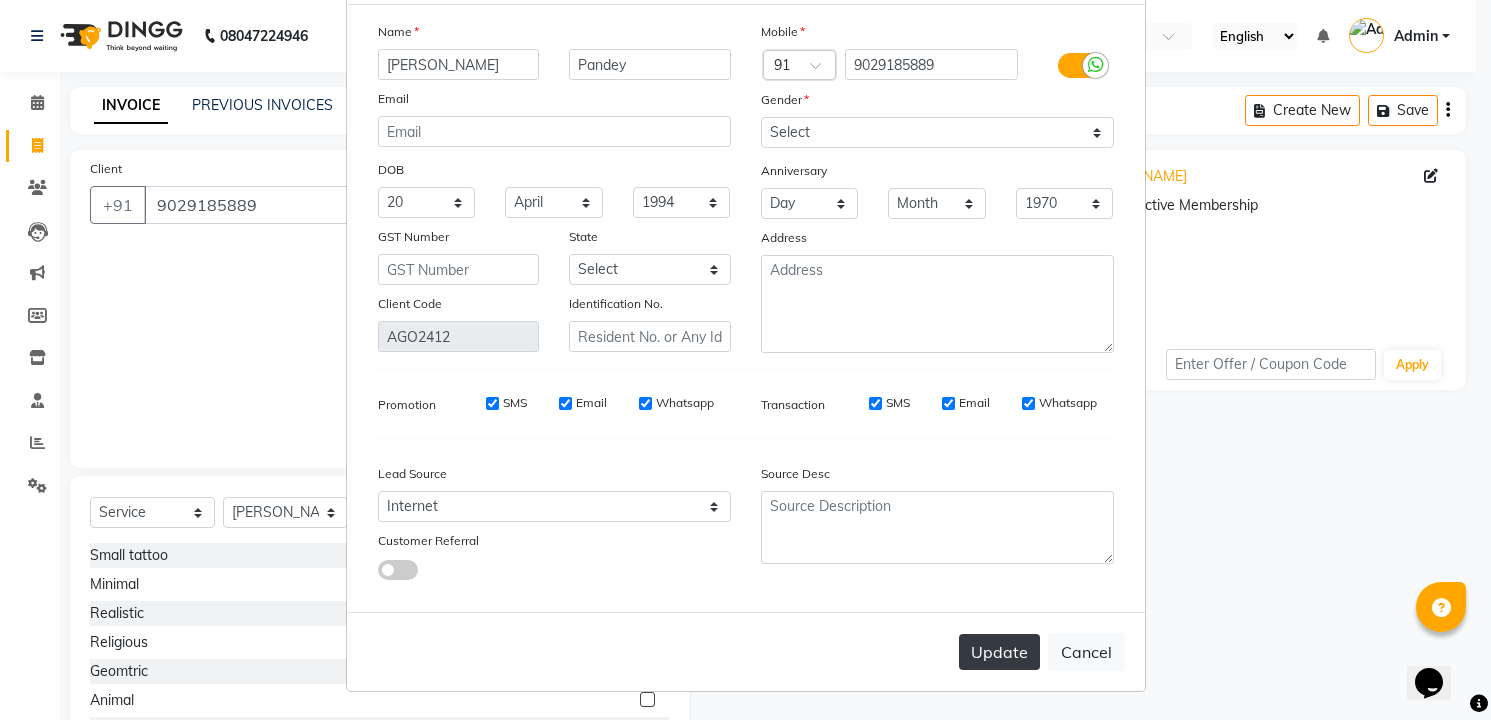 click on "Update" at bounding box center (999, 652) 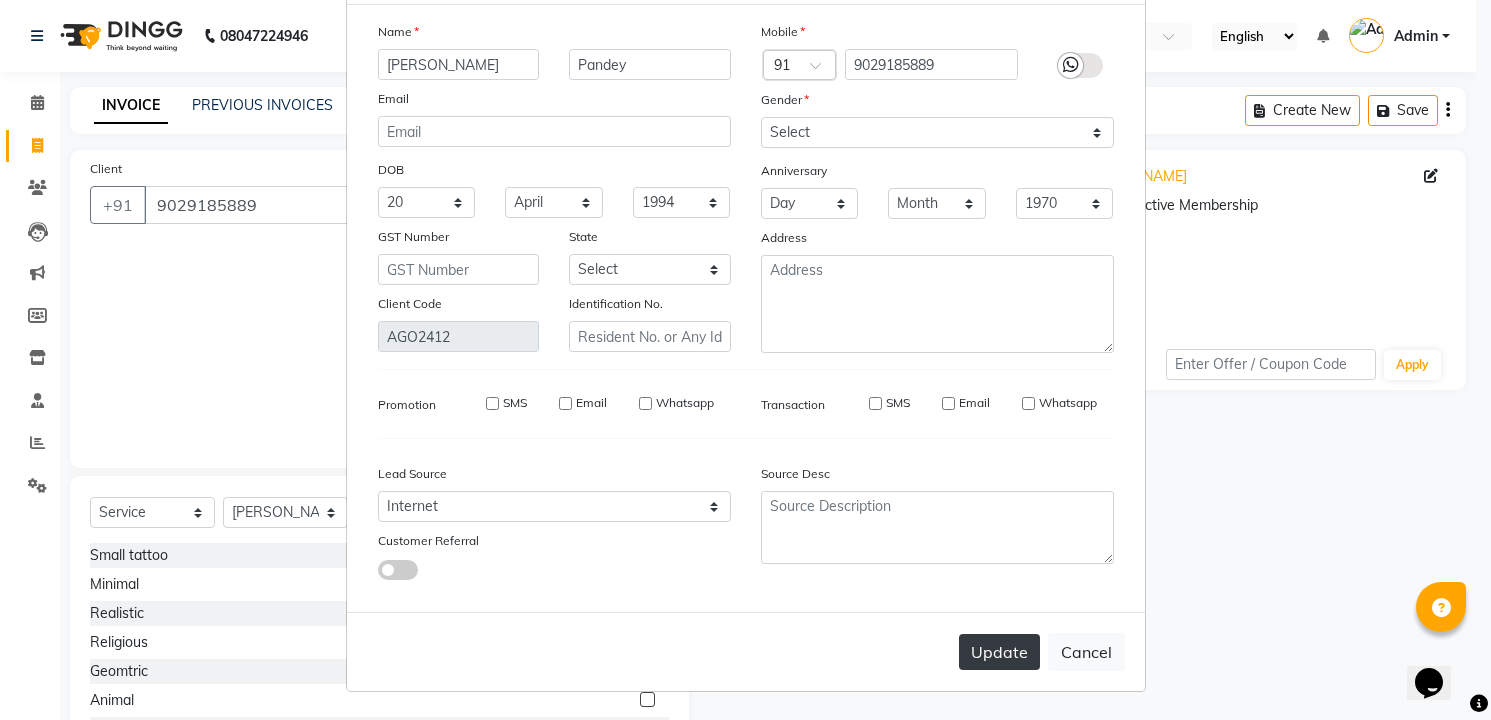 type 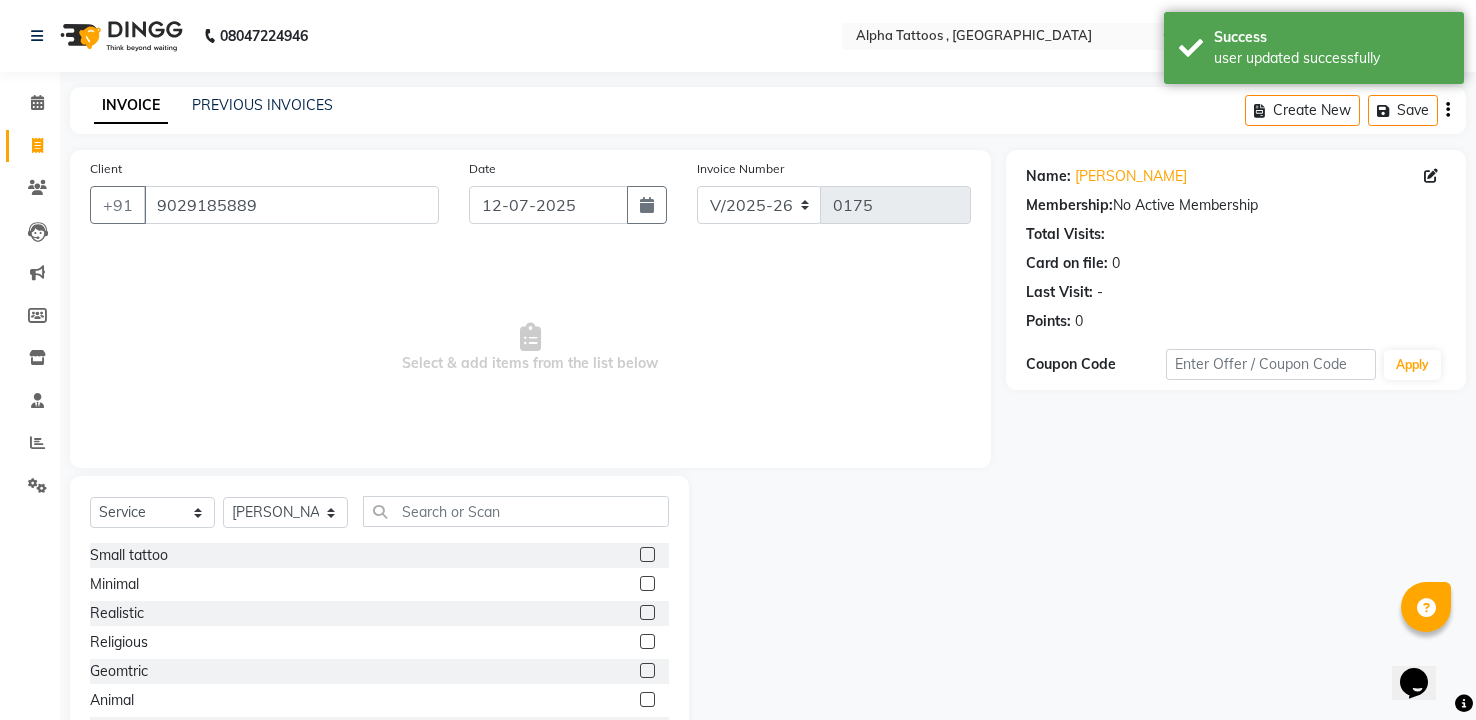 click 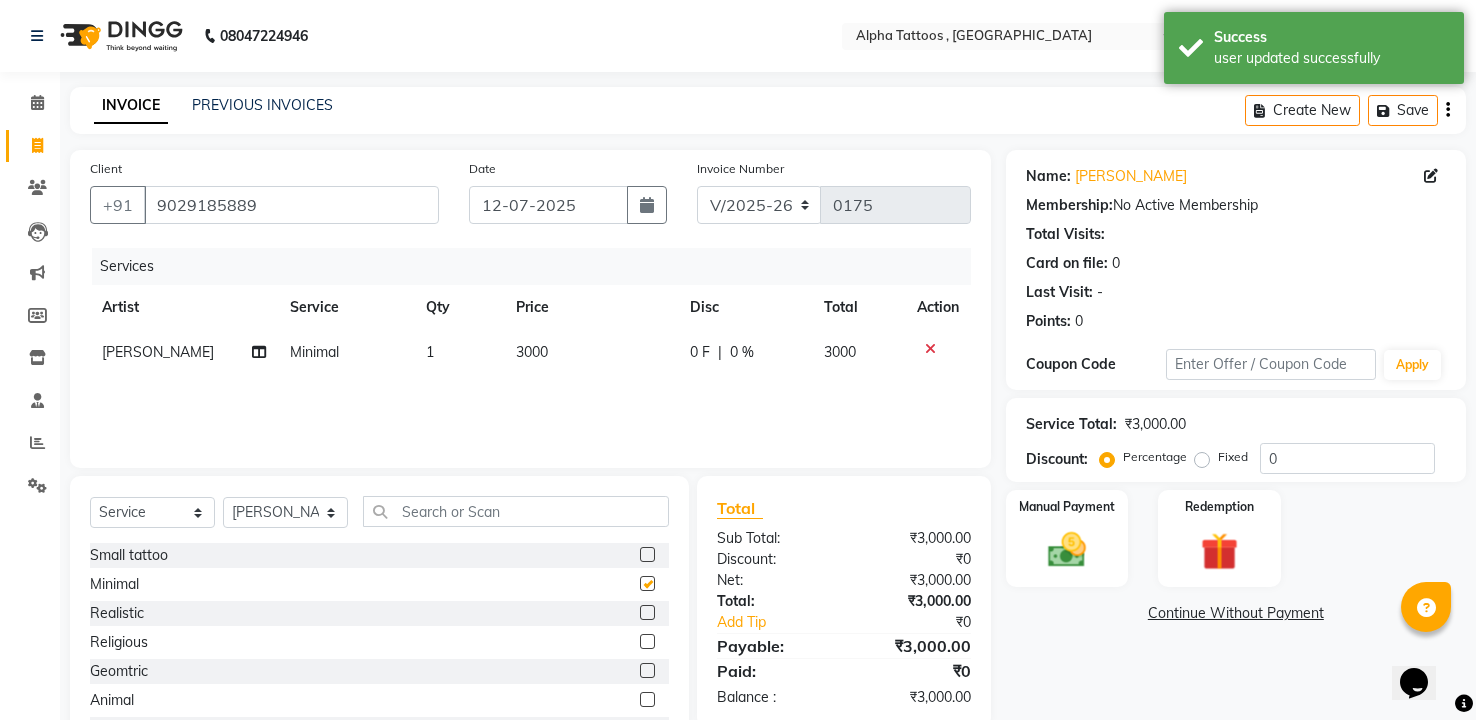 checkbox on "false" 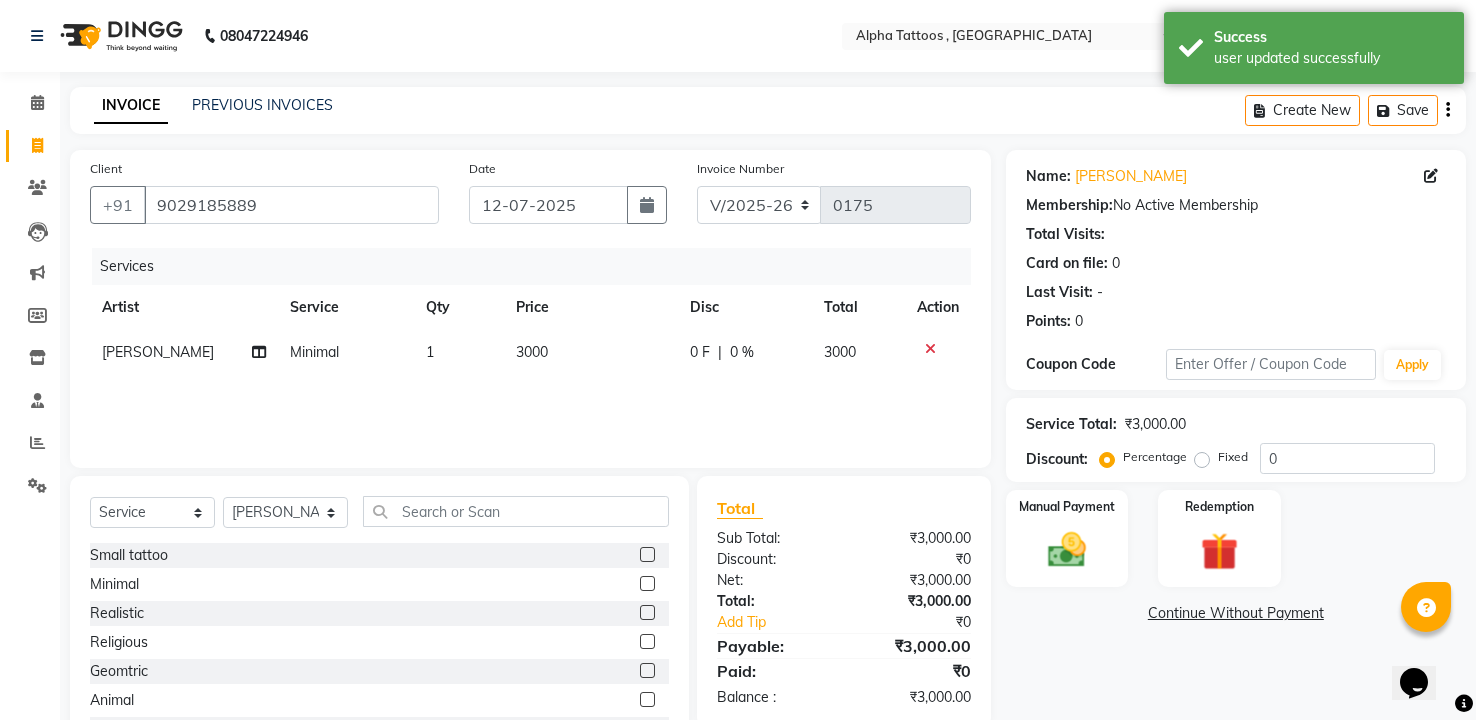 click on "3000" 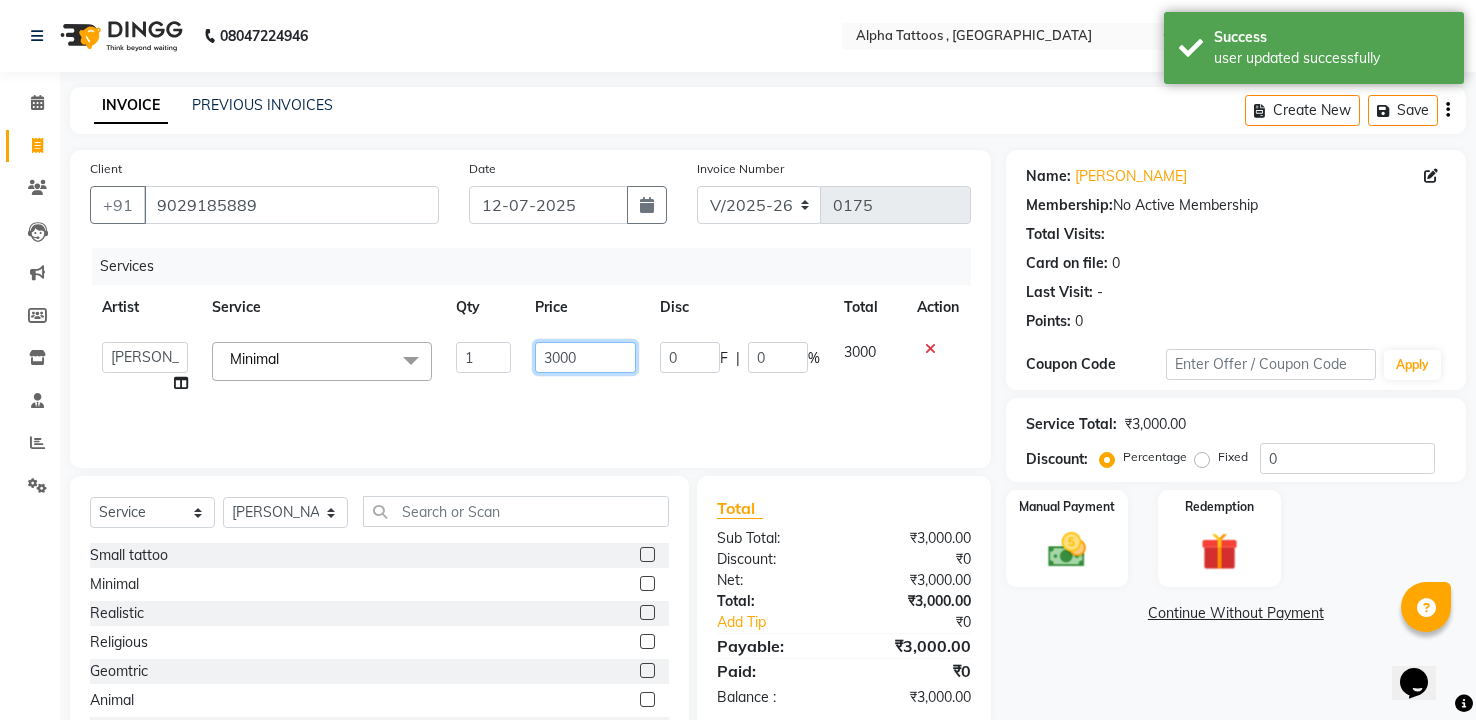 click on "3000" 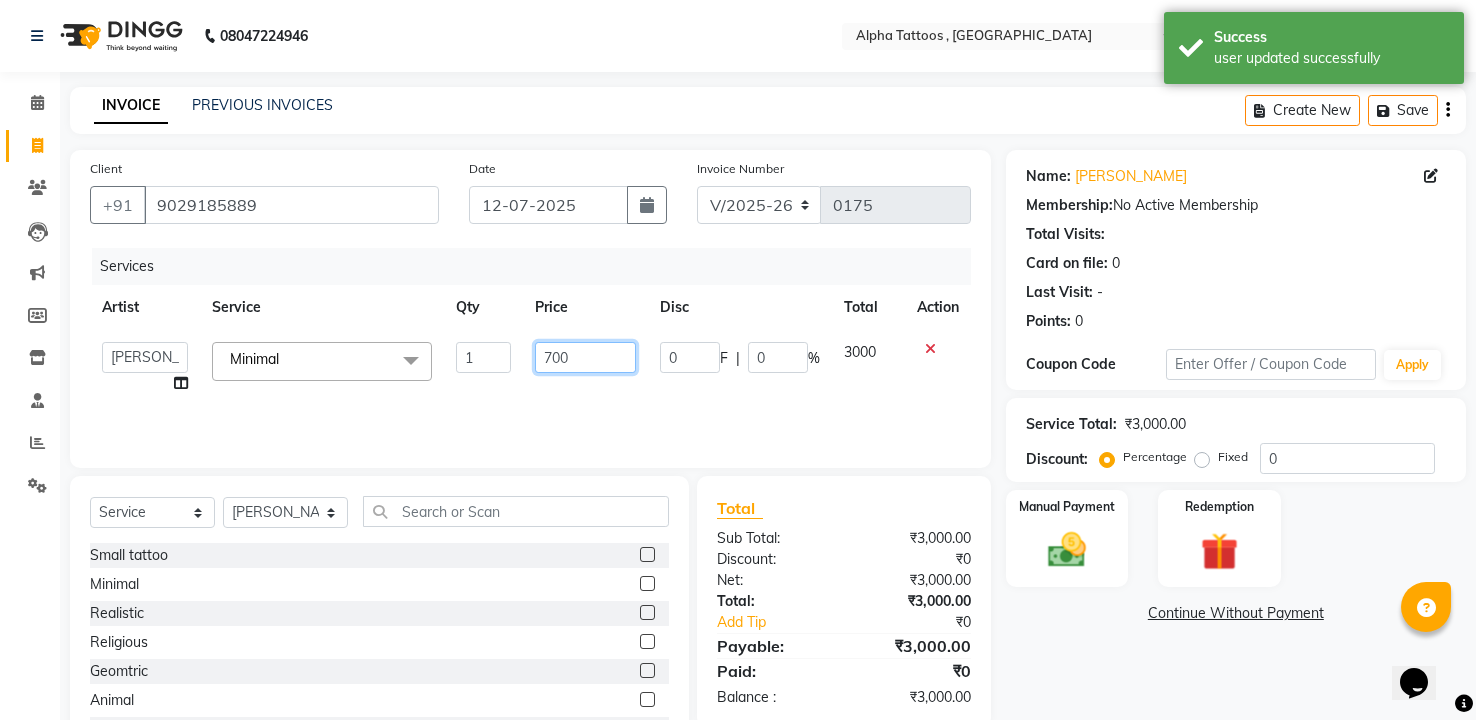 type on "7000" 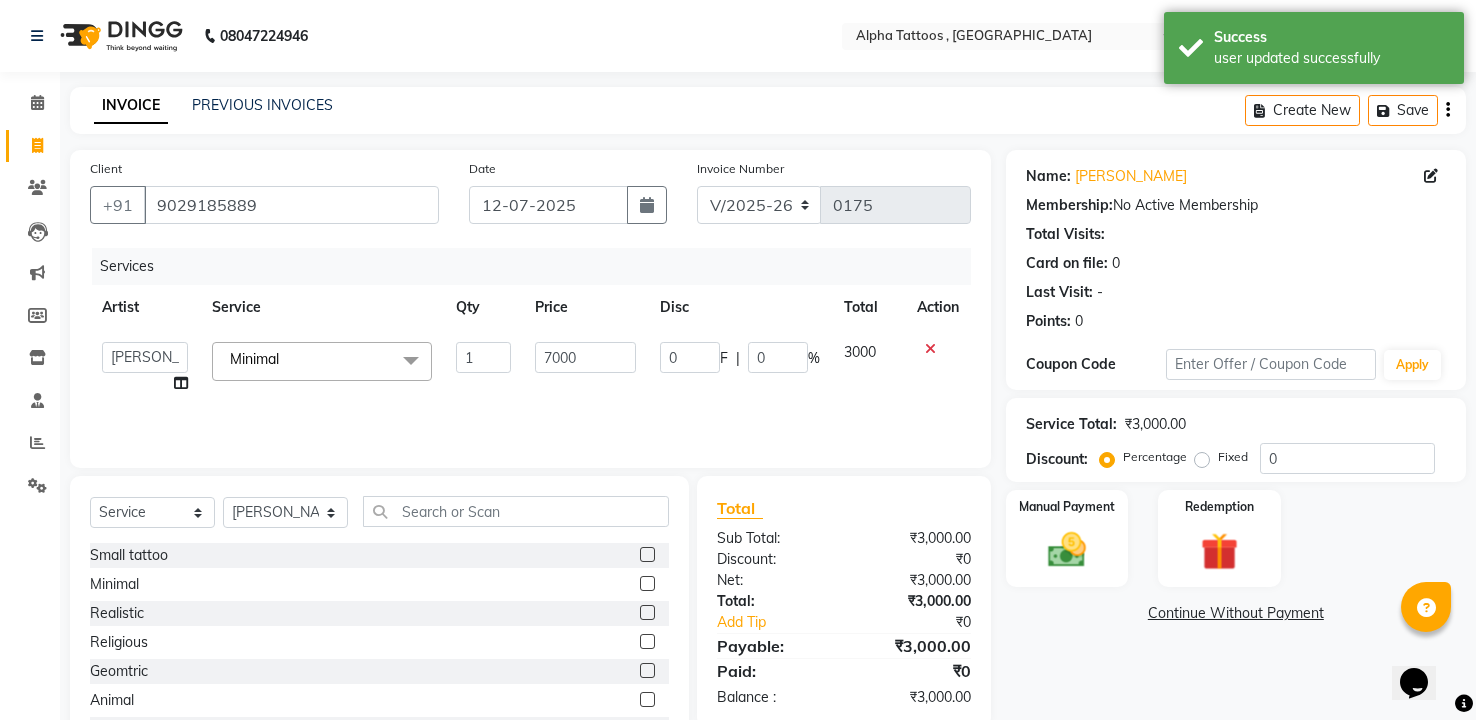click on "Services Artist Service Qty Price Disc Total Action  [PERSON_NAME] [PERSON_NAME]    [PERSON_NAME]   Maverick Fernz   [PERSON_NAME]   Prasad  Minimal   x Small tattoo Minimal  Realistic  Religious  Geomtric  Animal  Travel  Cover up  Mandala  Armband  School Lead Table Cost Service Advance ALPHA ADVANCE TATTOO COURSE Consultation Giveaway Tattoo Flash Tattoo ALPHA TATTOO COURSE [PERSON_NAME] Design  Line Art 1 7000 0 F | 0 % 3000" 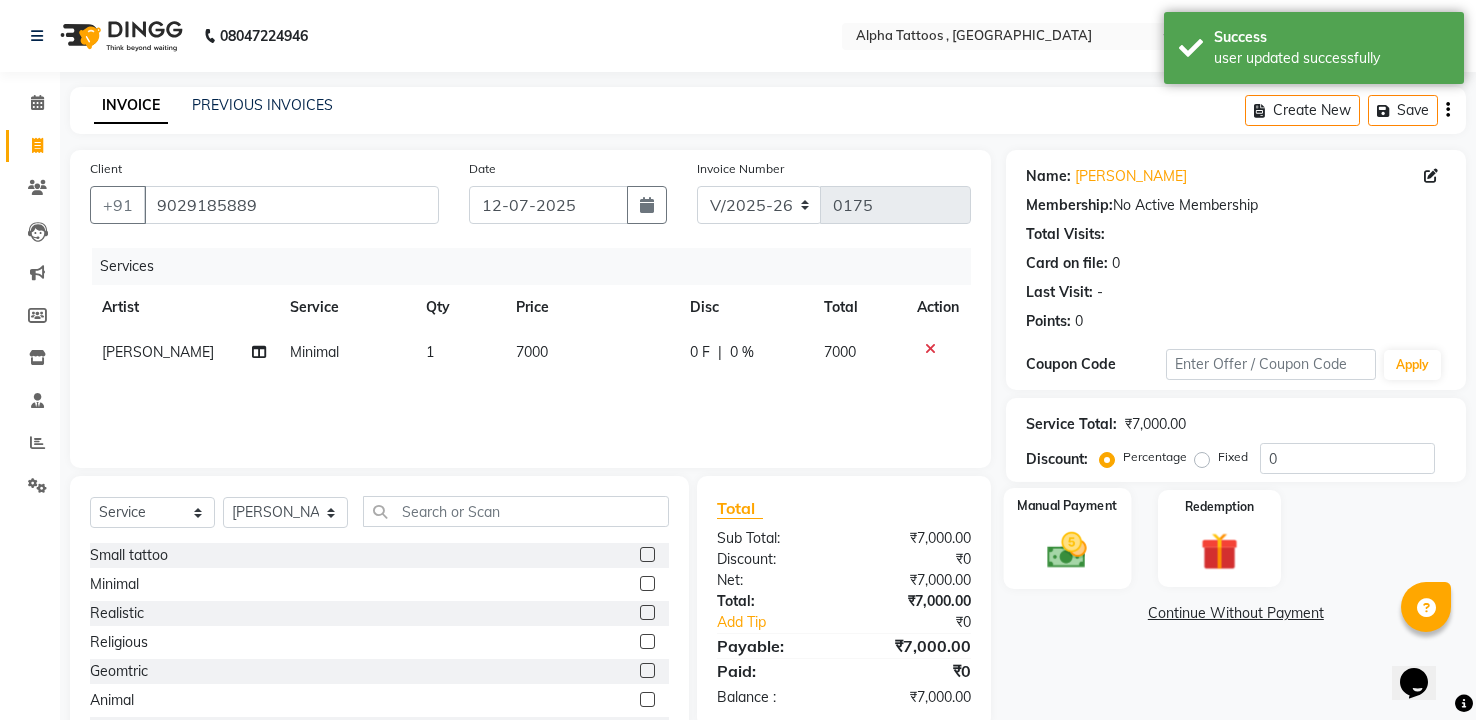 click on "Manual Payment" 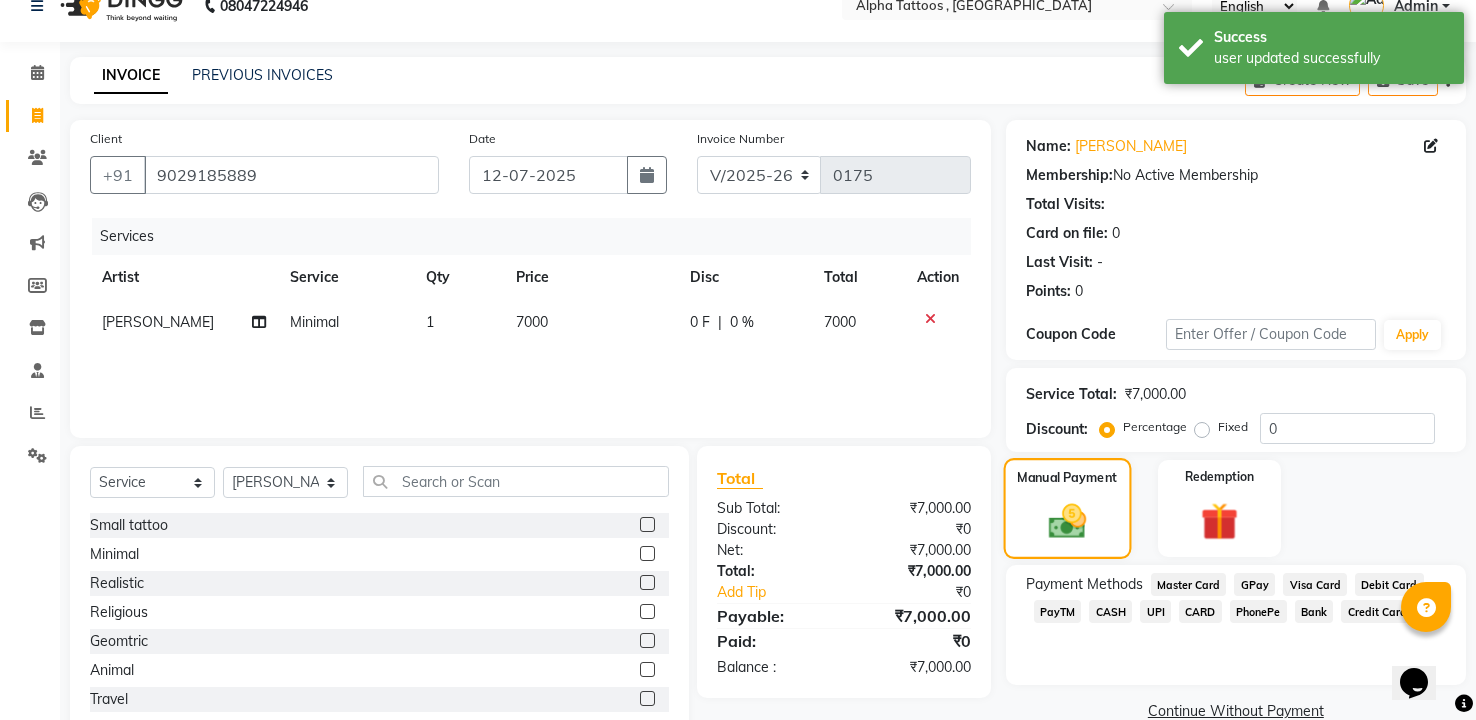 scroll, scrollTop: 81, scrollLeft: 0, axis: vertical 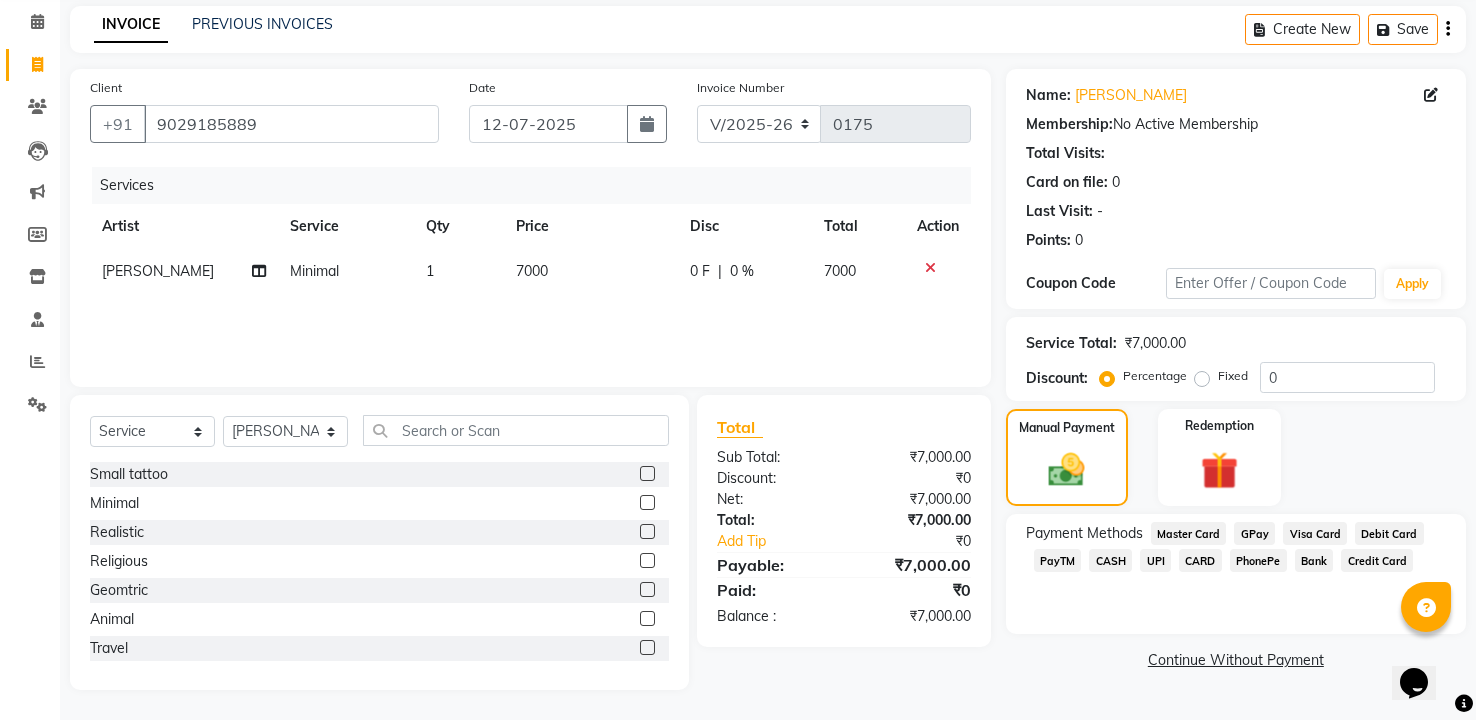 click on "CASH" 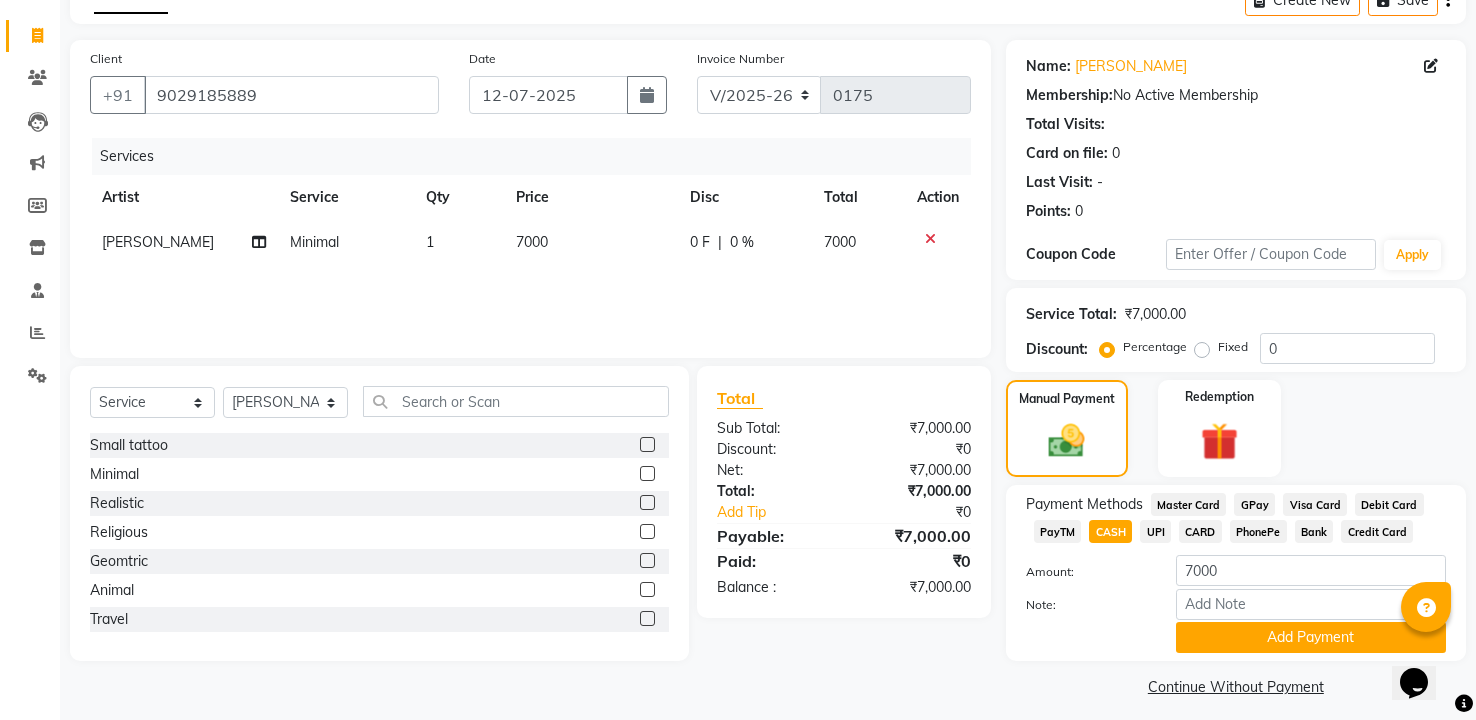 scroll, scrollTop: 122, scrollLeft: 0, axis: vertical 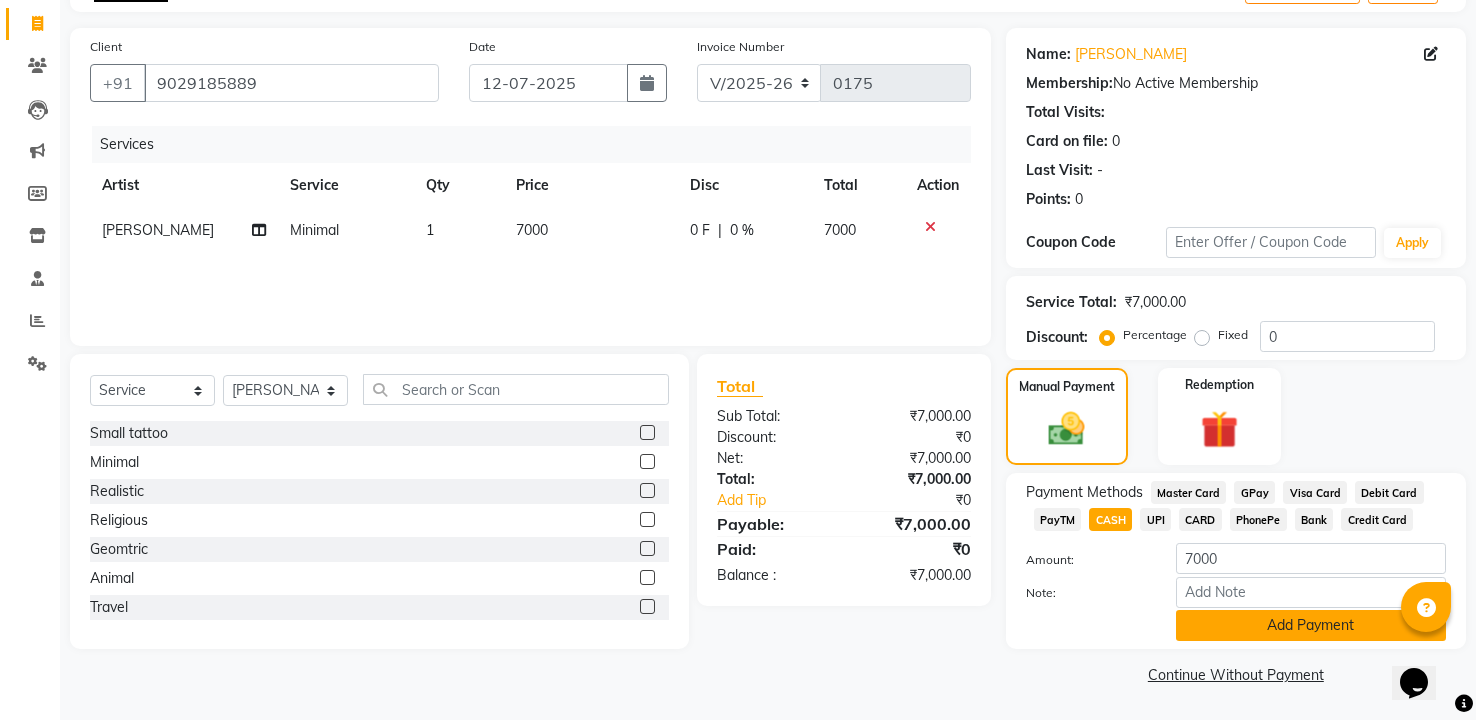 click on "Add Payment" 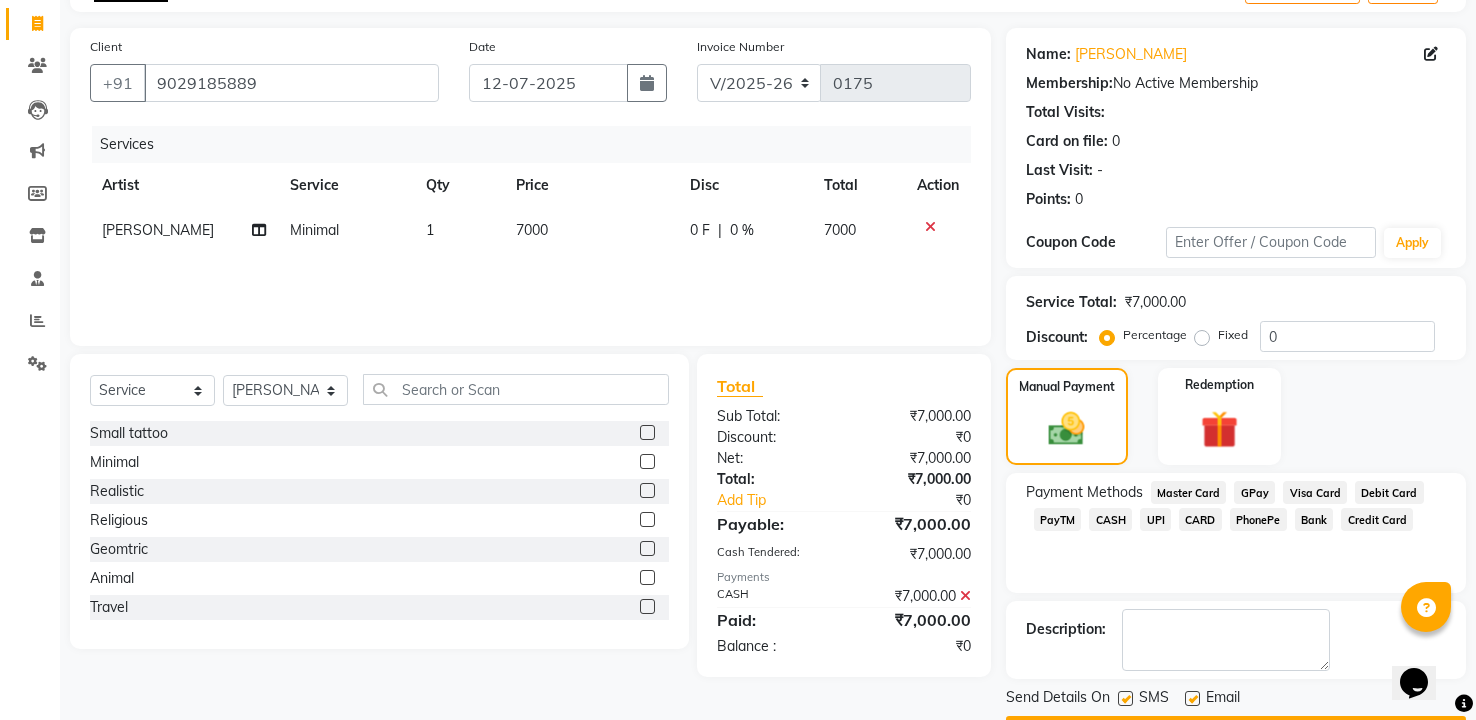 scroll, scrollTop: 179, scrollLeft: 0, axis: vertical 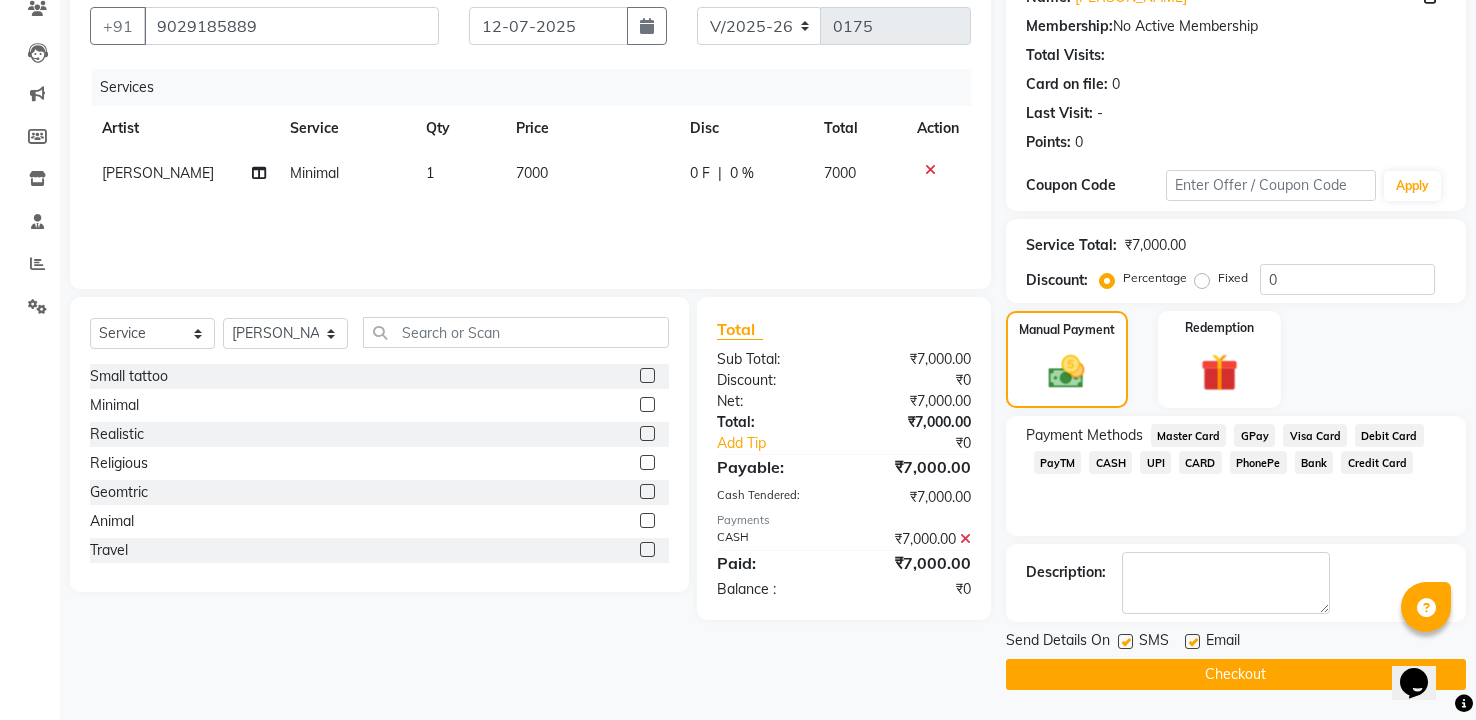 click on "Checkout" 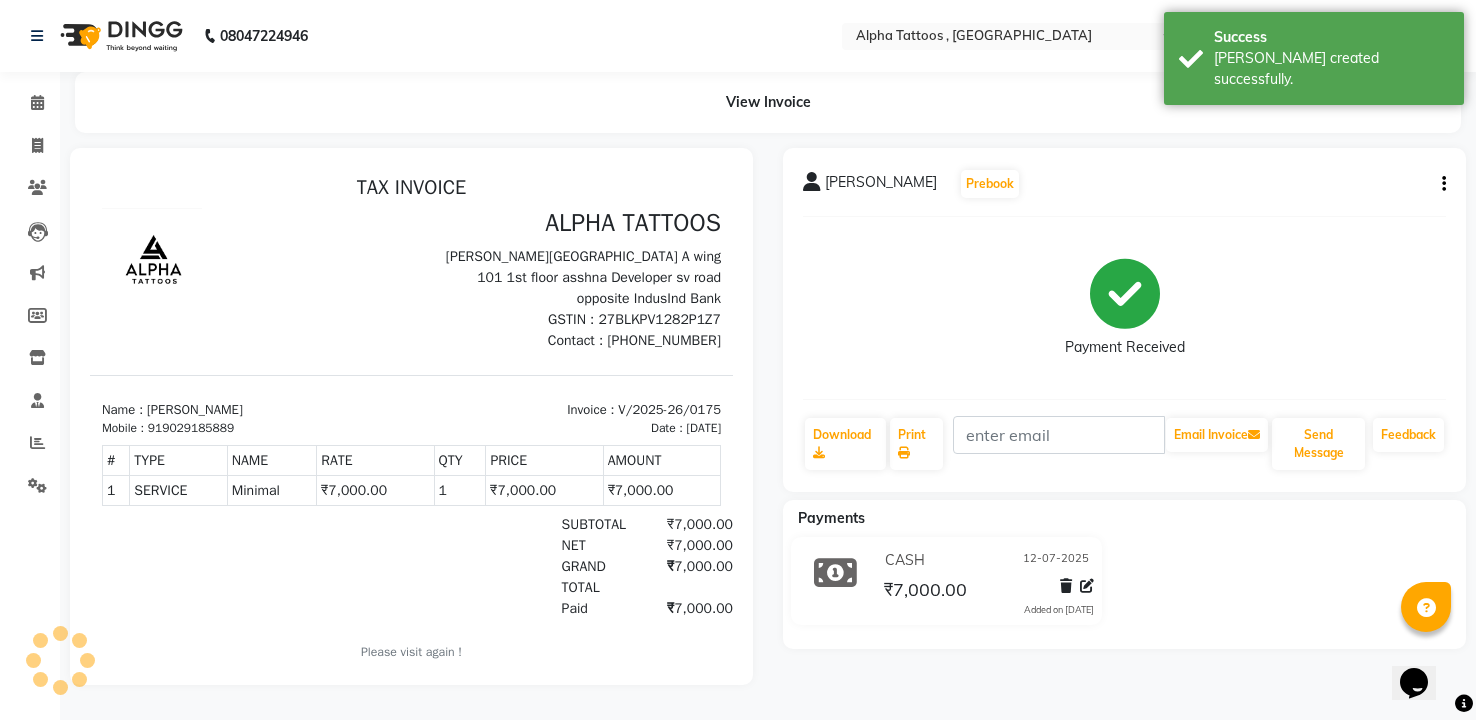 scroll, scrollTop: 0, scrollLeft: 0, axis: both 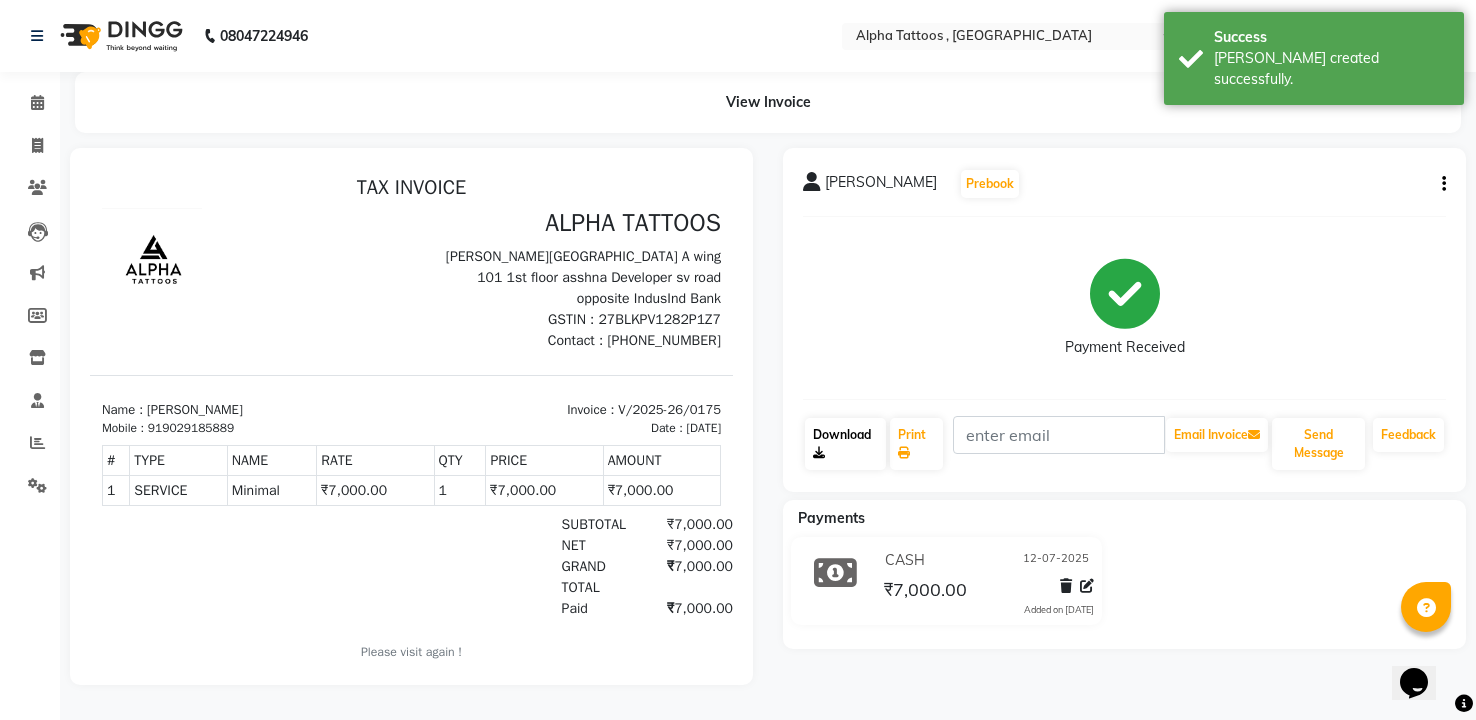 click on "Download" 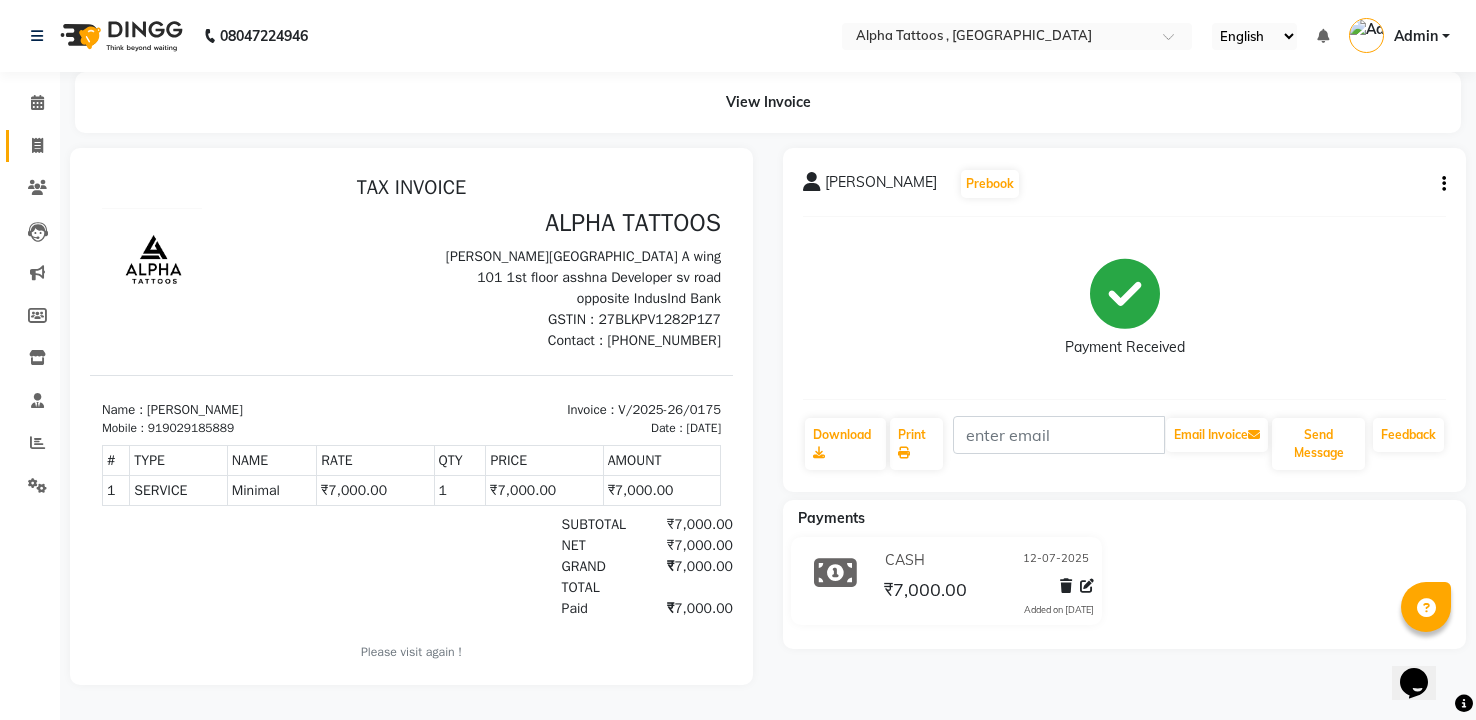 click on "Invoice" 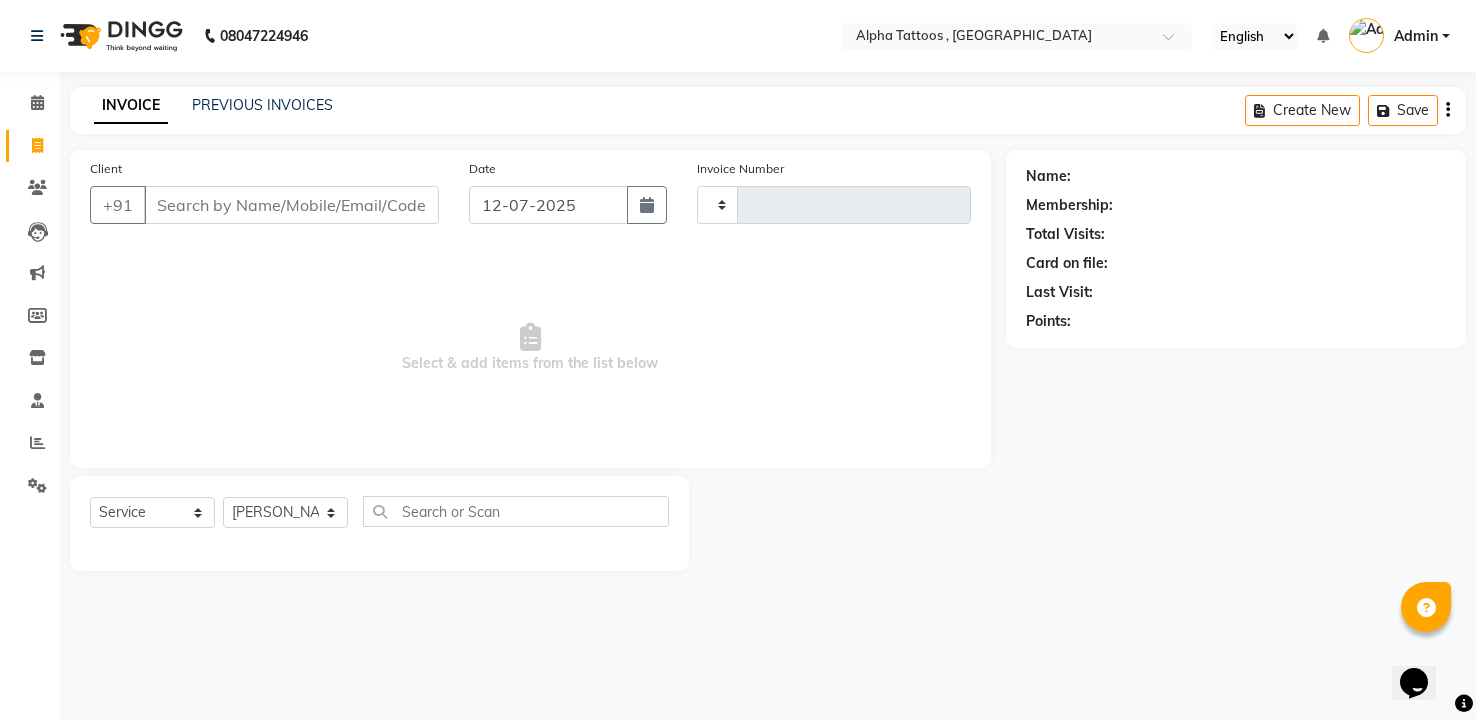 type on "0176" 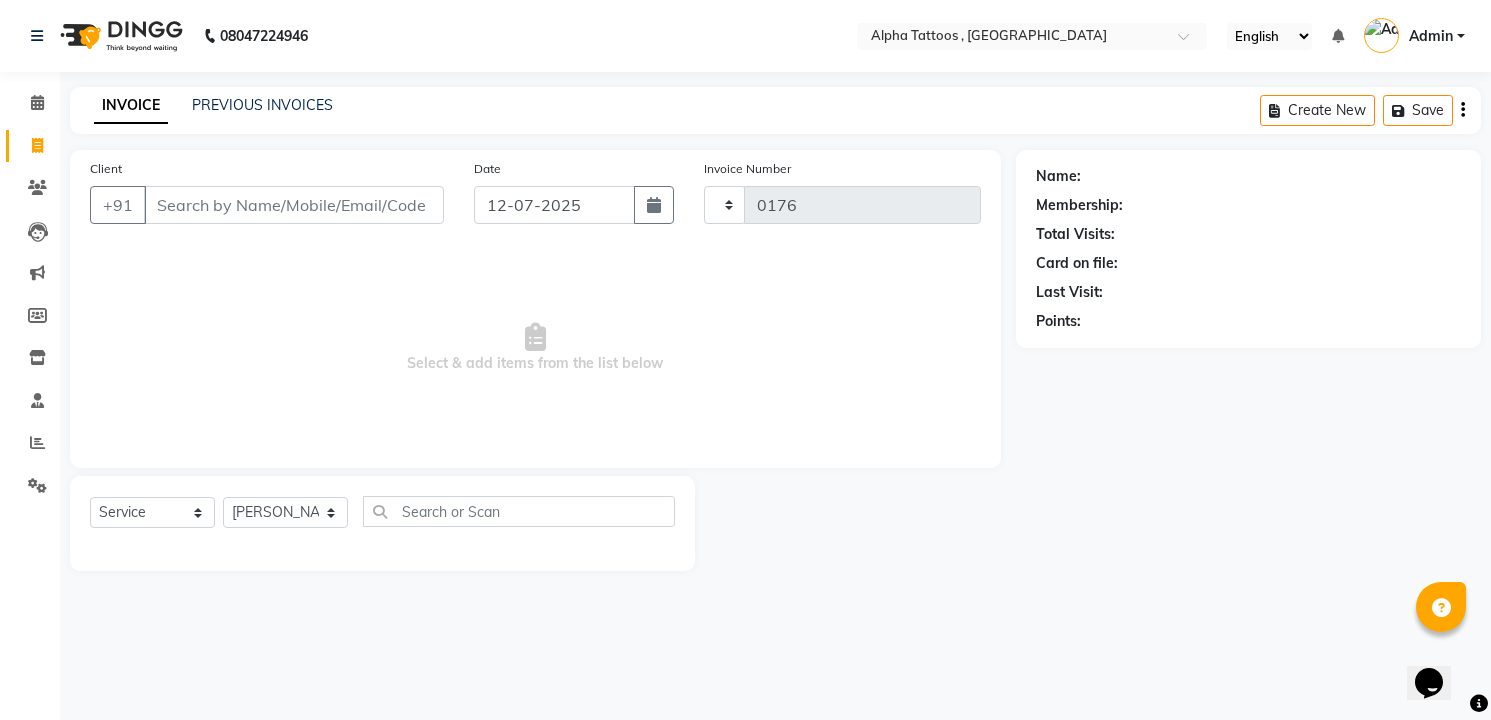 select on "5140" 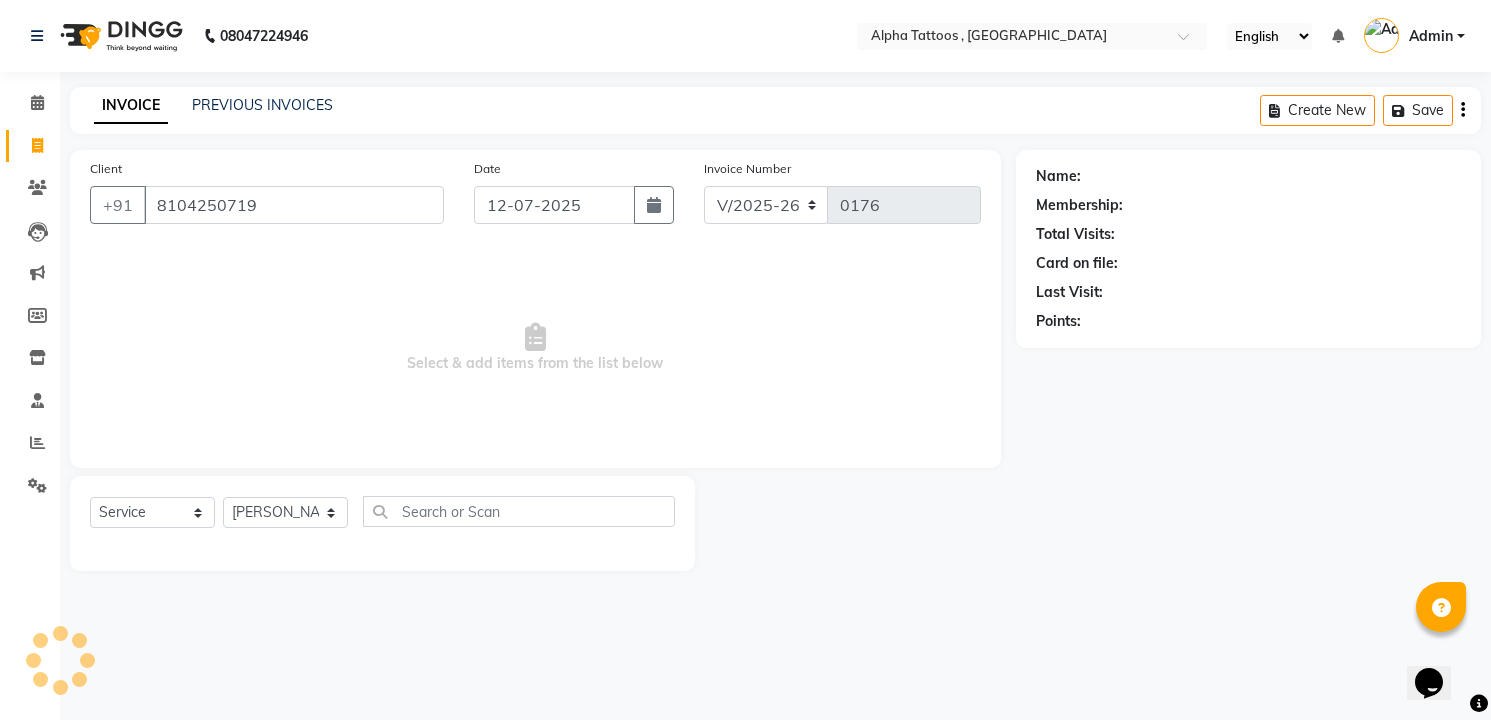 type on "8104250719" 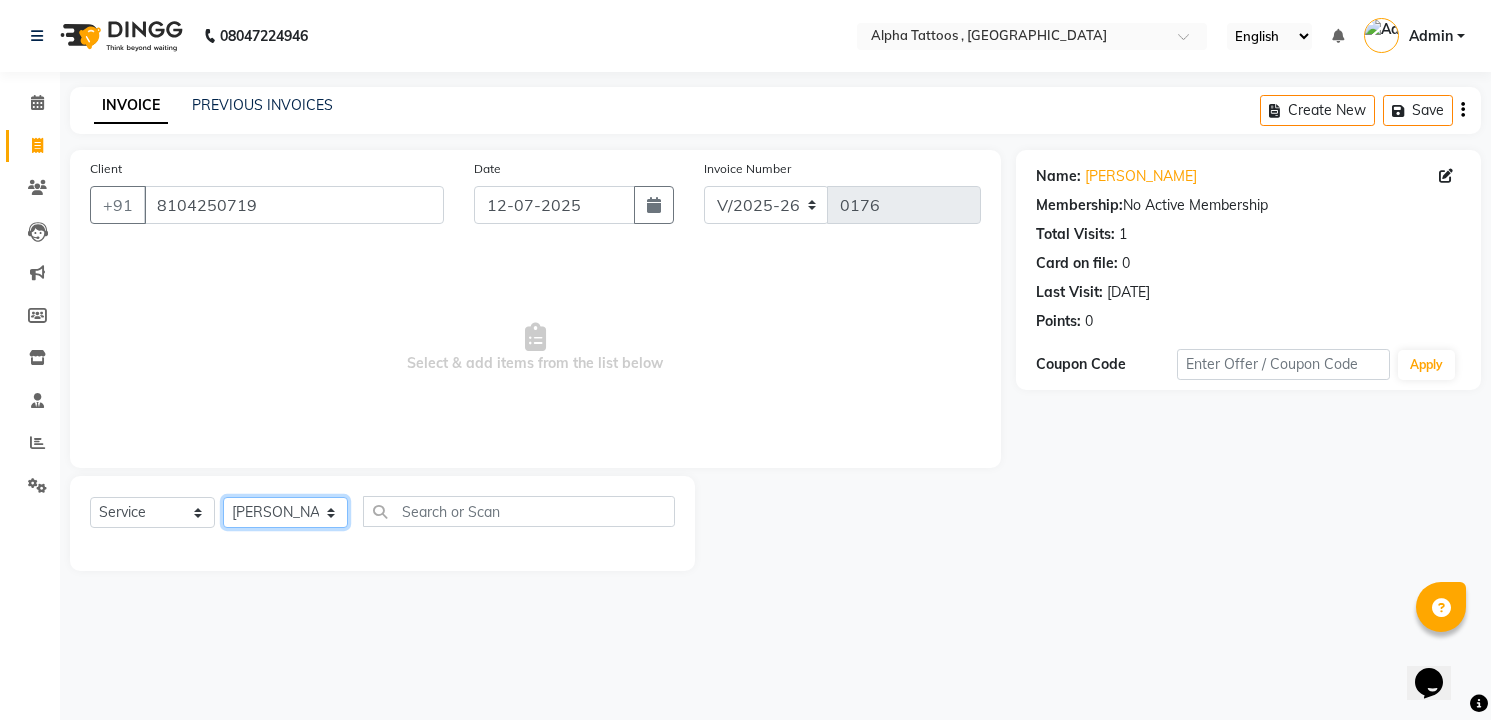 click on "[PERSON_NAME] [PERSON_NAME] [PERSON_NAME]  [PERSON_NAME] [PERSON_NAME] [PERSON_NAME]" 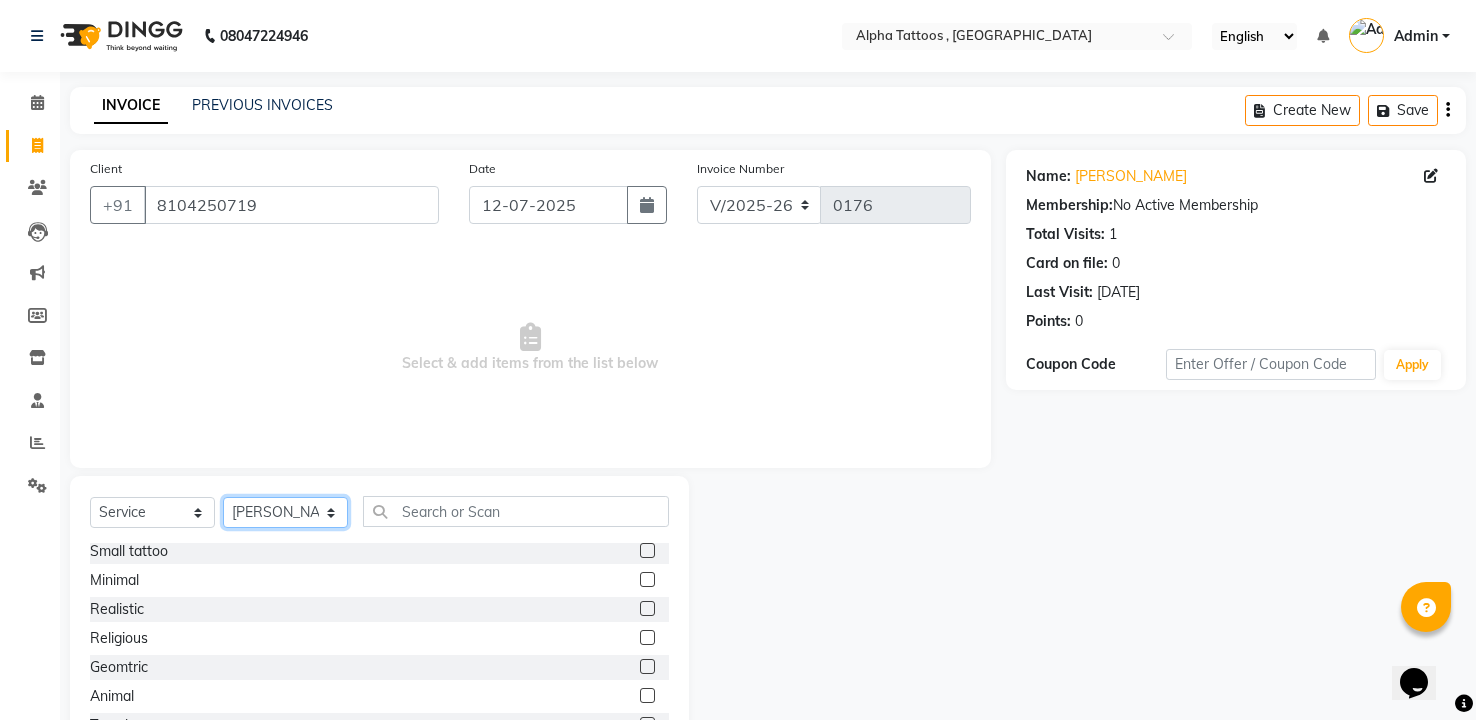 scroll, scrollTop: 3, scrollLeft: 0, axis: vertical 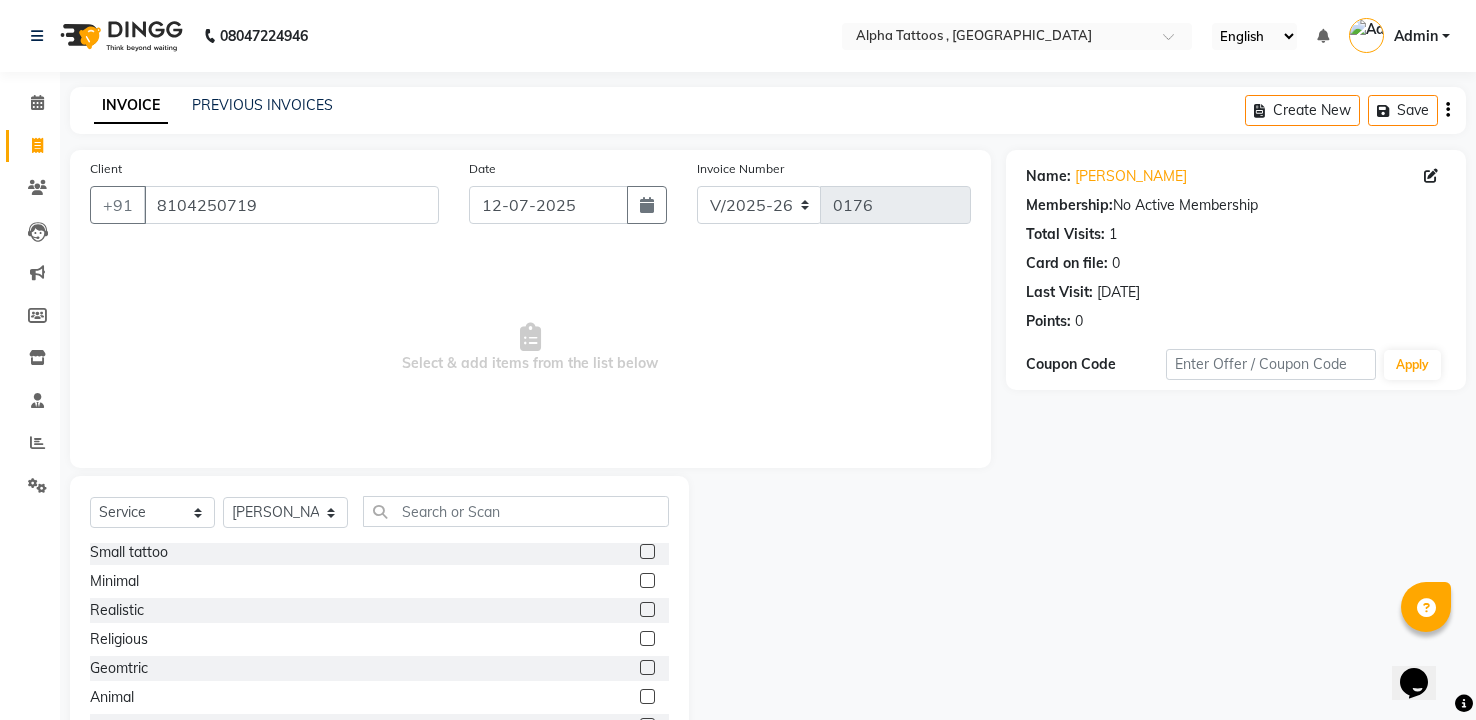 click 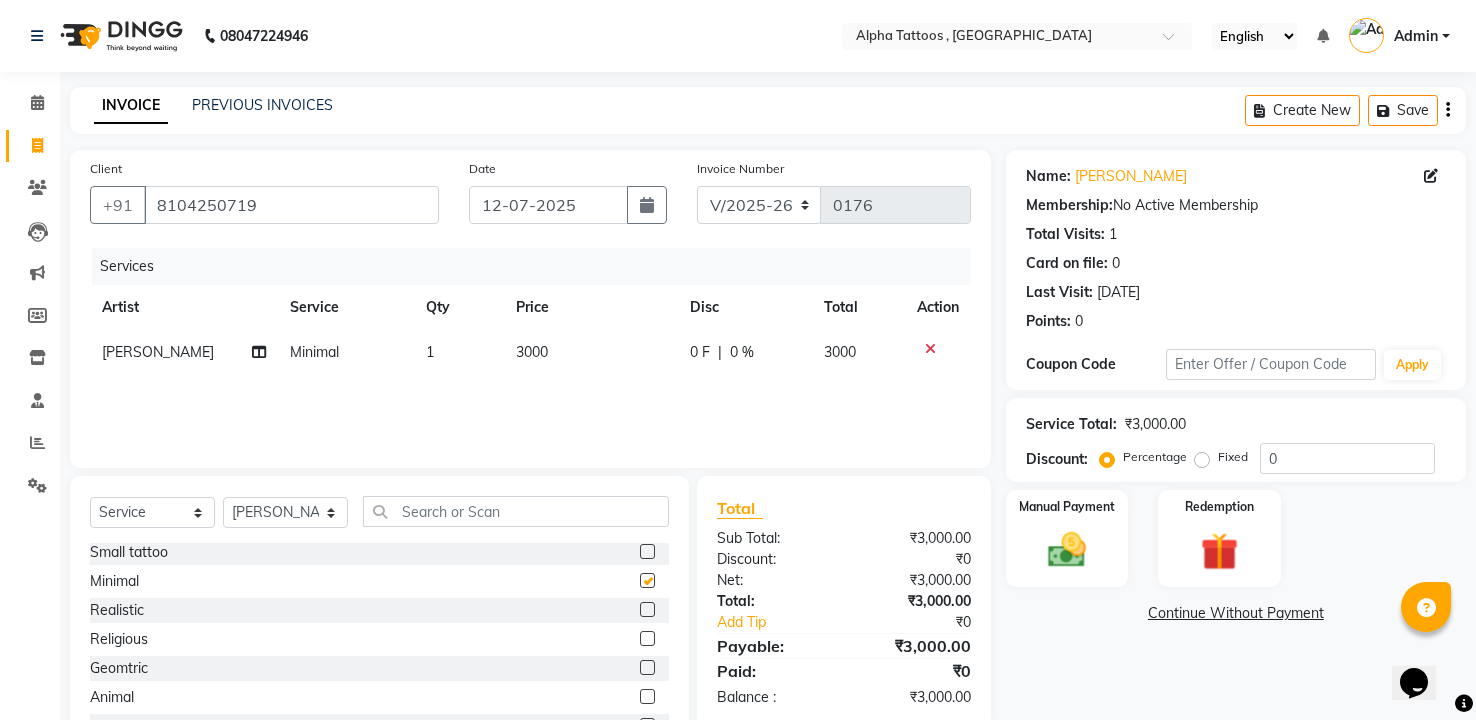 checkbox on "false" 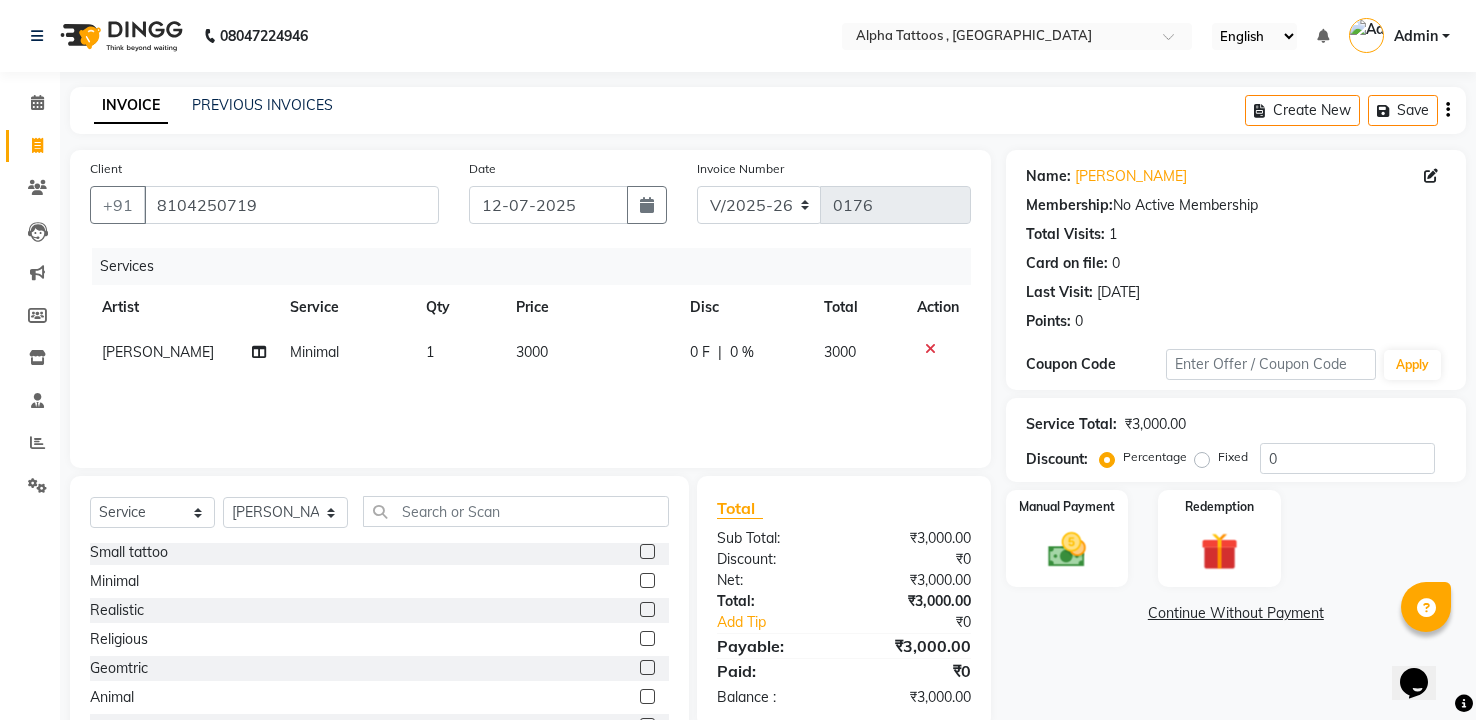 click on "3000" 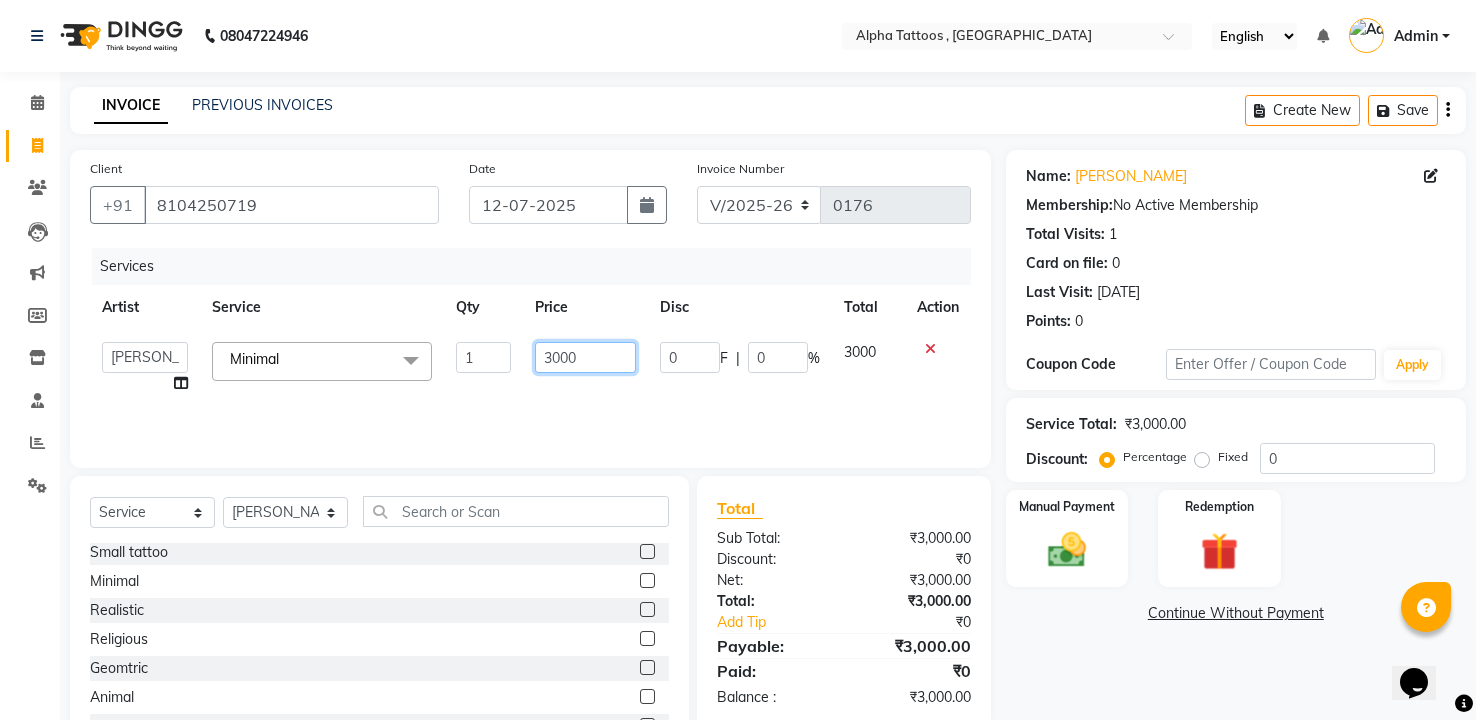 click on "3000" 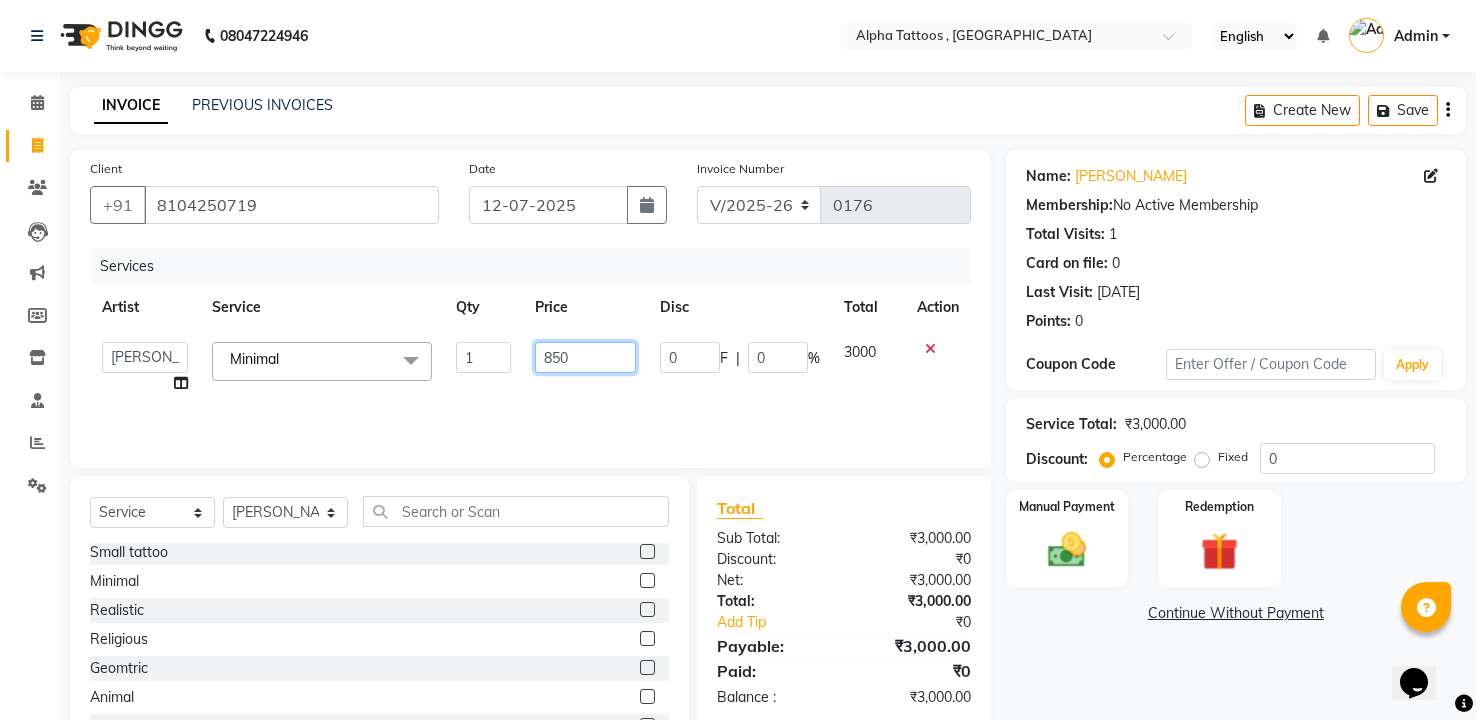 type on "8500" 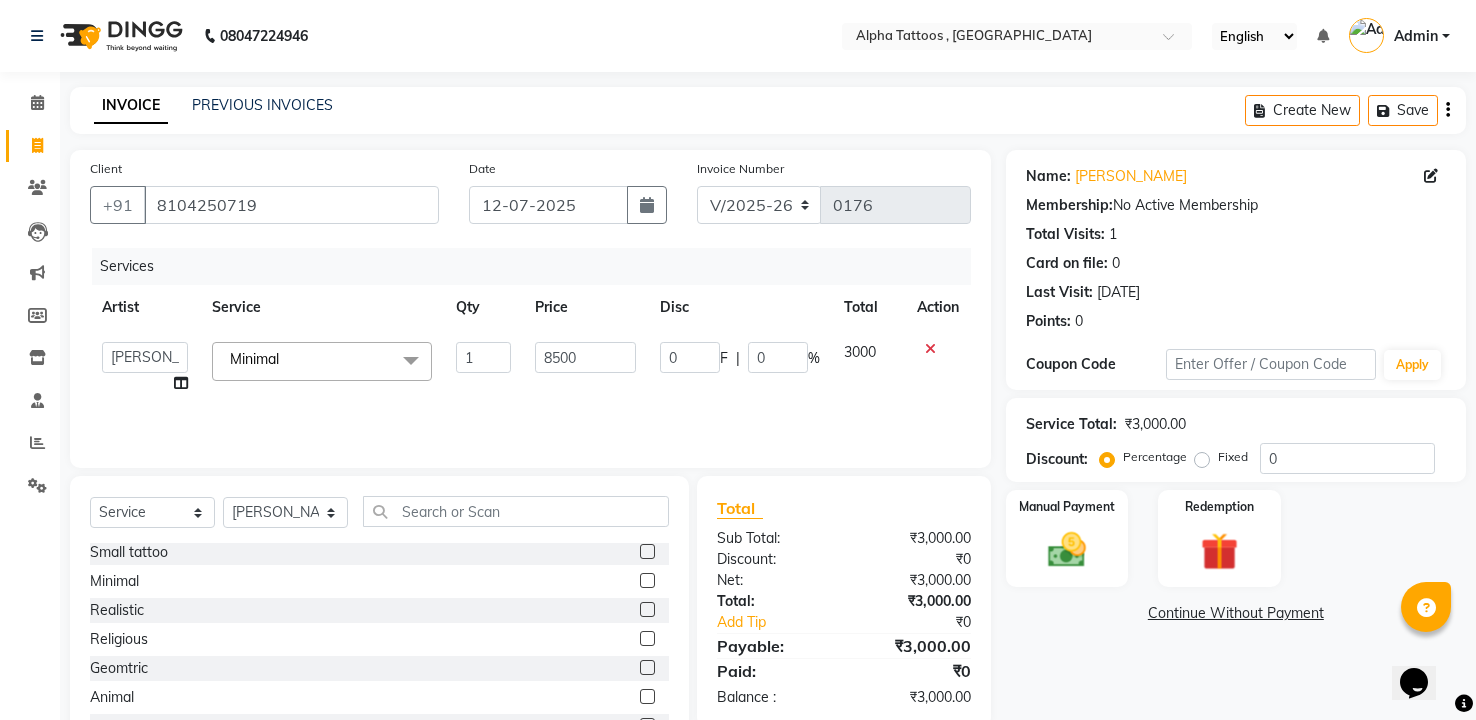 click on "Services Artist Service Qty Price Disc Total Action  [PERSON_NAME] [PERSON_NAME]    [PERSON_NAME]   Maverick Fernz   [PERSON_NAME]   Prasad  Minimal   x Small tattoo Minimal  Realistic  Religious  Geomtric  Animal  Travel  Cover up  Mandala  Armband  School Lead Table Cost Service Advance ALPHA ADVANCE TATTOO COURSE Consultation Giveaway Tattoo Flash Tattoo ALPHA TATTOO COURSE [PERSON_NAME] Design  Line Art 1 8500 0 F | 0 % 3000" 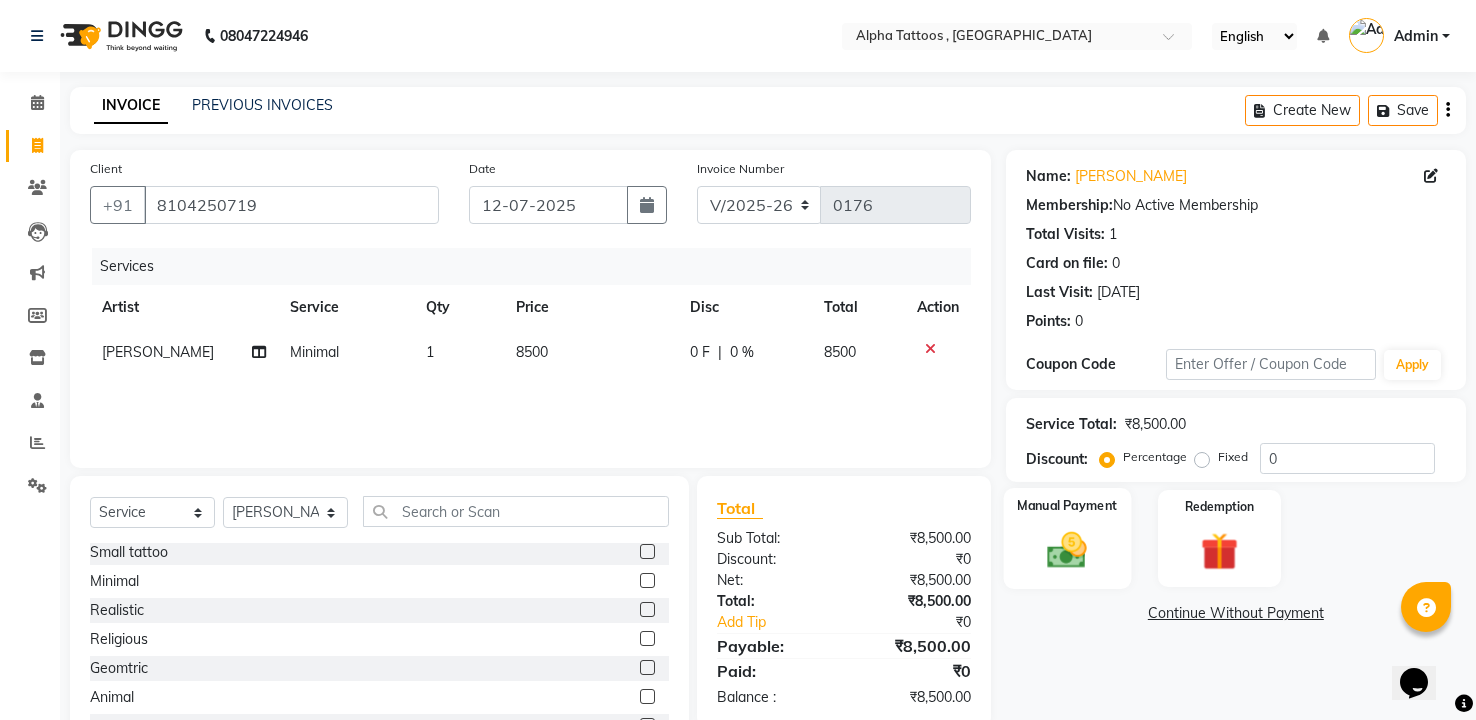 click 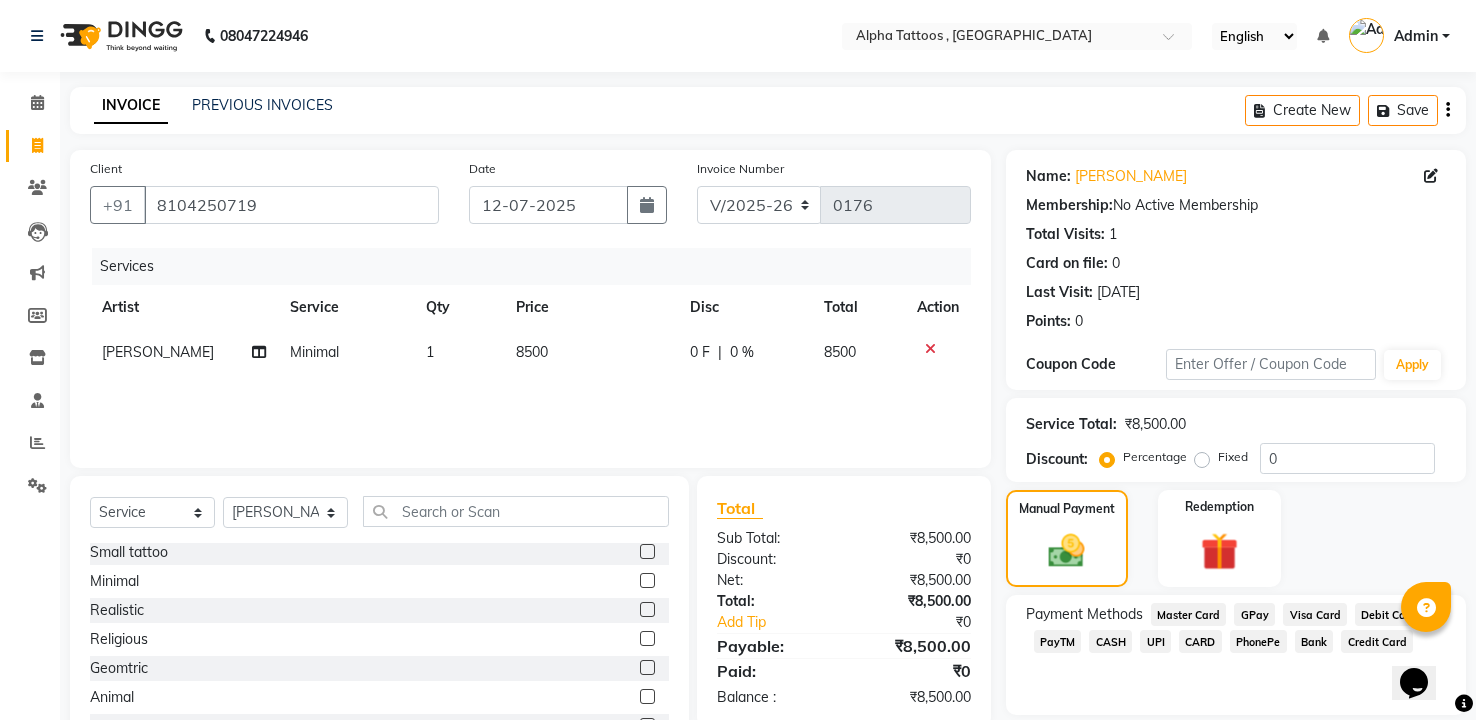 click on "GPay" 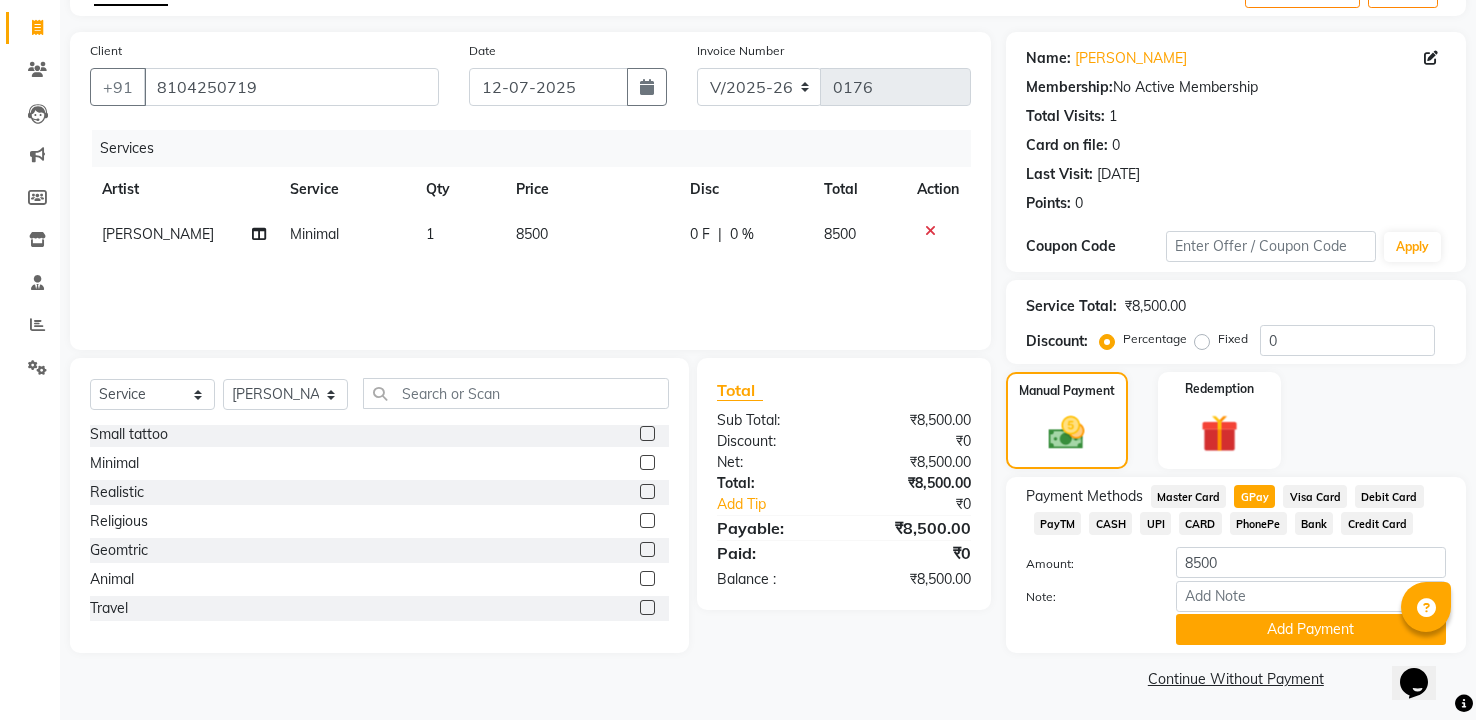 scroll, scrollTop: 122, scrollLeft: 0, axis: vertical 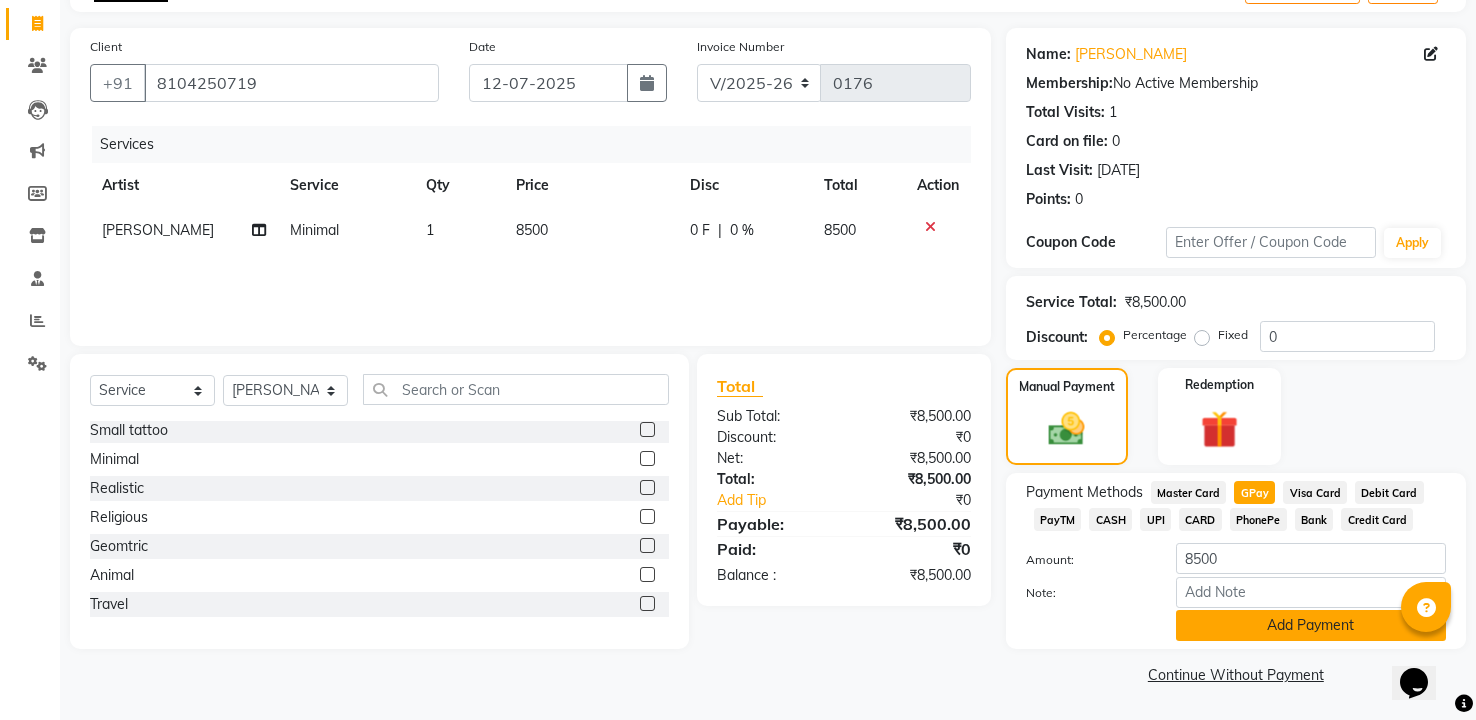 click on "Add Payment" 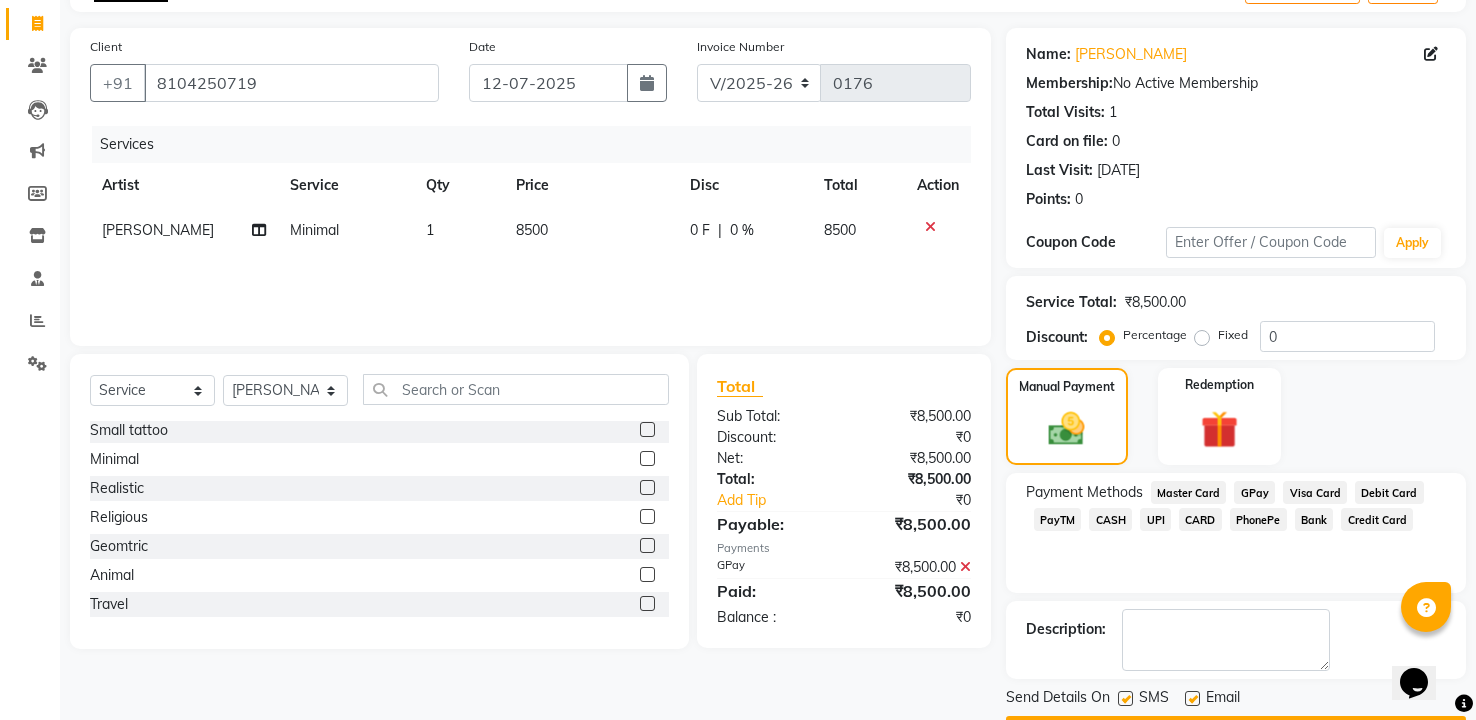 scroll, scrollTop: 179, scrollLeft: 0, axis: vertical 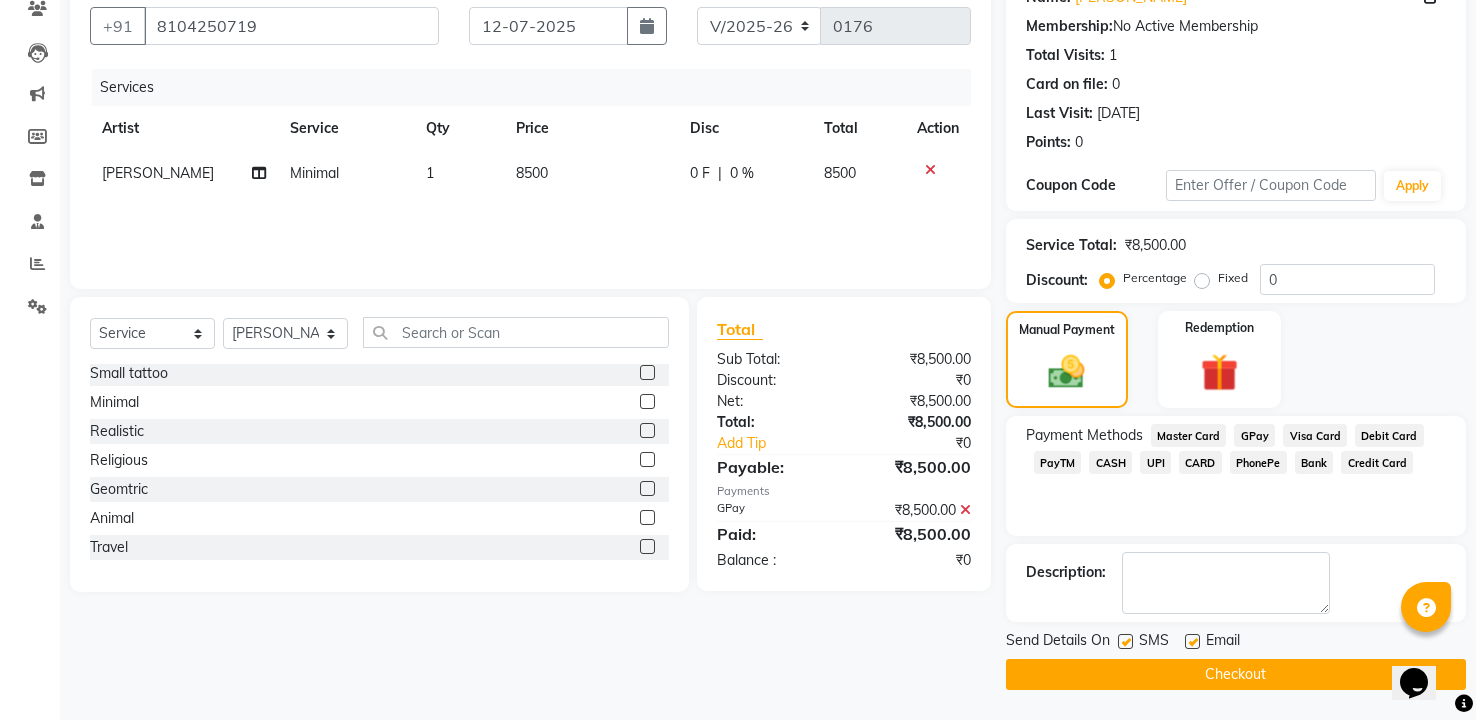 click on "Checkout" 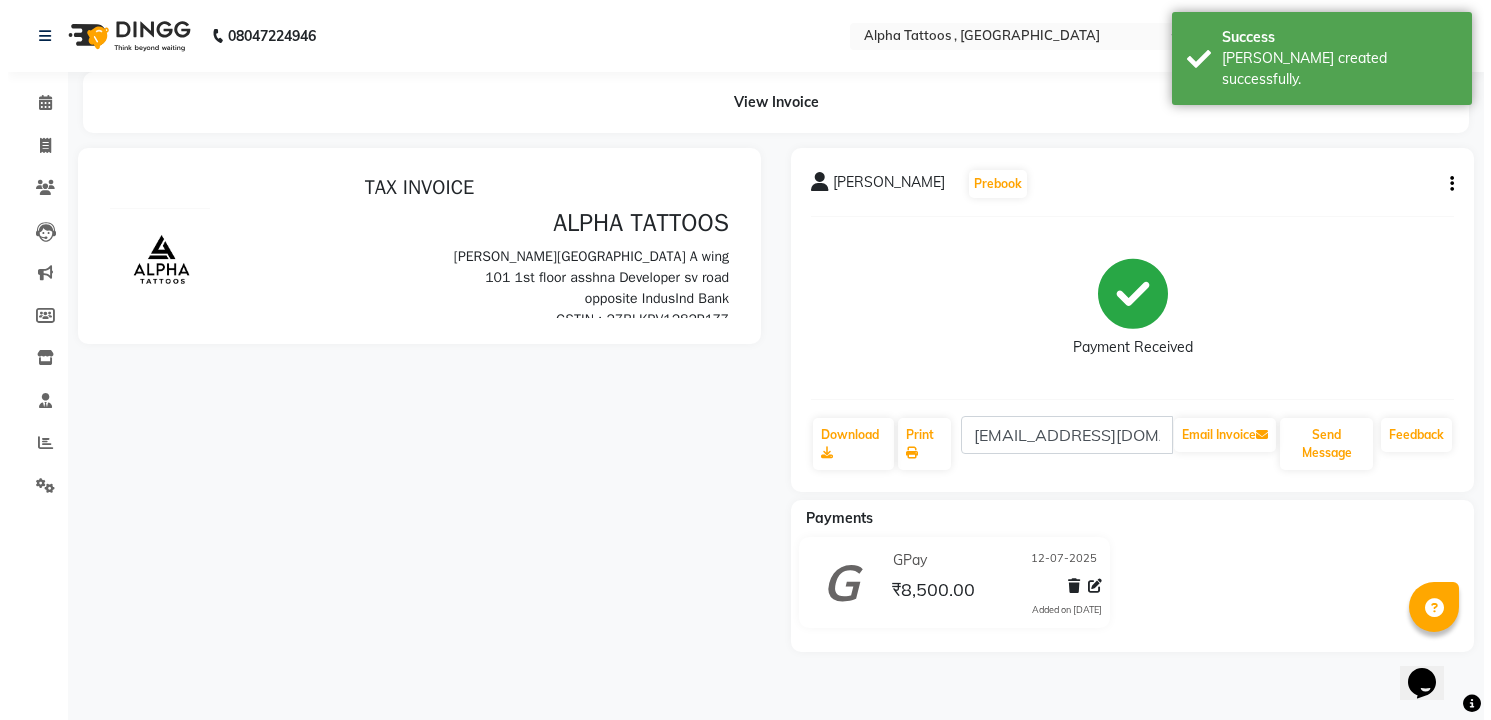scroll, scrollTop: 0, scrollLeft: 0, axis: both 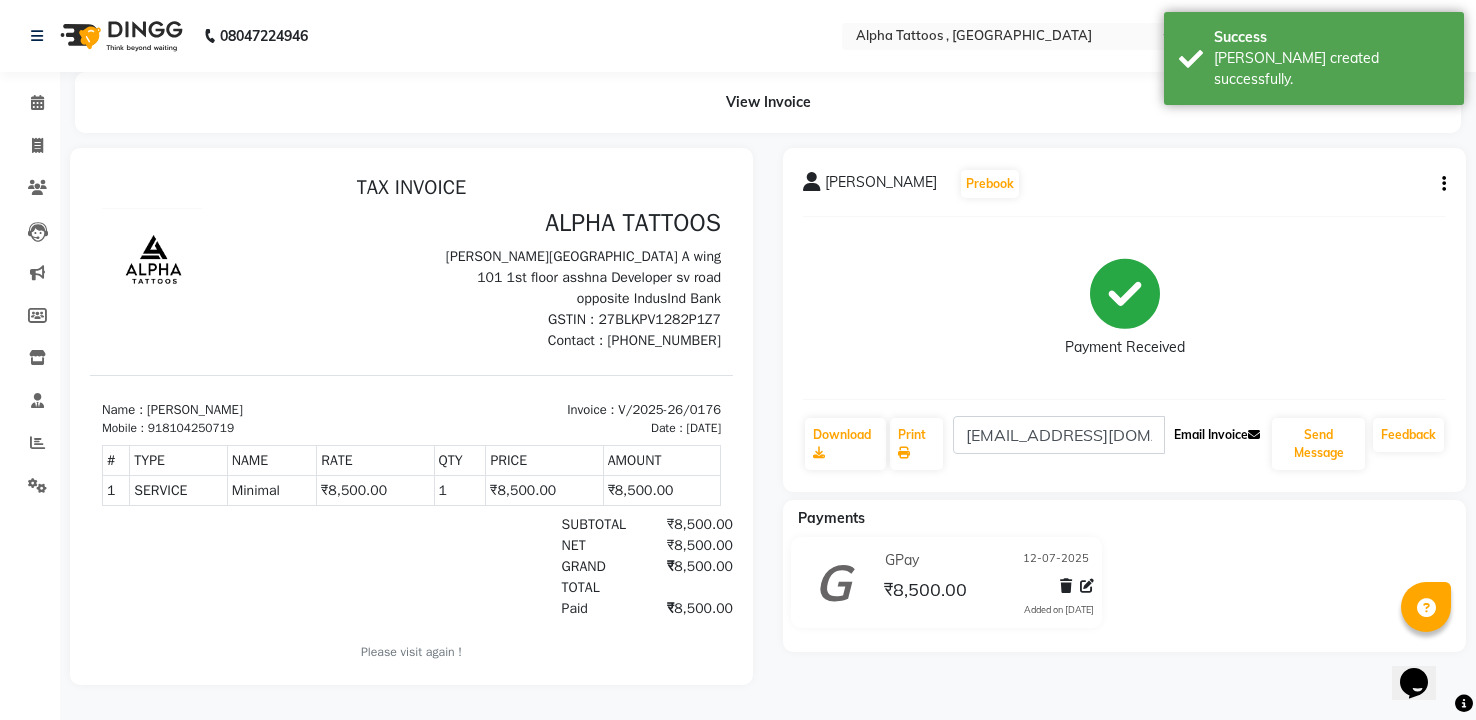 click on "Email Invoice" 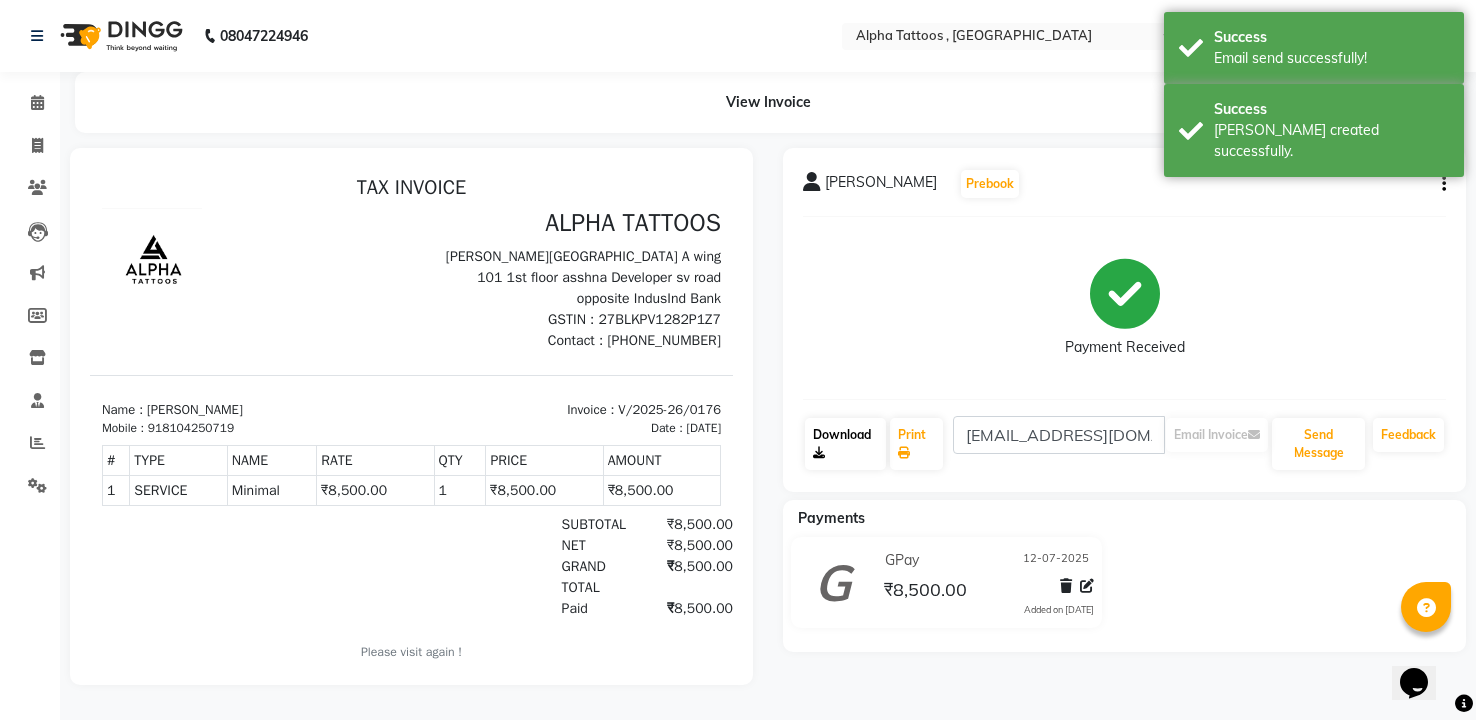 click on "Download" 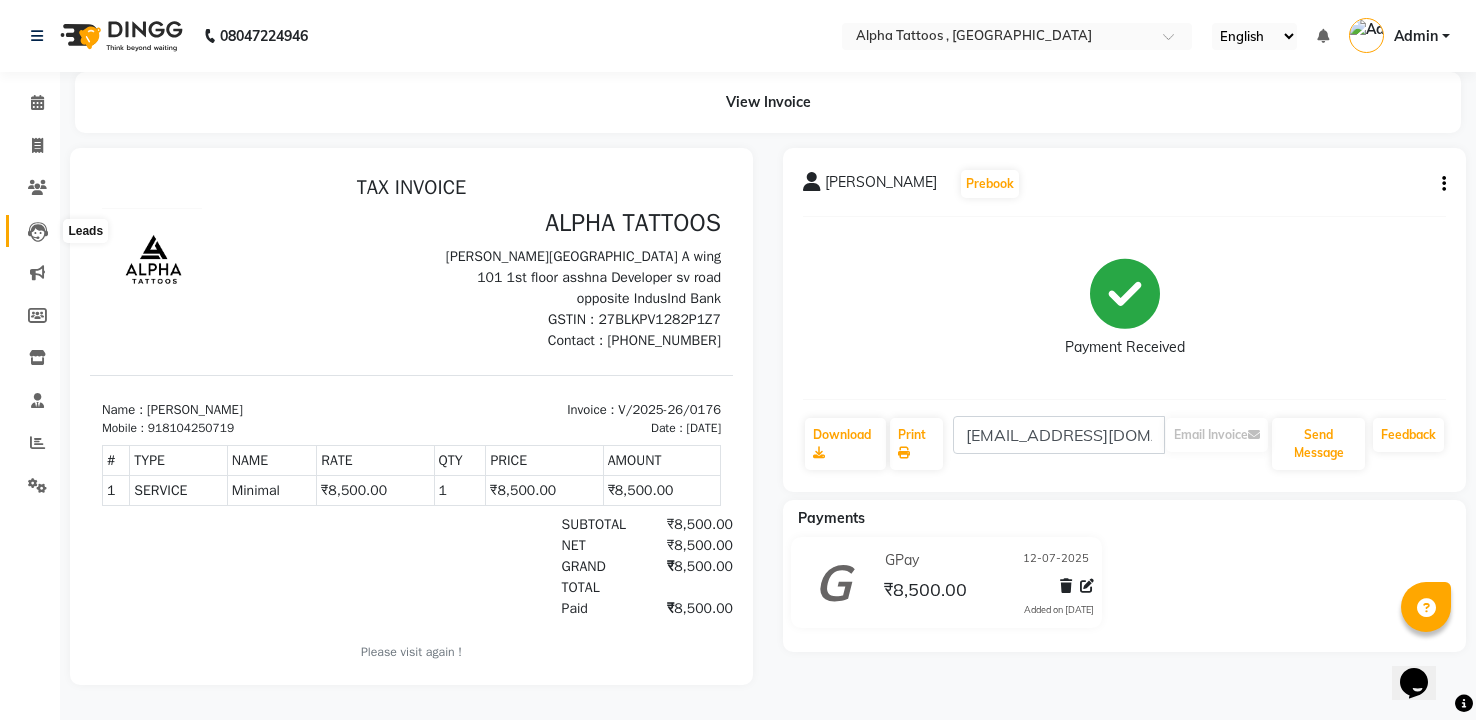click 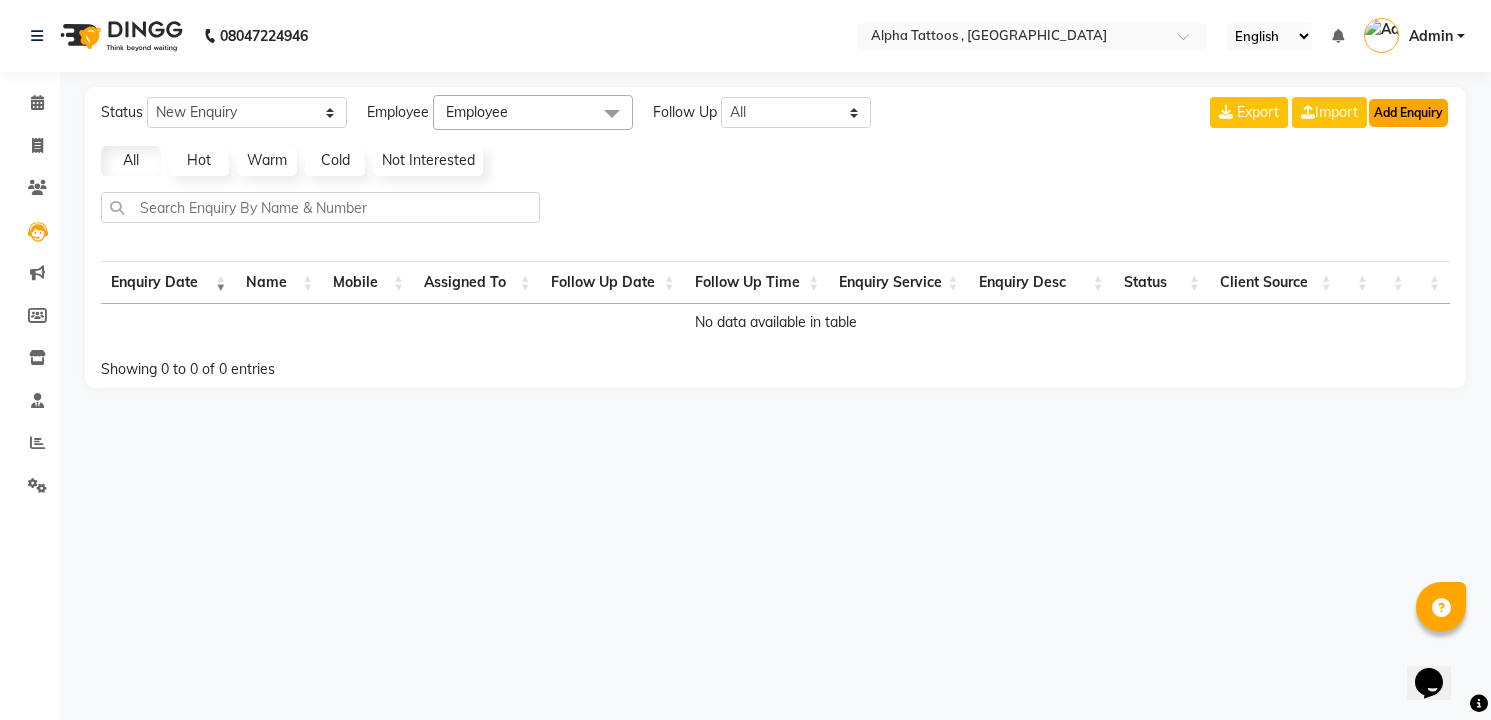 click on "Add Enquiry" 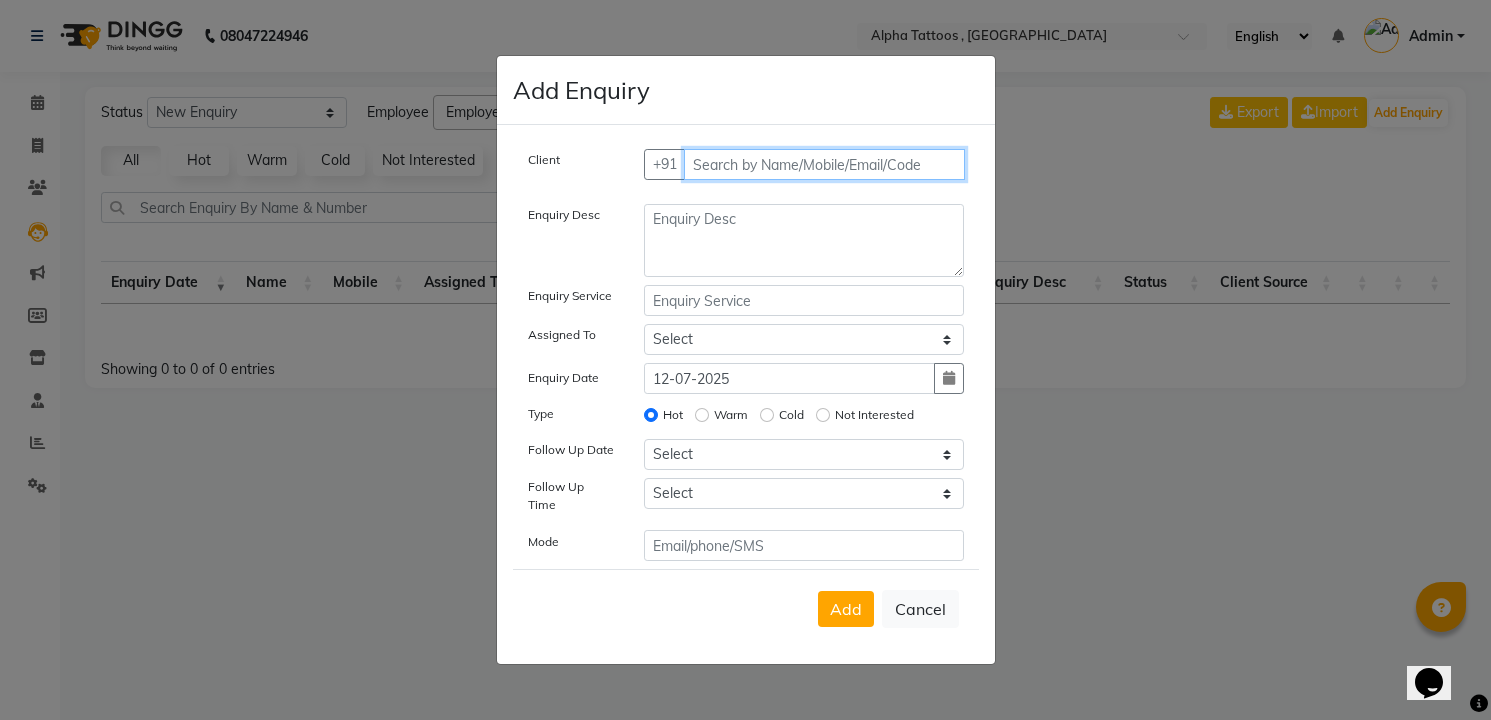 click at bounding box center [824, 164] 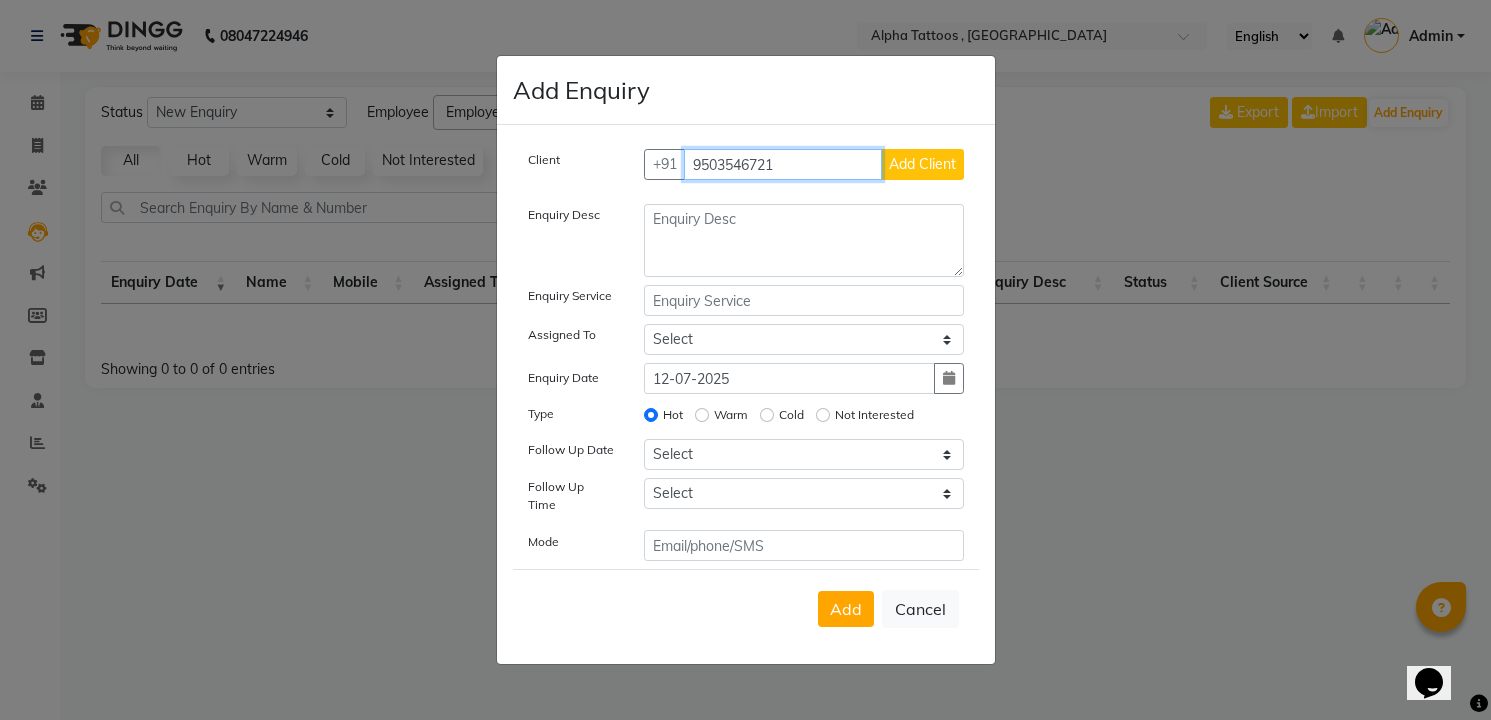 type on "9503546721" 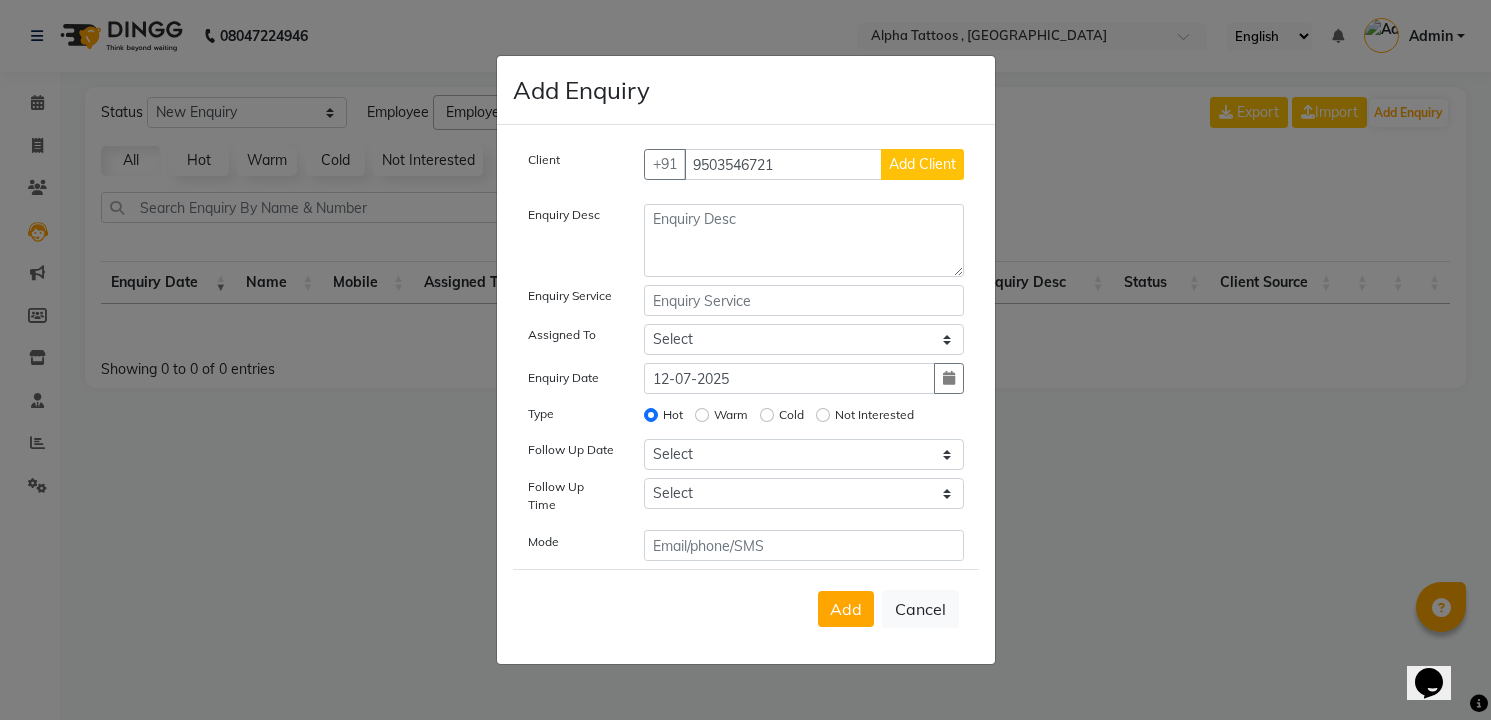 type 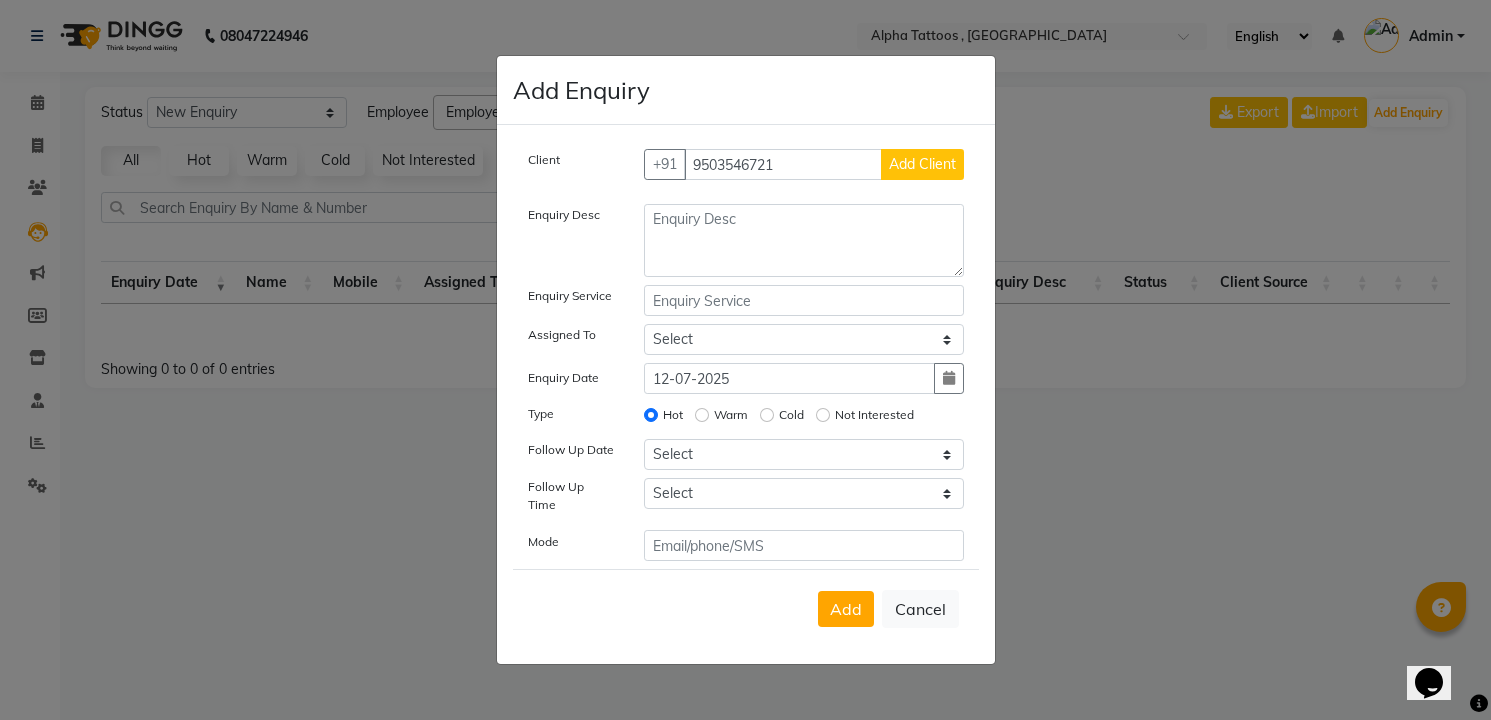 click on "Add Client" 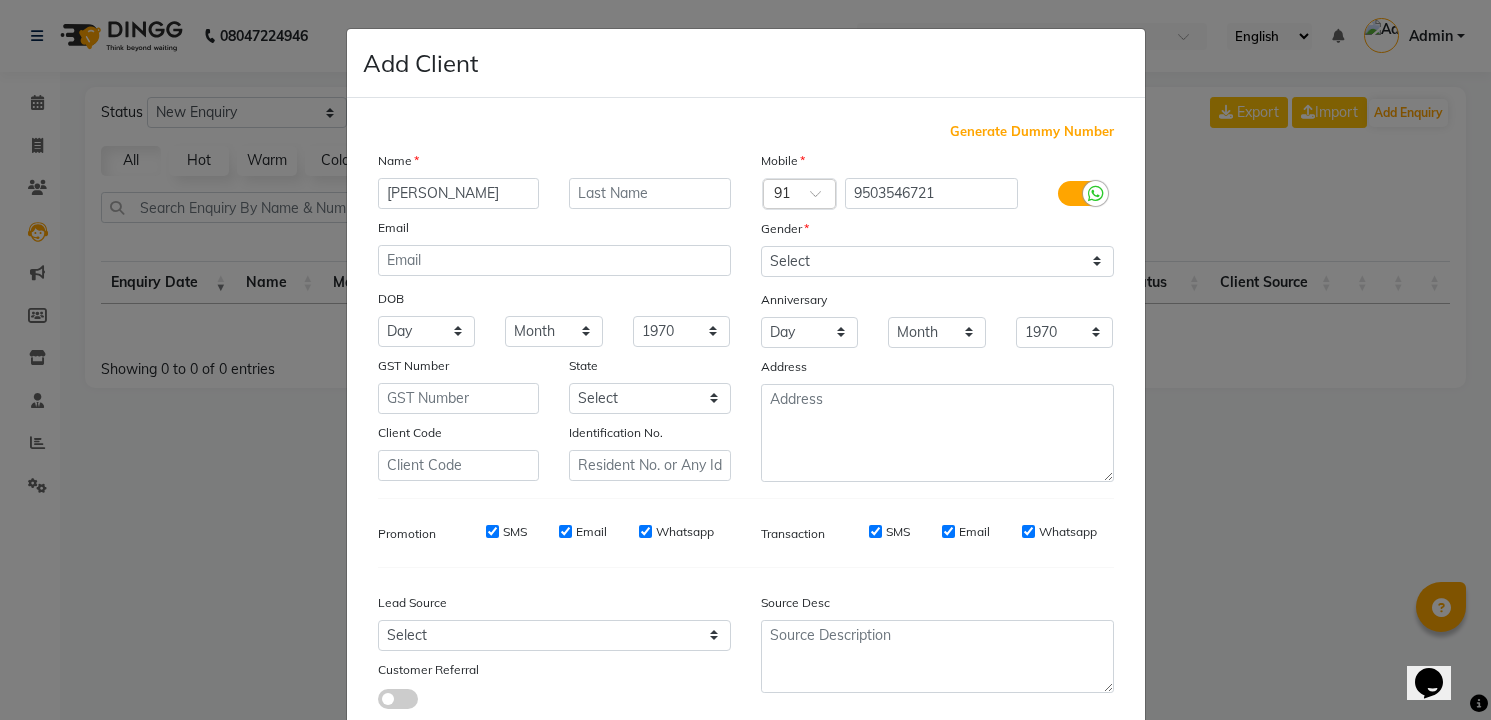 type on "[PERSON_NAME]" 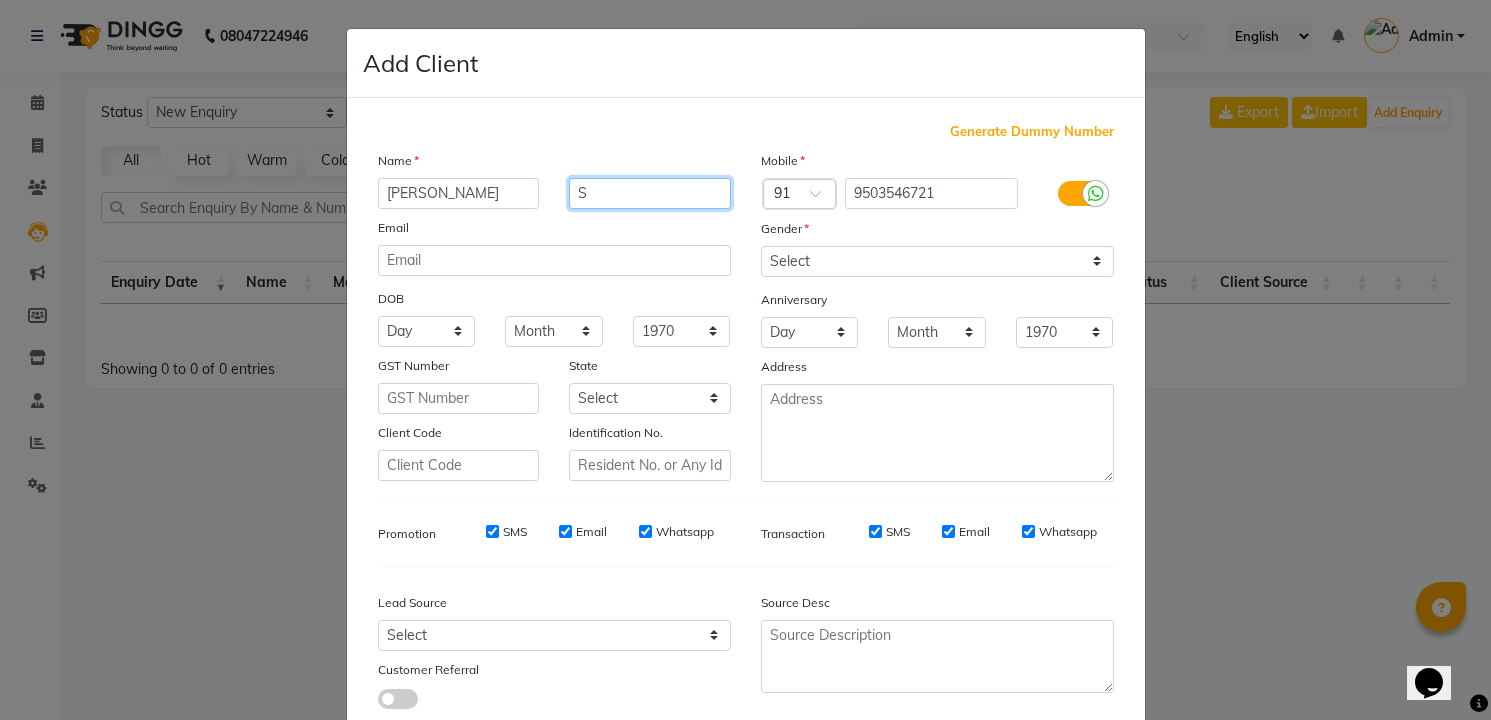 type on "S" 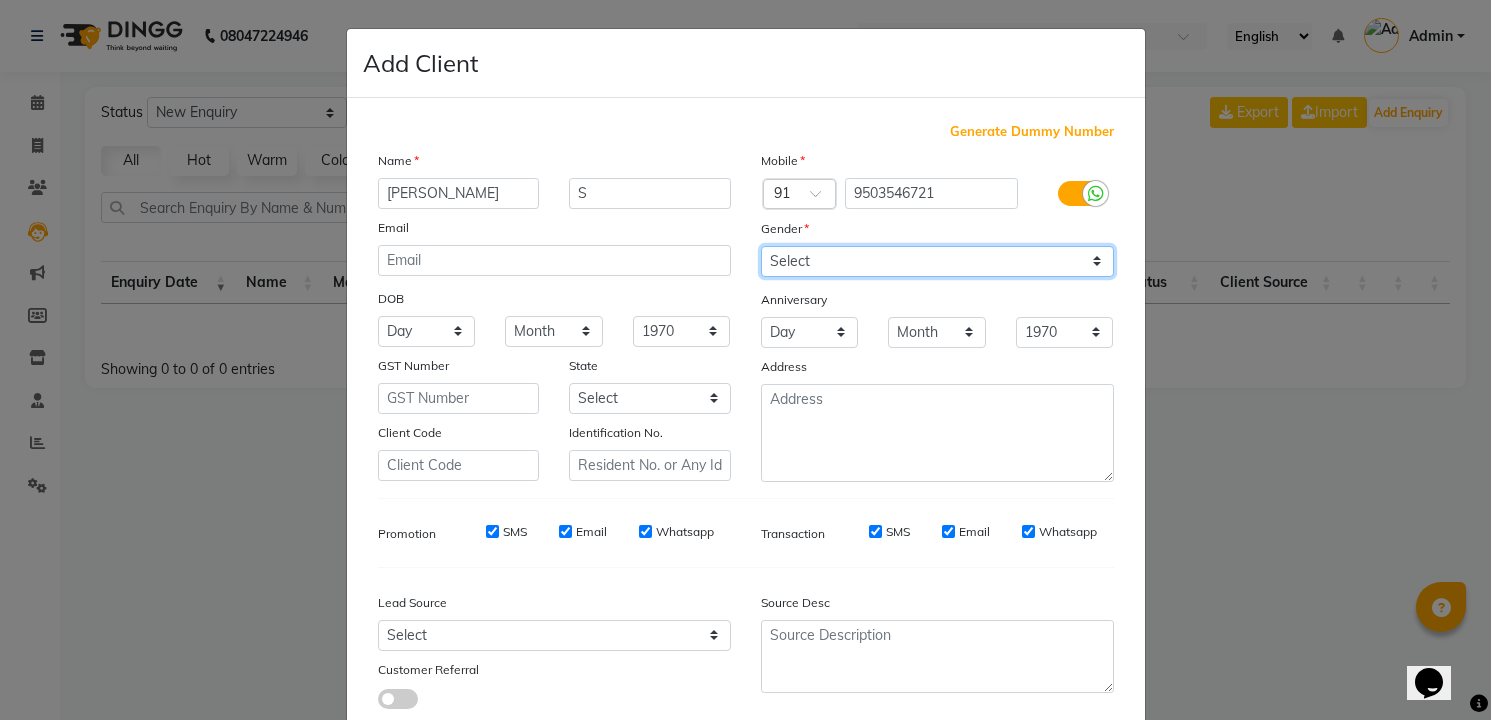 click on "Select [DEMOGRAPHIC_DATA] [DEMOGRAPHIC_DATA] Other Prefer Not To Say" 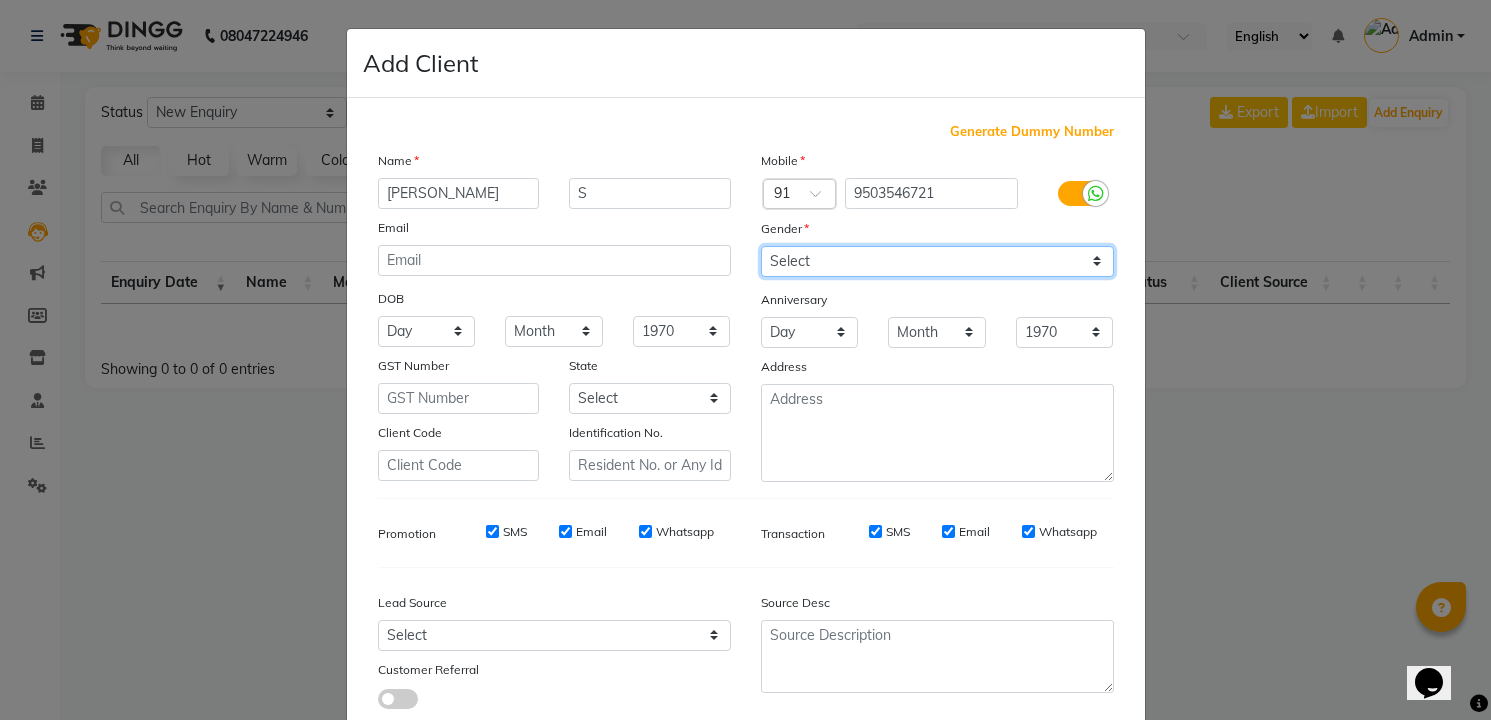 select on "[DEMOGRAPHIC_DATA]" 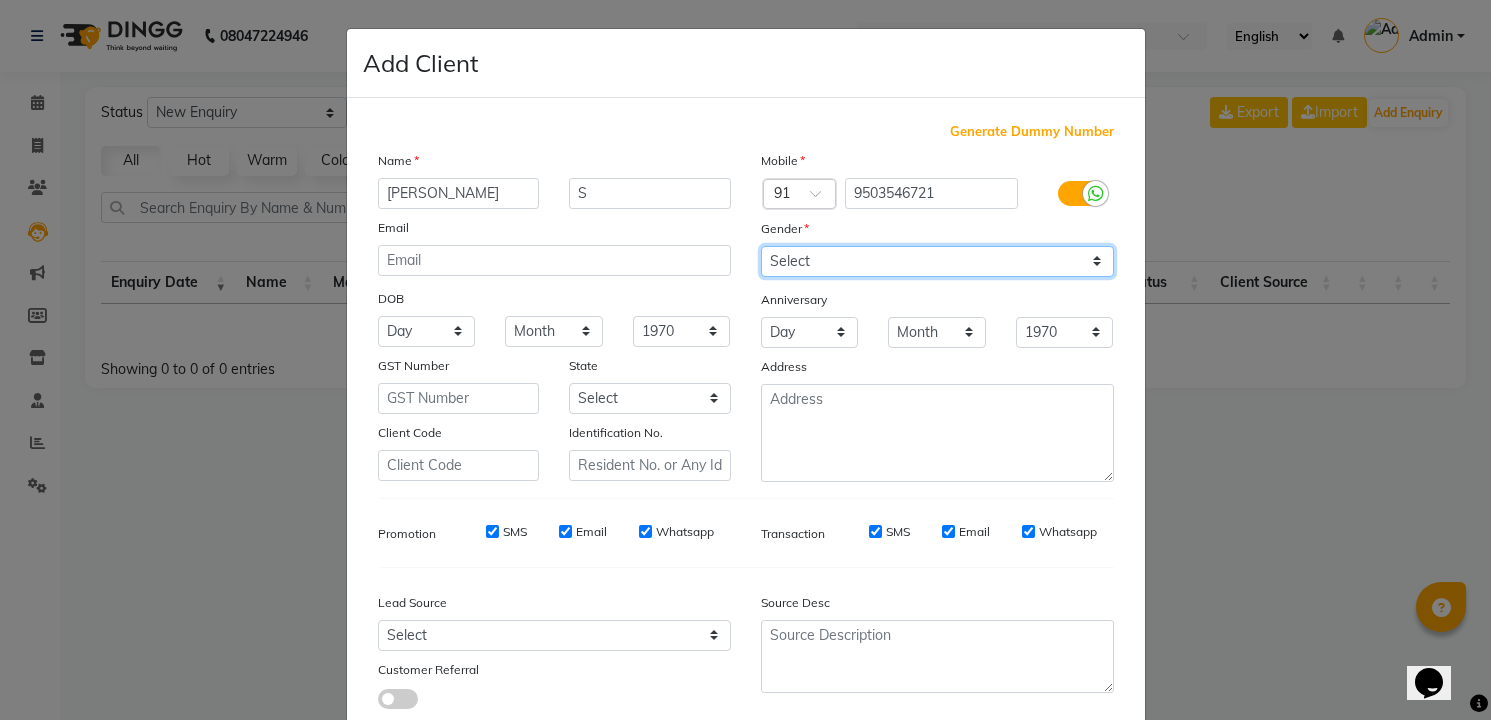 click on "Select [DEMOGRAPHIC_DATA] [DEMOGRAPHIC_DATA] Other Prefer Not To Say" 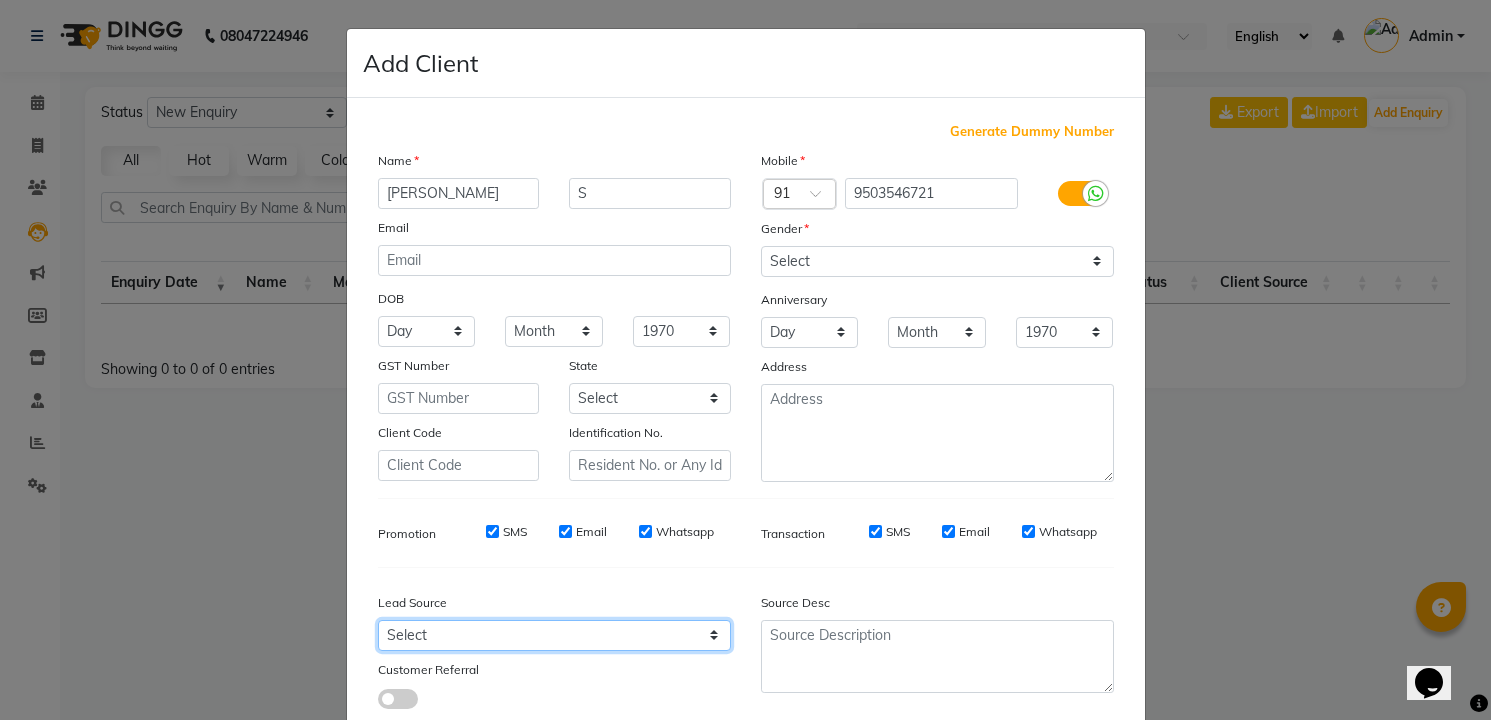 click on "Select Walk-in Referral Internet Friend Word of Mouth Advertisement Facebook JustDial Google Other Instagram  YouTube  WhatsApp" 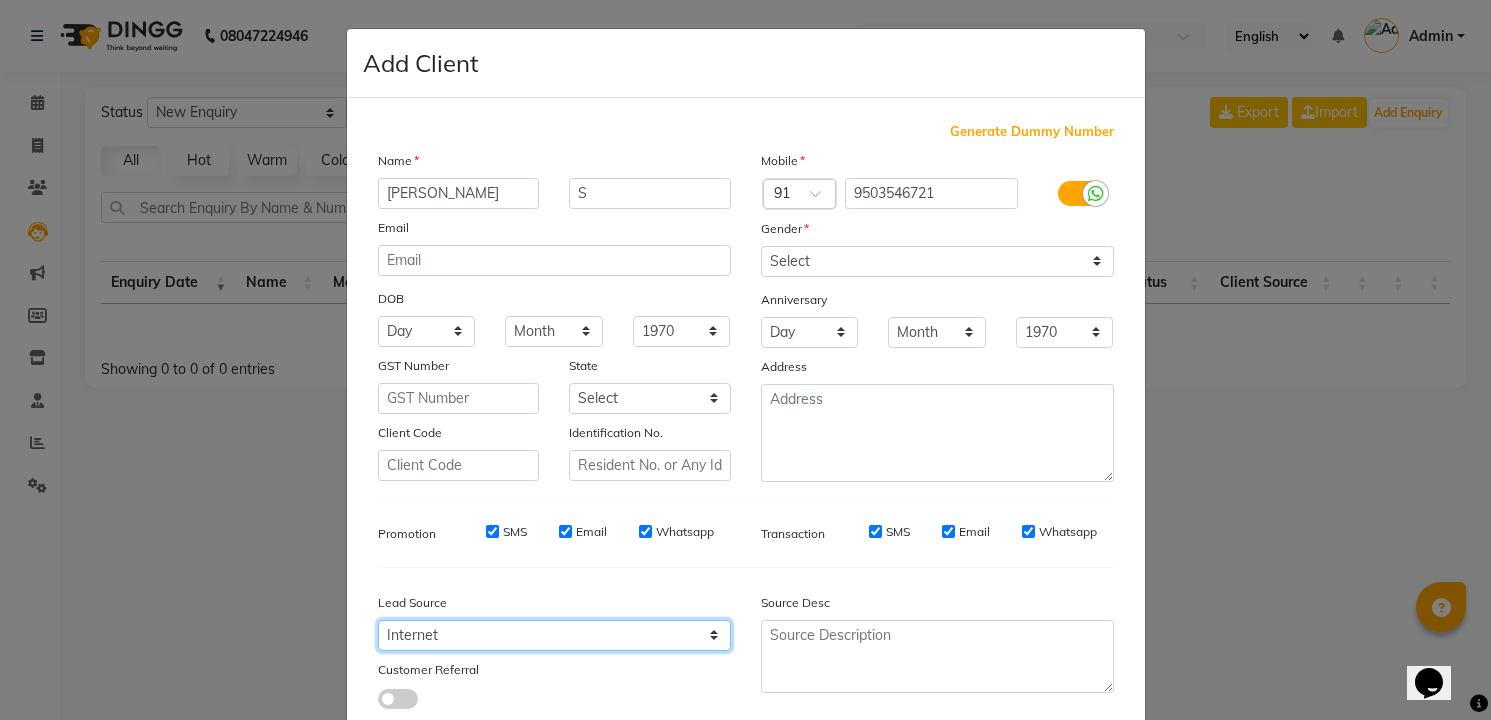 click on "Select Walk-in Referral Internet Friend Word of Mouth Advertisement Facebook JustDial Google Other Instagram  YouTube  WhatsApp" 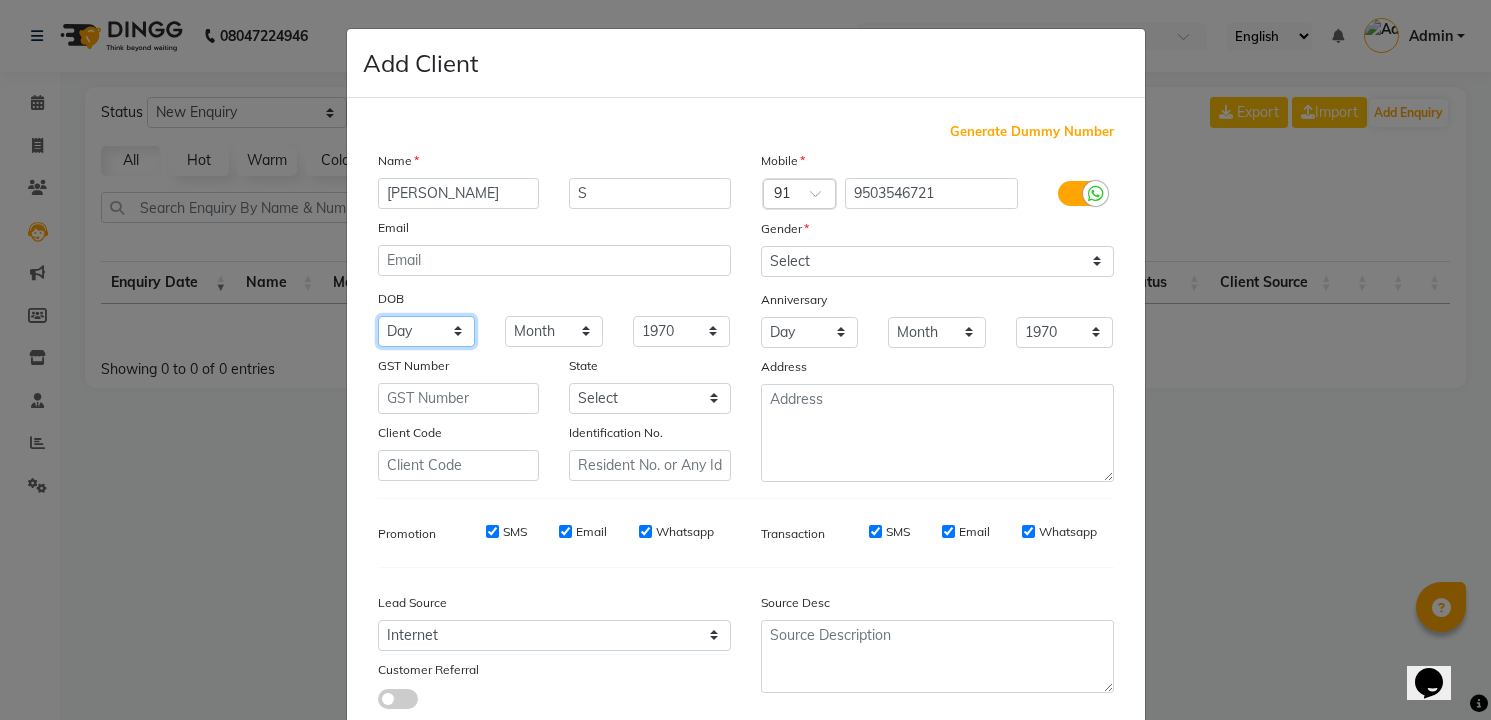 click on "Day 01 02 03 04 05 06 07 08 09 10 11 12 13 14 15 16 17 18 19 20 21 22 23 24 25 26 27 28 29 30 31" 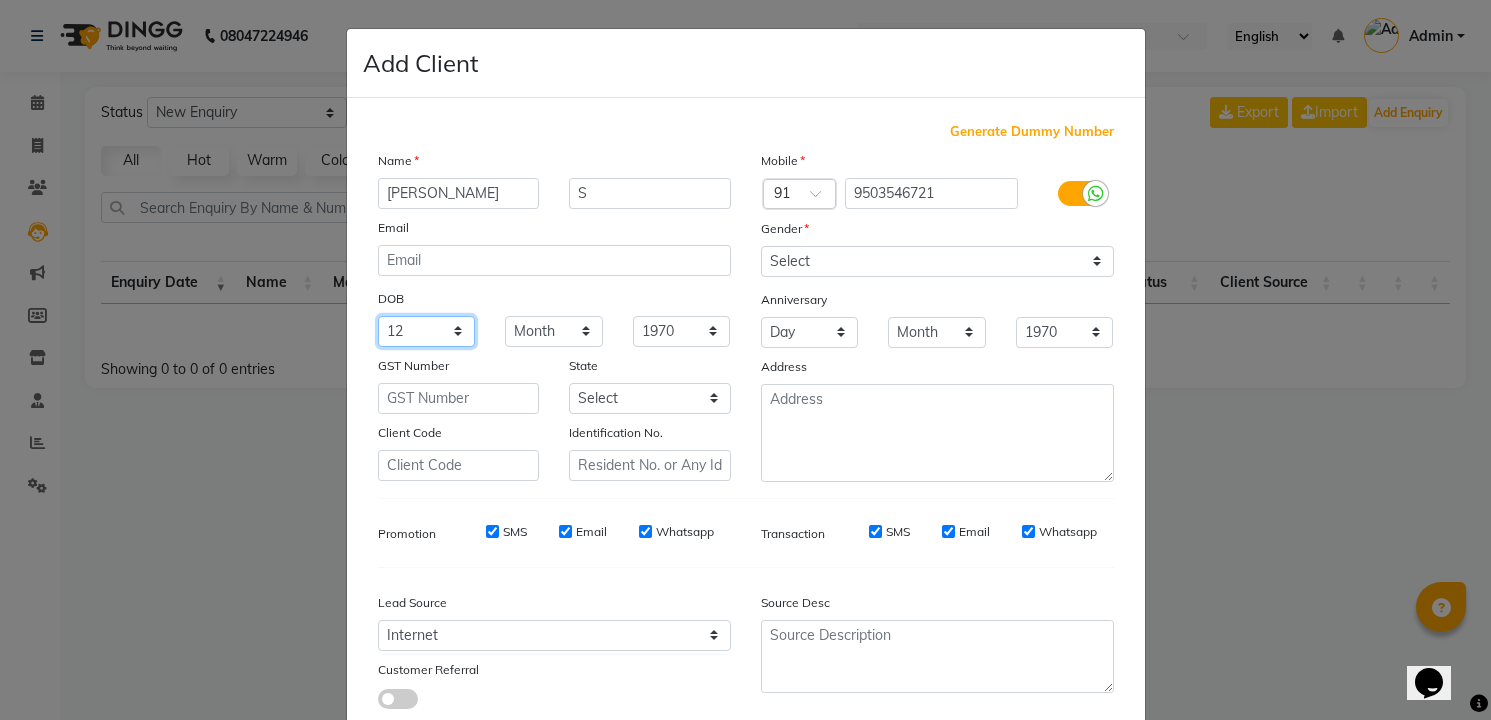 click on "Day 01 02 03 04 05 06 07 08 09 10 11 12 13 14 15 16 17 18 19 20 21 22 23 24 25 26 27 28 29 30 31" 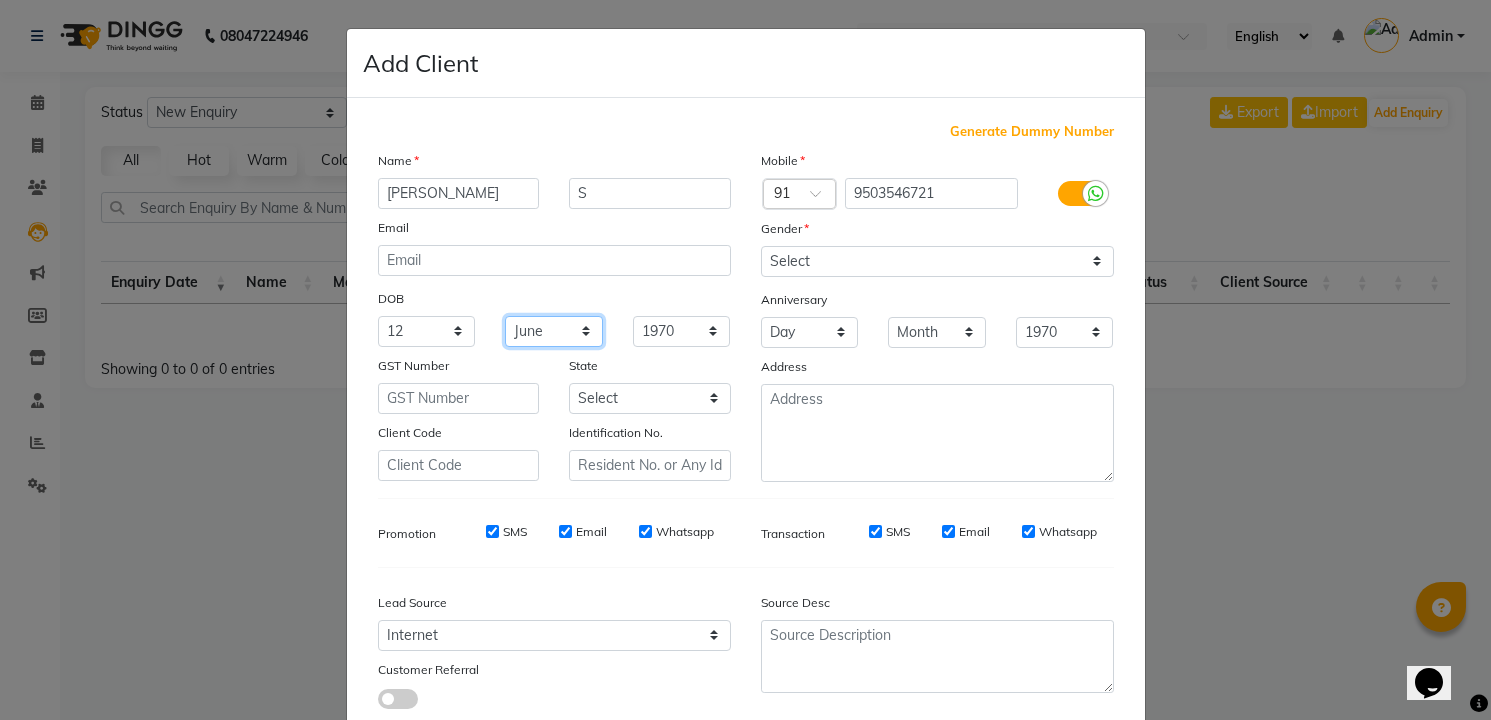 select on "07" 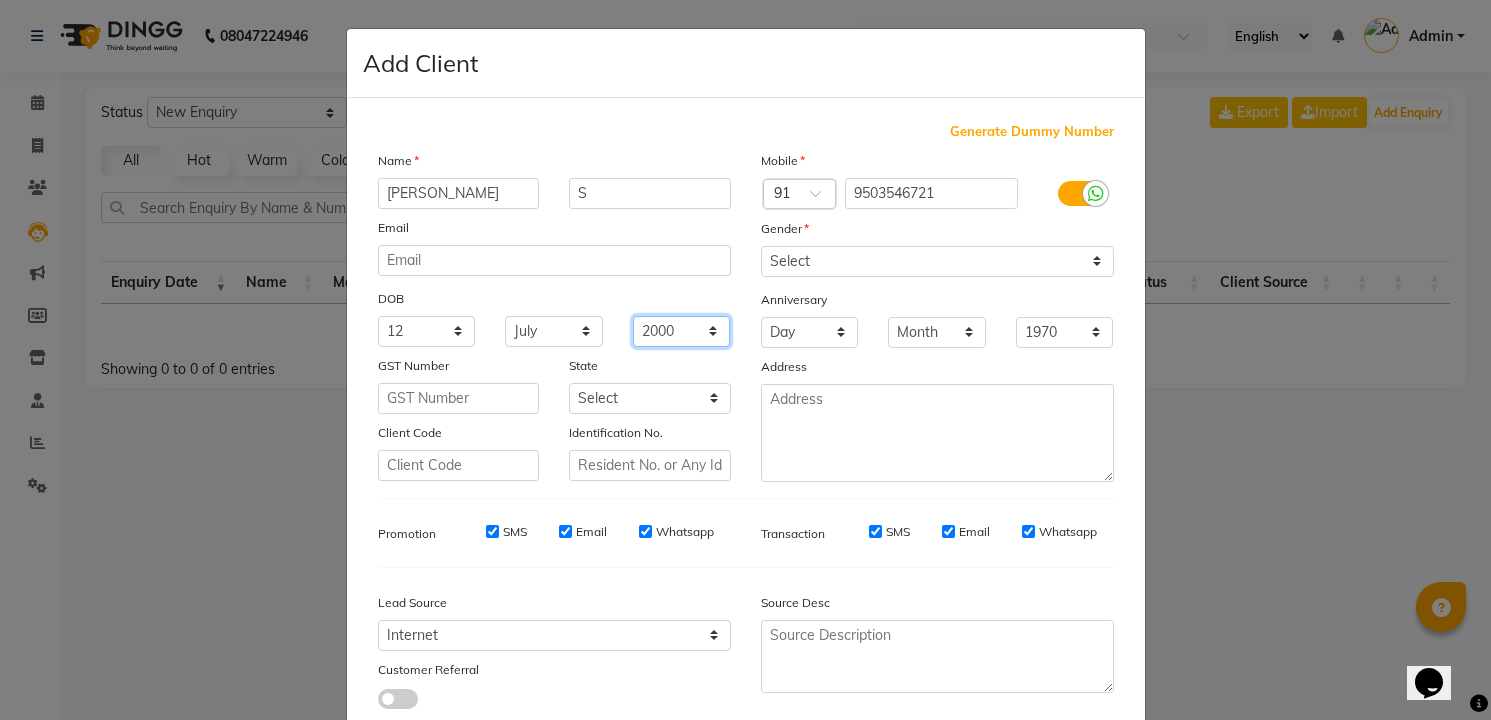 select on "2003" 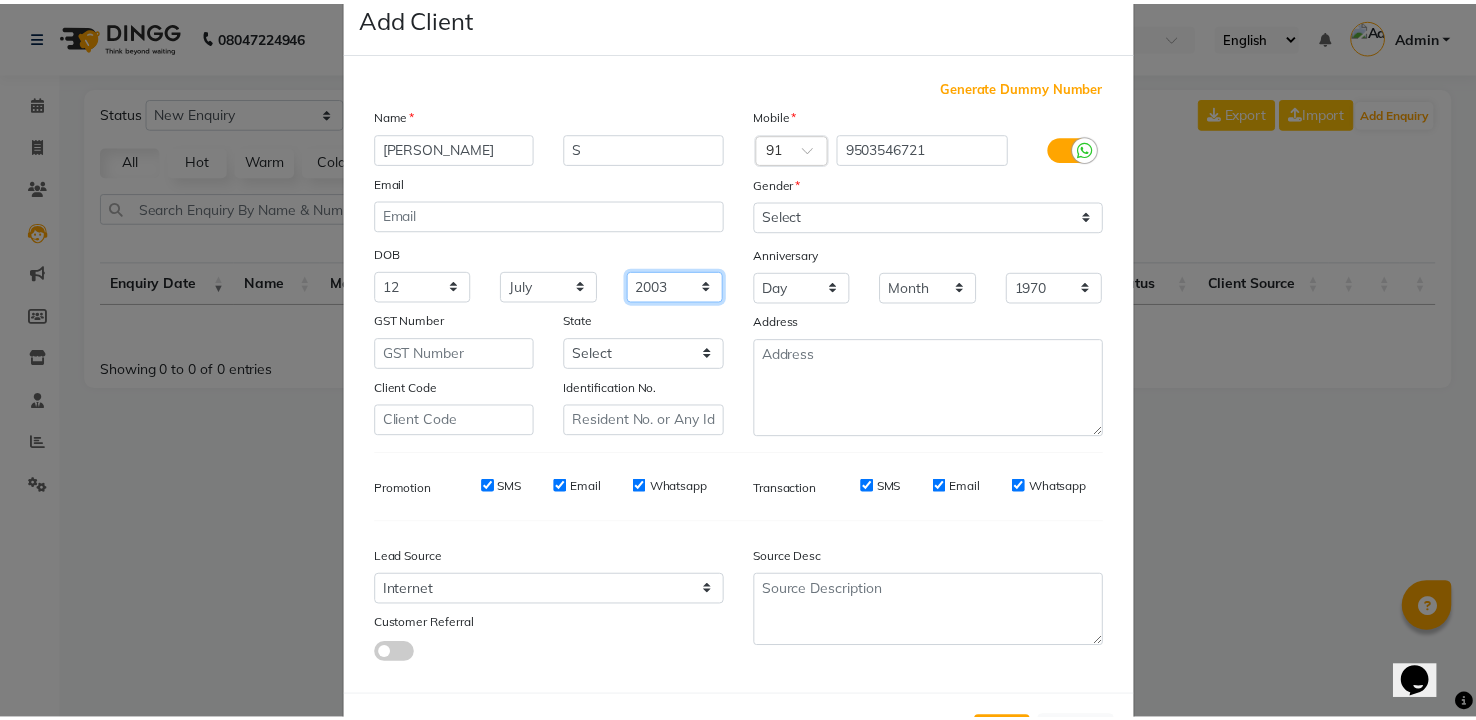scroll, scrollTop: 129, scrollLeft: 0, axis: vertical 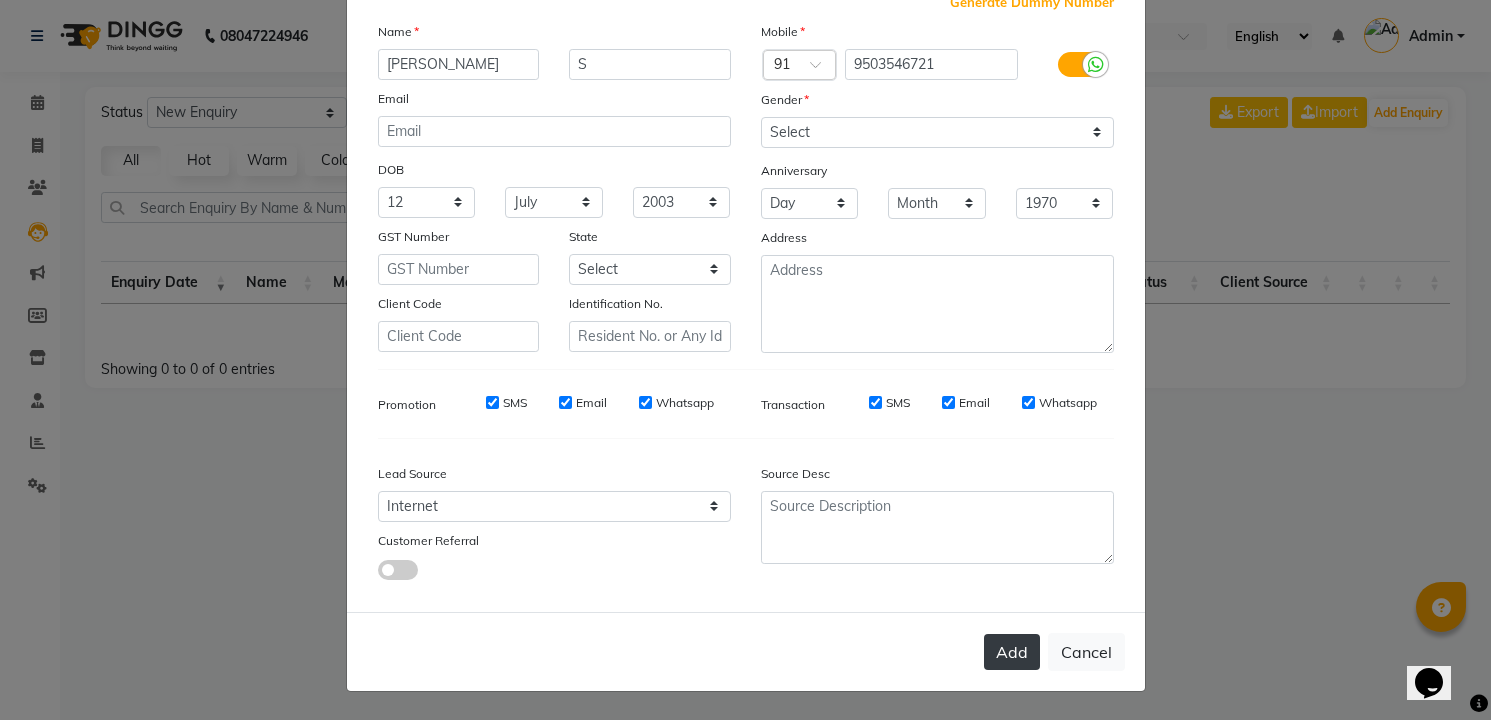 click on "Add" 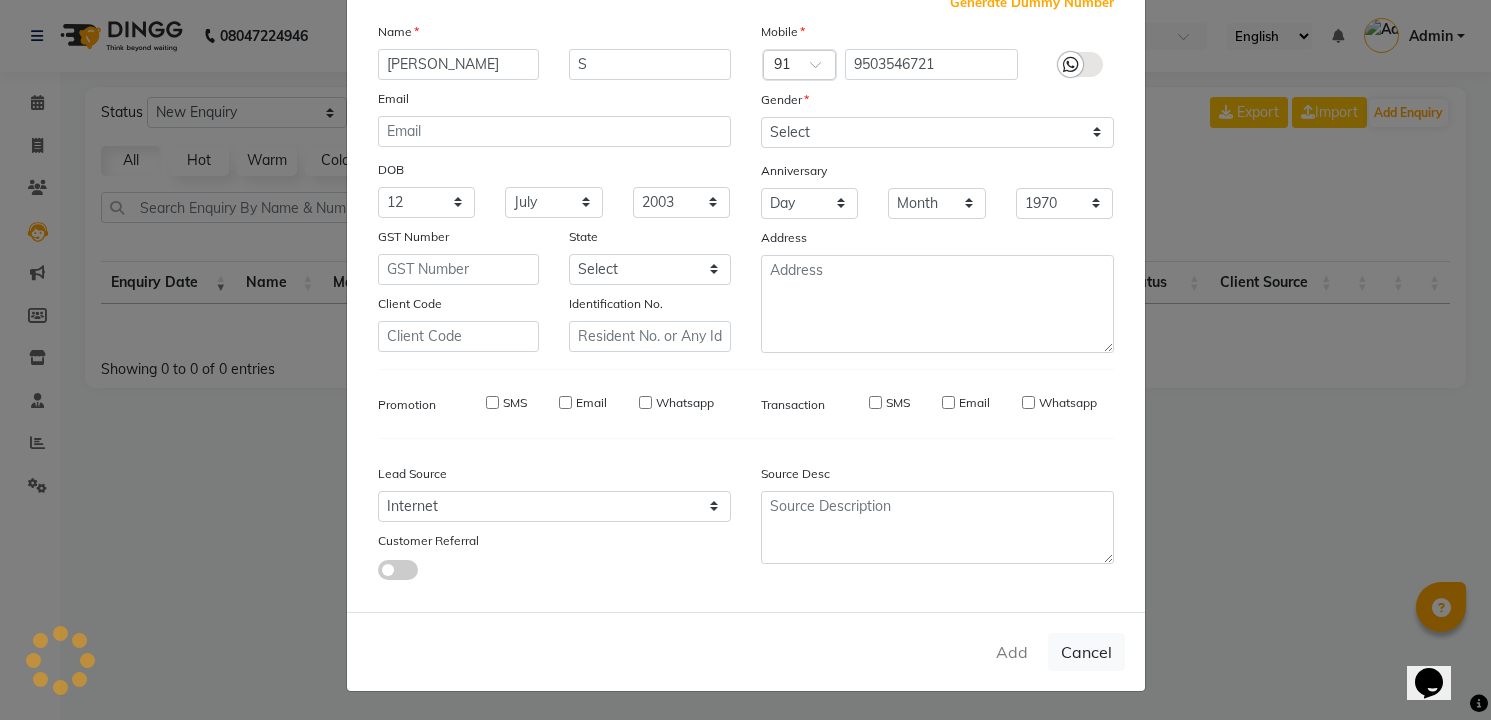 type 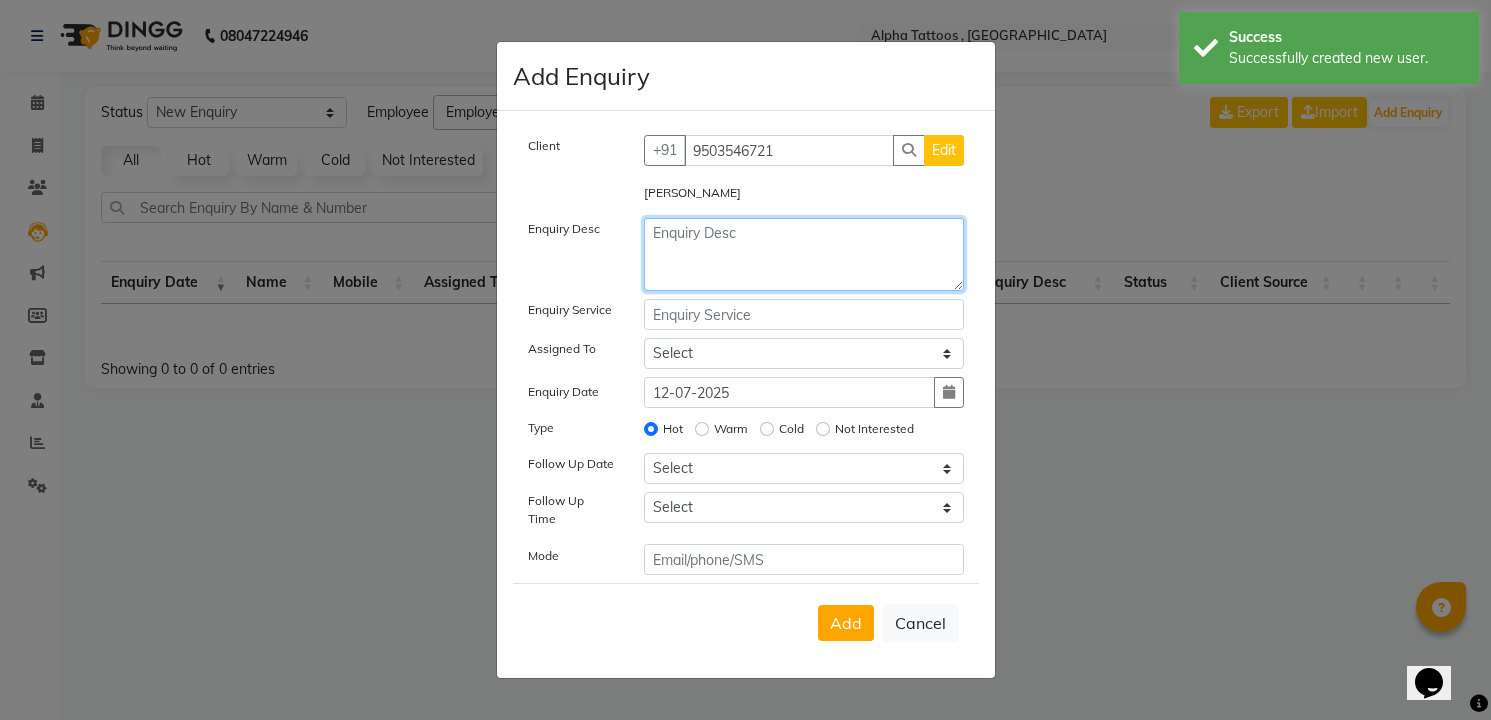 click 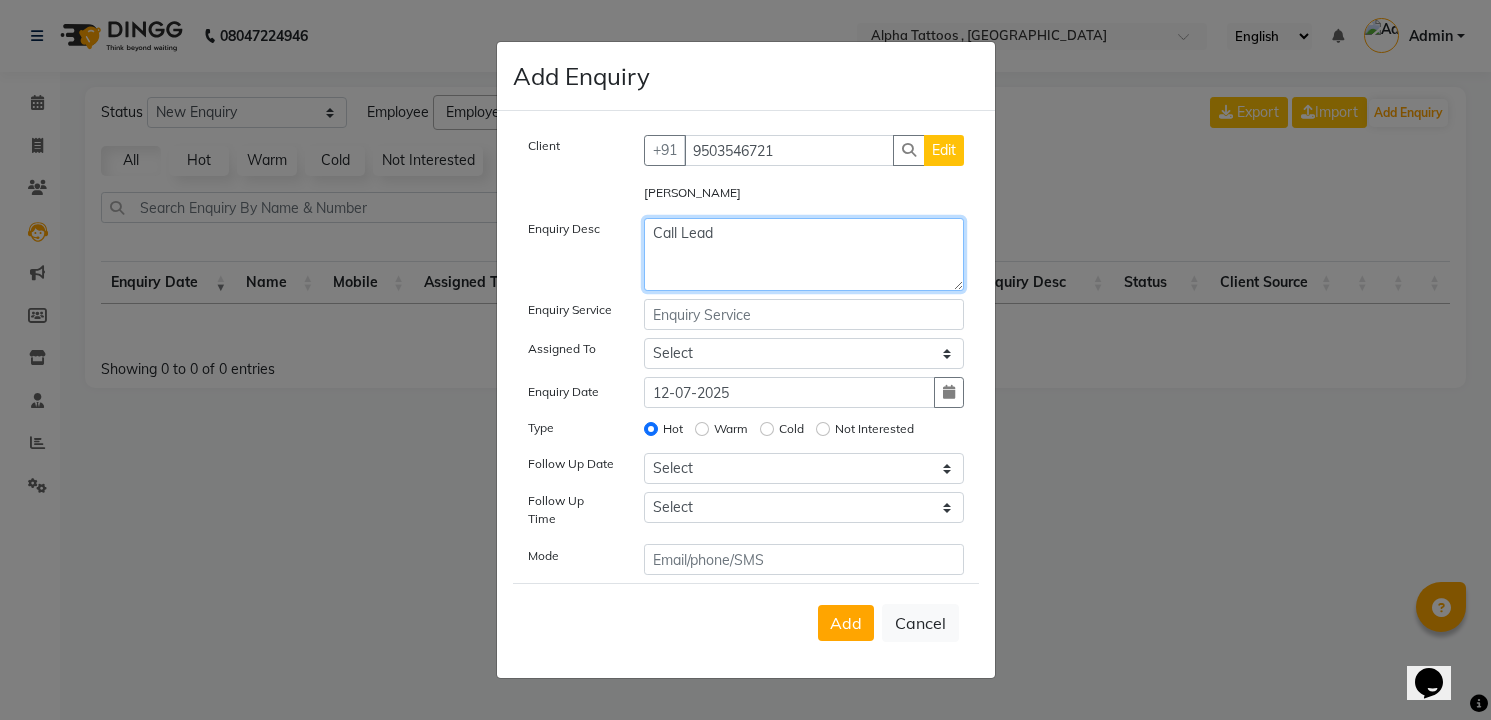 type on "Call Lead" 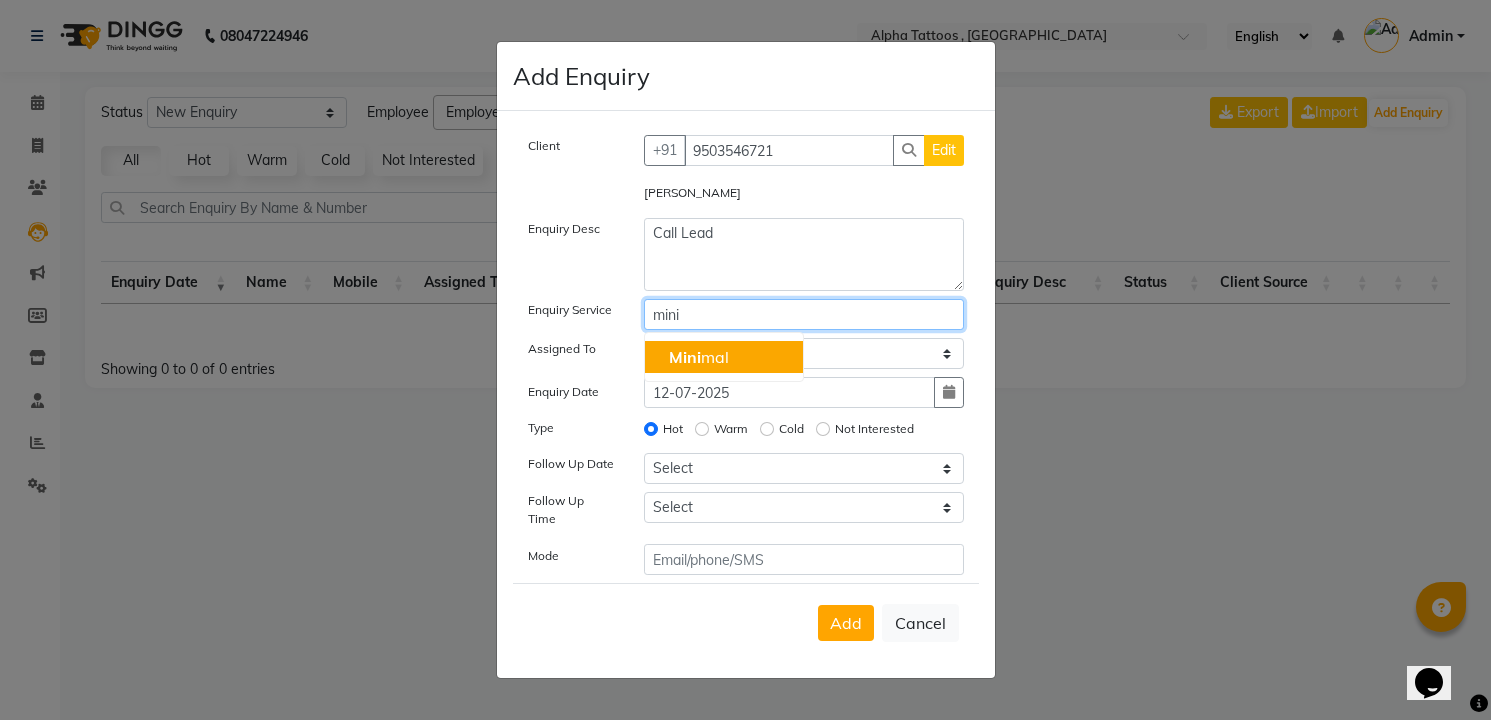 click on "Mini mal" at bounding box center (699, 357) 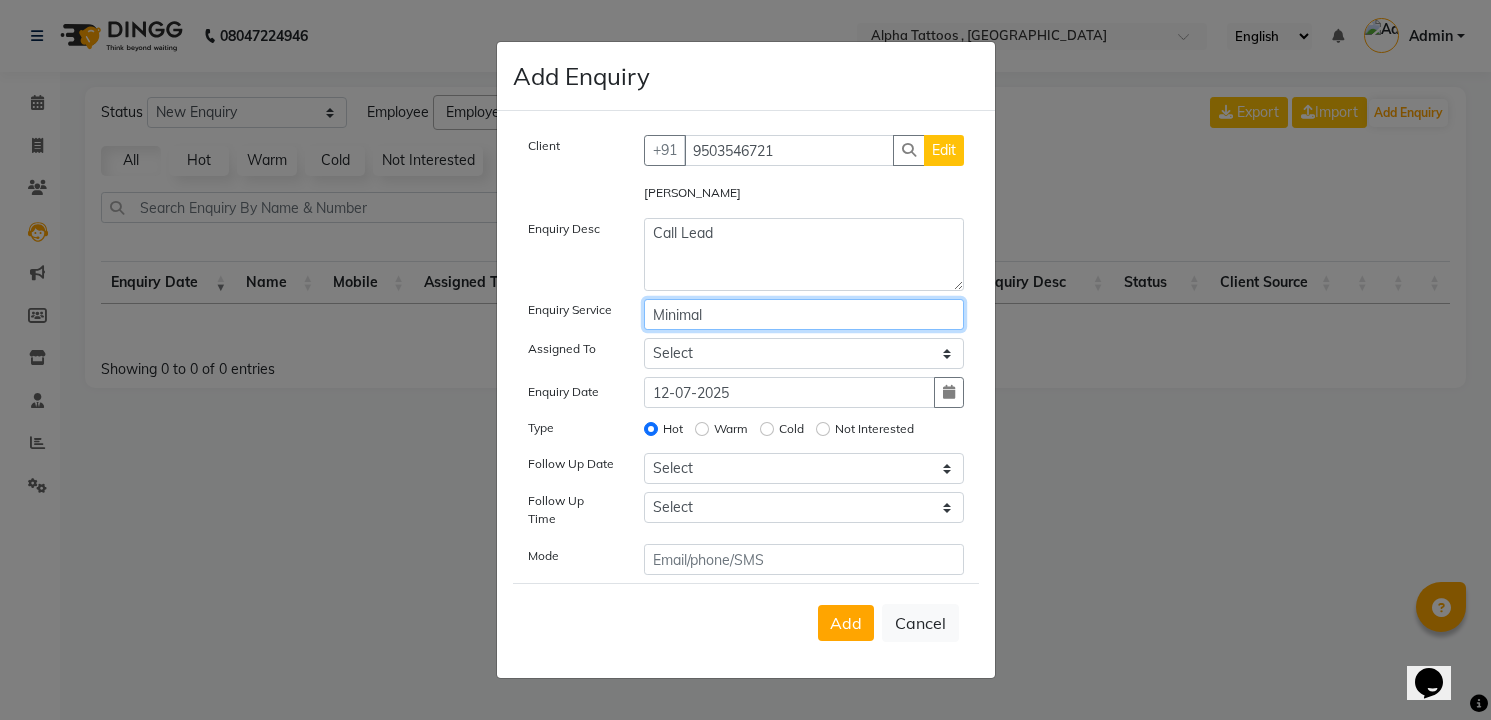 type on "Minimal" 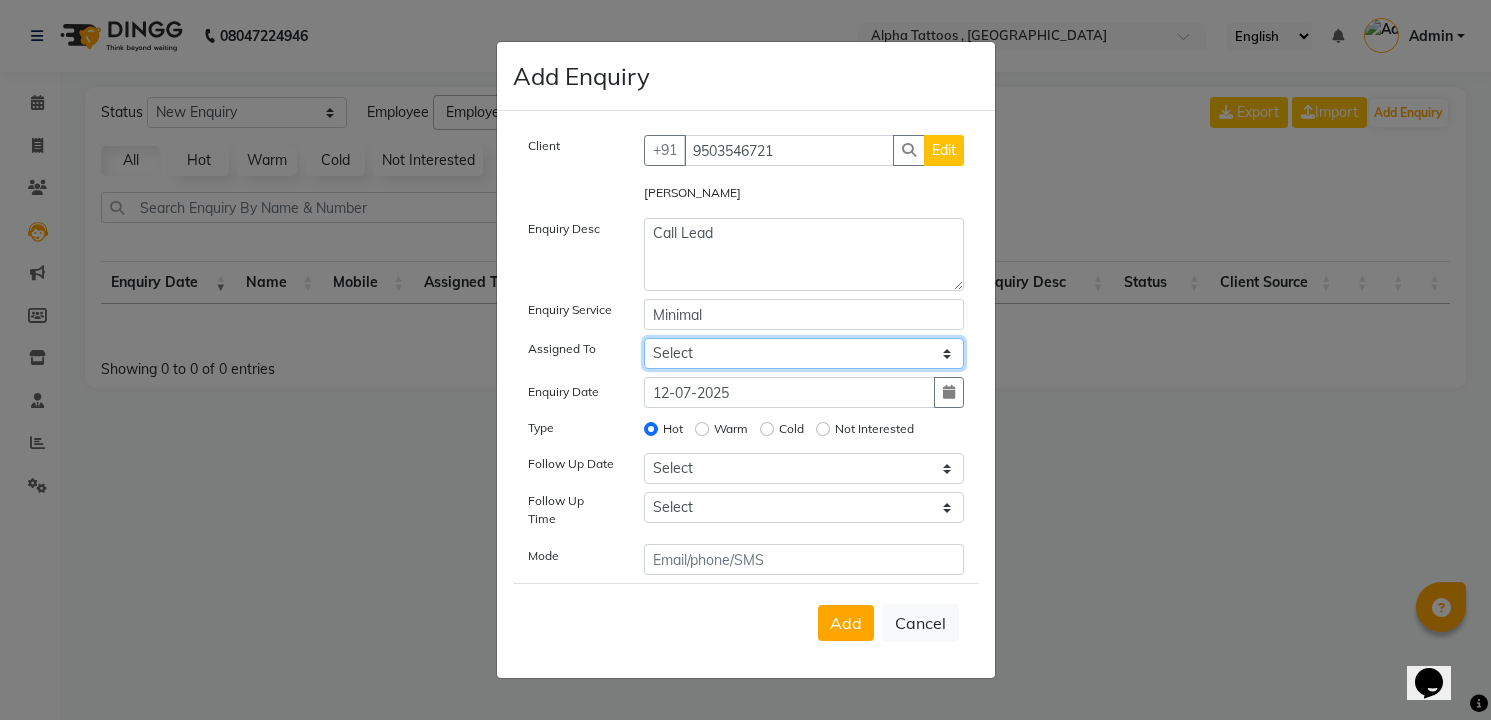 click on "Select [PERSON_NAME] [PERSON_NAME]  [PERSON_NAME] Maverick Fernz [PERSON_NAME] Prasad" 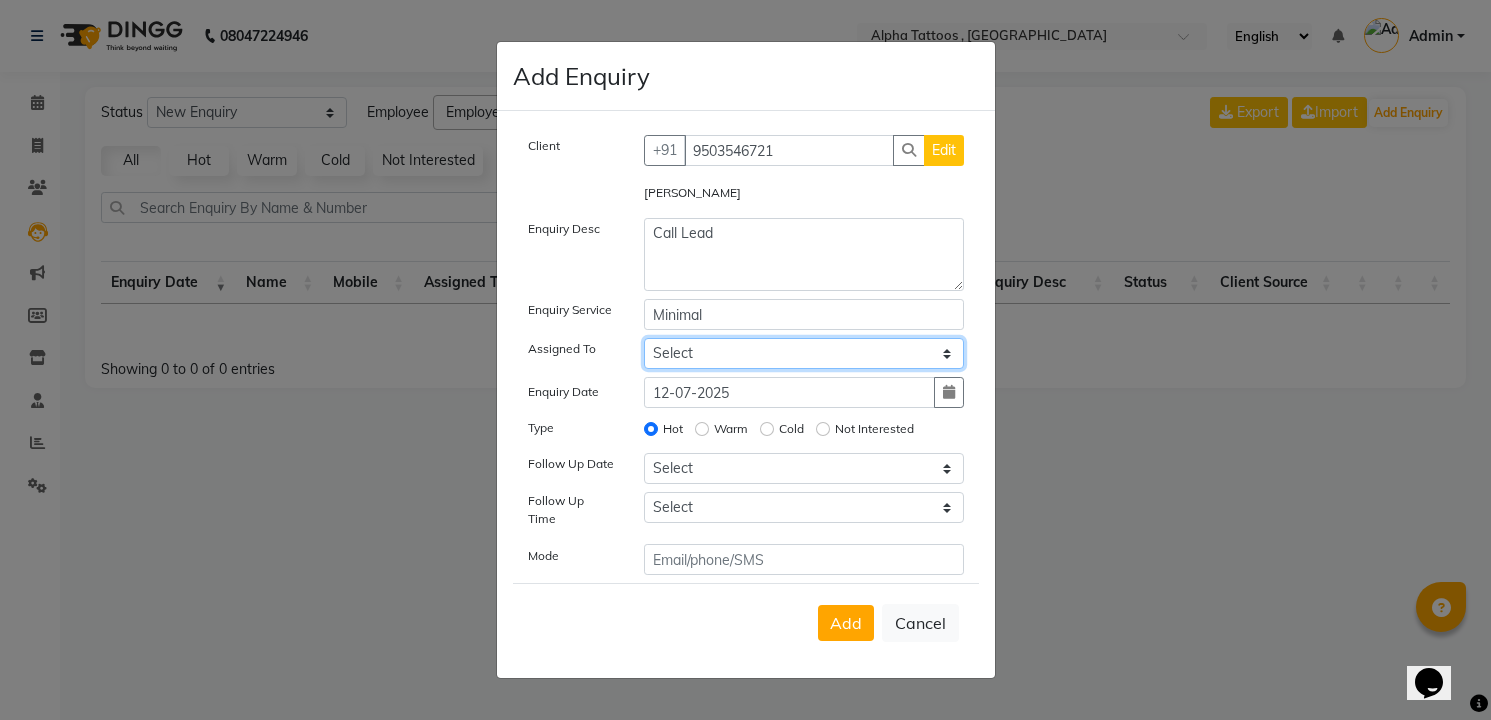 select on "32724" 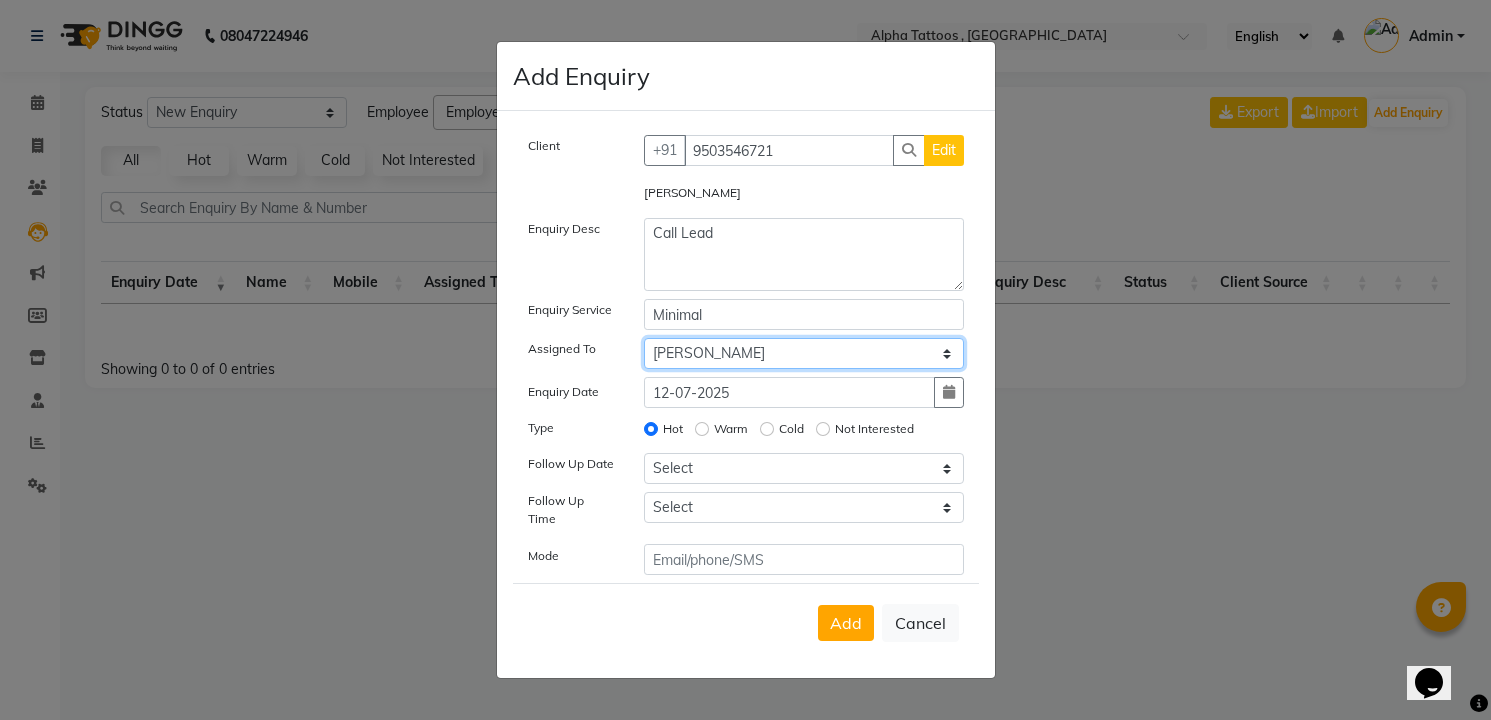 click on "Select [PERSON_NAME] [PERSON_NAME]  [PERSON_NAME] Maverick Fernz [PERSON_NAME] Prasad" 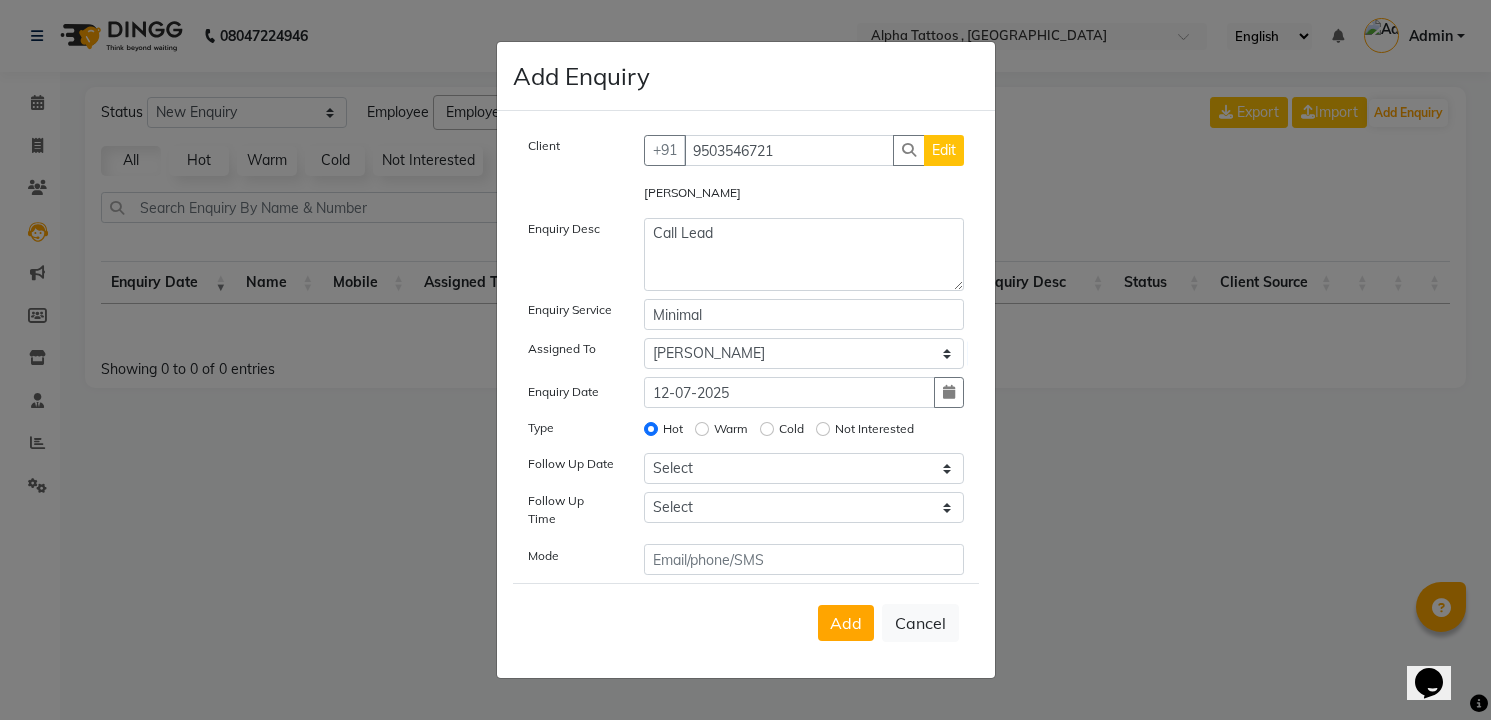 type 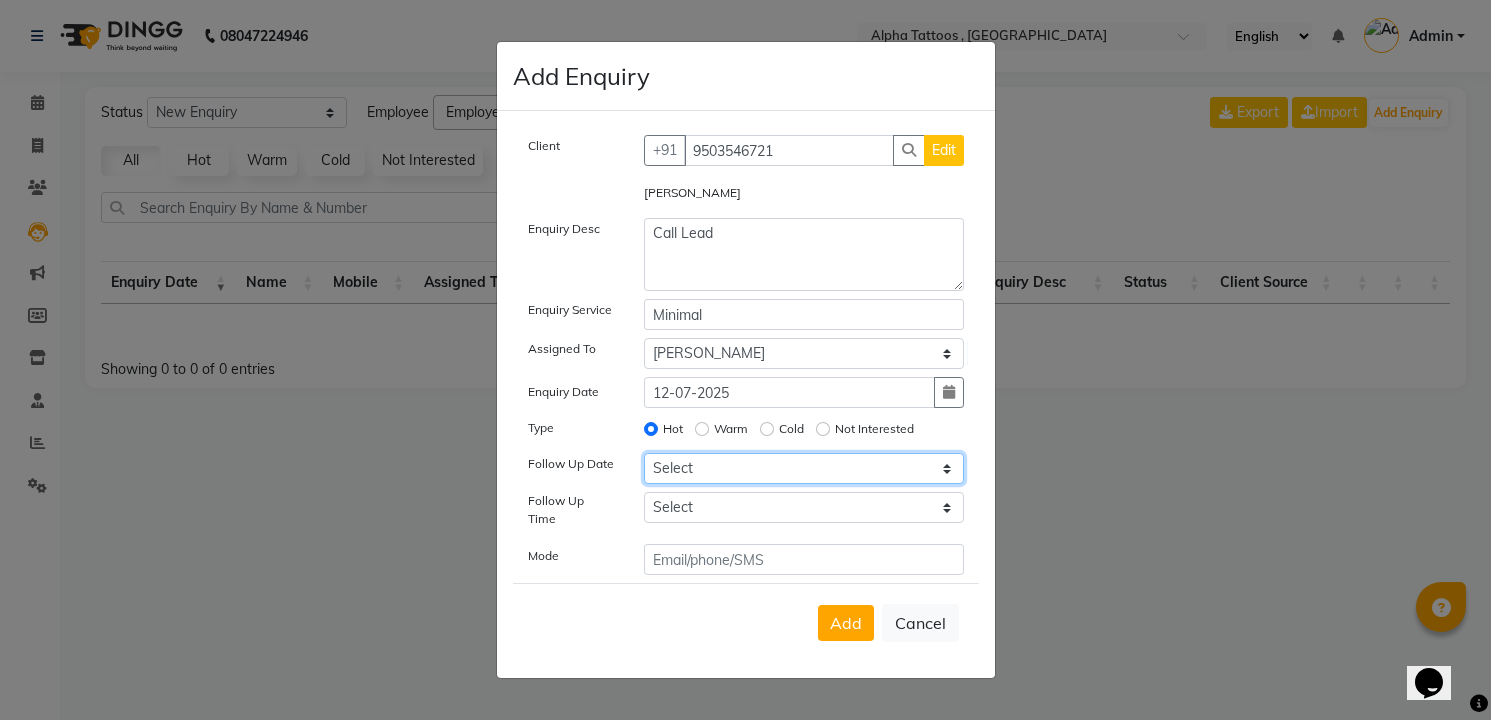 type 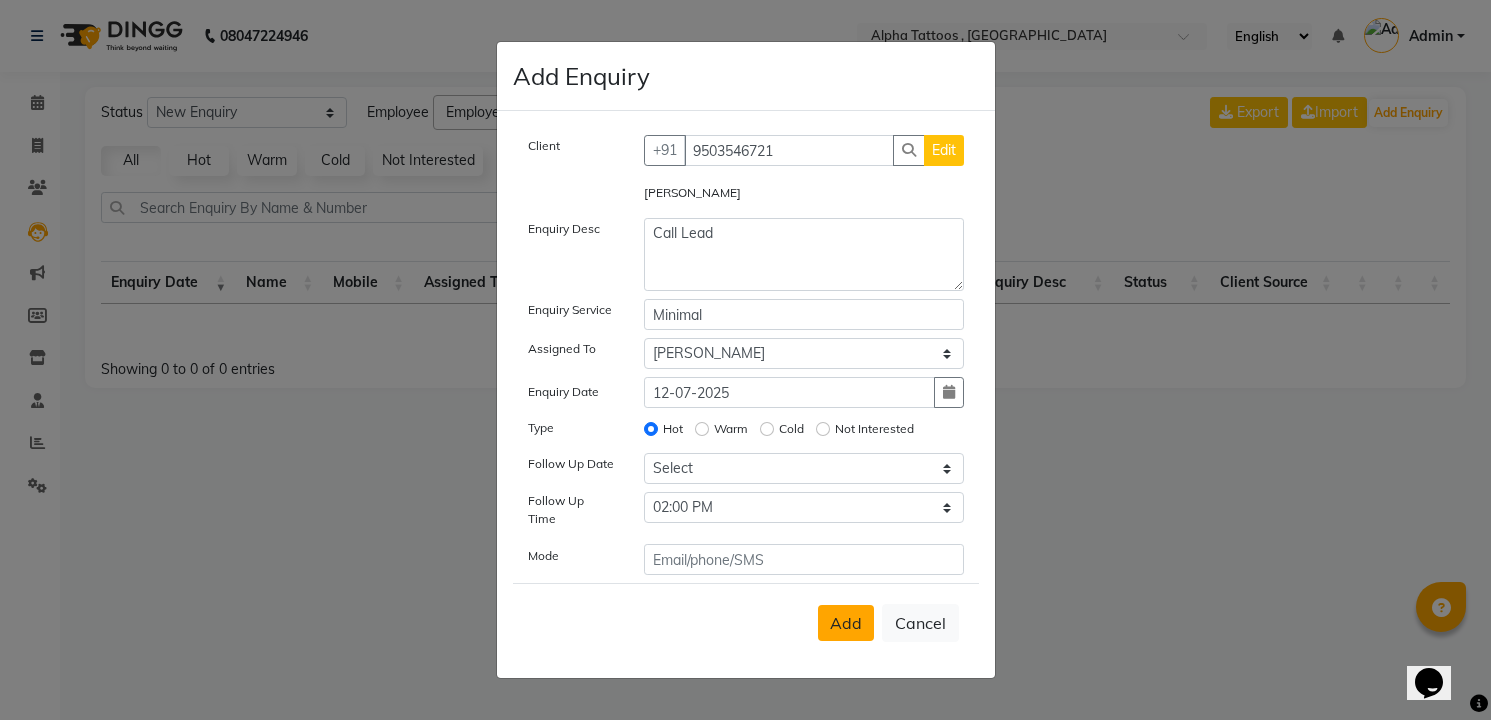 click on "Add" at bounding box center [846, 623] 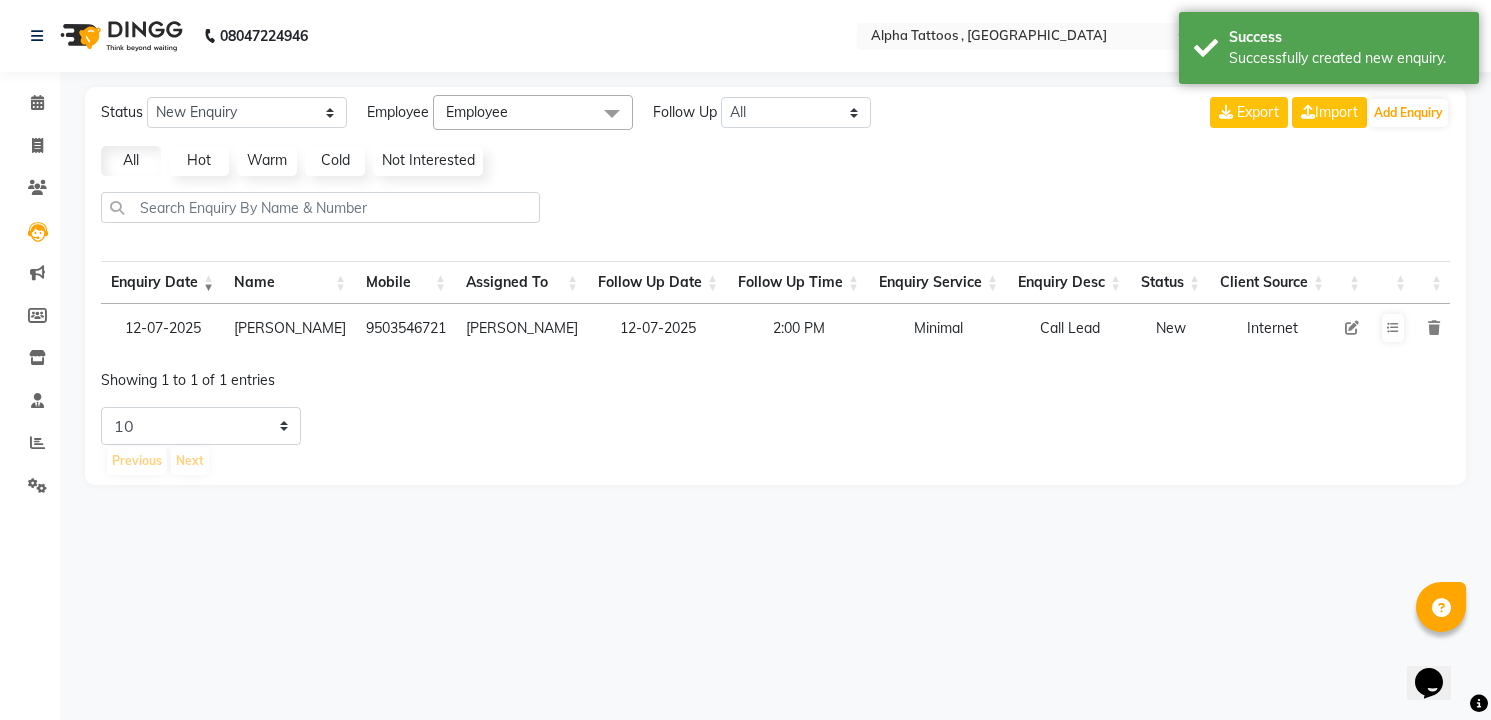 click at bounding box center (1352, 328) 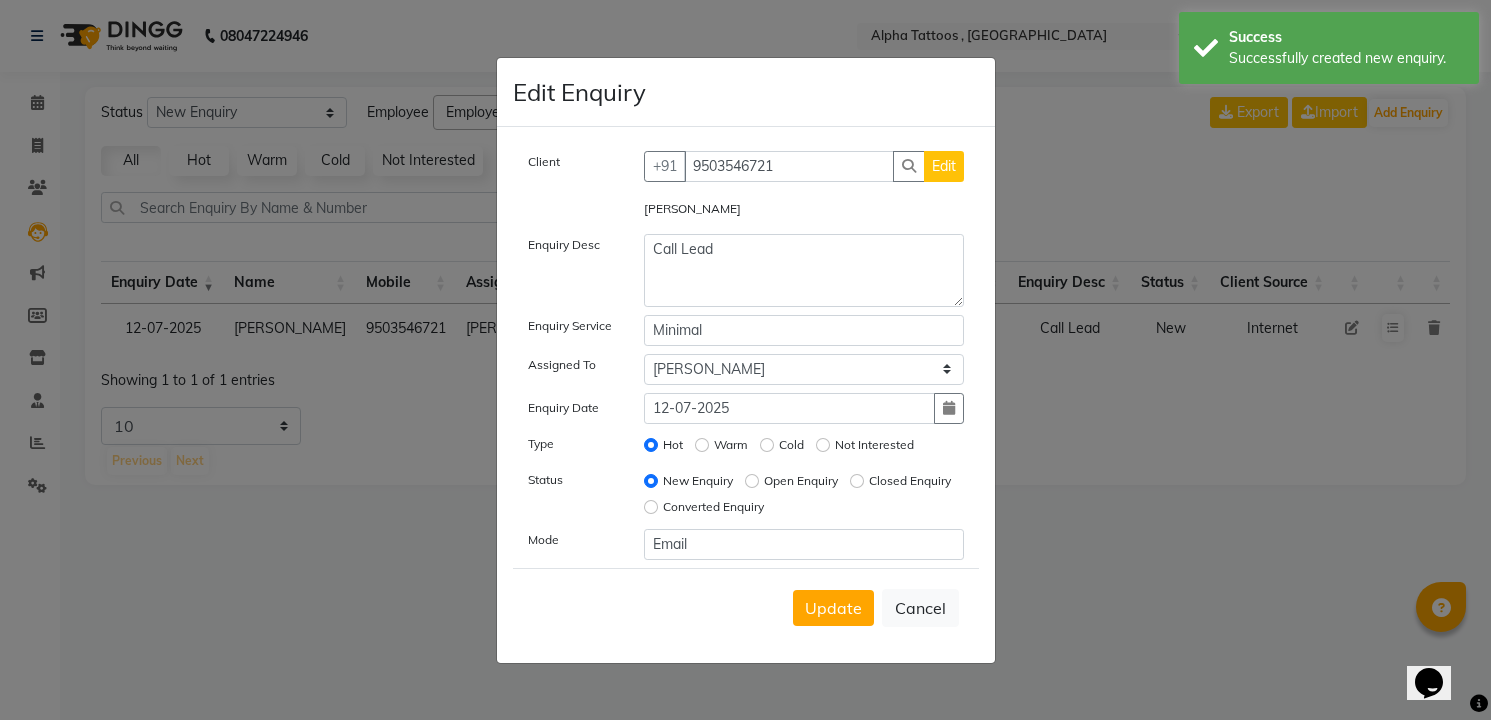 click on "Client [PHONE_NUMBER] Edit [PERSON_NAME] S Enquiry Desc Call Lead Enquiry Service Minimal Assigned To Select [PERSON_NAME] [PERSON_NAME]  [PERSON_NAME] Maverick Fernz [PERSON_NAME] Prasad Enquiry Date [DATE] Type Hot Warm Cold Not Interested Status New Enquiry Open Enquiry Closed Enquiry Converted Enquiry  Mode Email  Update   Cancel" 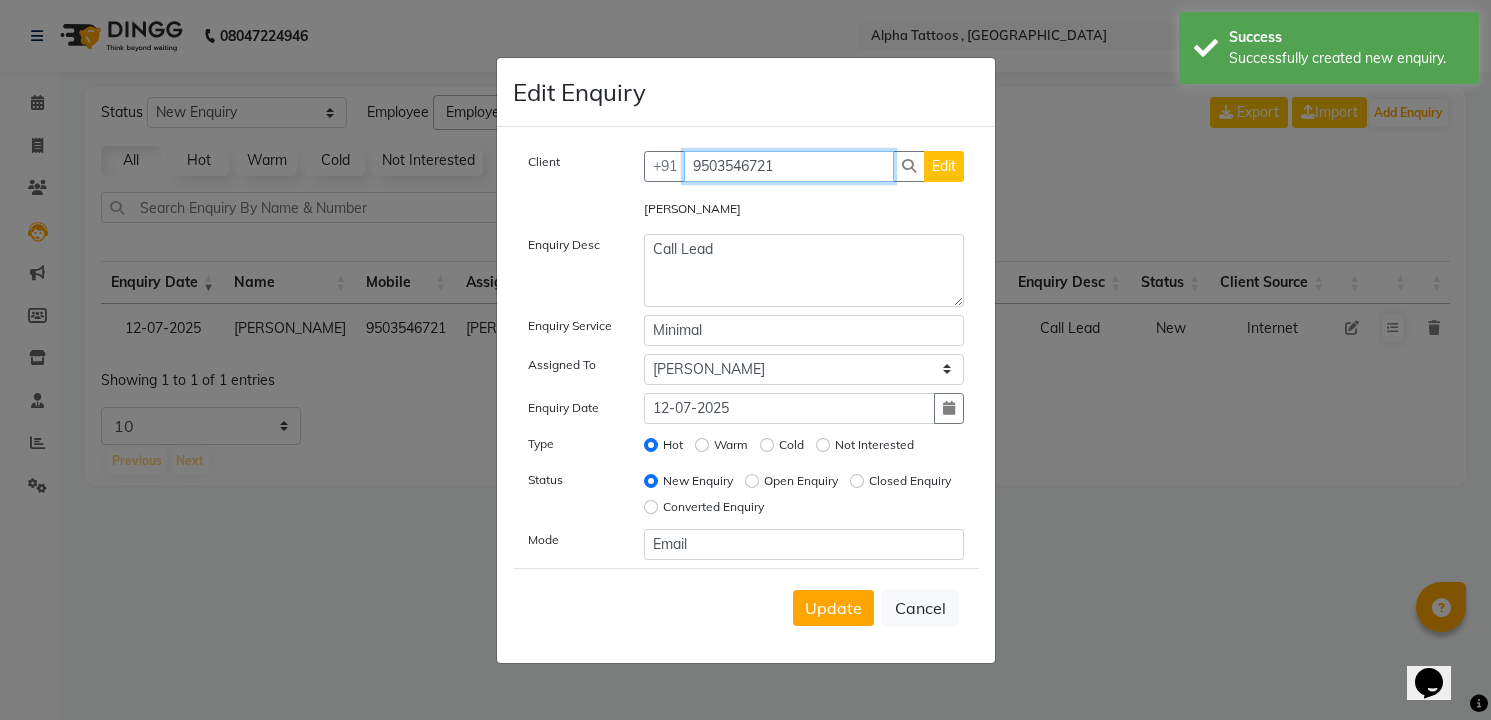 click on "9503546721" at bounding box center [789, 166] 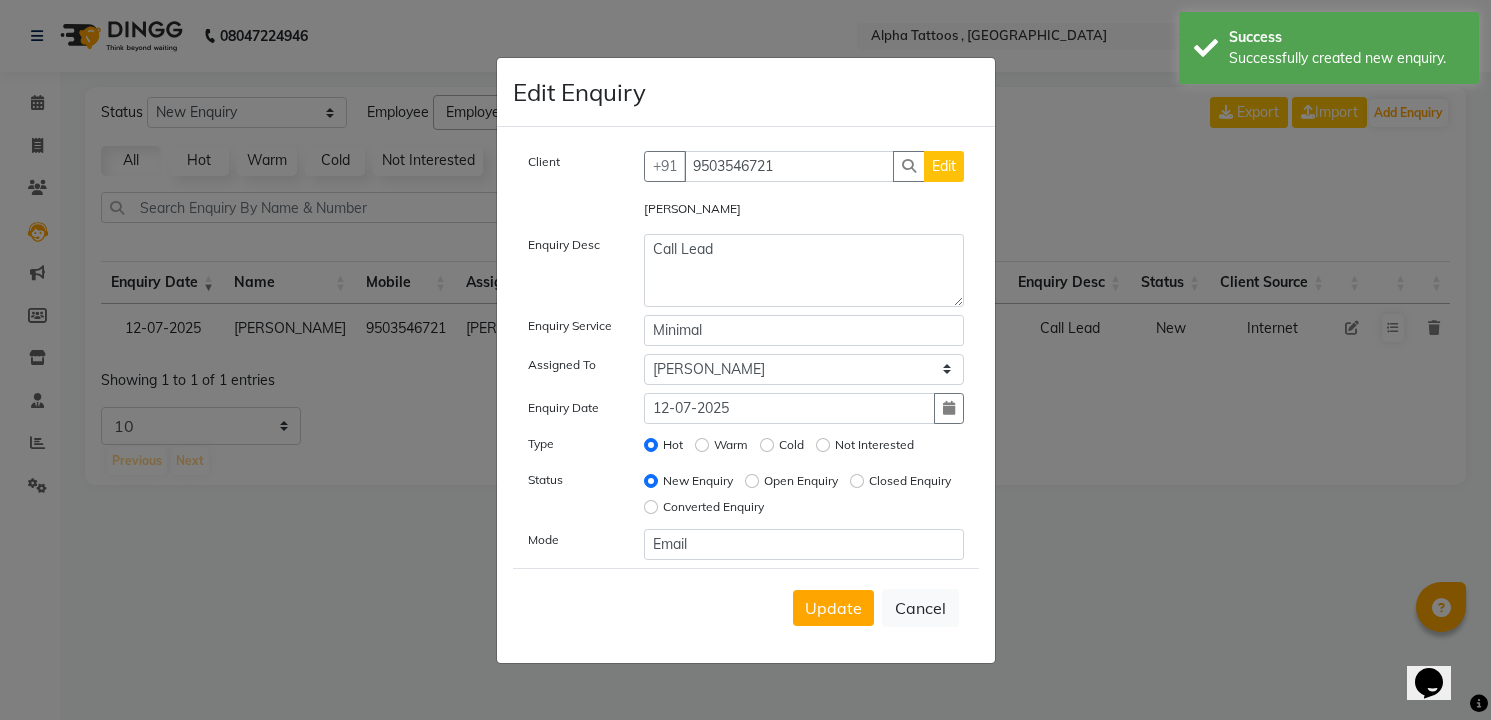 click on "Converted Enquiry" 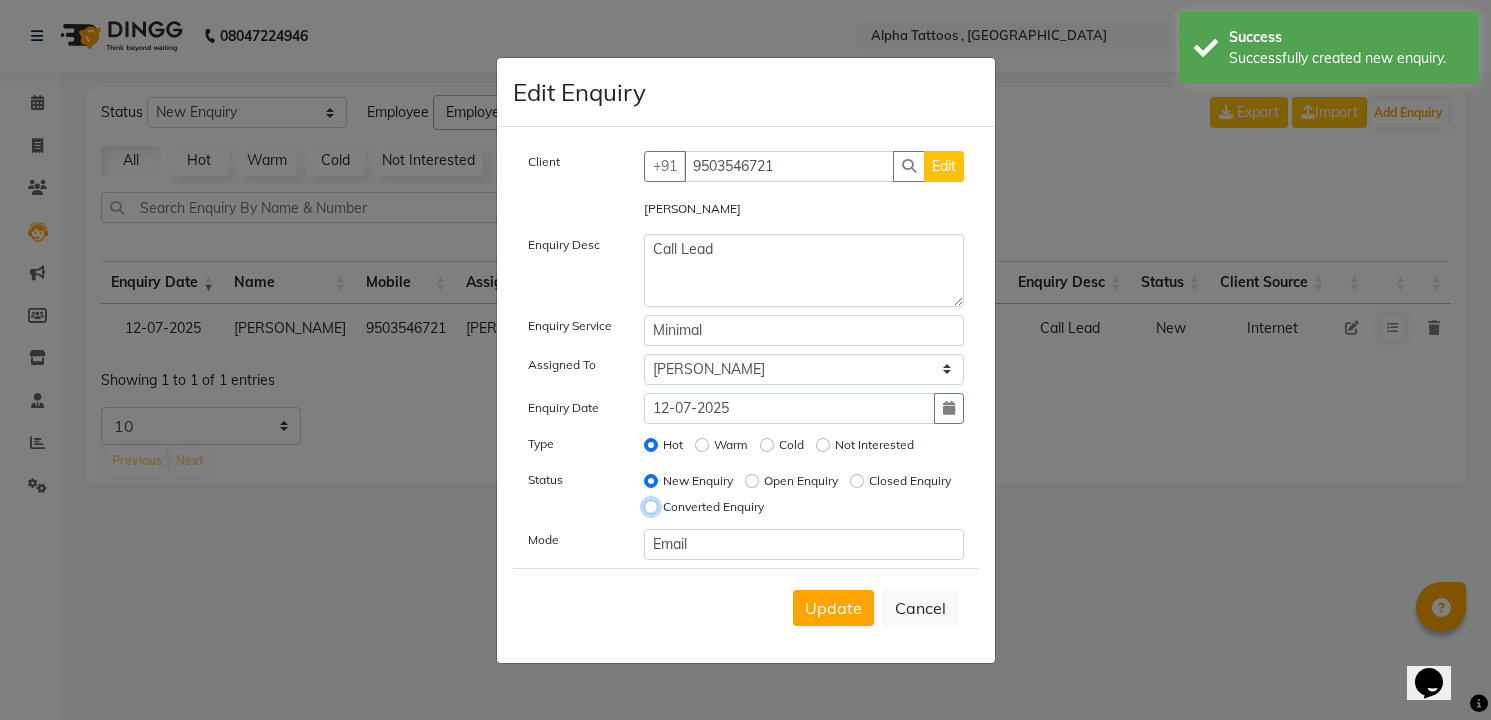 click on "Converted Enquiry" at bounding box center [651, 507] 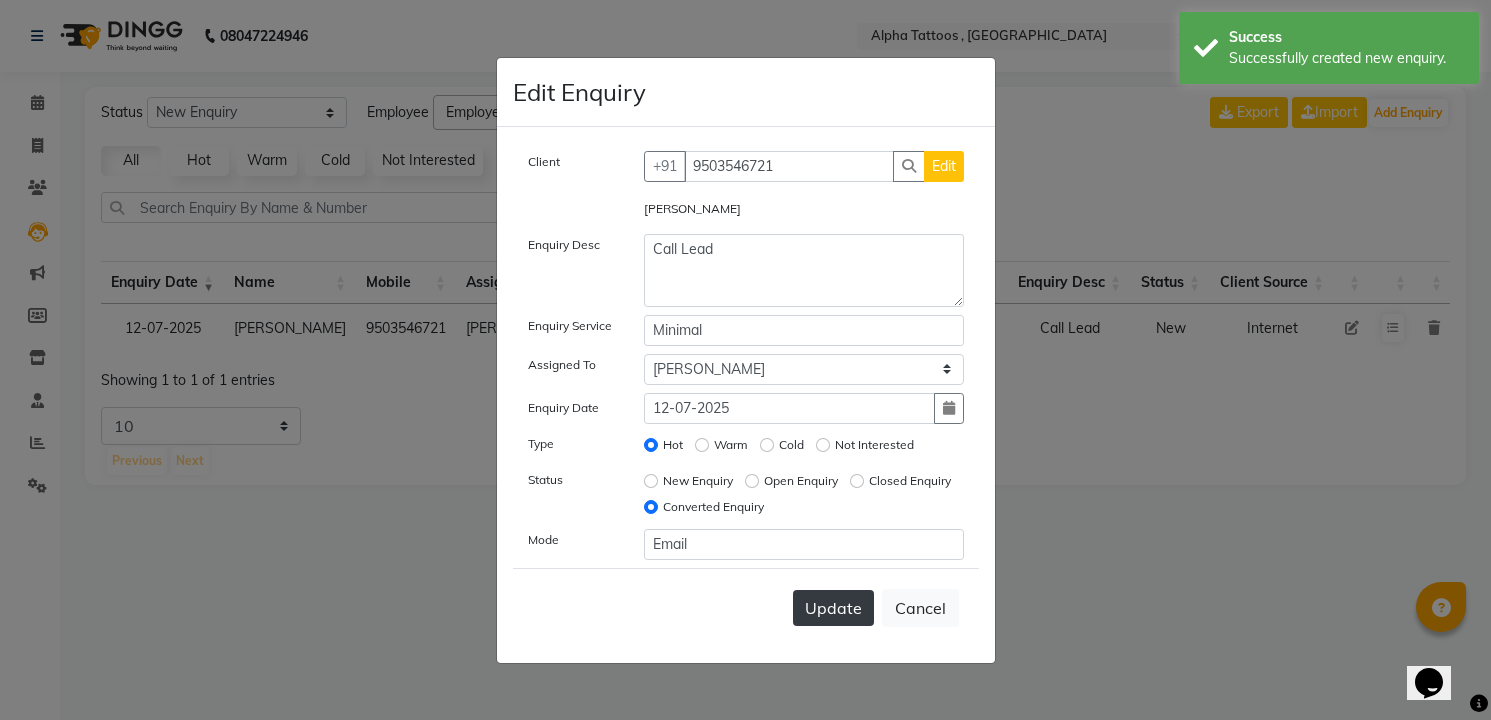 click on "Update" at bounding box center [833, 608] 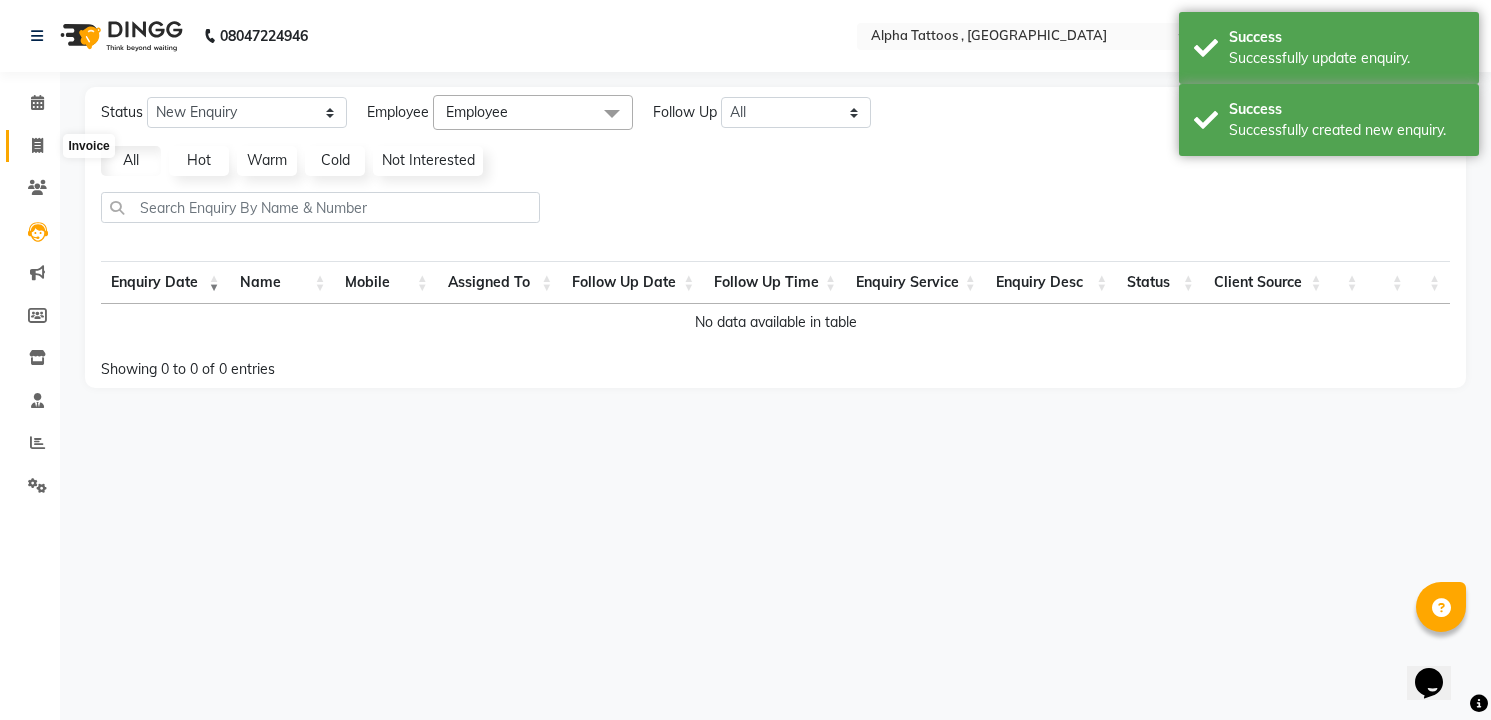 click 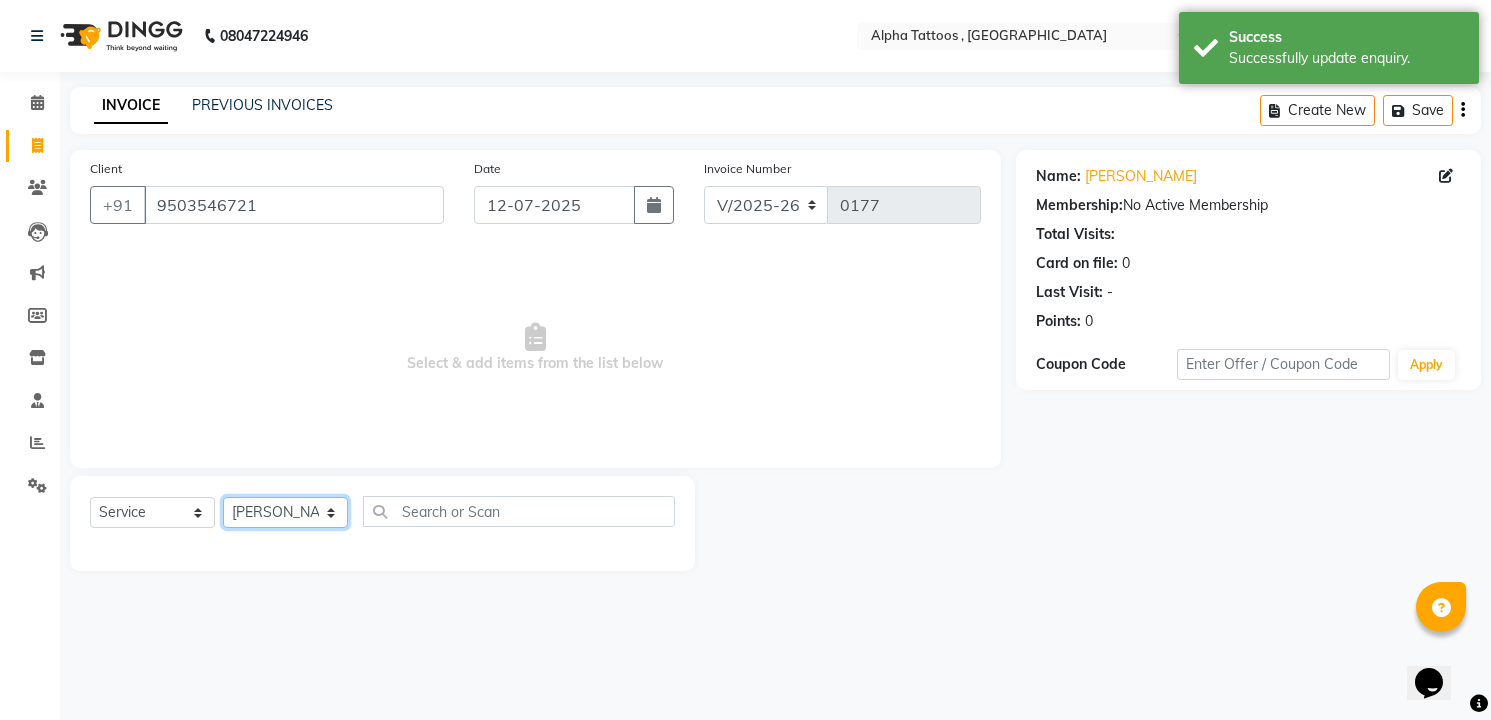 click on "[PERSON_NAME] [PERSON_NAME] [PERSON_NAME]  [PERSON_NAME] [PERSON_NAME] [PERSON_NAME]" 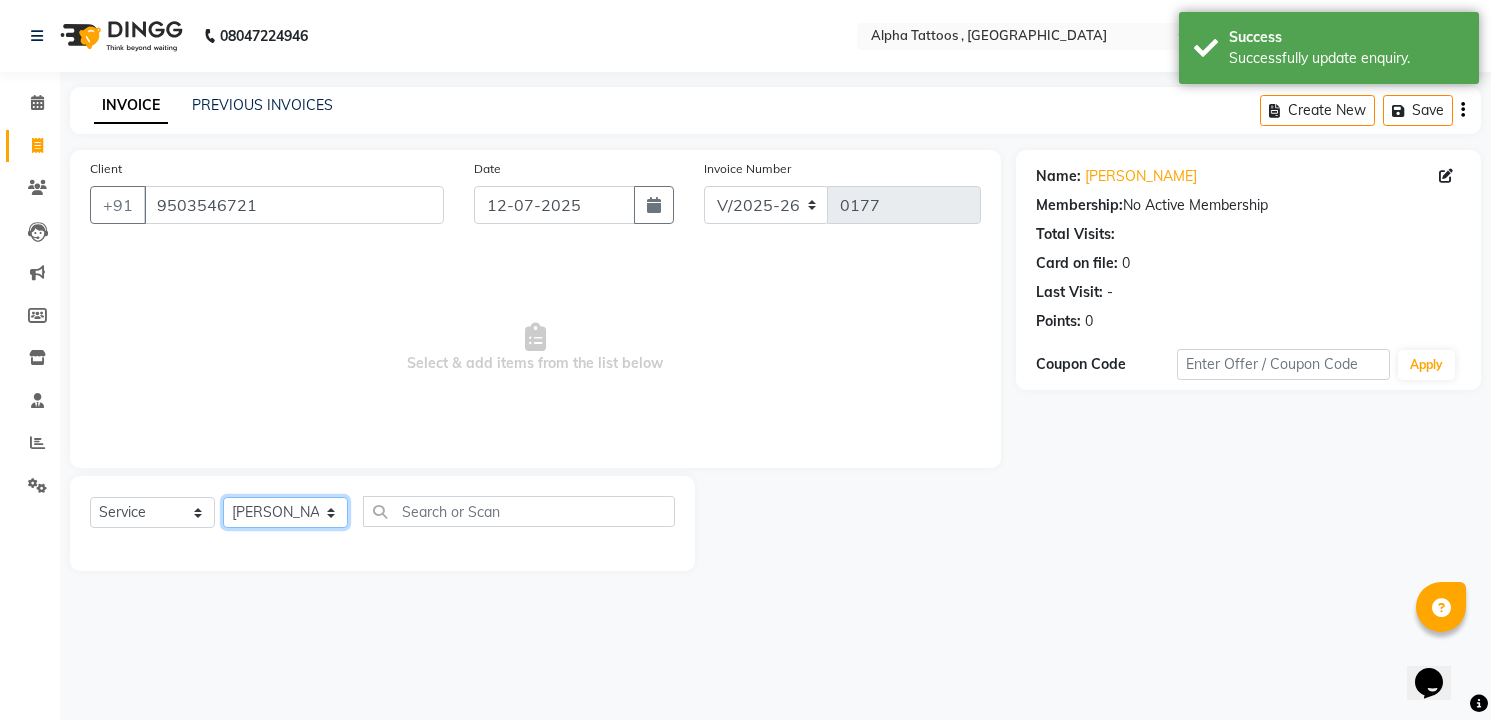 click on "[PERSON_NAME] [PERSON_NAME] [PERSON_NAME]  [PERSON_NAME] [PERSON_NAME] [PERSON_NAME]" 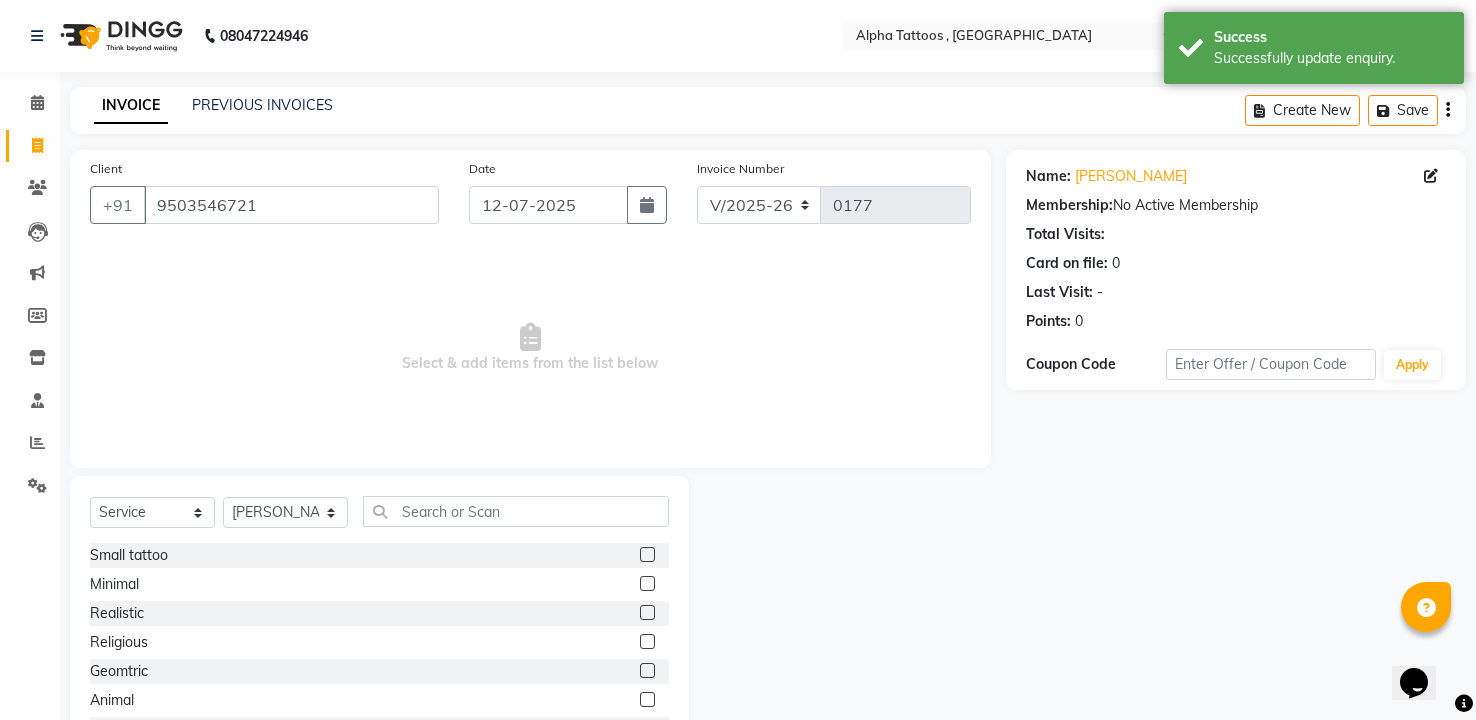 click 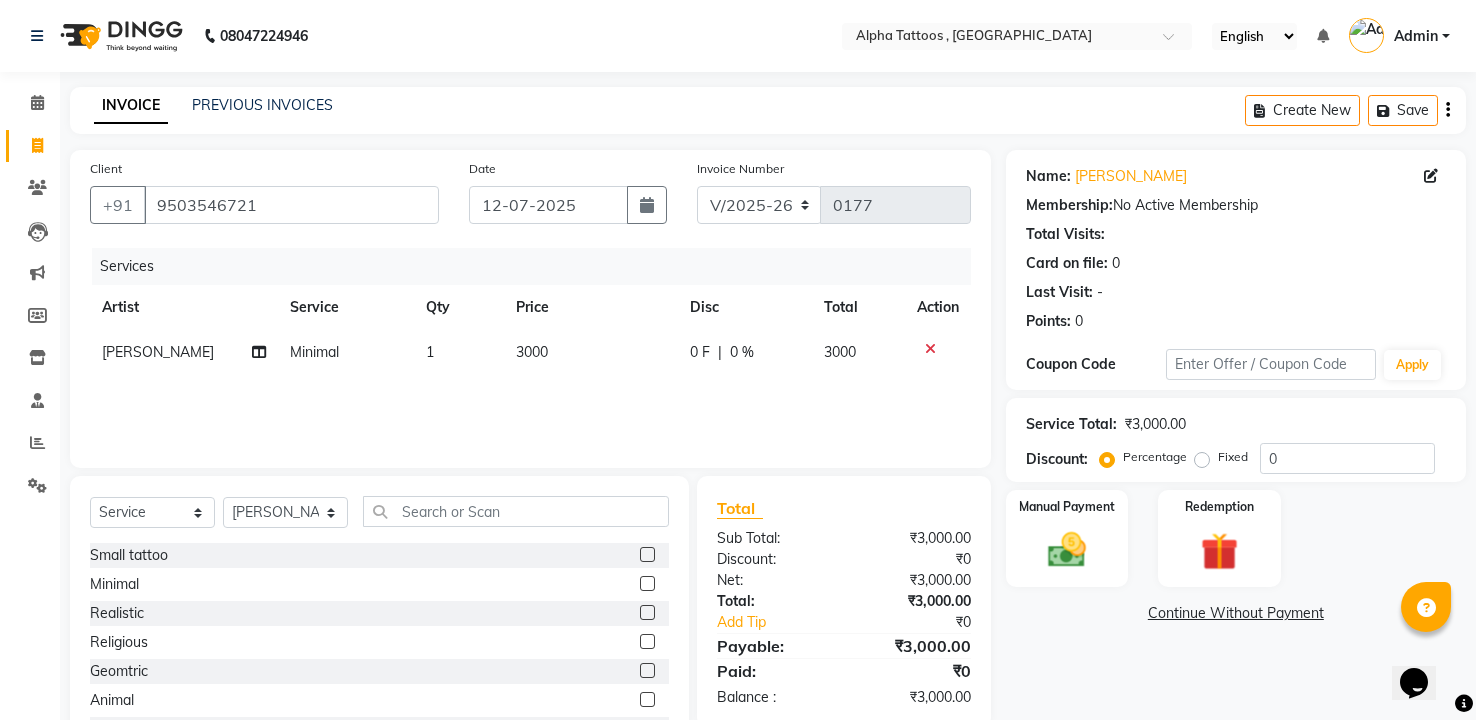 click on "3000" 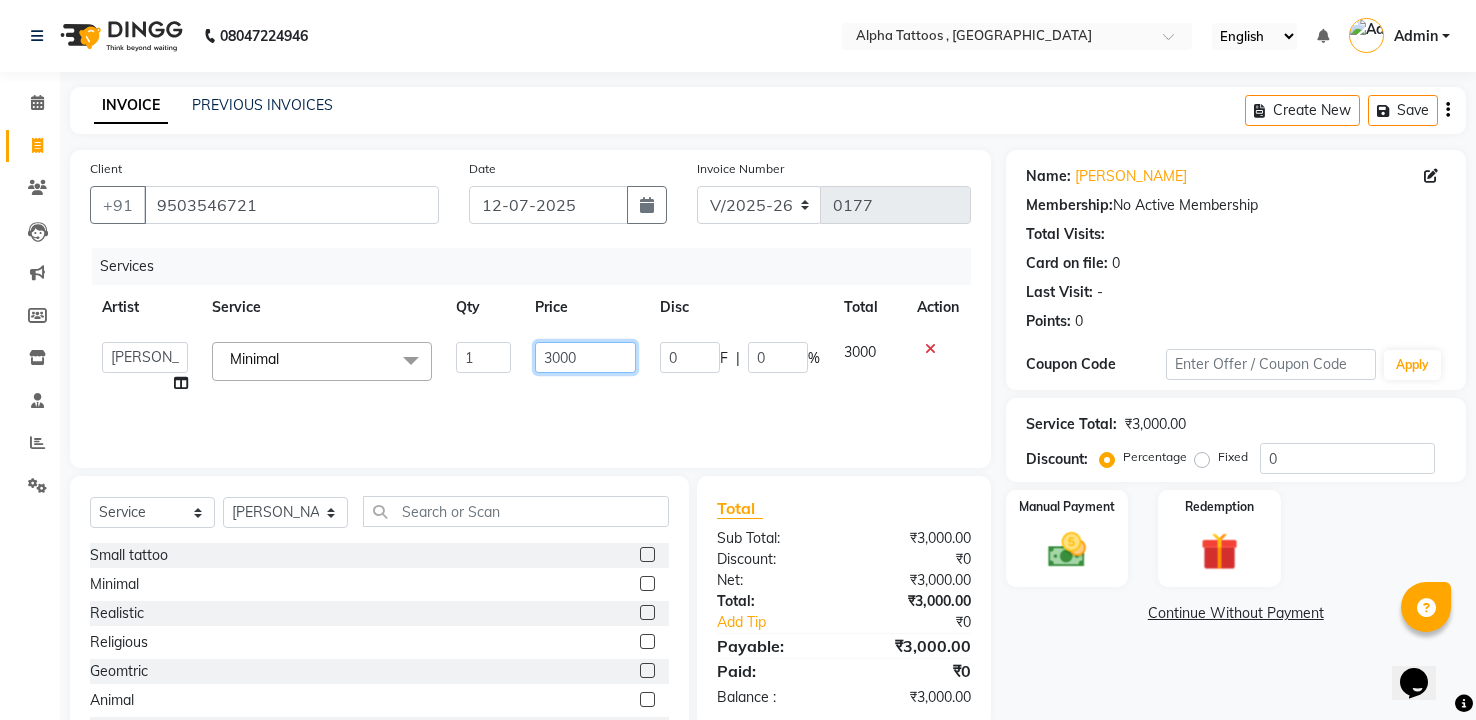 click on "3000" 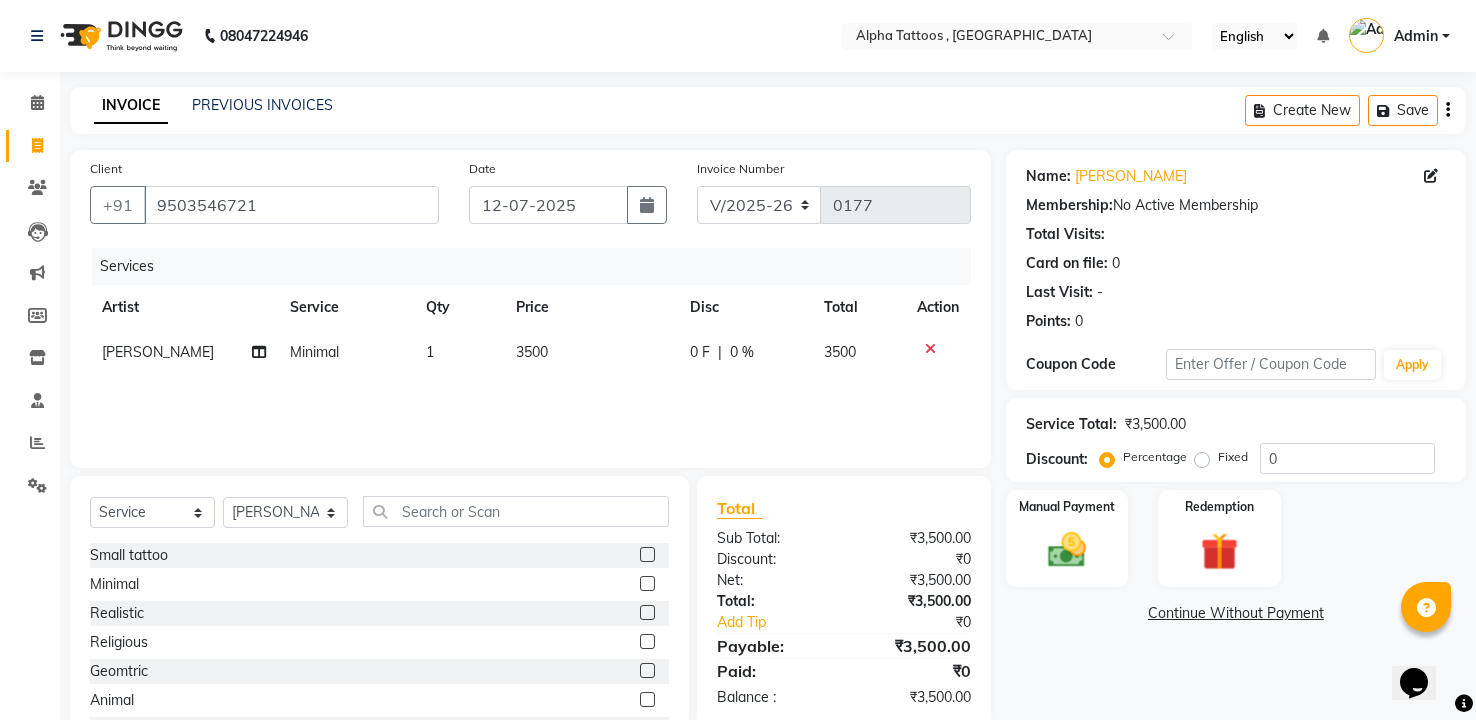 click on "Services Artist Service Qty Price Disc Total Action Maverick Fernz Minimal  1 3500 0 F | 0 % 3500" 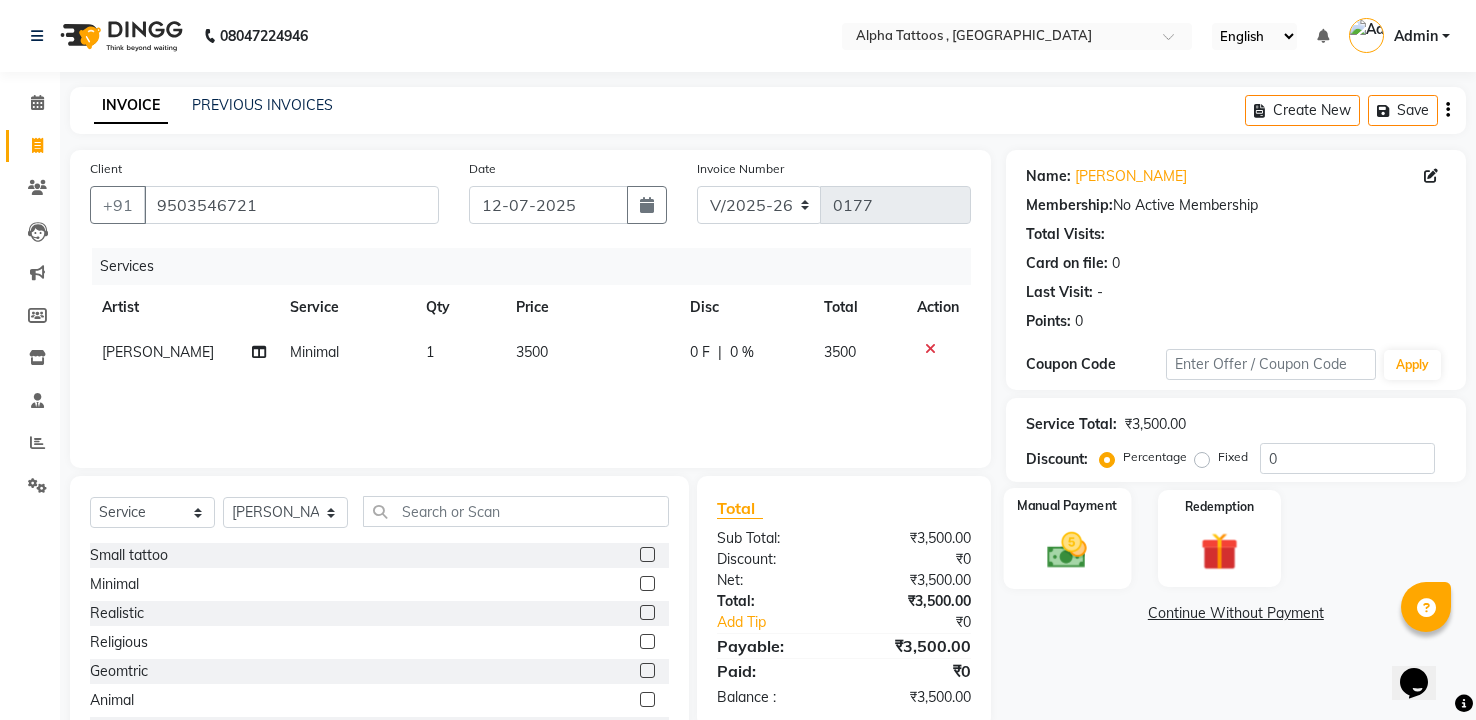 click on "Manual Payment" 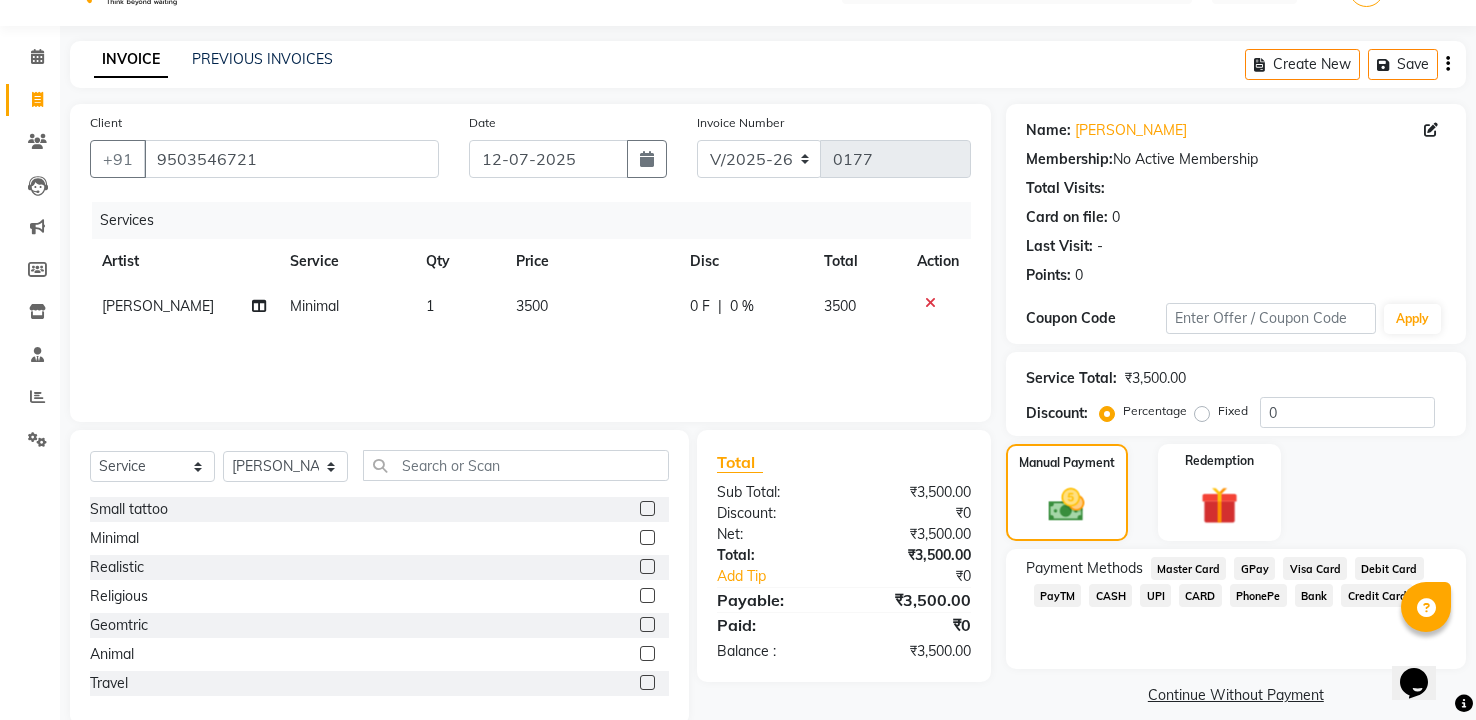 scroll, scrollTop: 81, scrollLeft: 0, axis: vertical 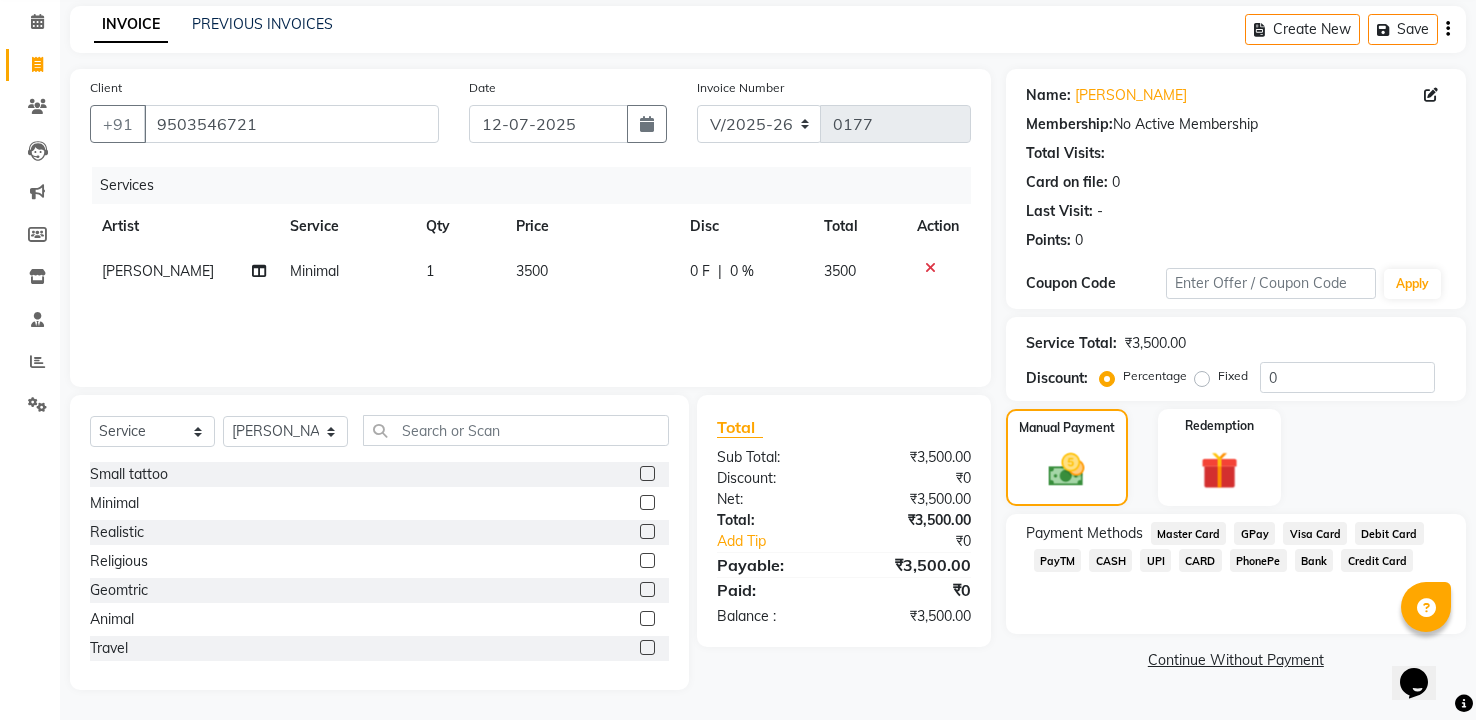 click on "CASH" 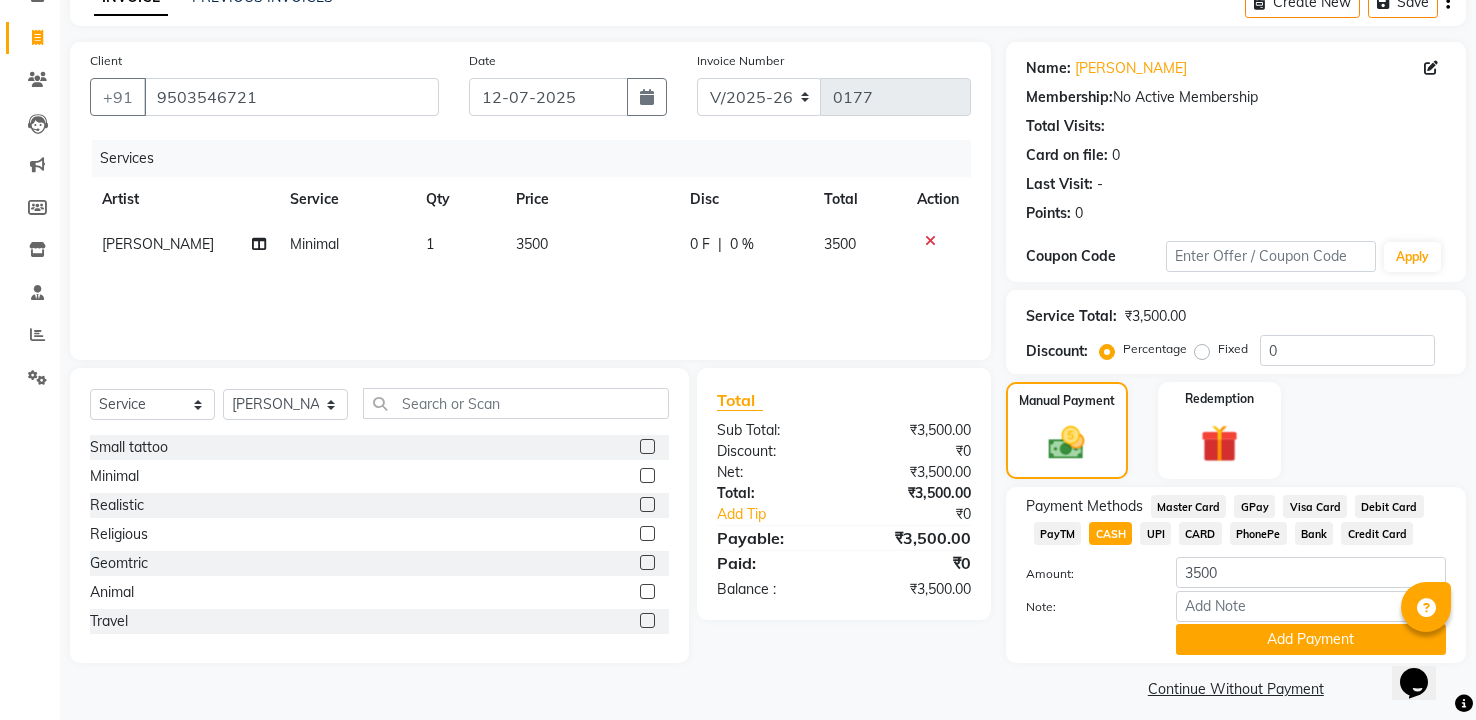 scroll, scrollTop: 122, scrollLeft: 0, axis: vertical 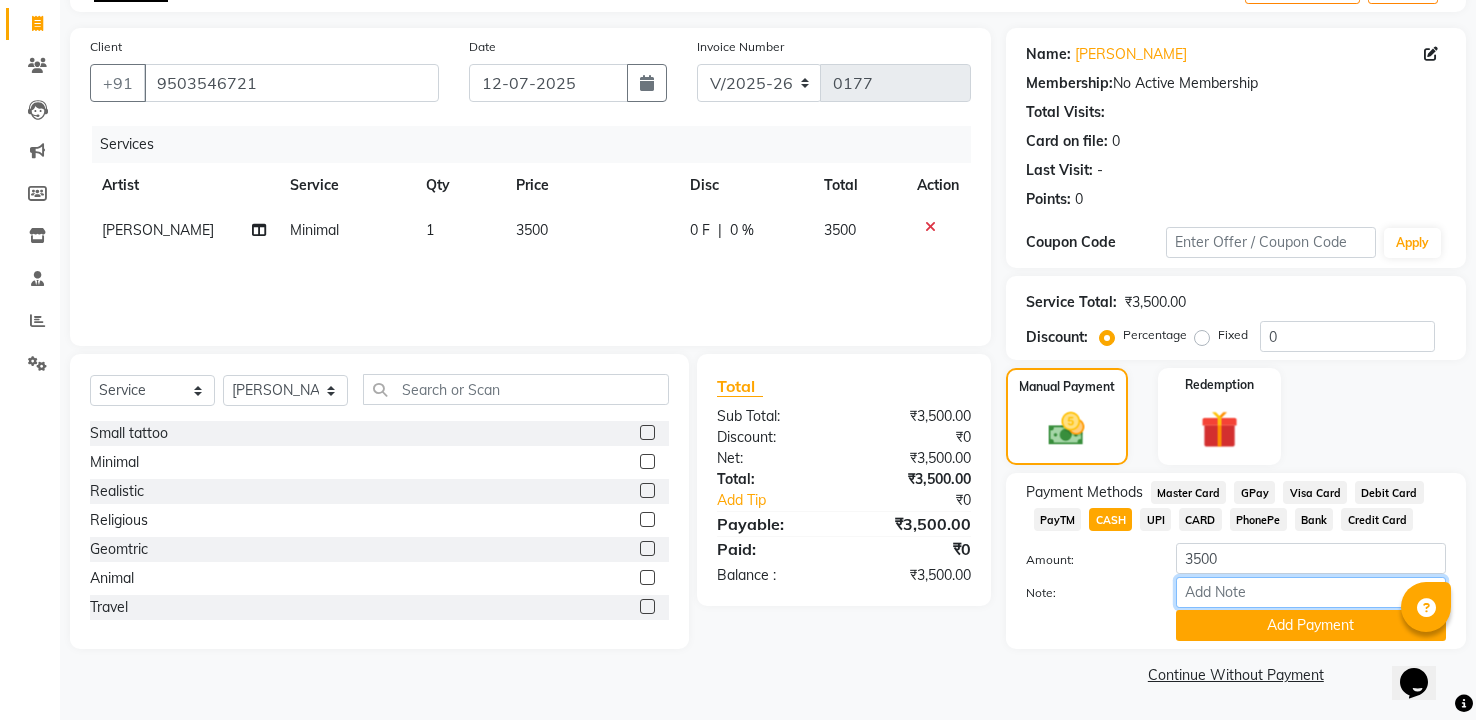 click on "Note:" at bounding box center [1311, 592] 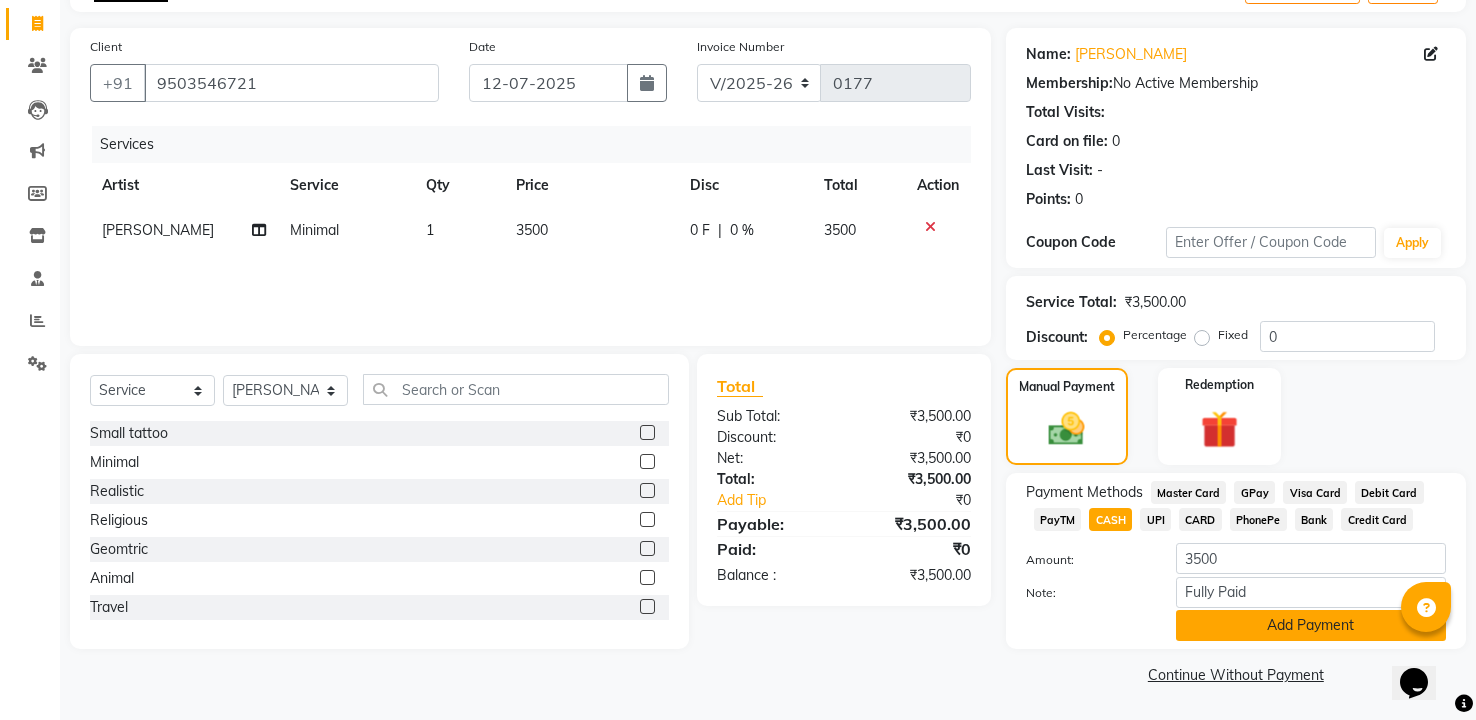 click on "Add Payment" 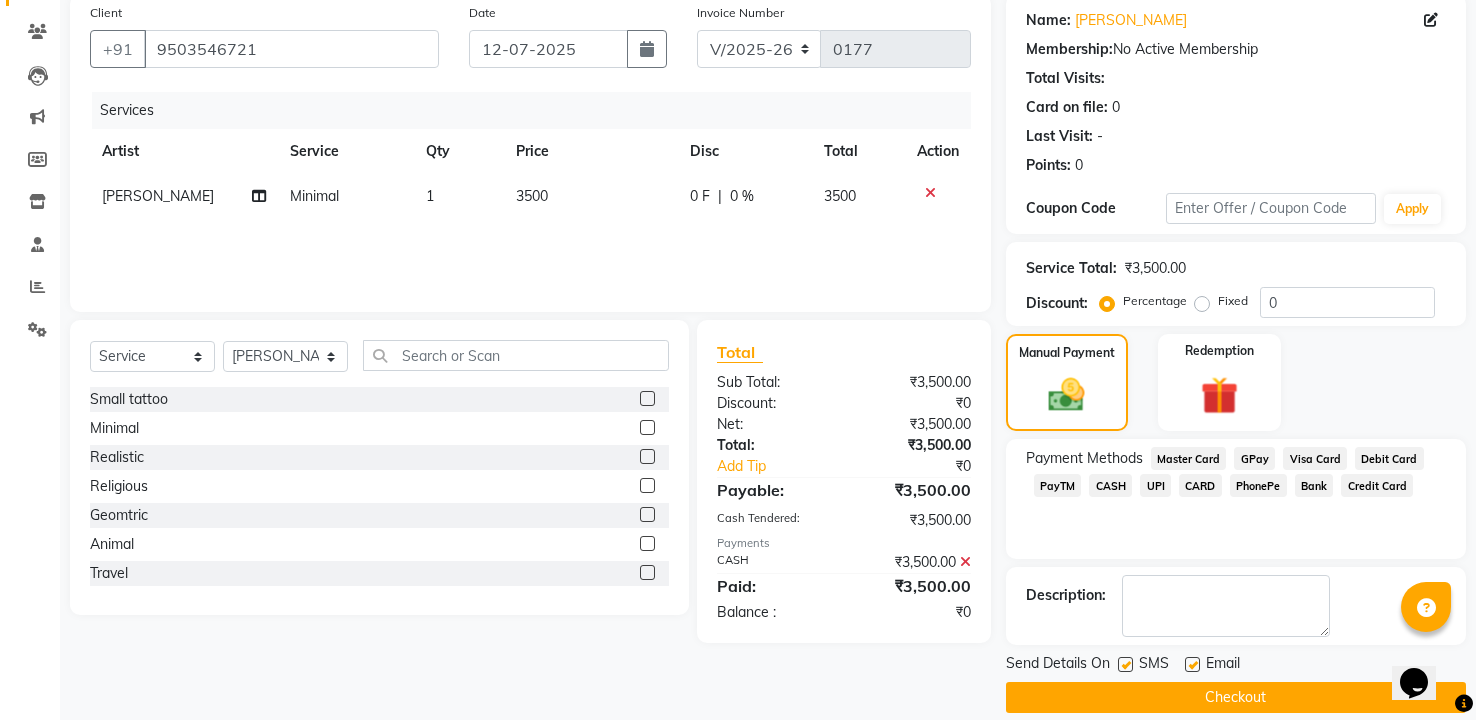 scroll, scrollTop: 179, scrollLeft: 0, axis: vertical 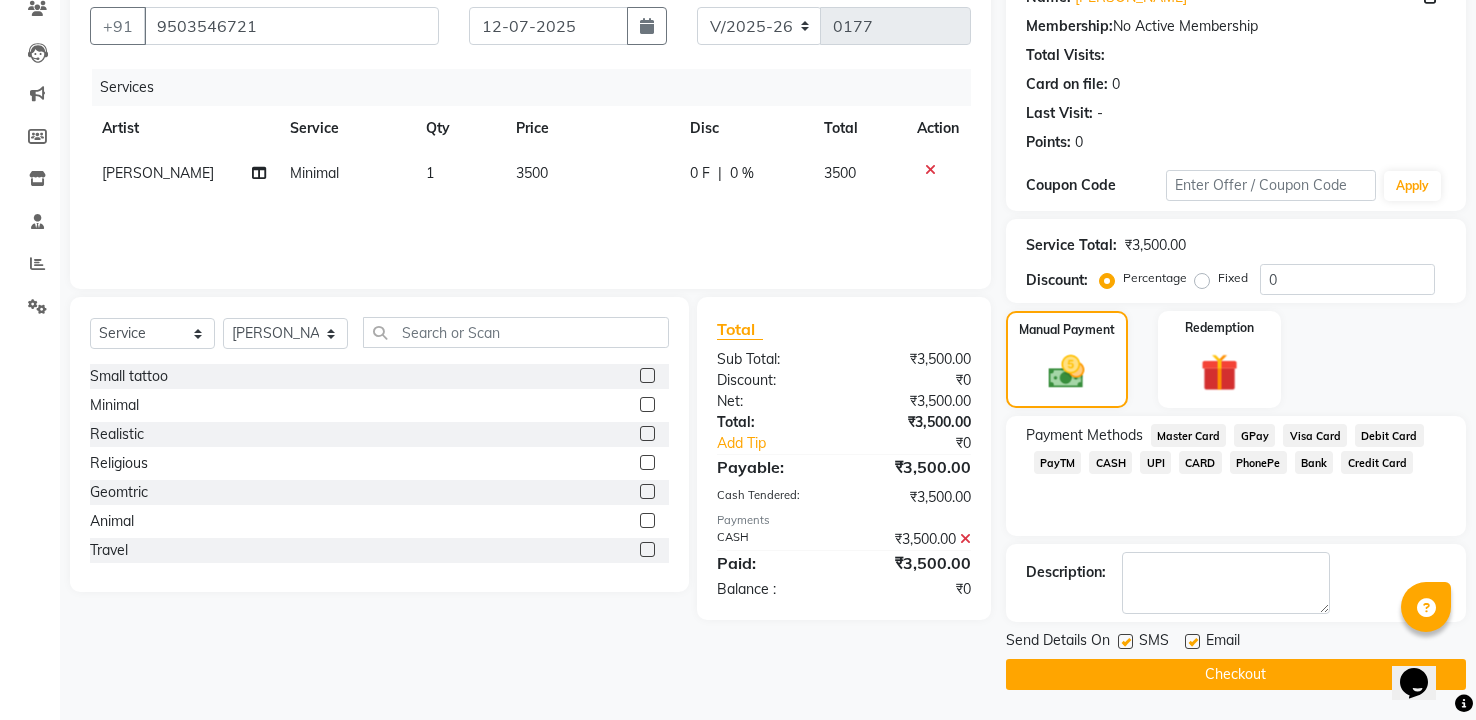 click on "Checkout" 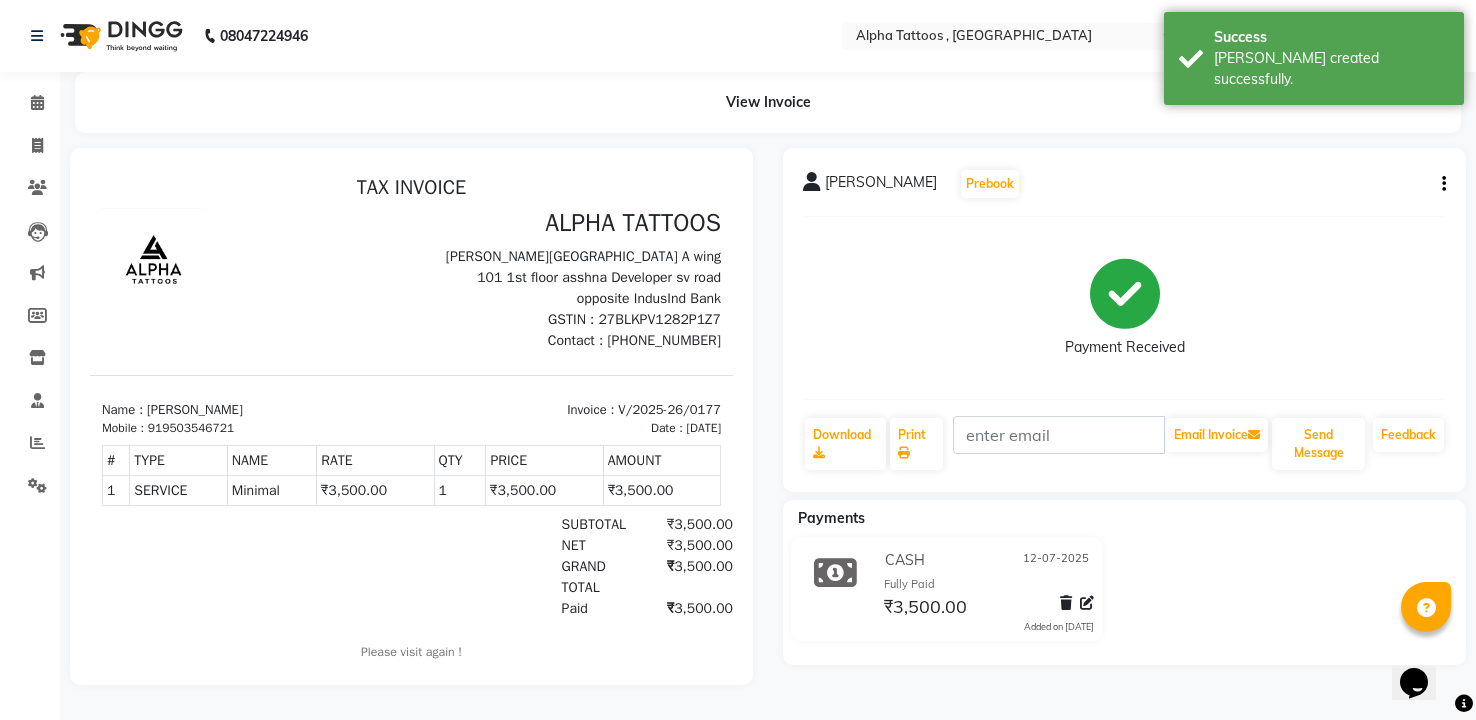 scroll, scrollTop: 0, scrollLeft: 0, axis: both 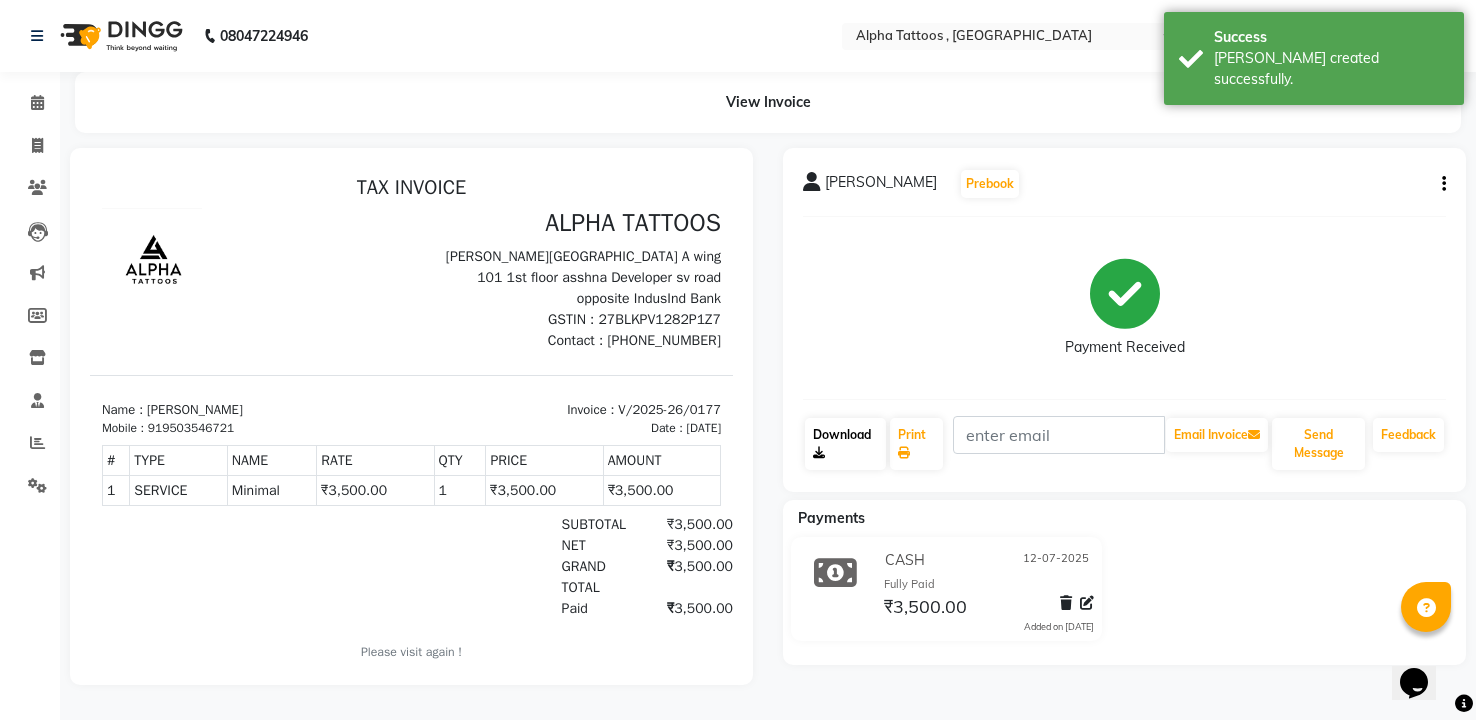 click on "Download" 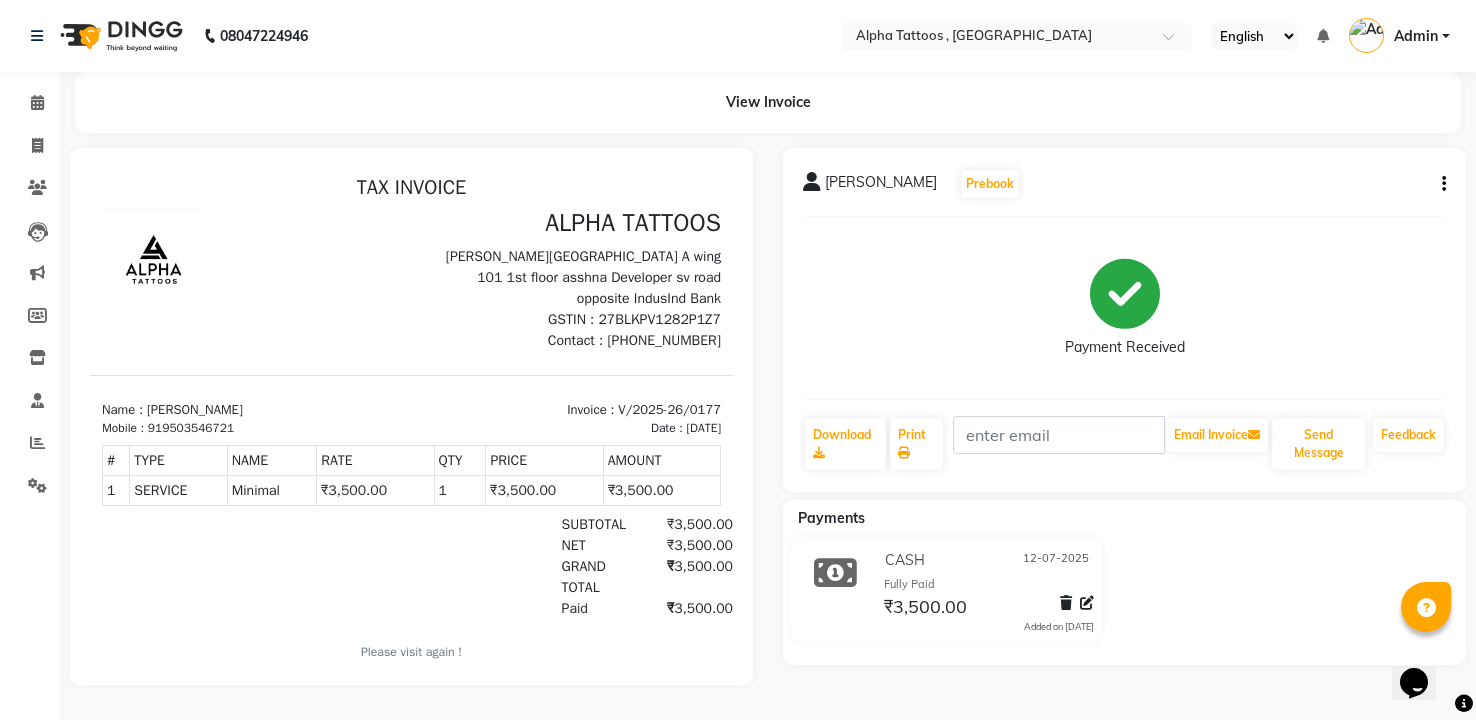 click 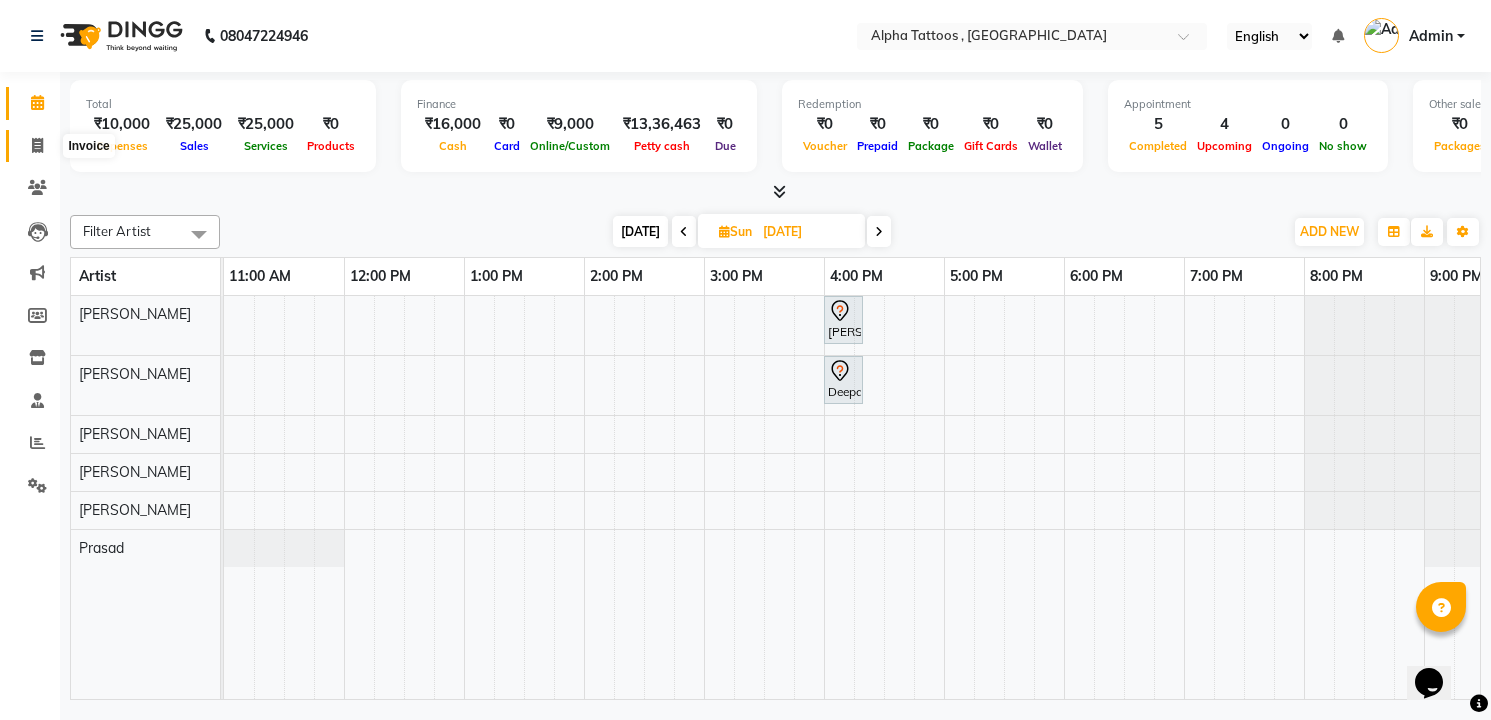click 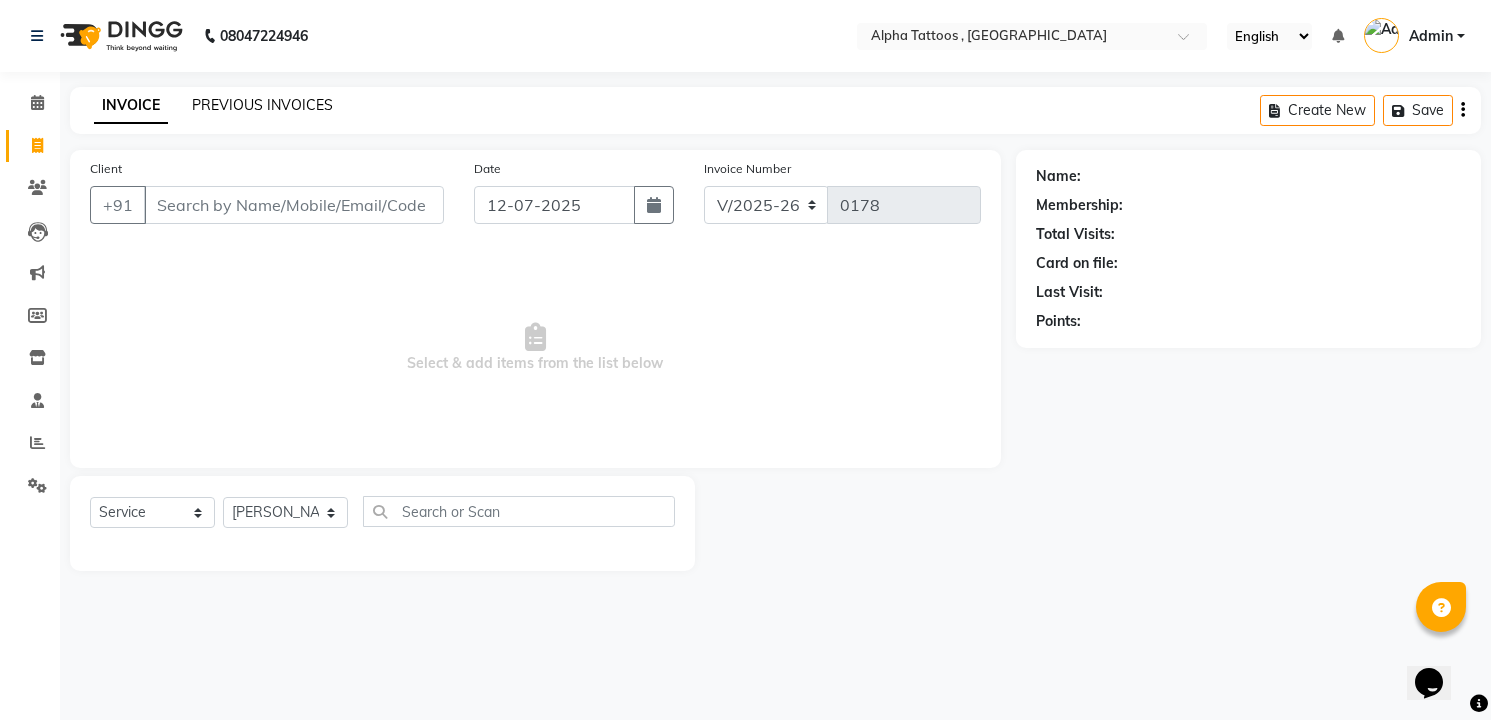 click on "PREVIOUS INVOICES" 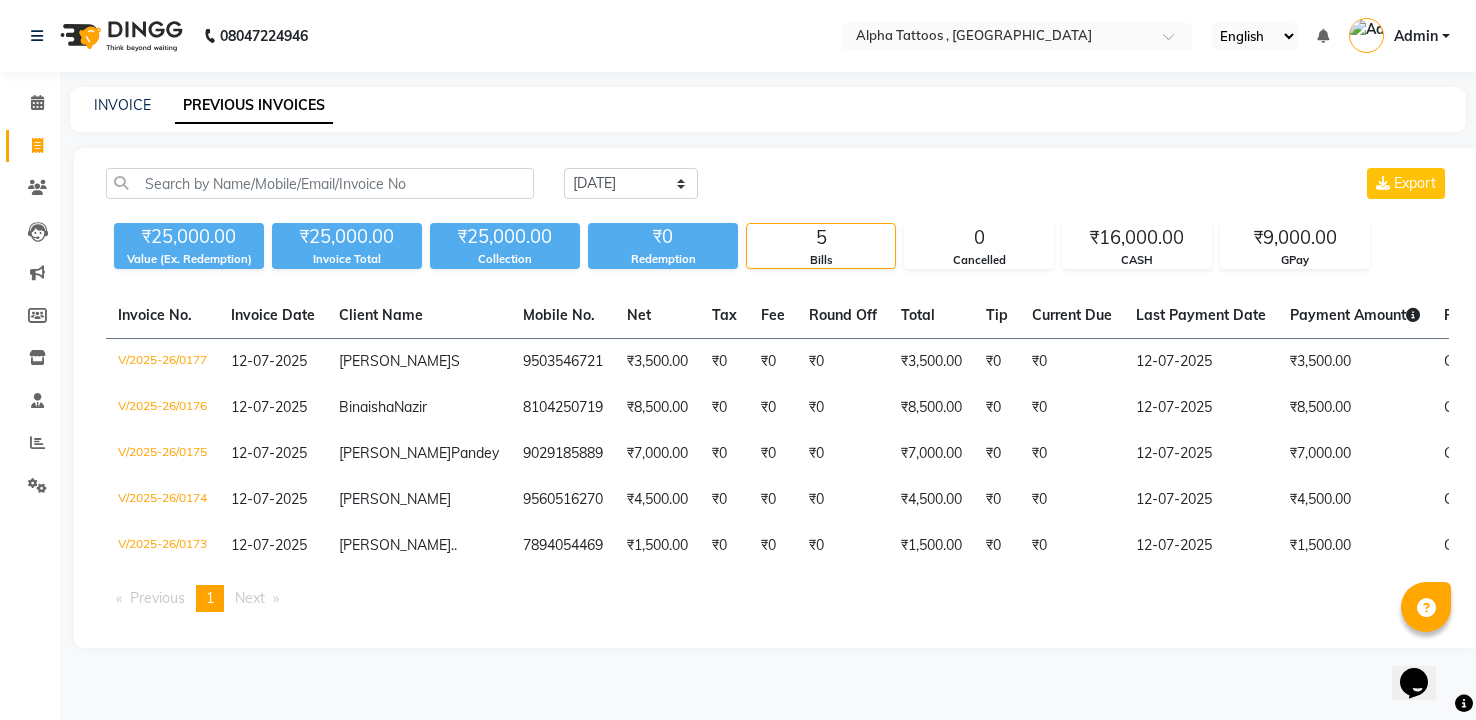 click 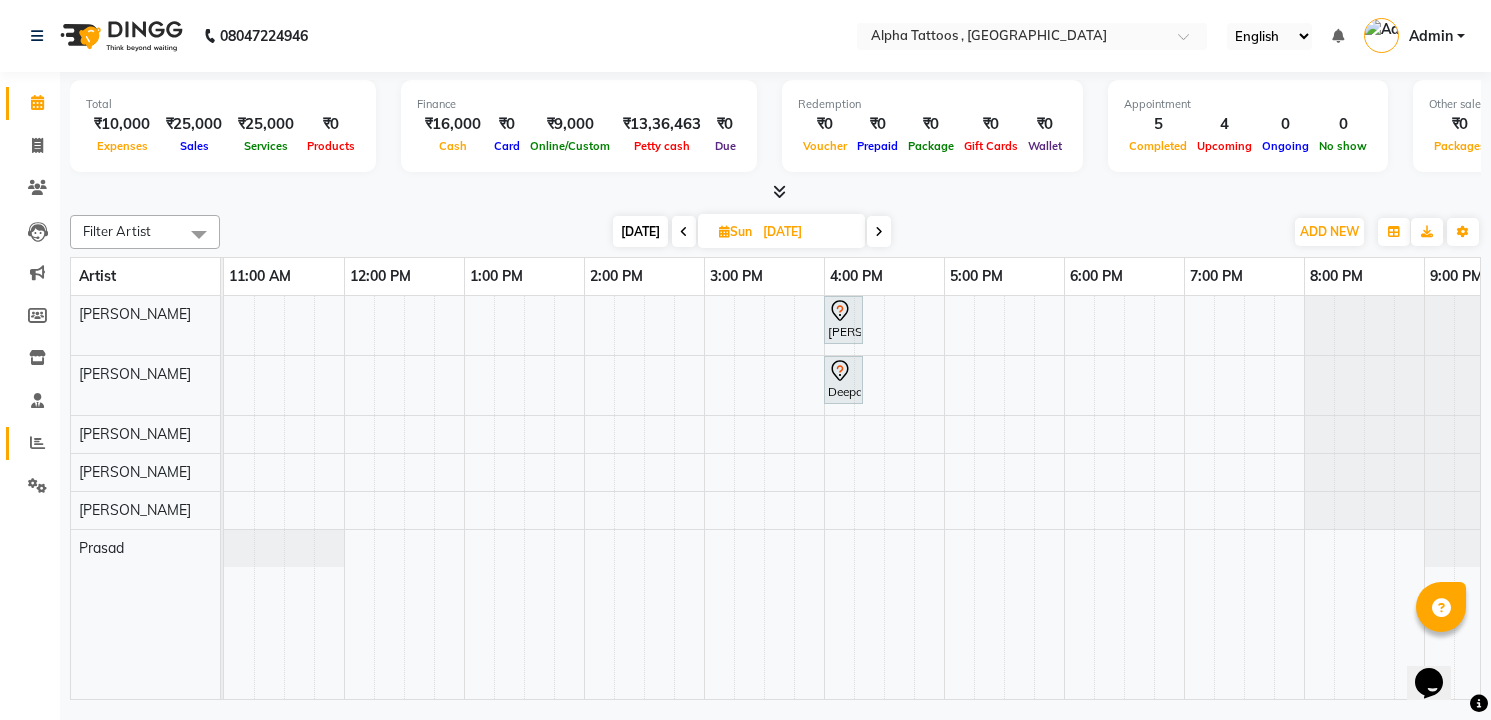 click on "Reports" 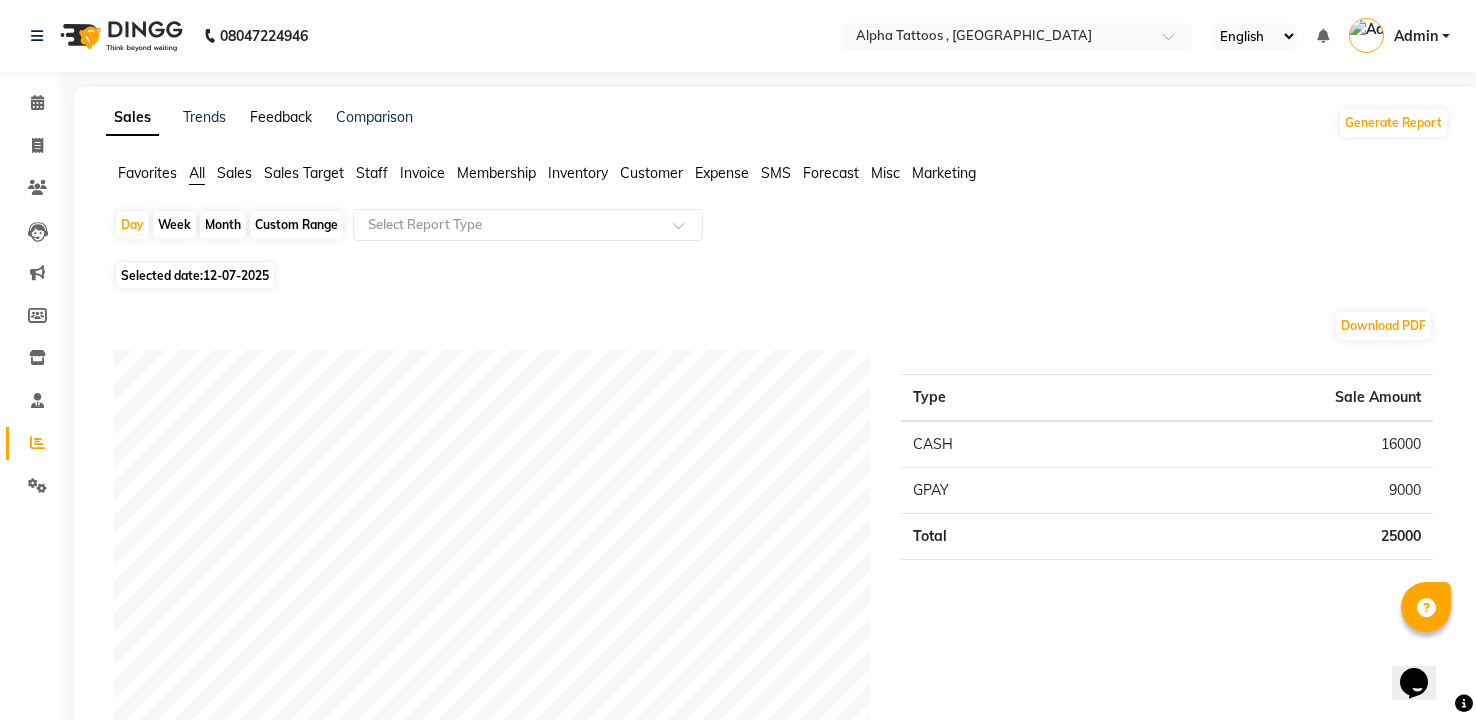 click on "Feedback" 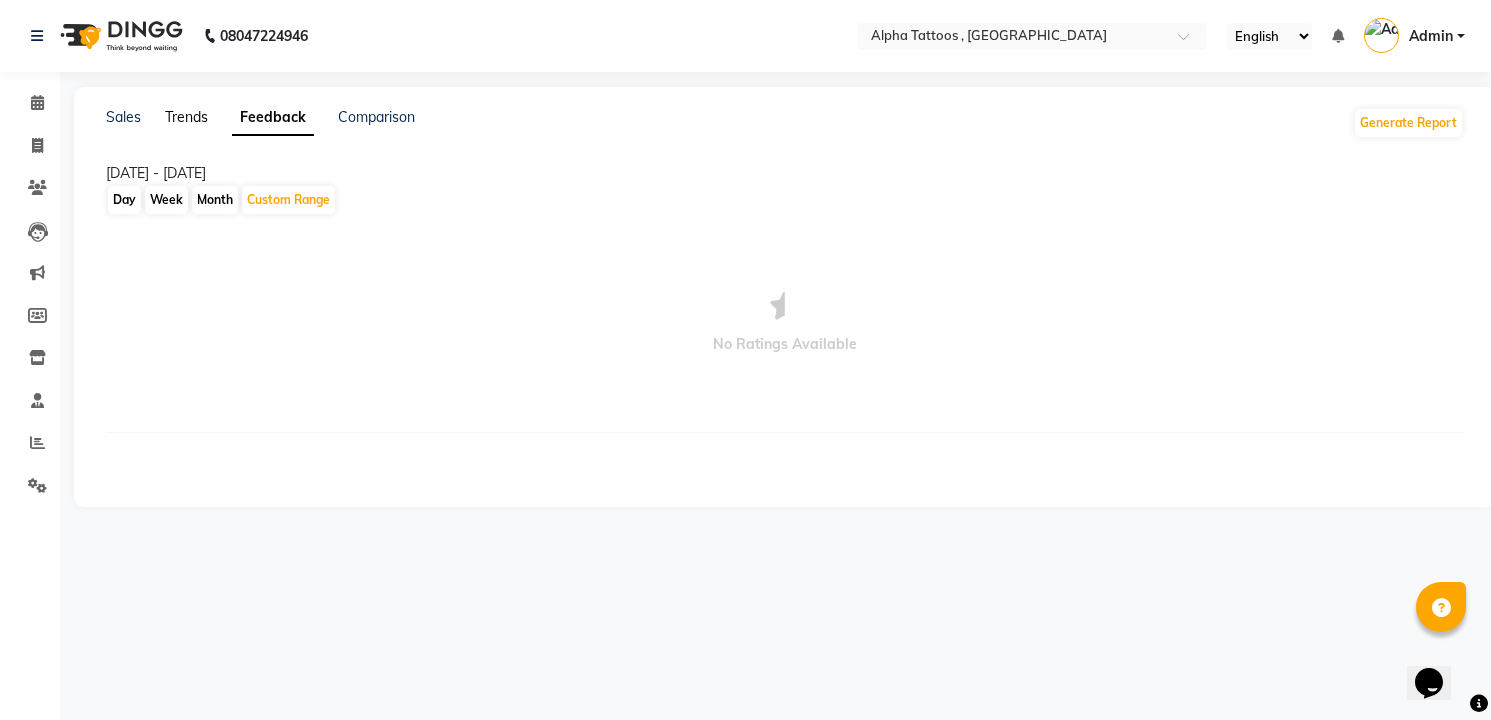 click on "Trends" 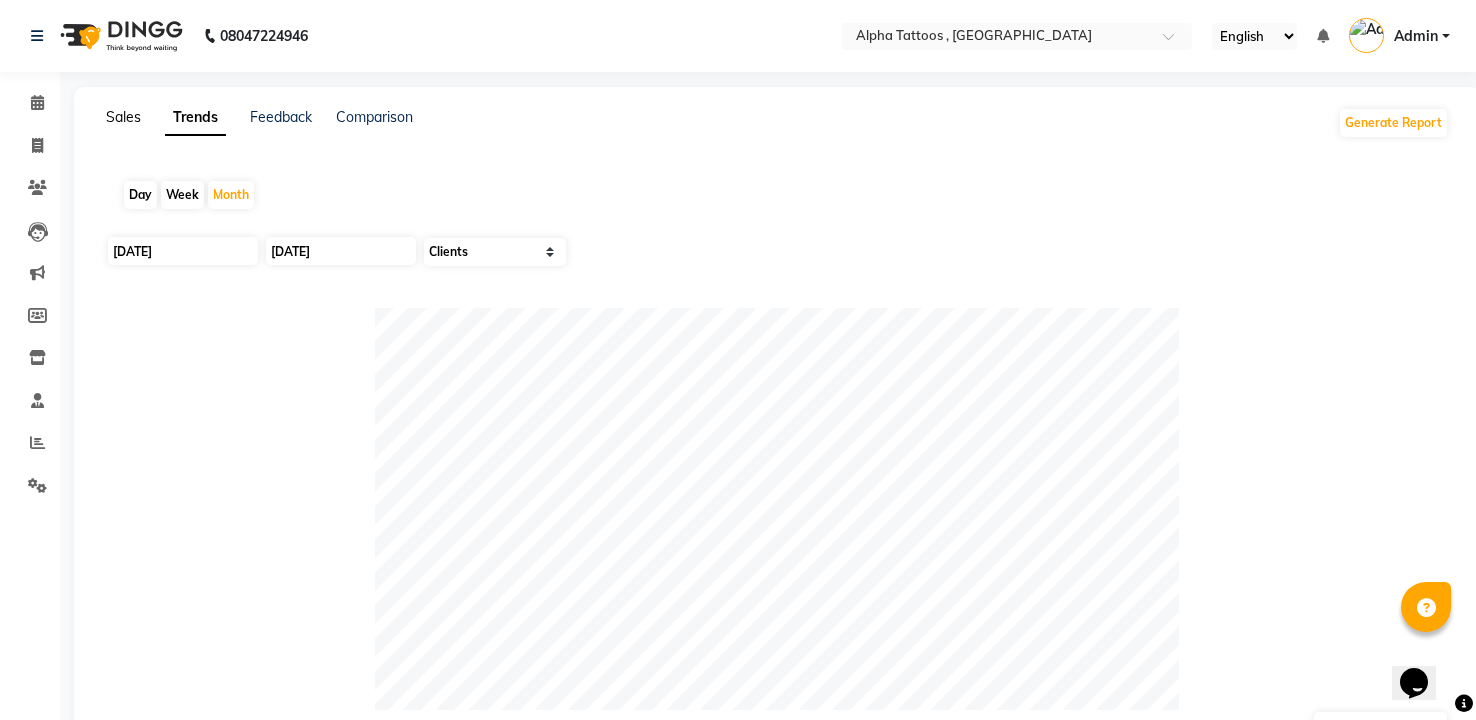 click on "Sales" 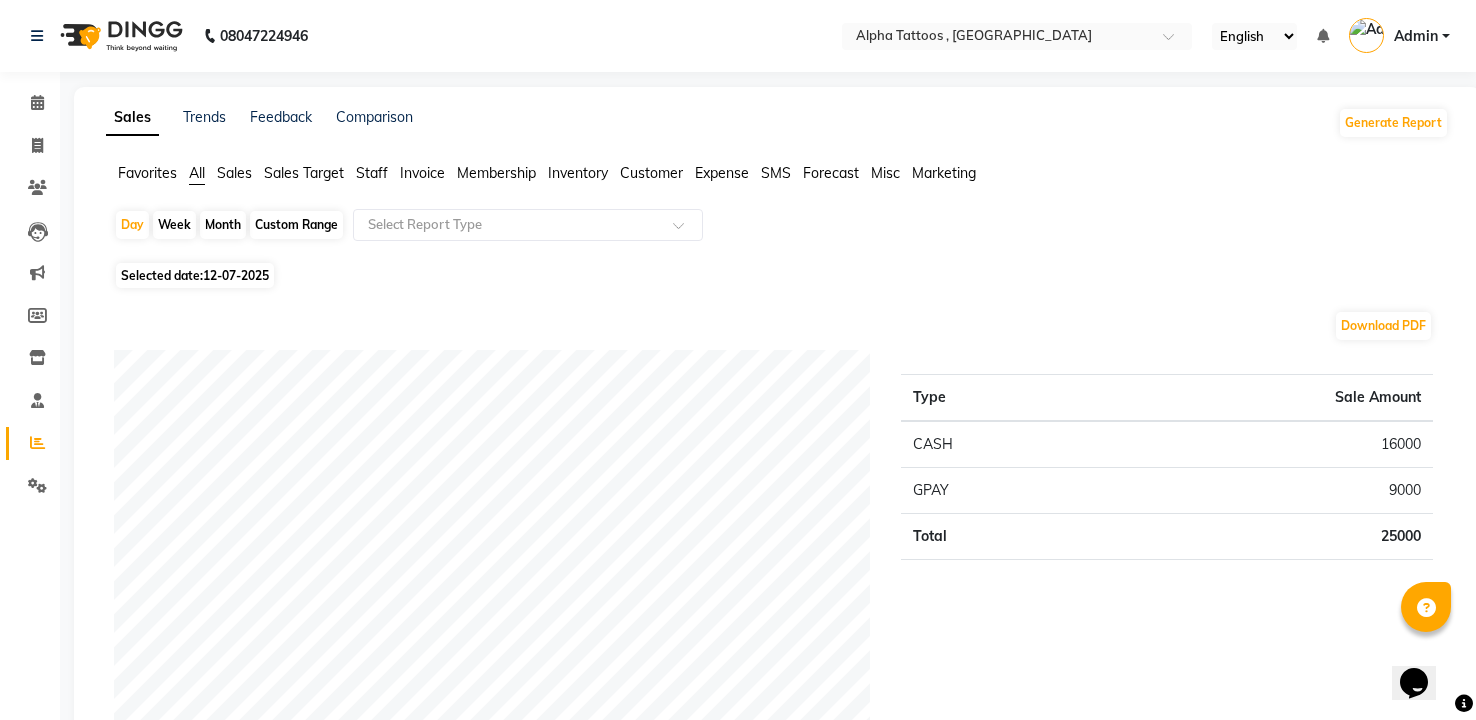 click on "Month" 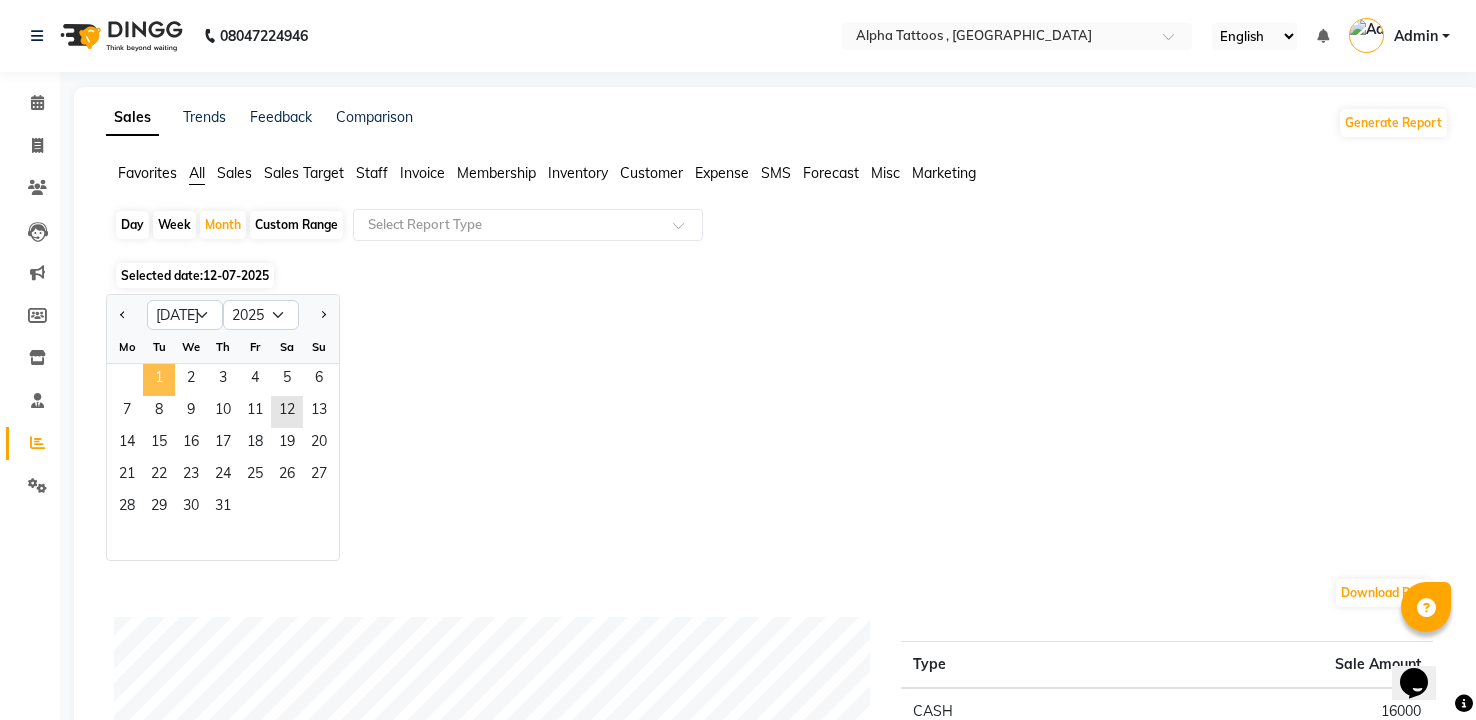 click on "1" 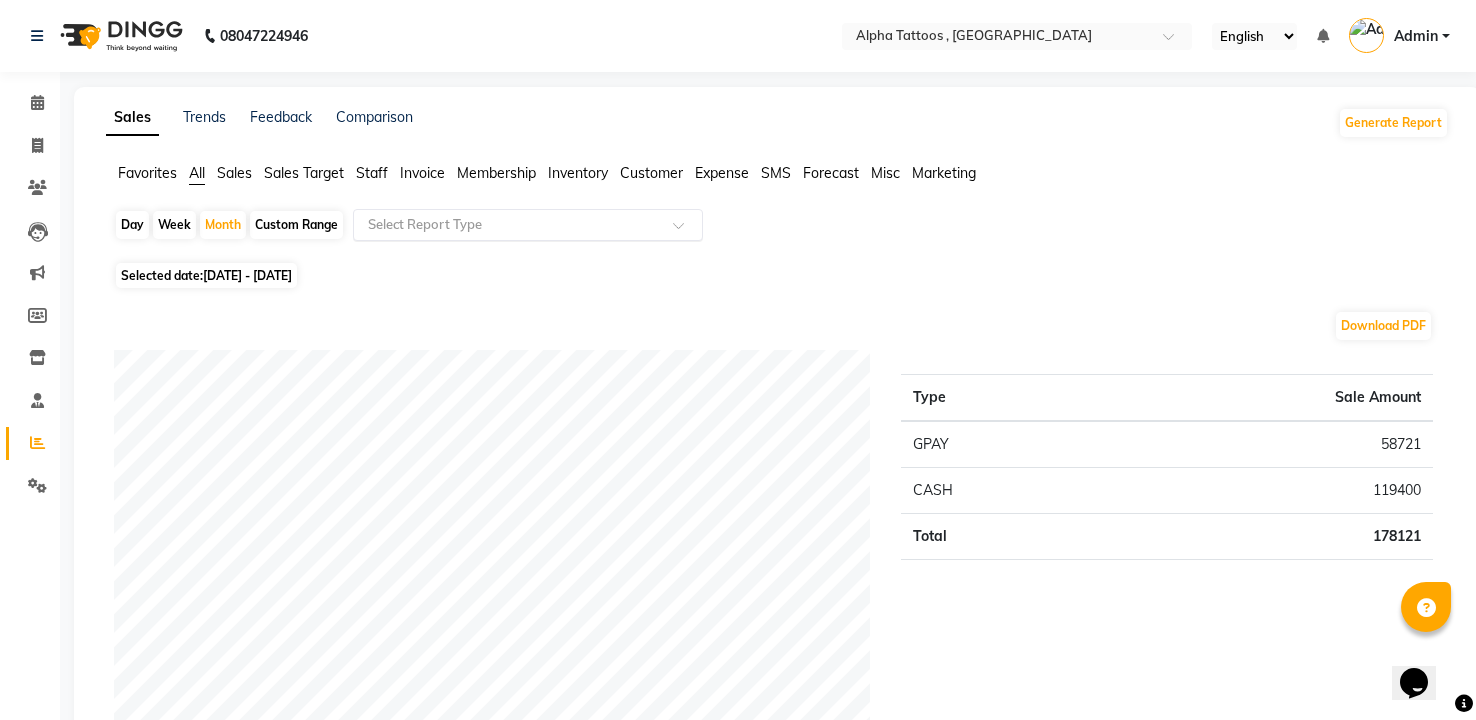 click 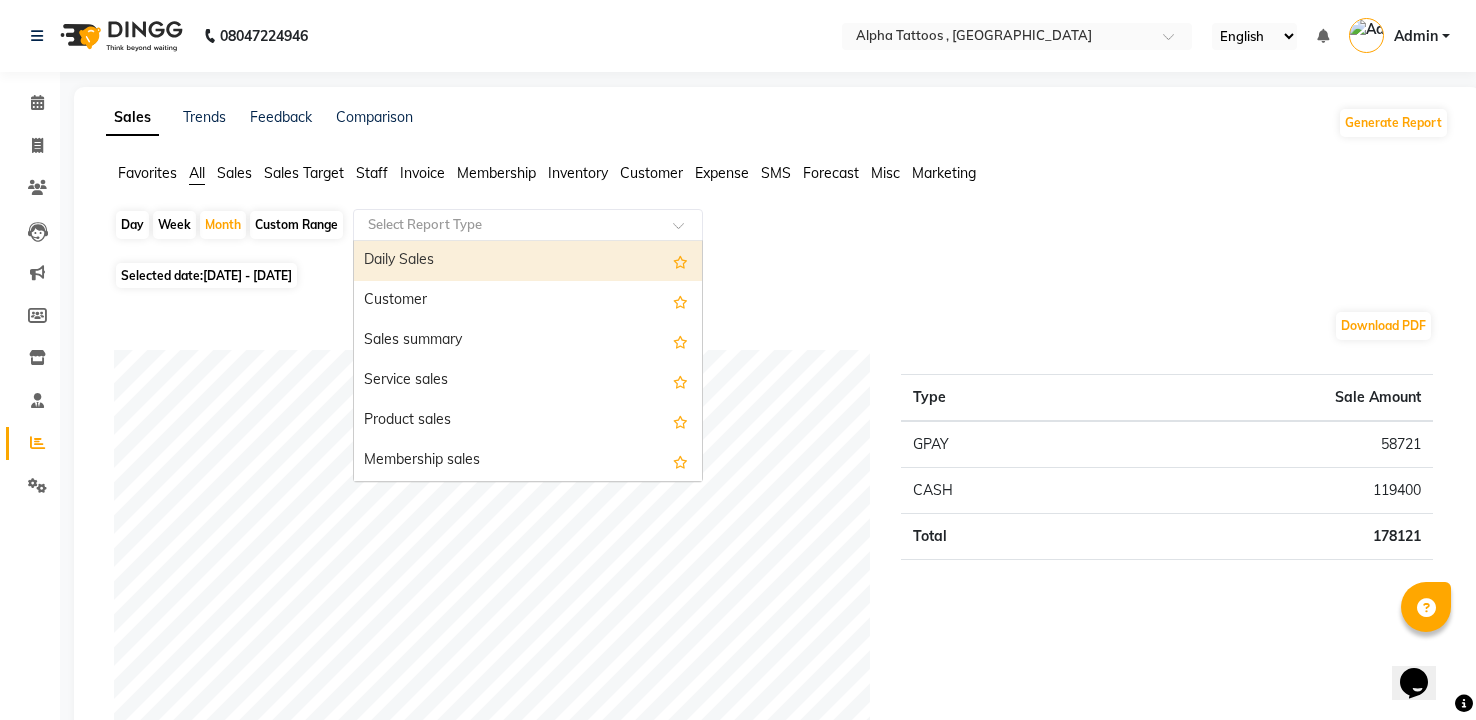 click on "Daily Sales" at bounding box center [528, 261] 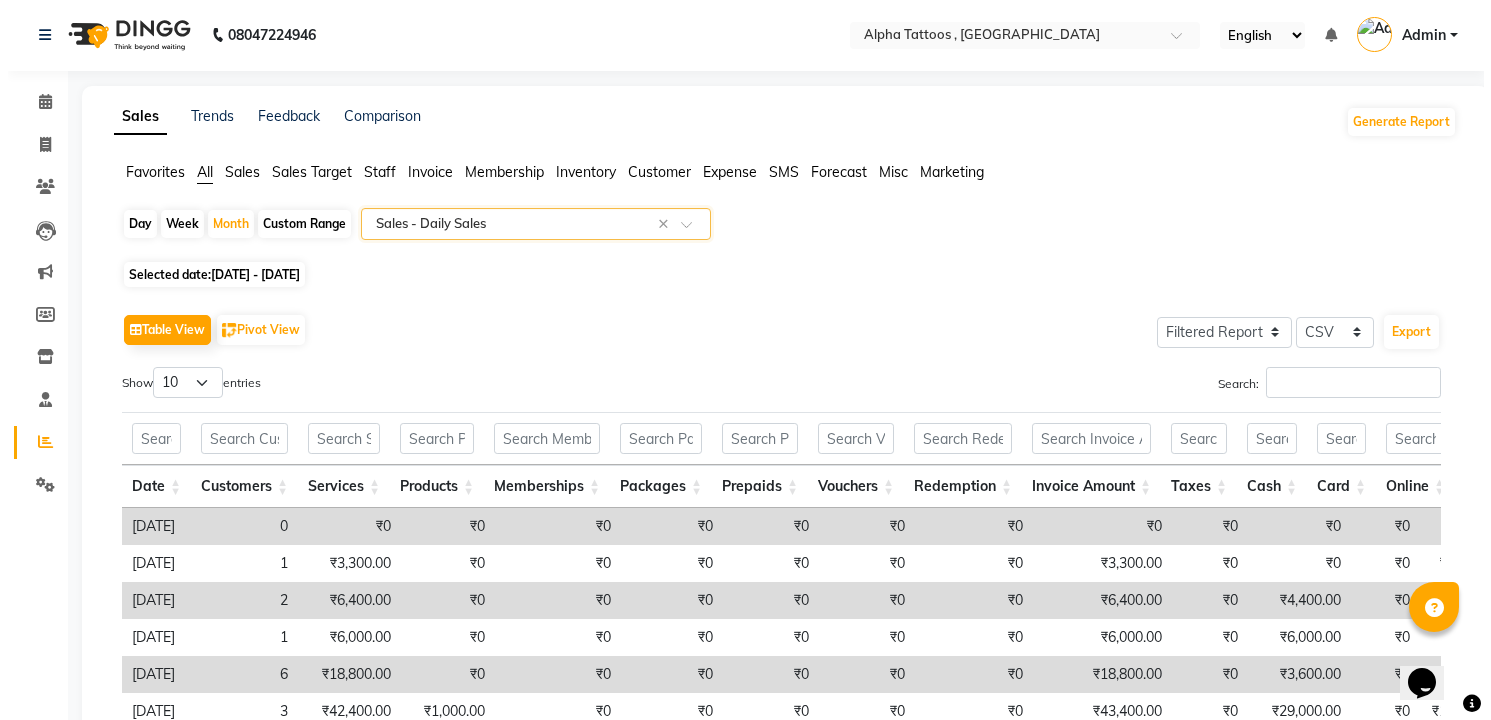 scroll, scrollTop: 0, scrollLeft: 0, axis: both 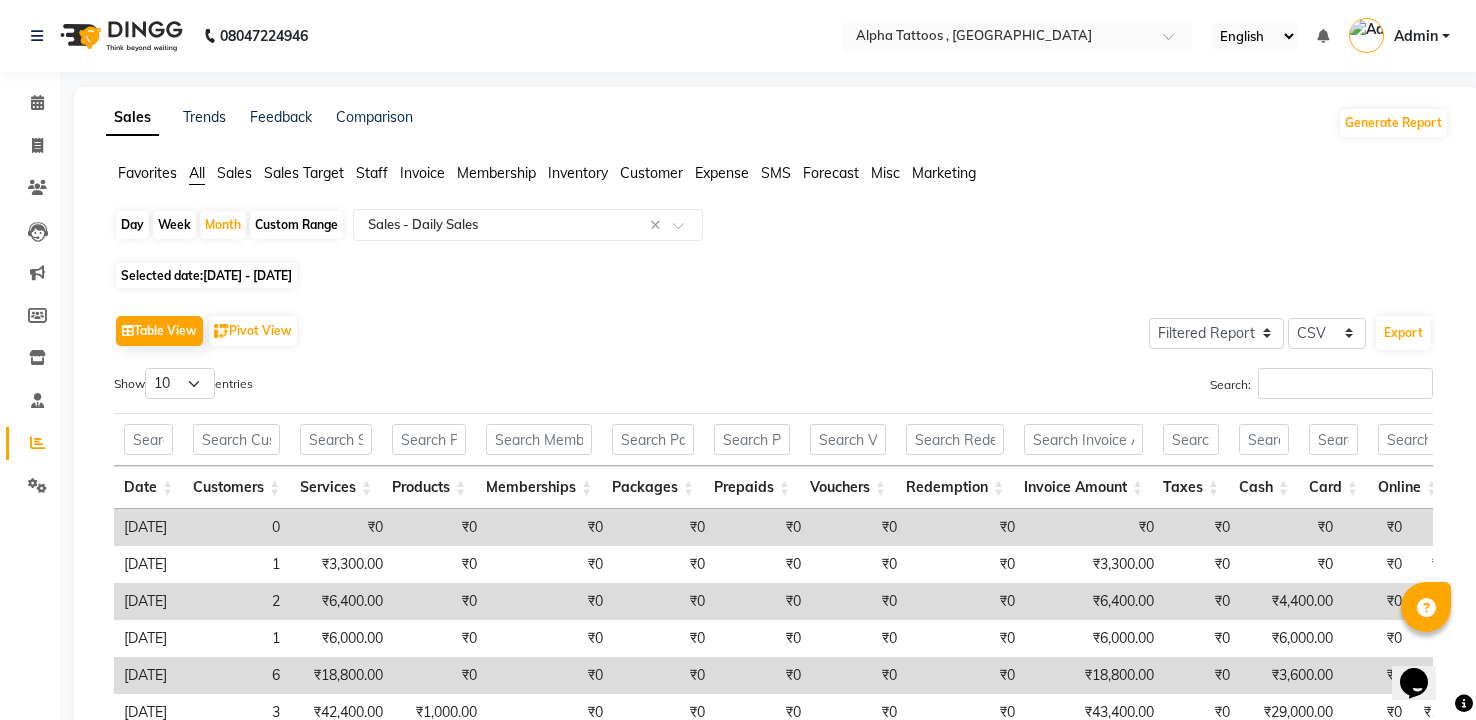 click 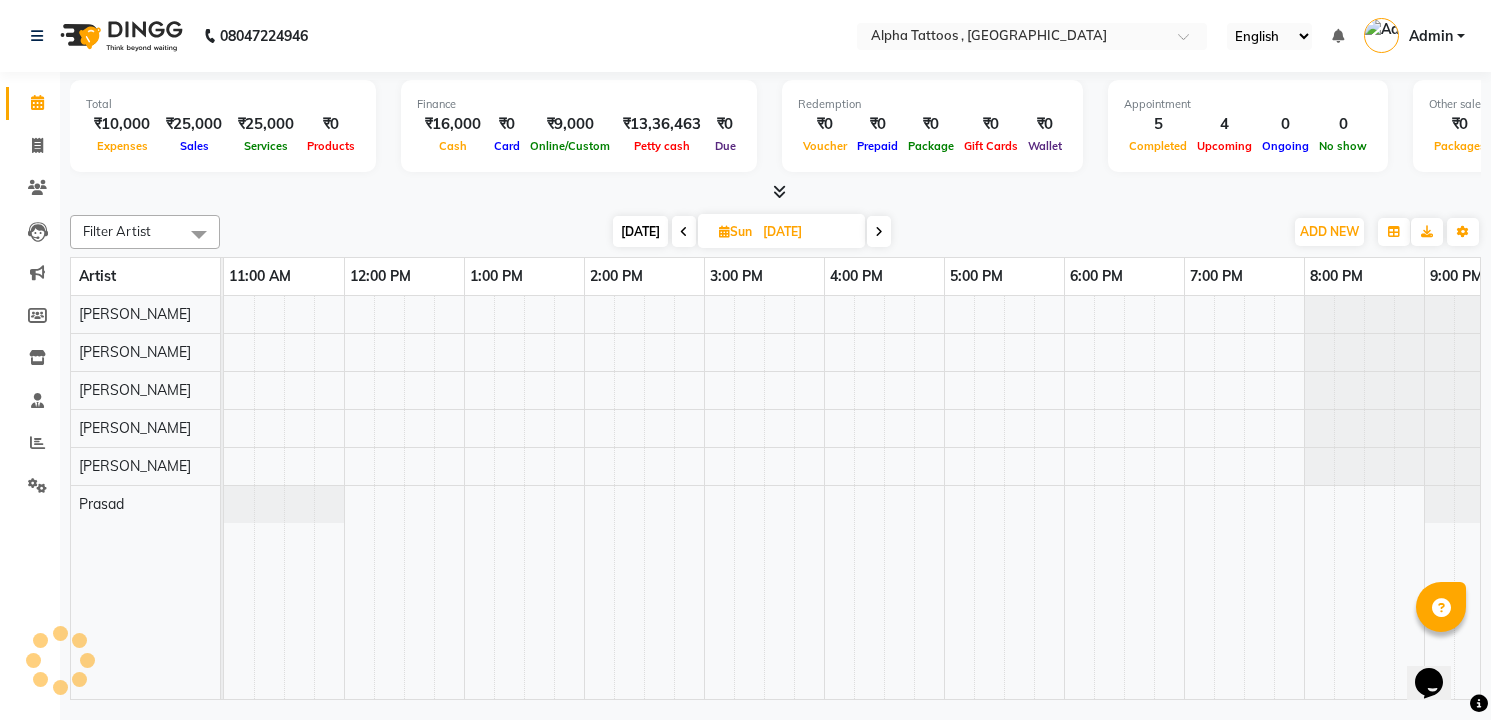 scroll, scrollTop: 0, scrollLeft: 64, axis: horizontal 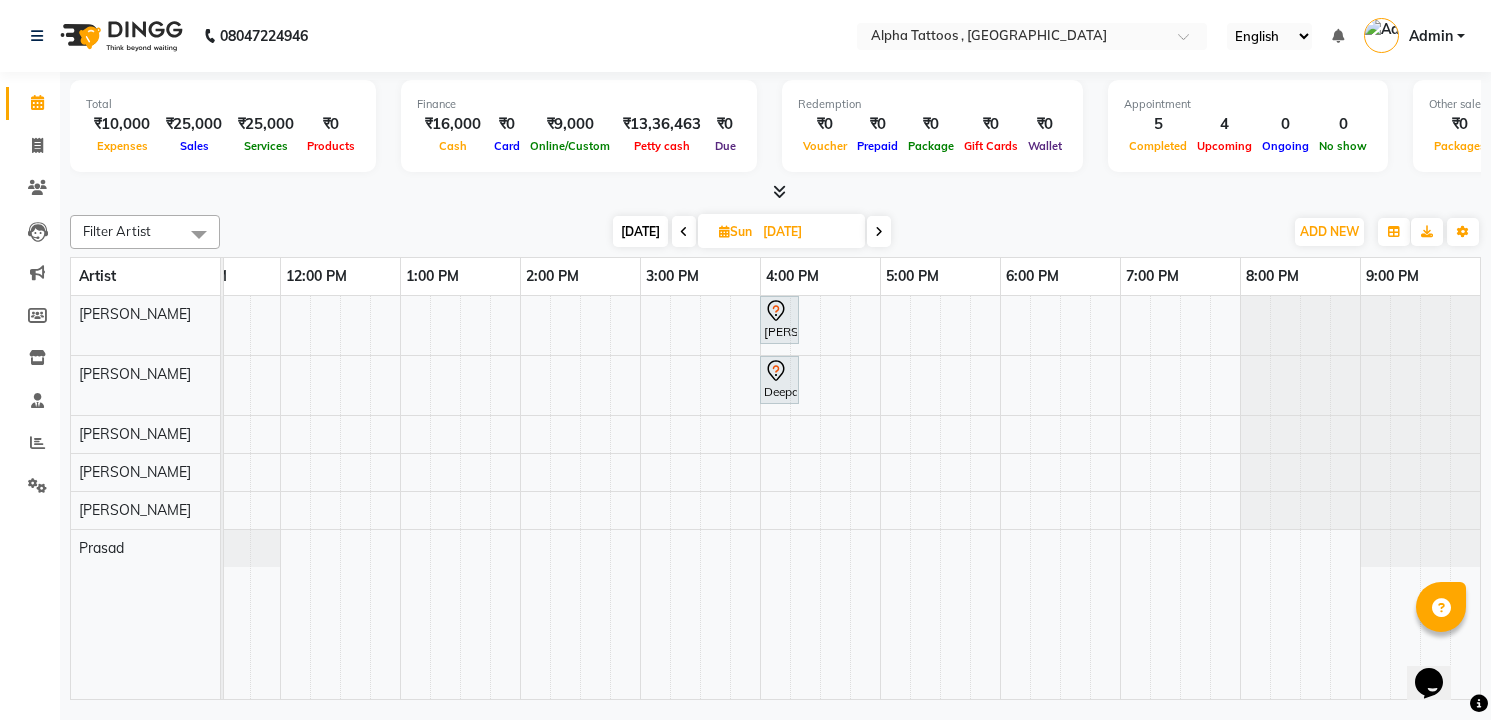 click on "[DATE]  [DATE]" at bounding box center (751, 232) 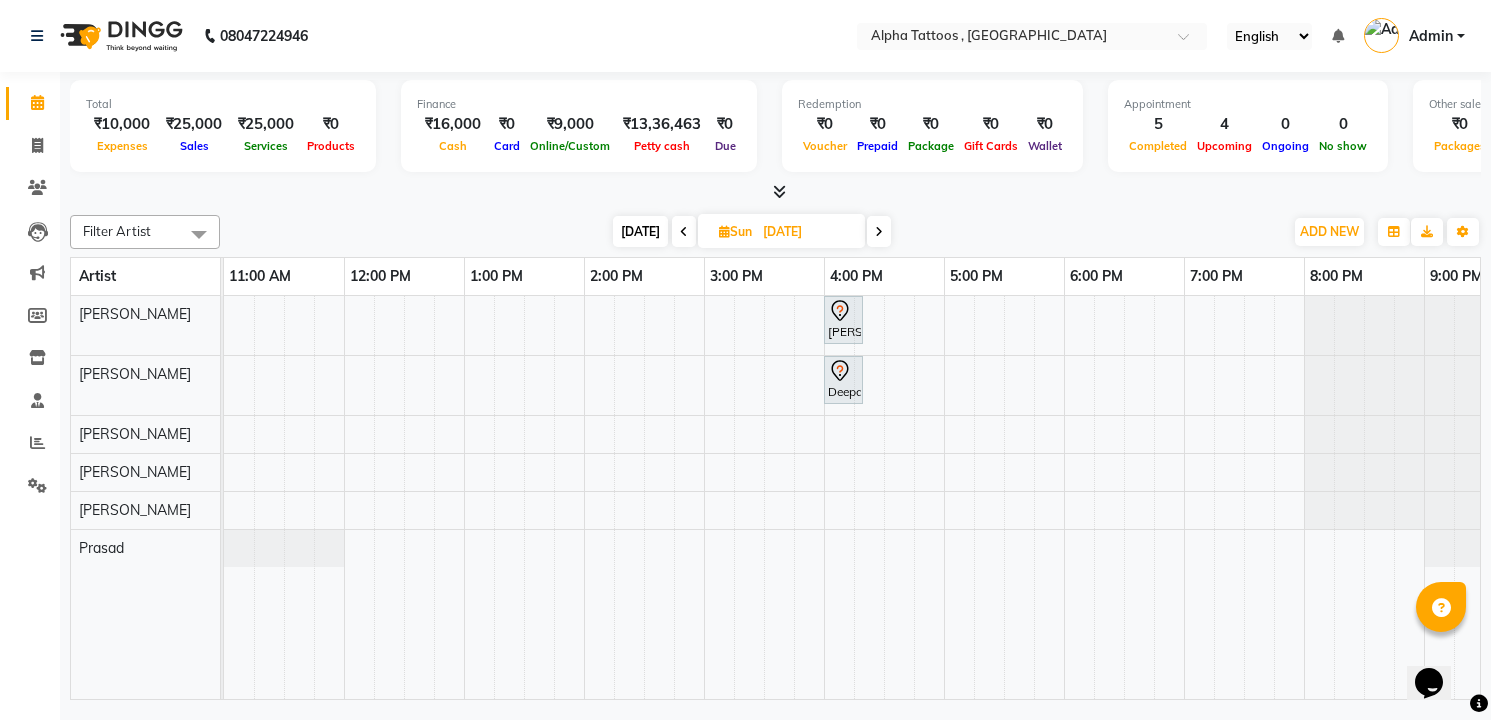 click on "[DATE]" at bounding box center (640, 231) 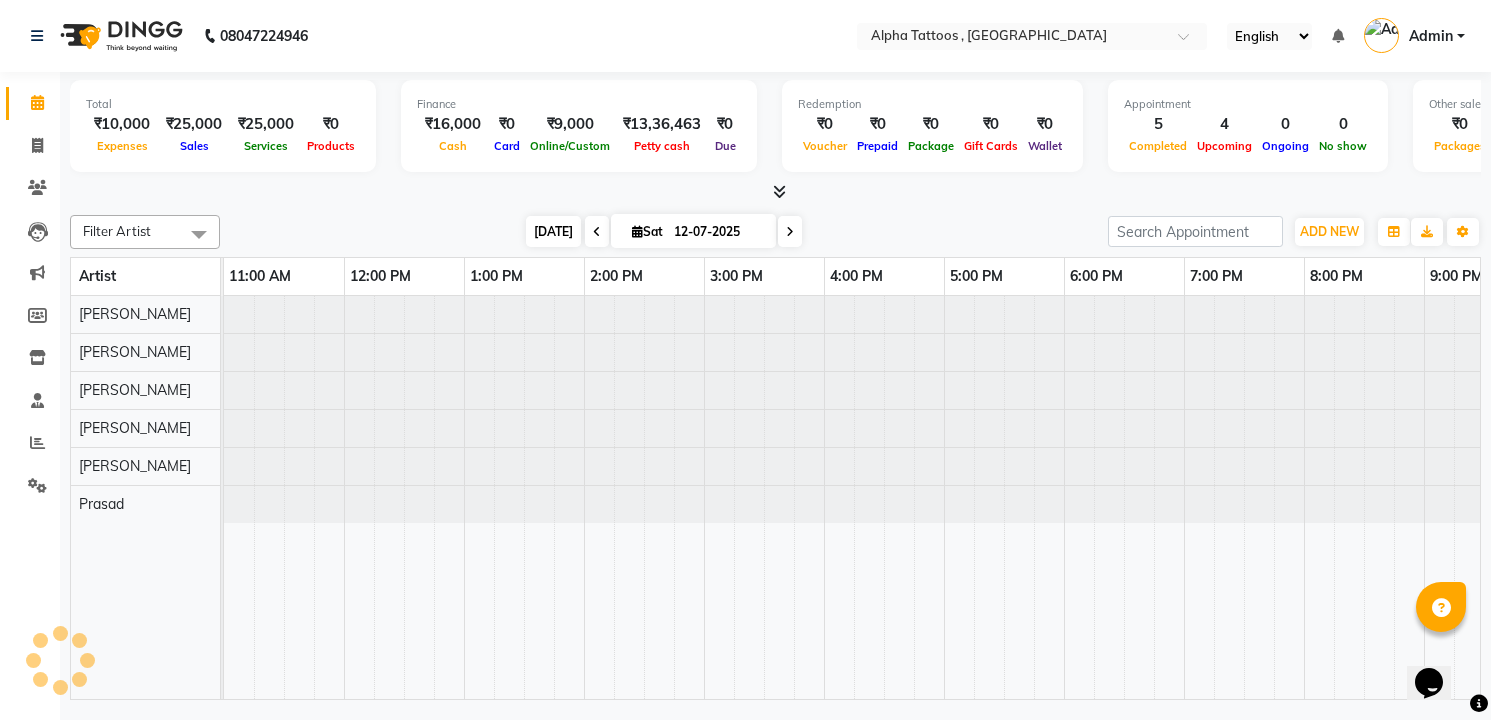 scroll, scrollTop: 0, scrollLeft: 68, axis: horizontal 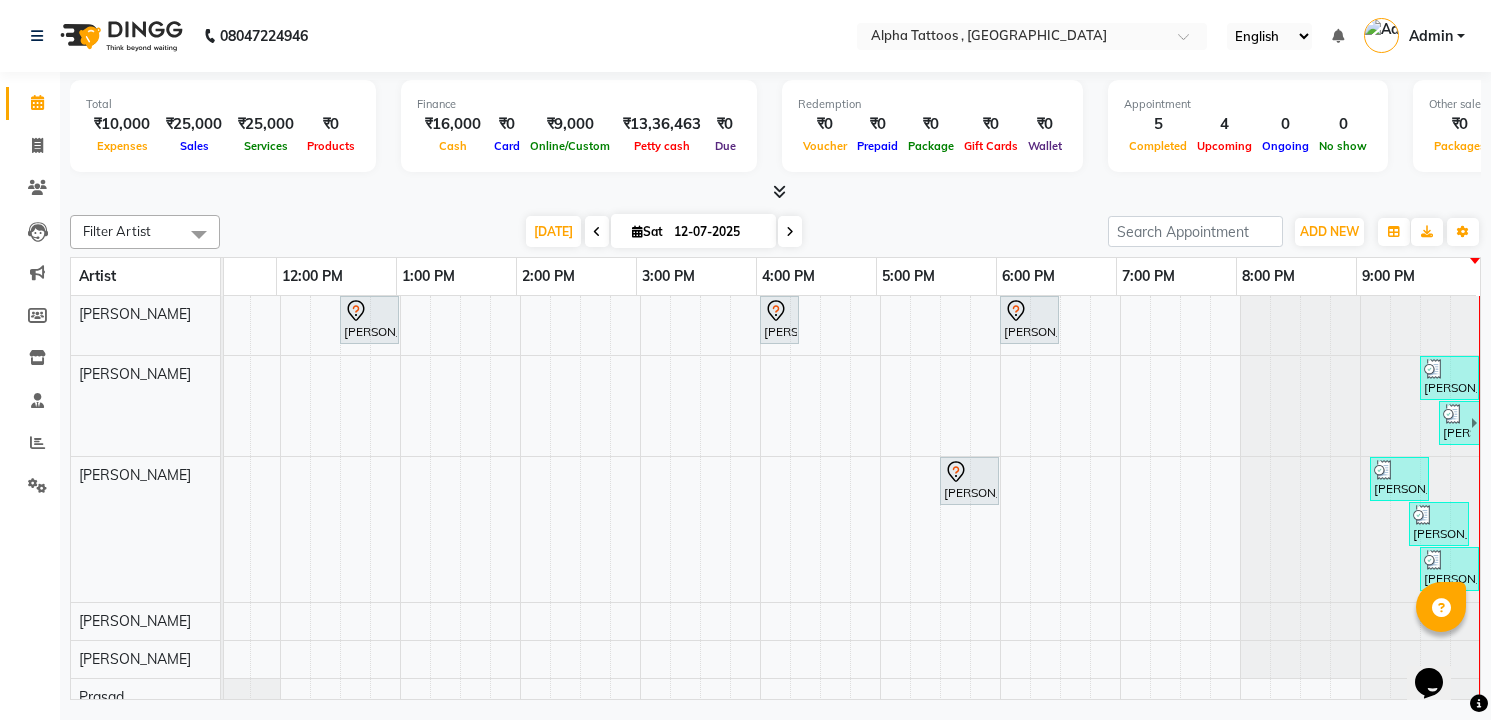 click on "[DATE]  [DATE]" at bounding box center [664, 232] 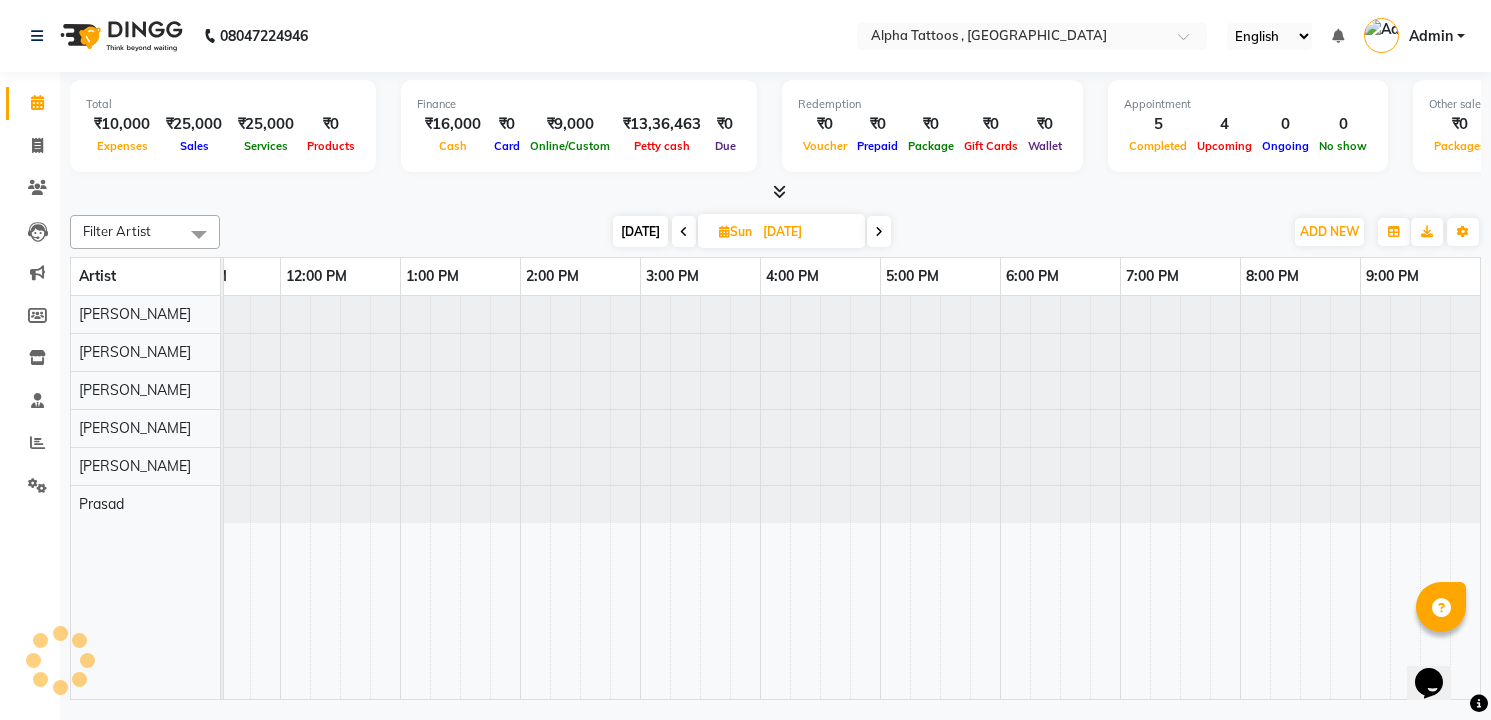 scroll, scrollTop: 0, scrollLeft: 64, axis: horizontal 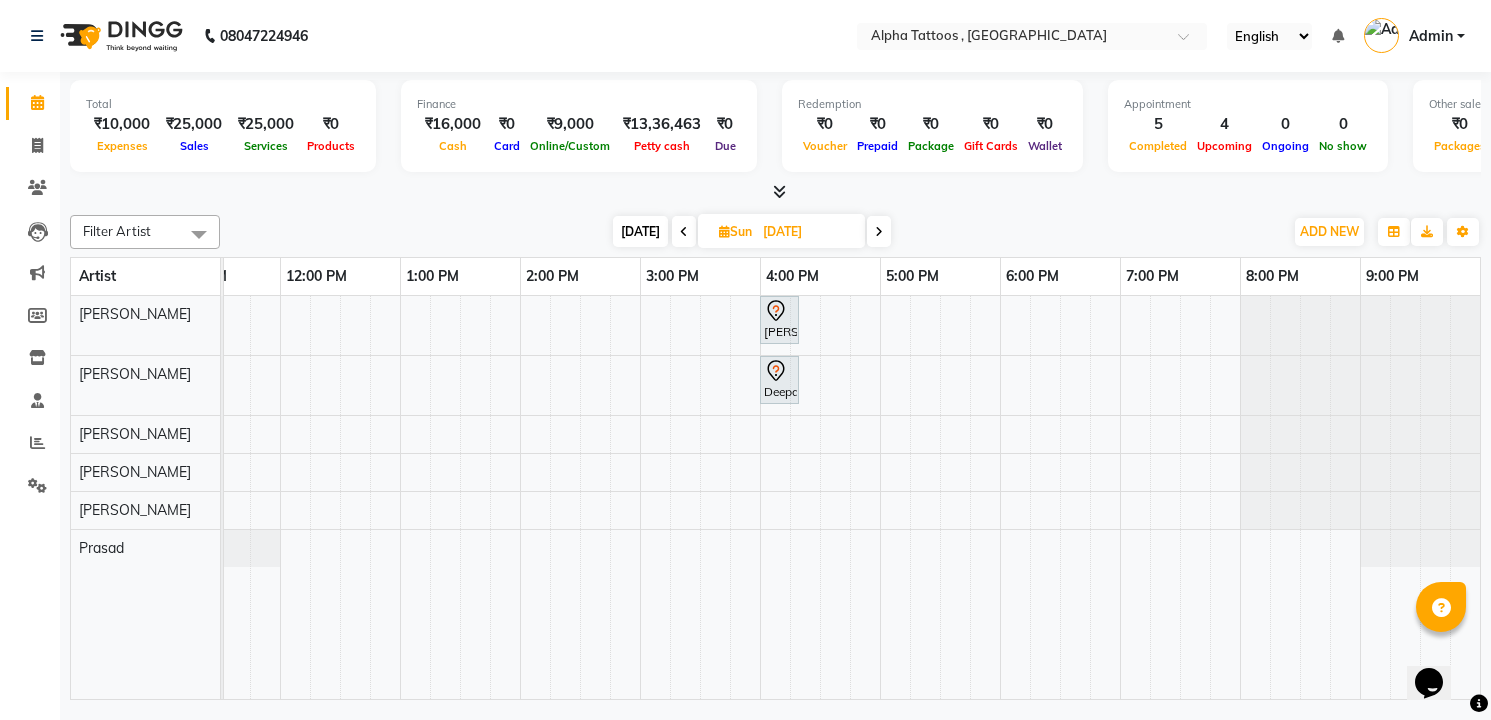 click at bounding box center (775, 192) 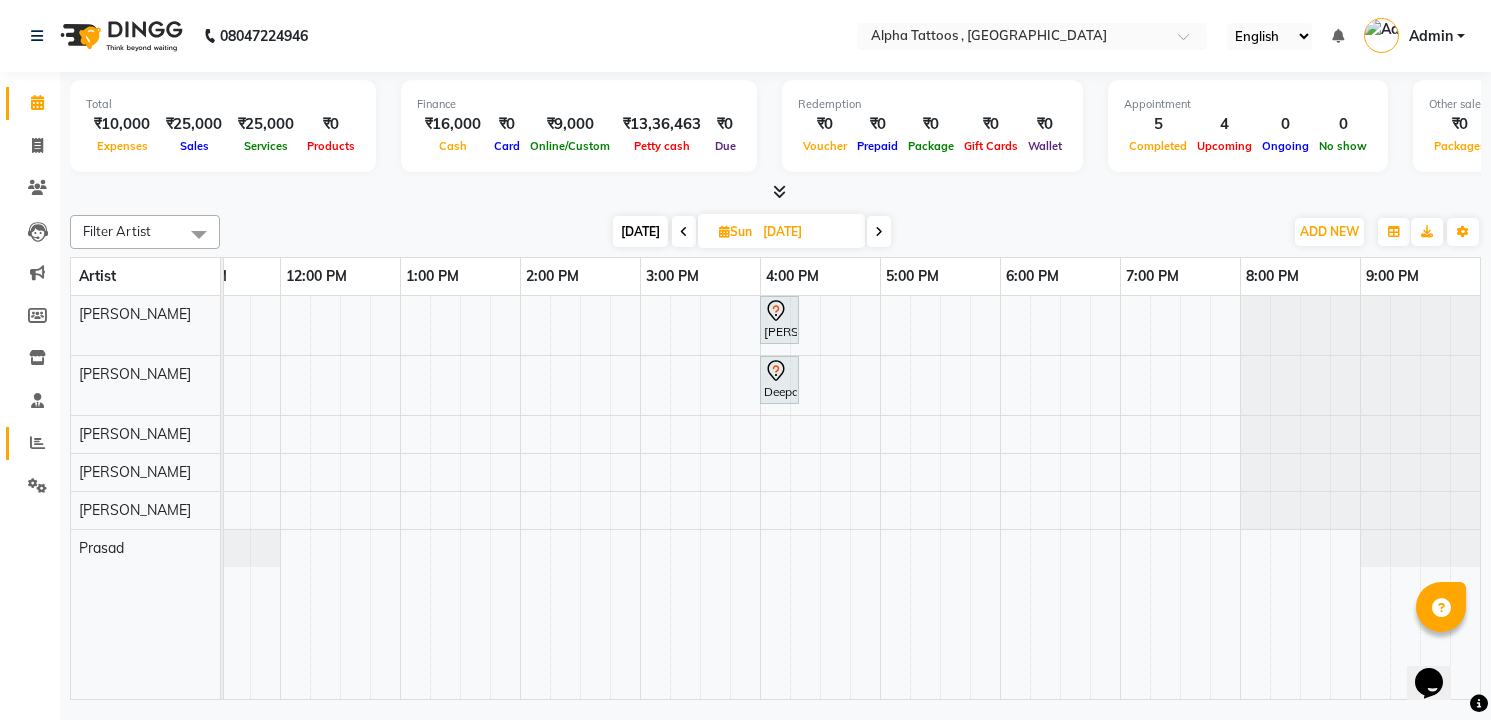 click on "Reports" 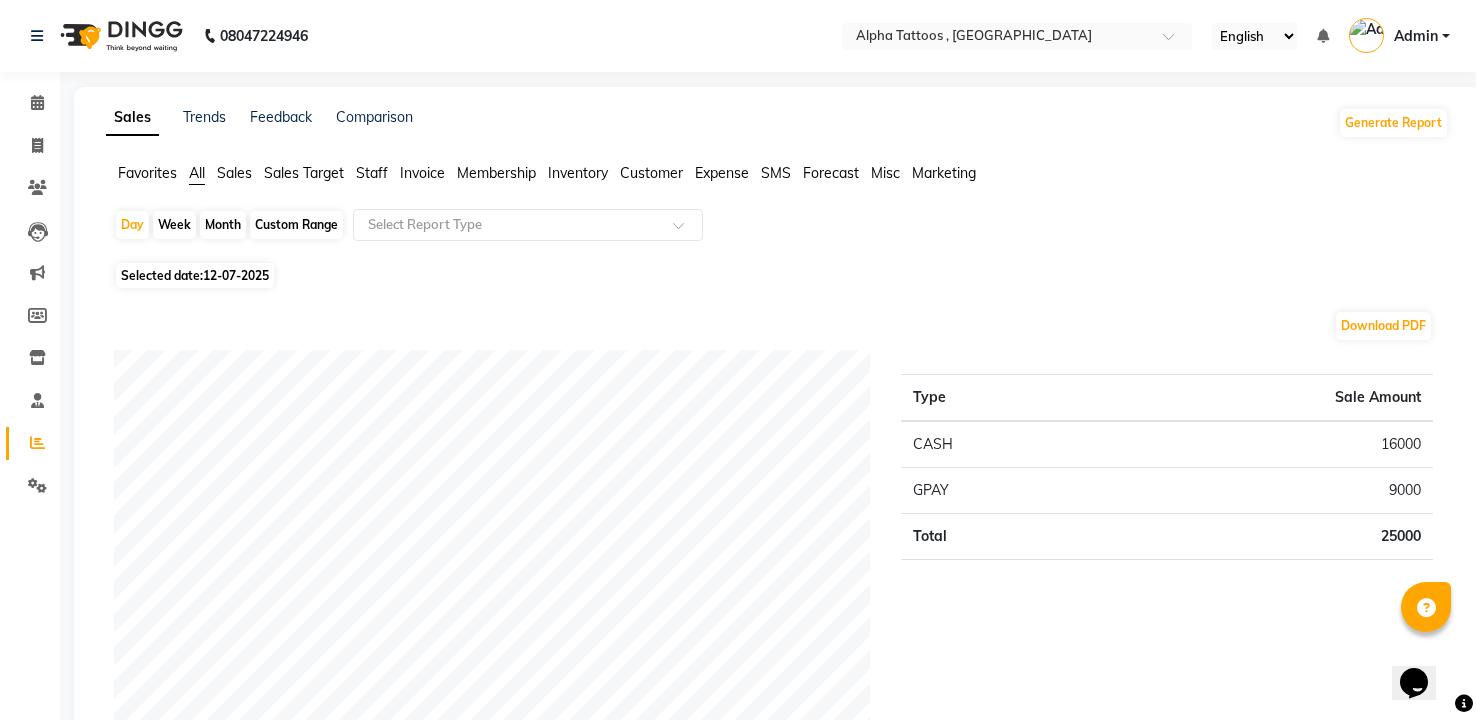 click on "Sales" 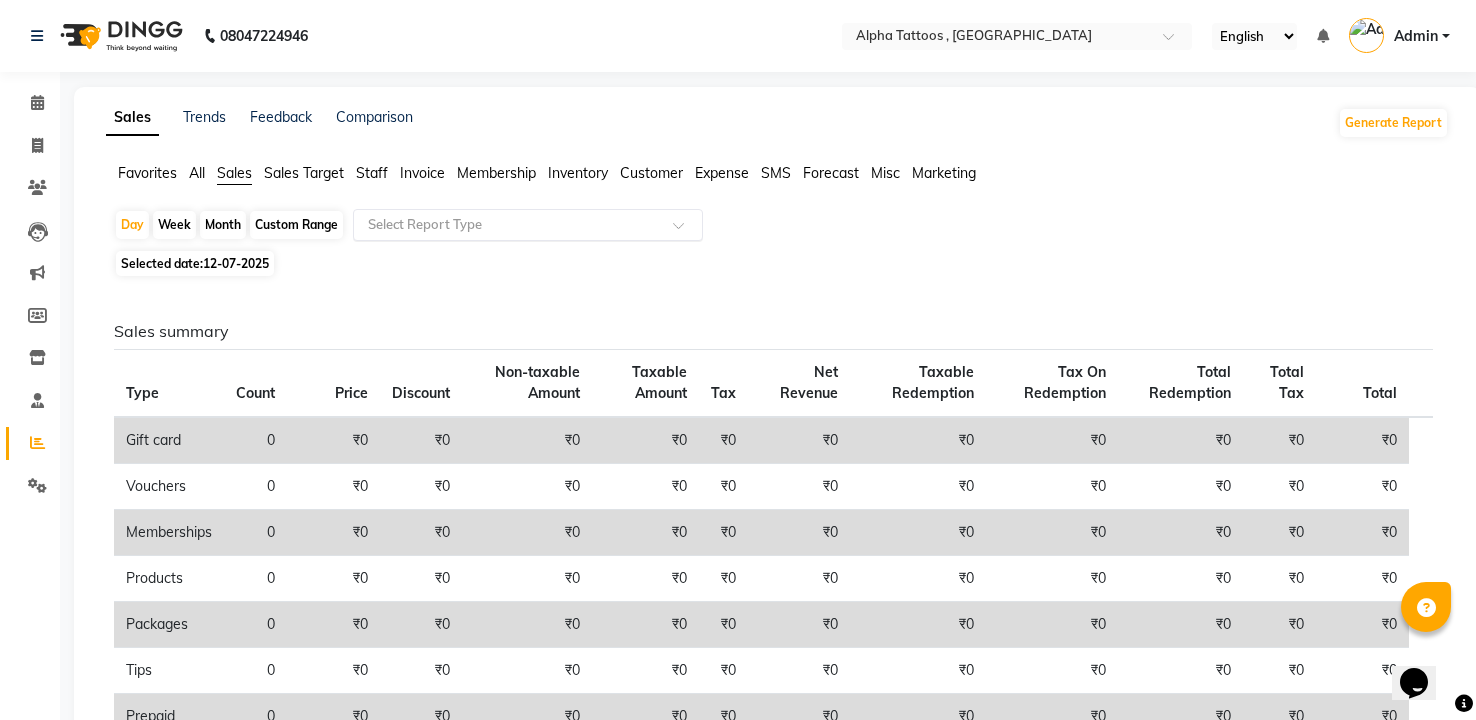 click on "Select Report Type" 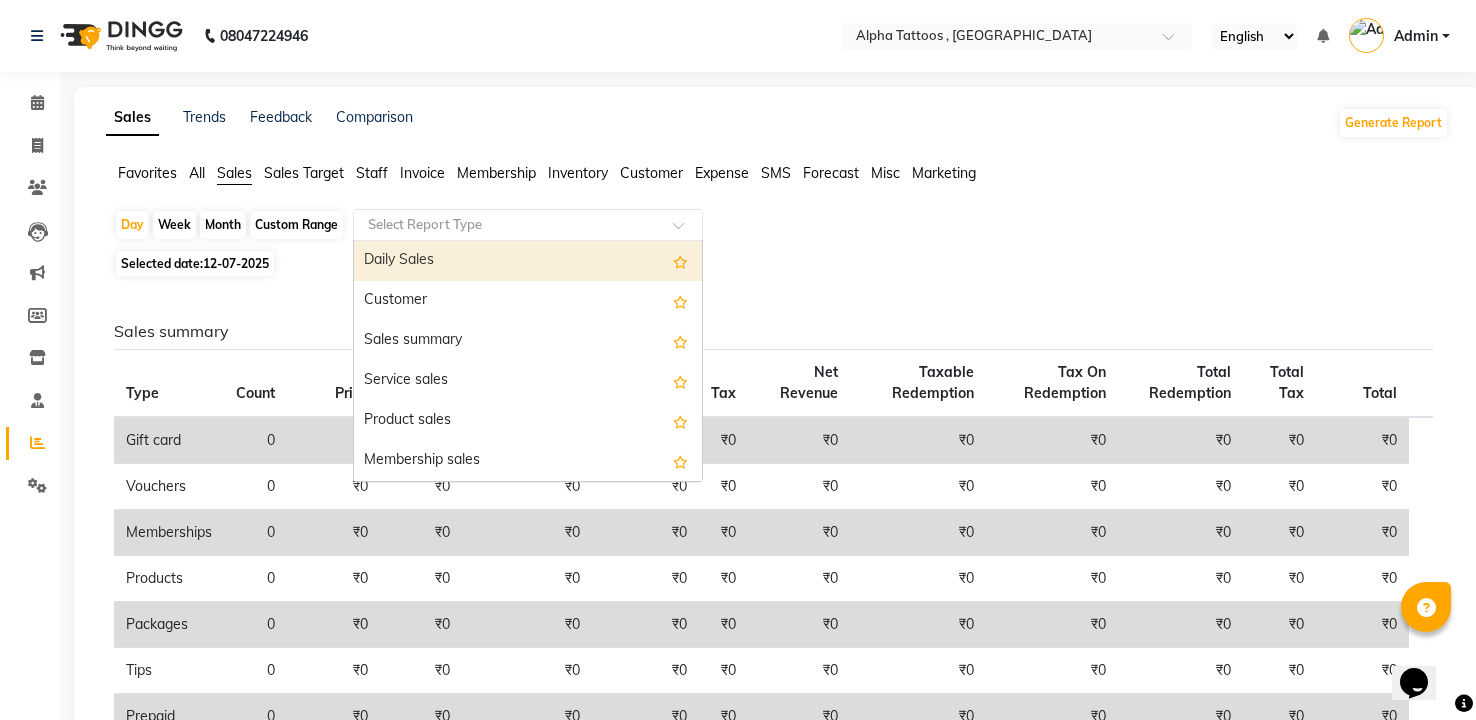 click on "Daily Sales" at bounding box center (528, 261) 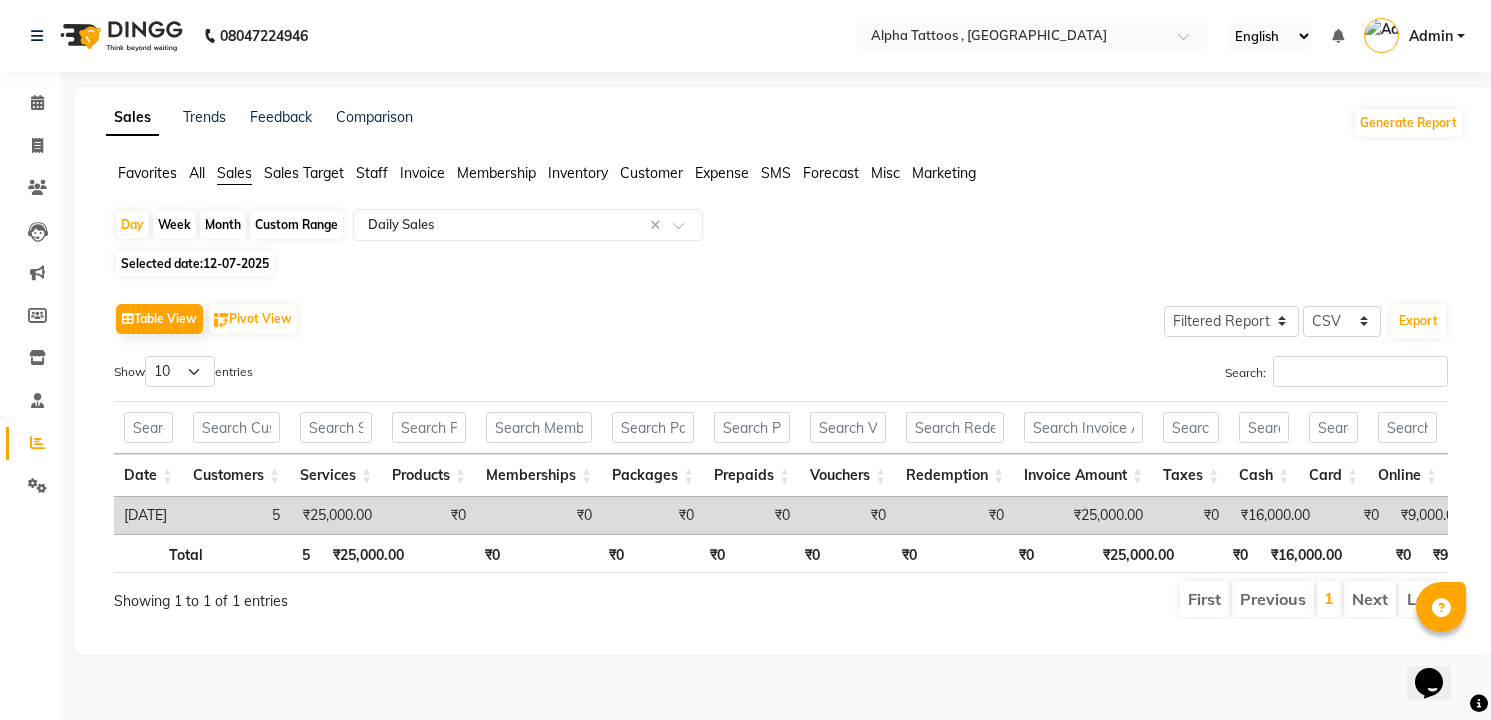 click on "Month" 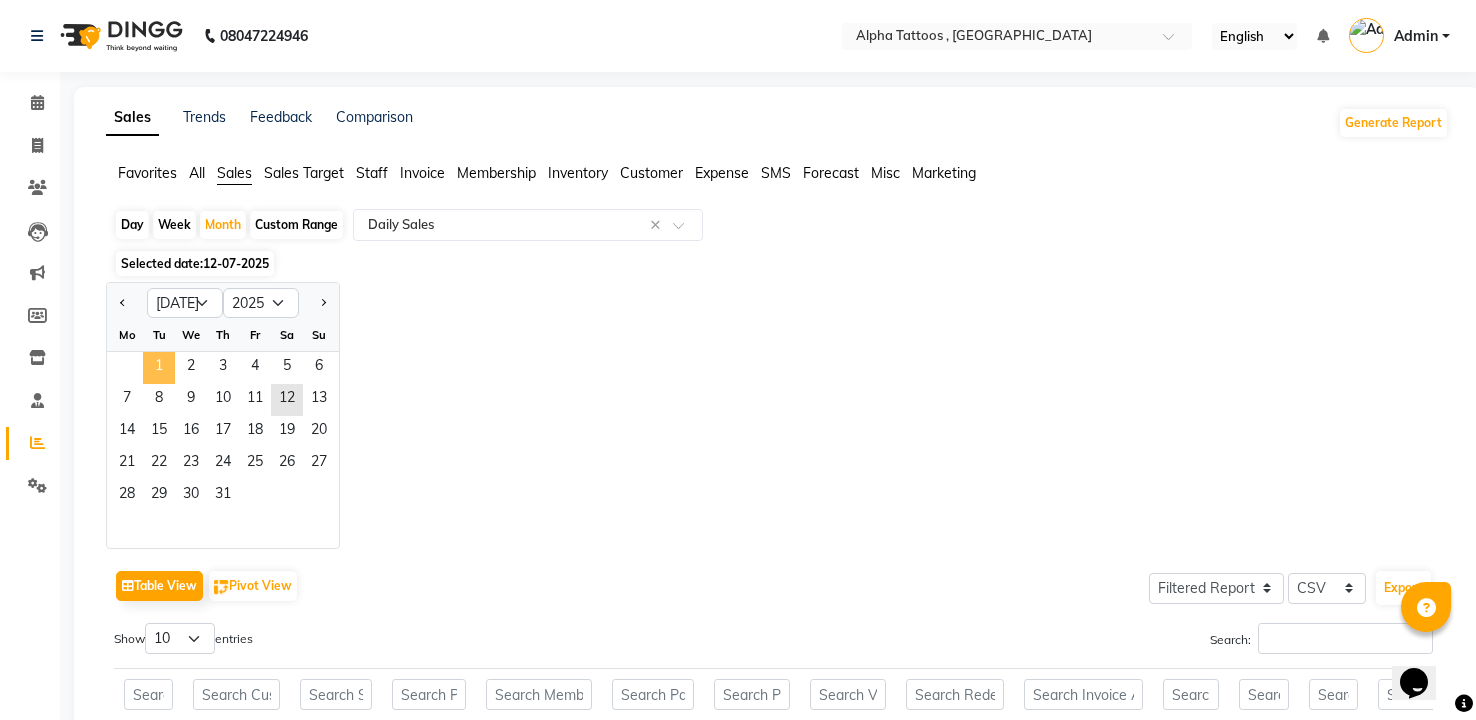 click on "1" 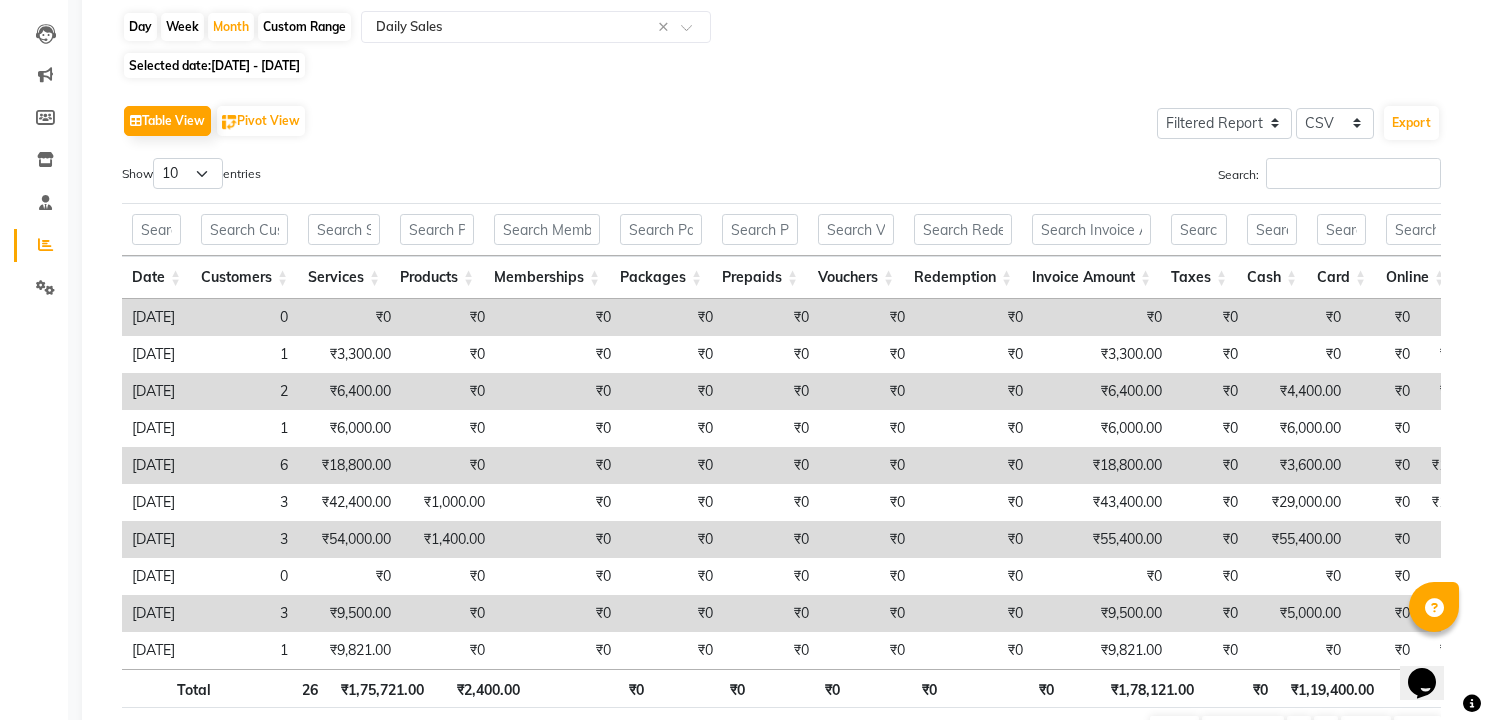 scroll, scrollTop: 0, scrollLeft: 0, axis: both 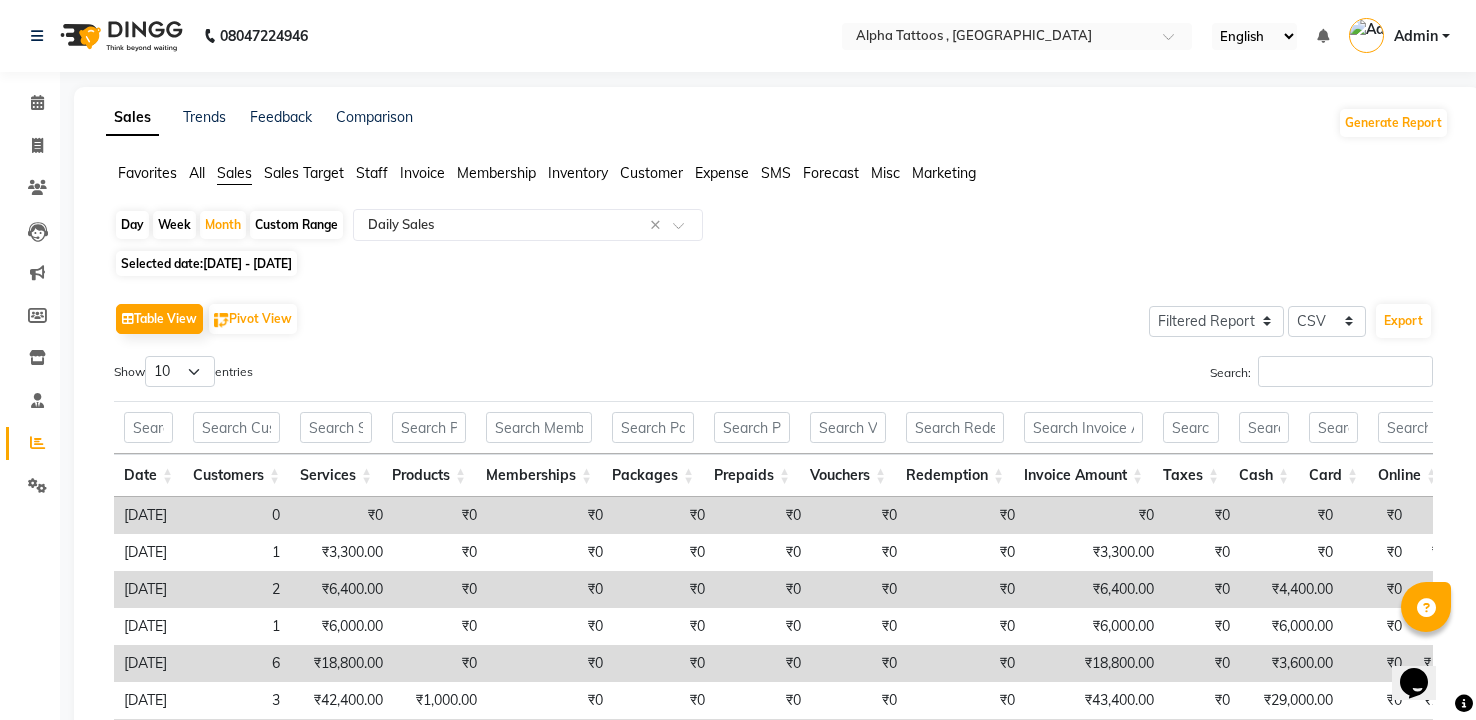 click 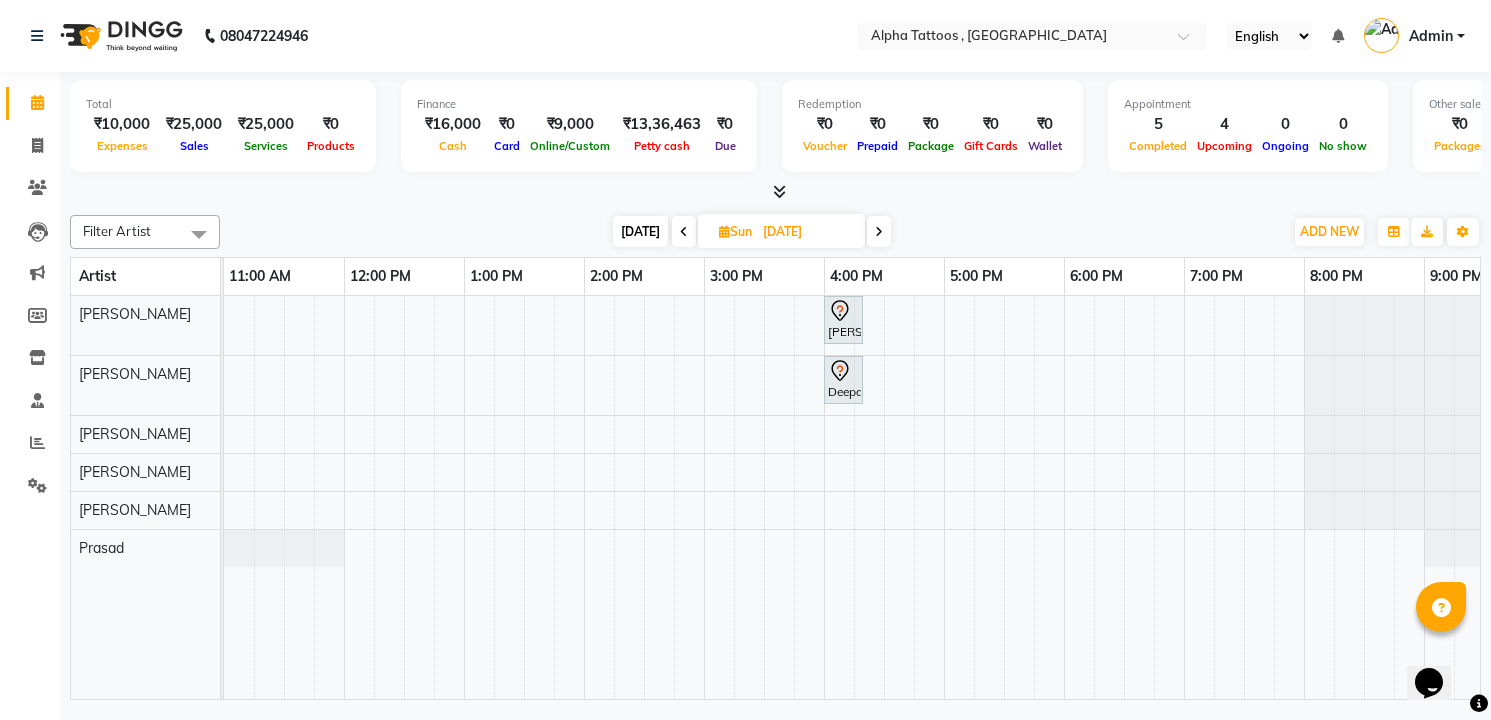 click on "Filter Artist Select All [PERSON_NAME] [PERSON_NAME]  [PERSON_NAME] Maverick Fernz [PERSON_NAME] Prasad [DATE]  [DATE] Toggle Dropdown Add Appointment Add Invoice Add Expense Add Attendance Add Client Add Transaction Toggle Dropdown Add Appointment Add Invoice Add Expense Add Attendance Add Client ADD NEW Toggle Dropdown Add Appointment Add Invoice Add Expense Add Attendance Add Client Add Transaction Filter Artist Select All [PERSON_NAME] [PERSON_NAME]  [PERSON_NAME] Maverick Fernz [PERSON_NAME] Prasad Group By  Staff View   Room View  View as Vertical  Vertical - Week View  Horizontal  Horizontal - Week View  List  Toggle Dropdown Calendar Settings Manage Tags   Arrange Artists   Reset Artists  Full Screen Appointment Form Zoom 100% Artist 11:00 AM 12:00 PM 1:00 PM 2:00 PM 3:00 PM 4:00 PM 5:00 PM 6:00 PM 7:00 PM 8:00 PM 9:00 PM [PERSON_NAME] Maverick Fernz Dev [PERSON_NAME]  [PERSON_NAME] [PERSON_NAME], 04:00 PM-04:20 PM, Consultation             Deepak ., 04:00 PM-04:20 PM, Consultation" 